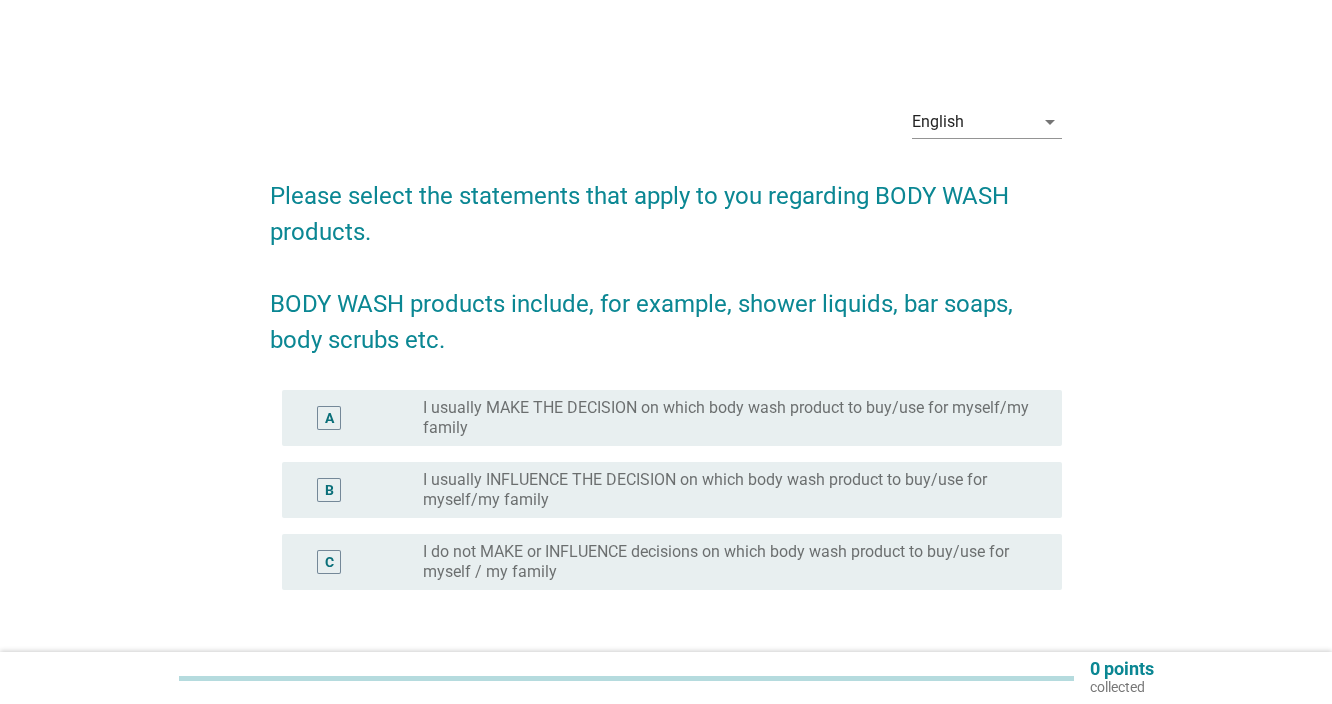 scroll, scrollTop: 0, scrollLeft: 0, axis: both 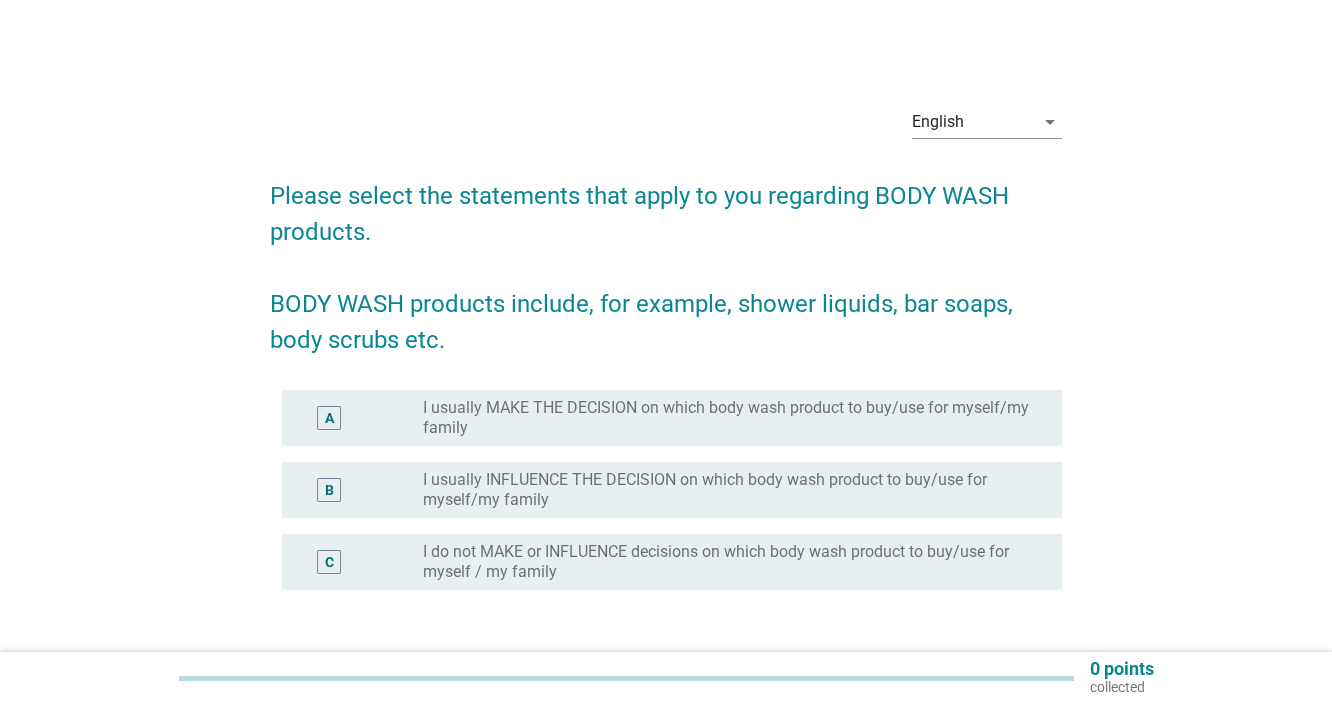 click on "I usually MAKE THE DECISION on which body wash product to buy/use for myself/my family" at bounding box center [726, 418] 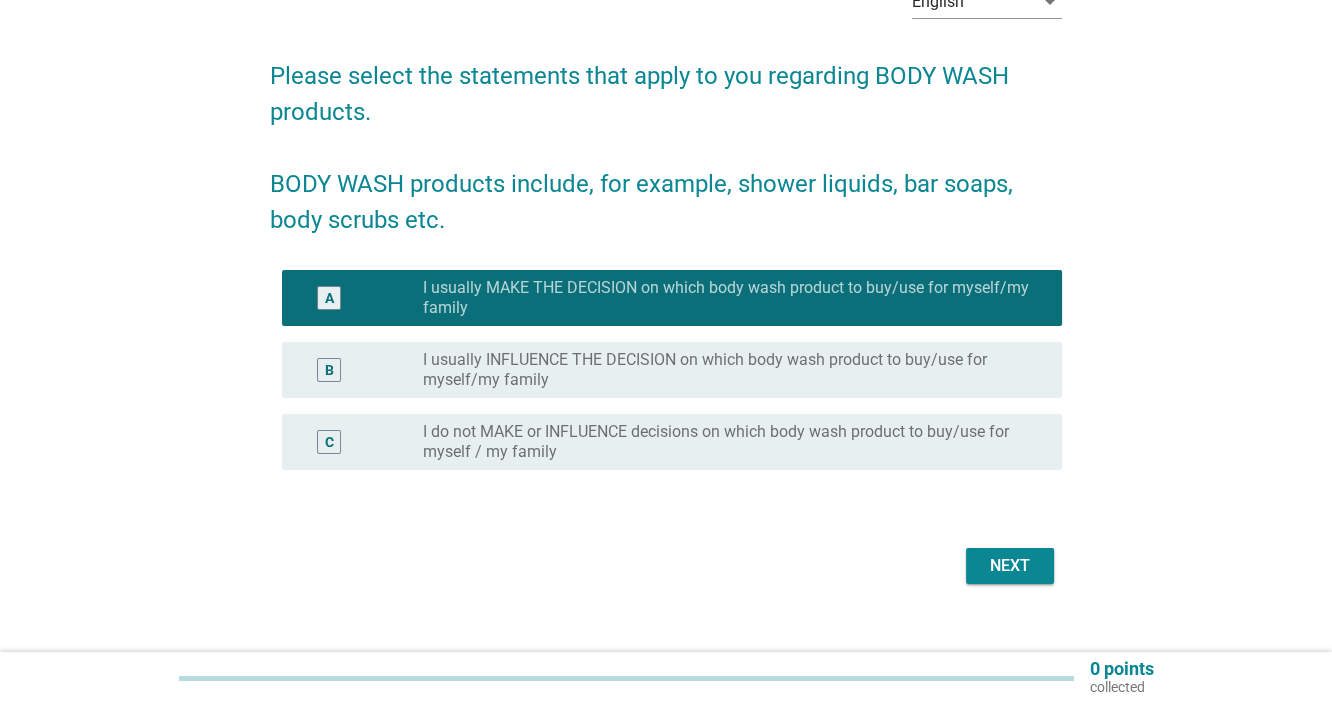 scroll, scrollTop: 148, scrollLeft: 0, axis: vertical 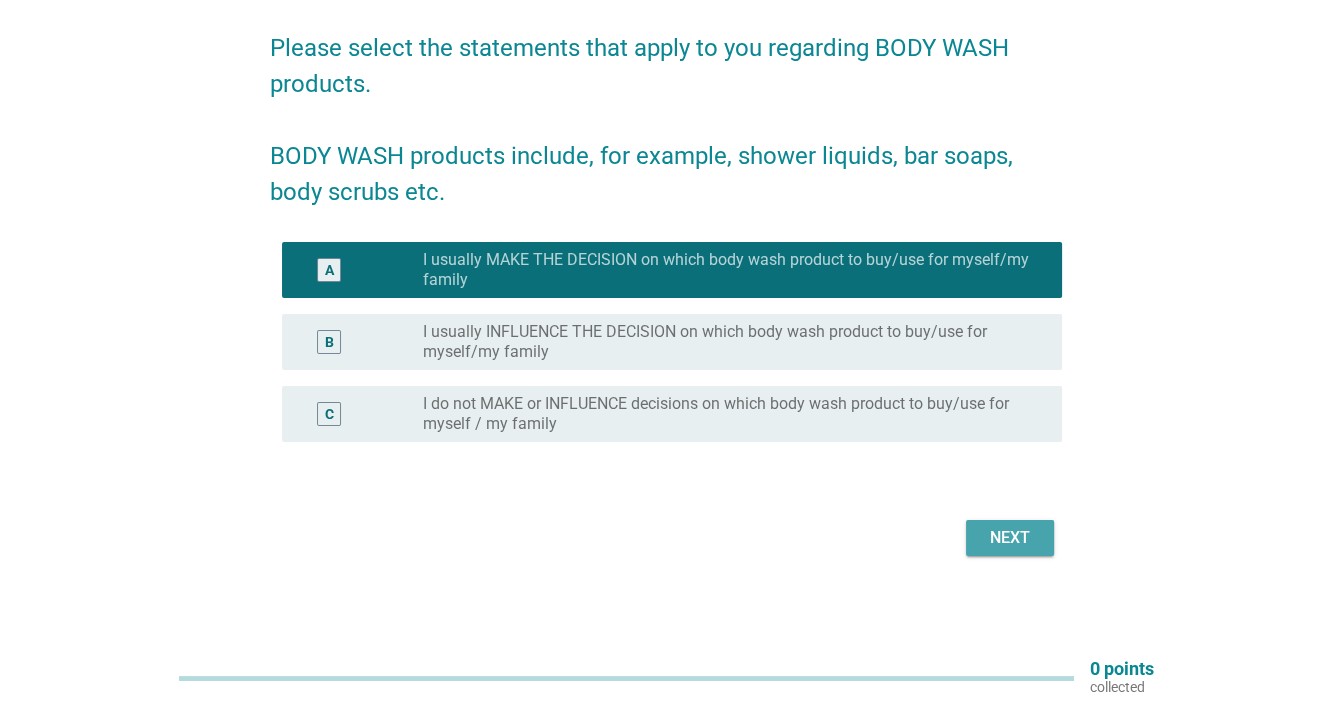 click on "Next" at bounding box center [1010, 538] 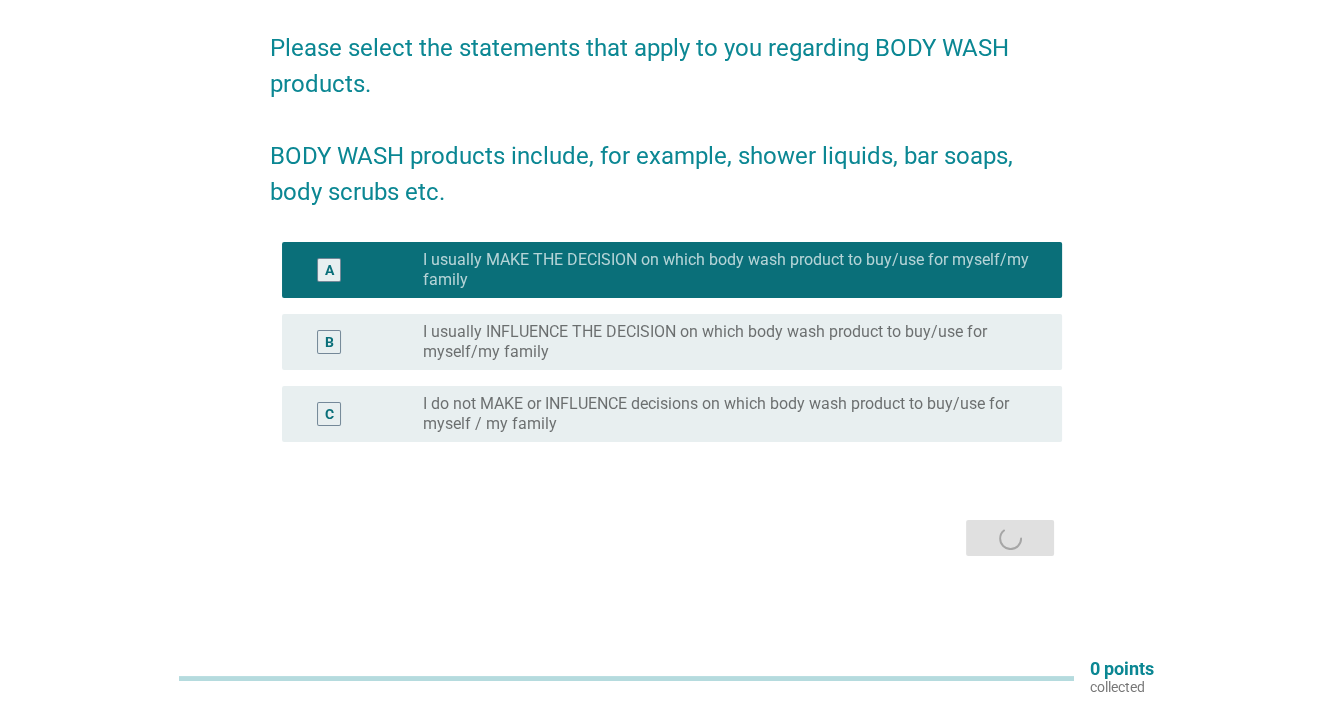 scroll, scrollTop: 0, scrollLeft: 0, axis: both 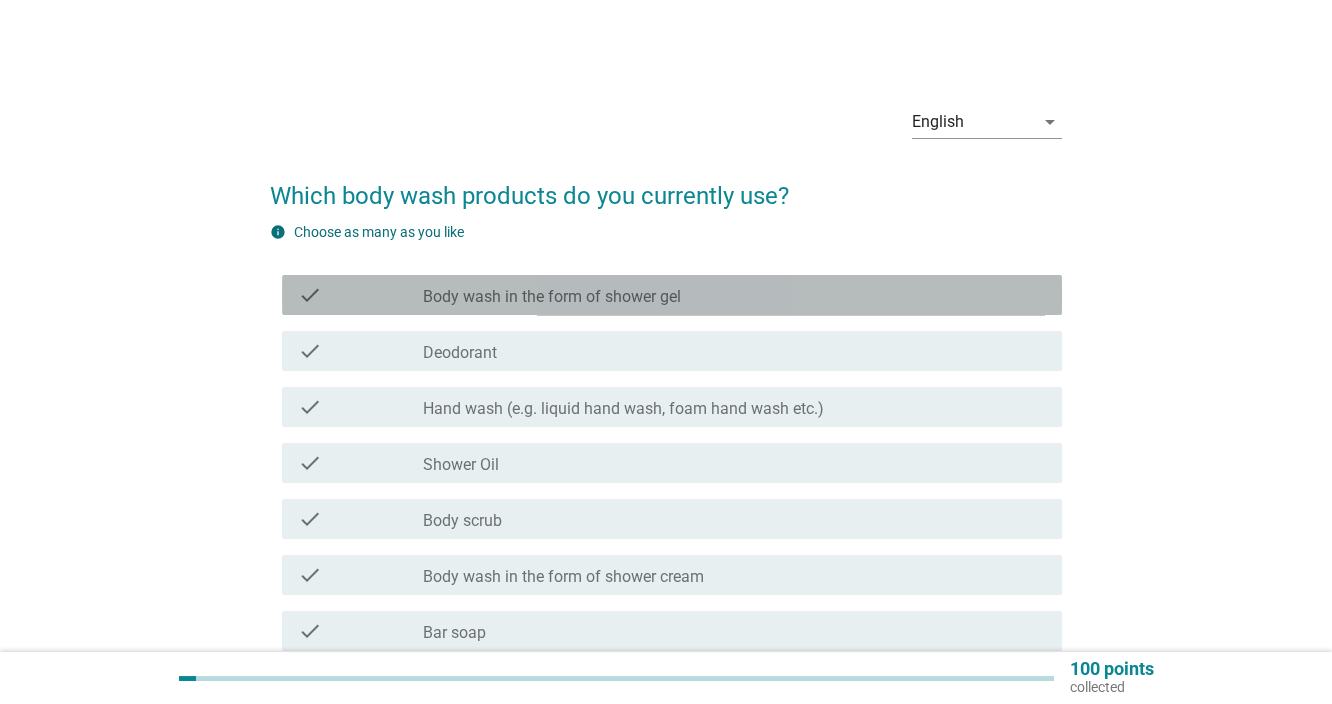 click on "Body wash in the form of shower gel" at bounding box center (552, 297) 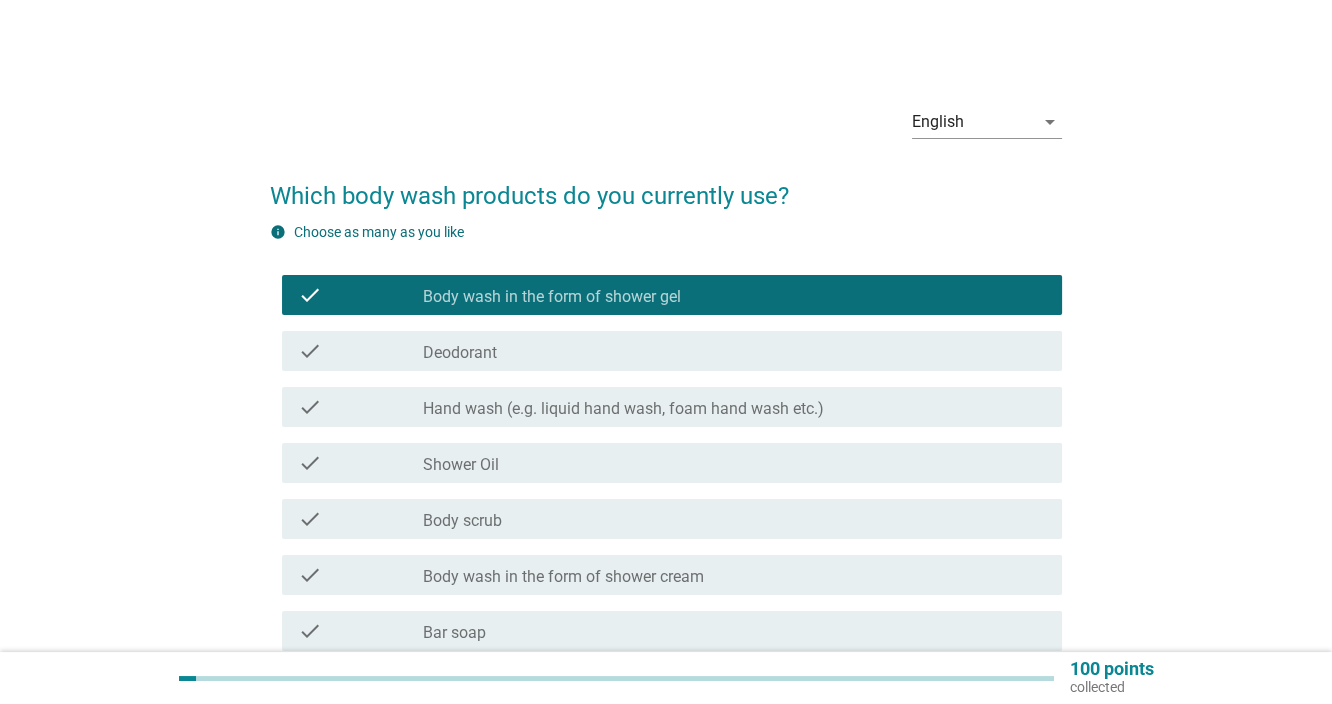 click on "Hand wash (e.g. liquid hand wash, foam hand wash etc.)" at bounding box center [623, 409] 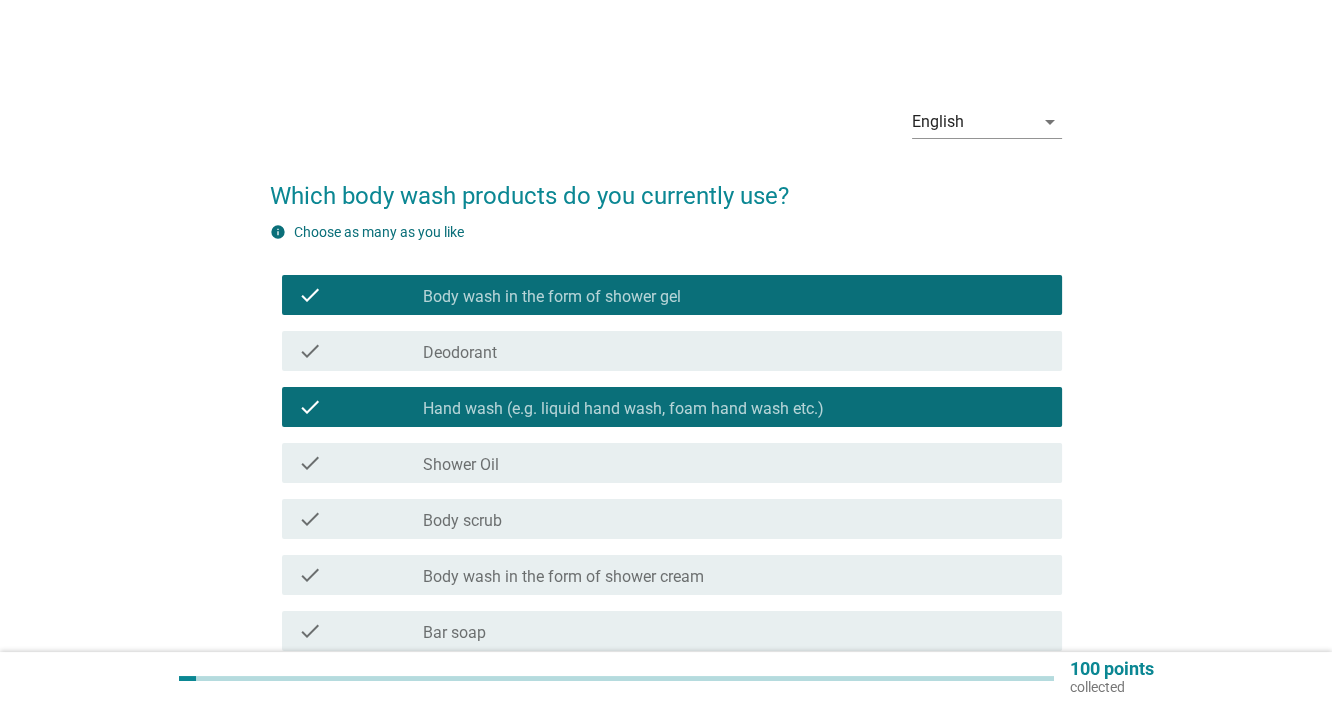 click on "check_box_outline_blank Shower Oil" at bounding box center (734, 463) 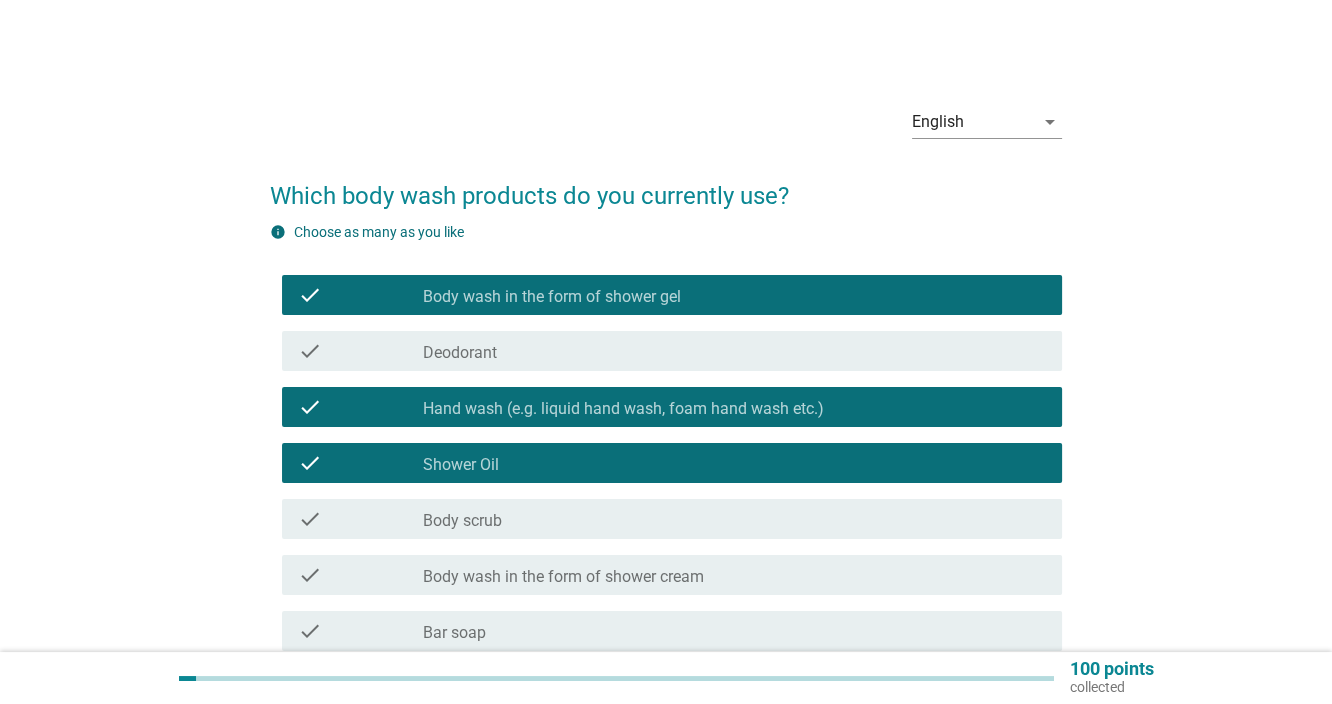 click on "check_box_outline_blank Body scrub" at bounding box center [734, 519] 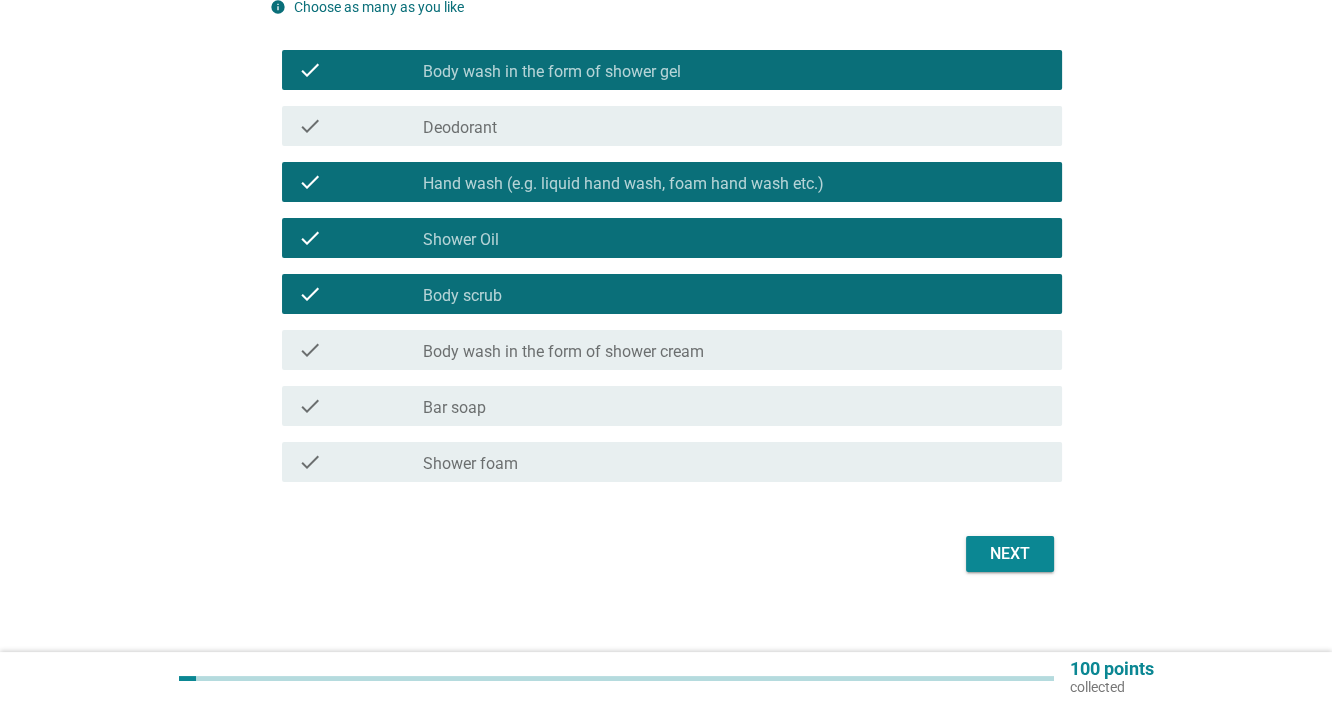 scroll, scrollTop: 241, scrollLeft: 0, axis: vertical 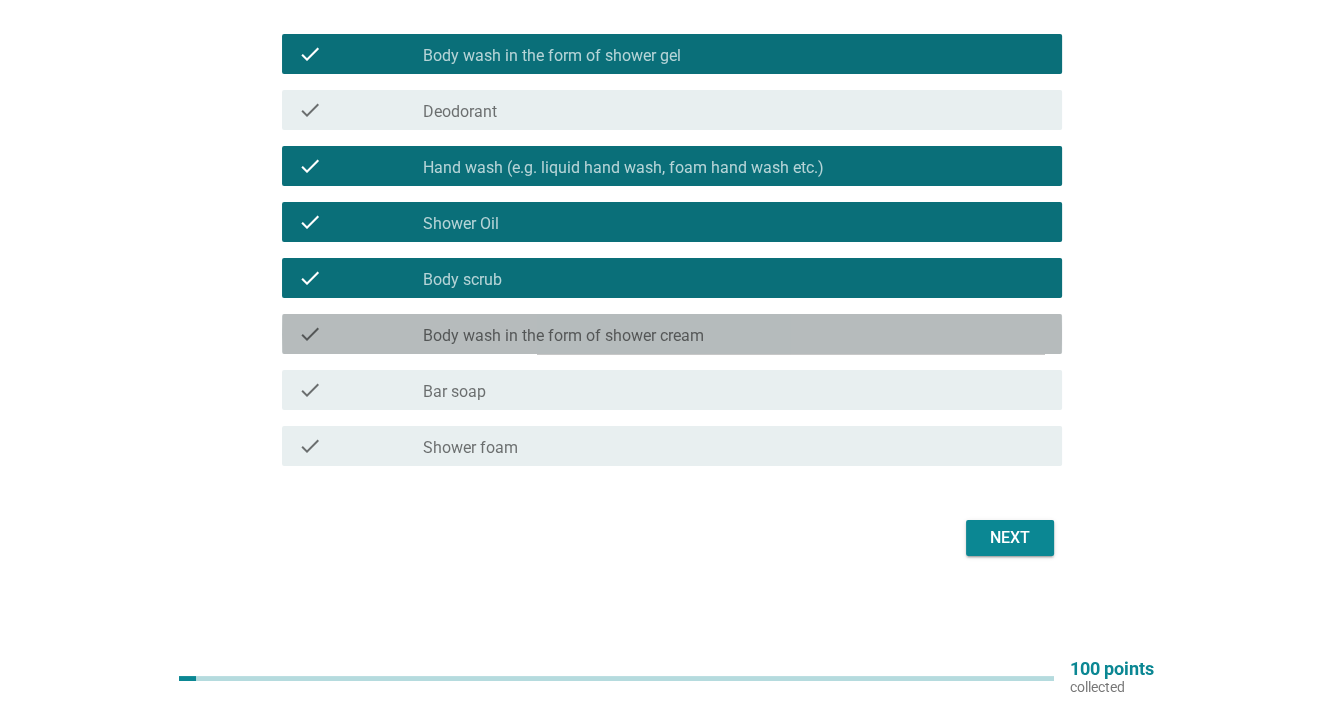 click on "check_box_outline_blank Body wash in the form of shower cream" at bounding box center (734, 334) 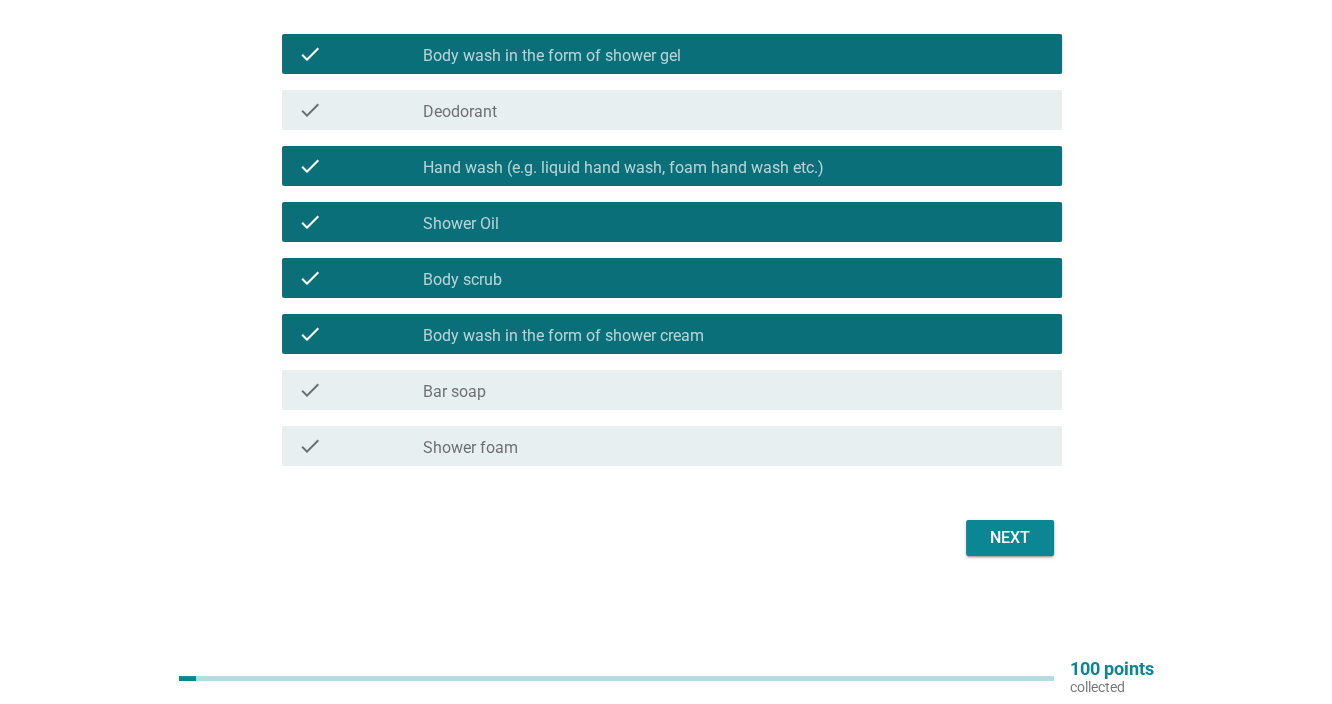 click on "Next" at bounding box center (1010, 538) 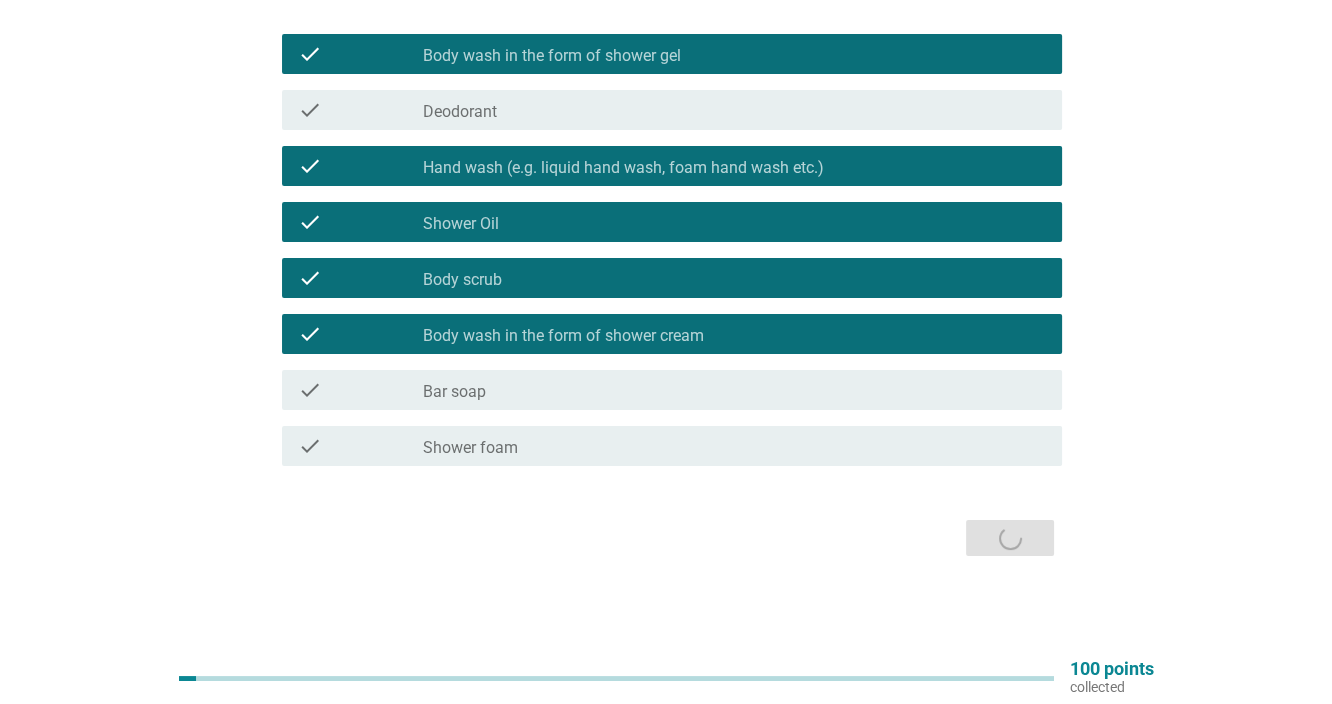 scroll, scrollTop: 0, scrollLeft: 0, axis: both 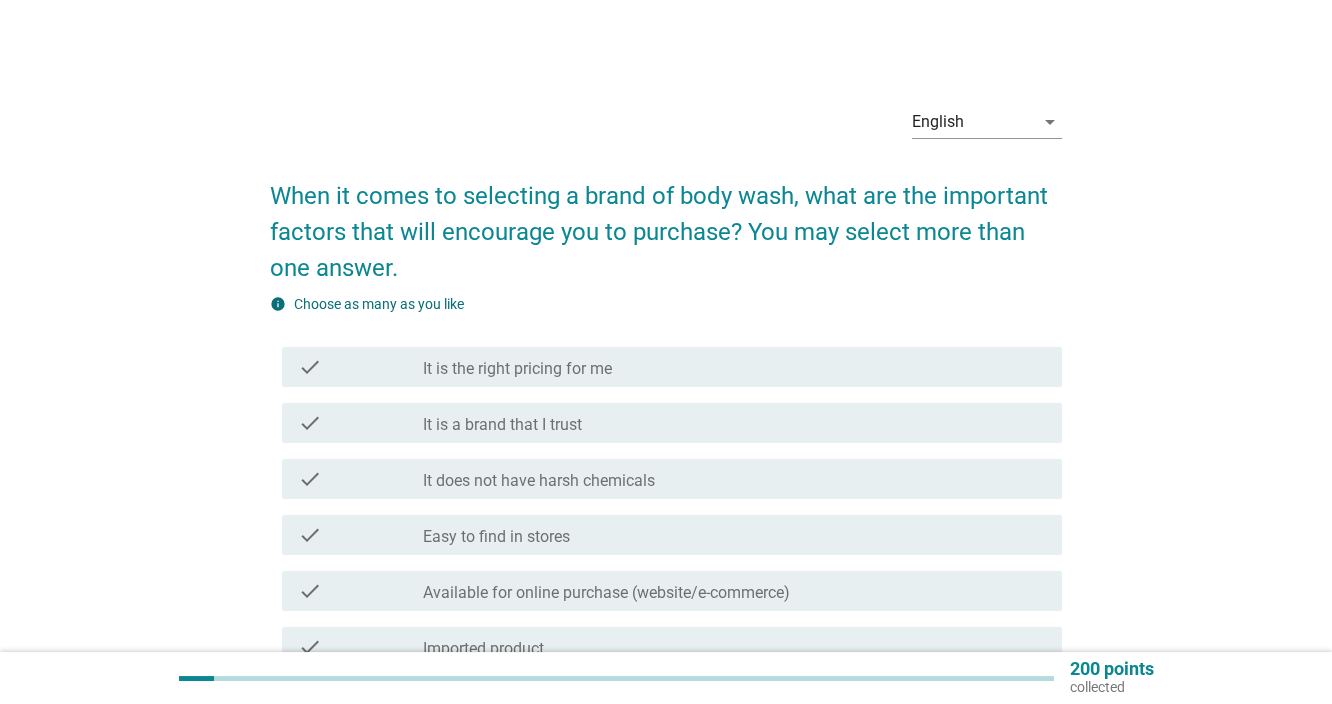 click on "check_box_outline_blank It is the right pricing for me" at bounding box center (734, 367) 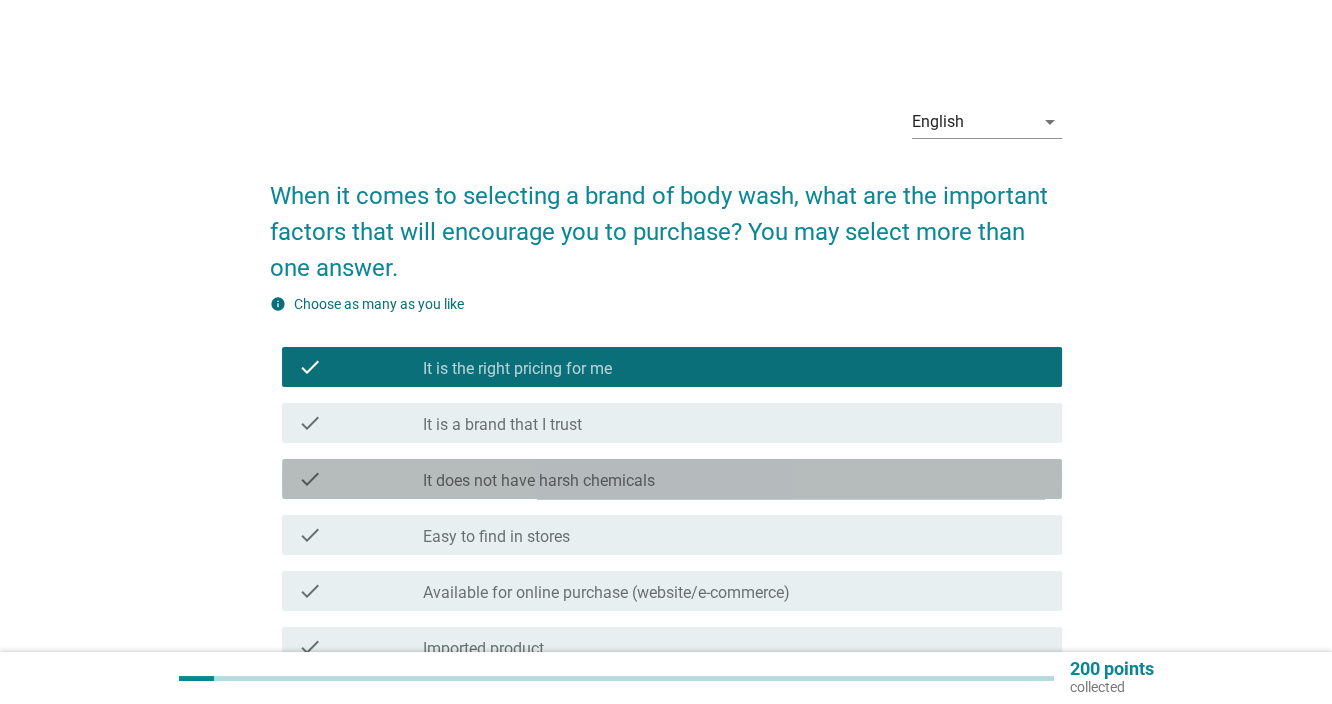 click on "It does not have harsh chemicals" at bounding box center [539, 481] 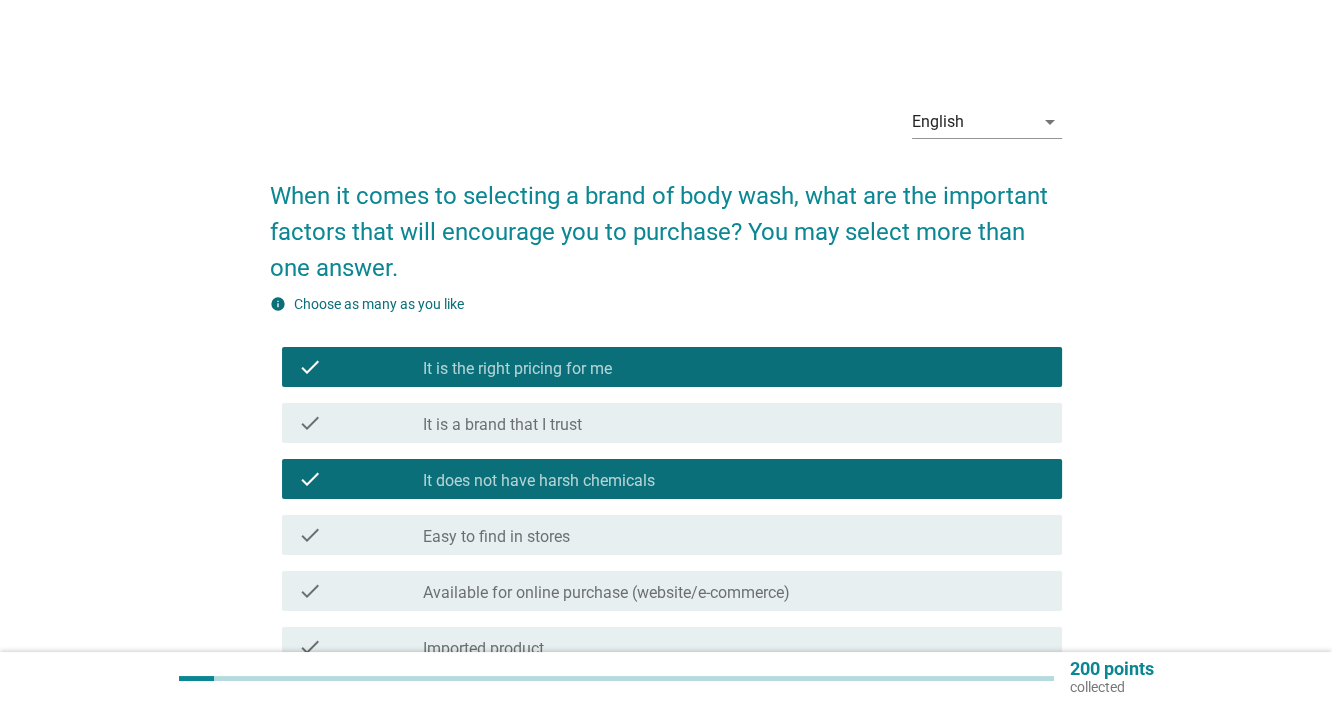 scroll, scrollTop: 333, scrollLeft: 0, axis: vertical 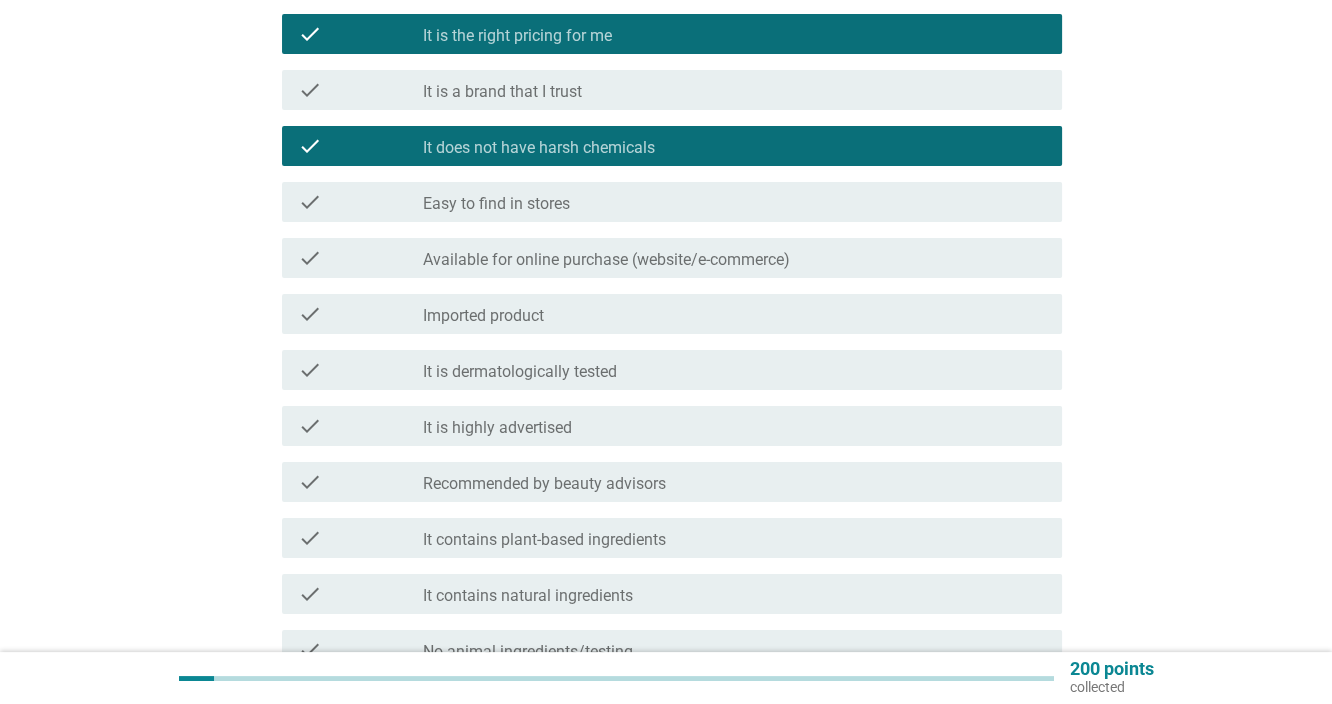 click on "Available for online purchase (website/e-commerce)" at bounding box center (606, 260) 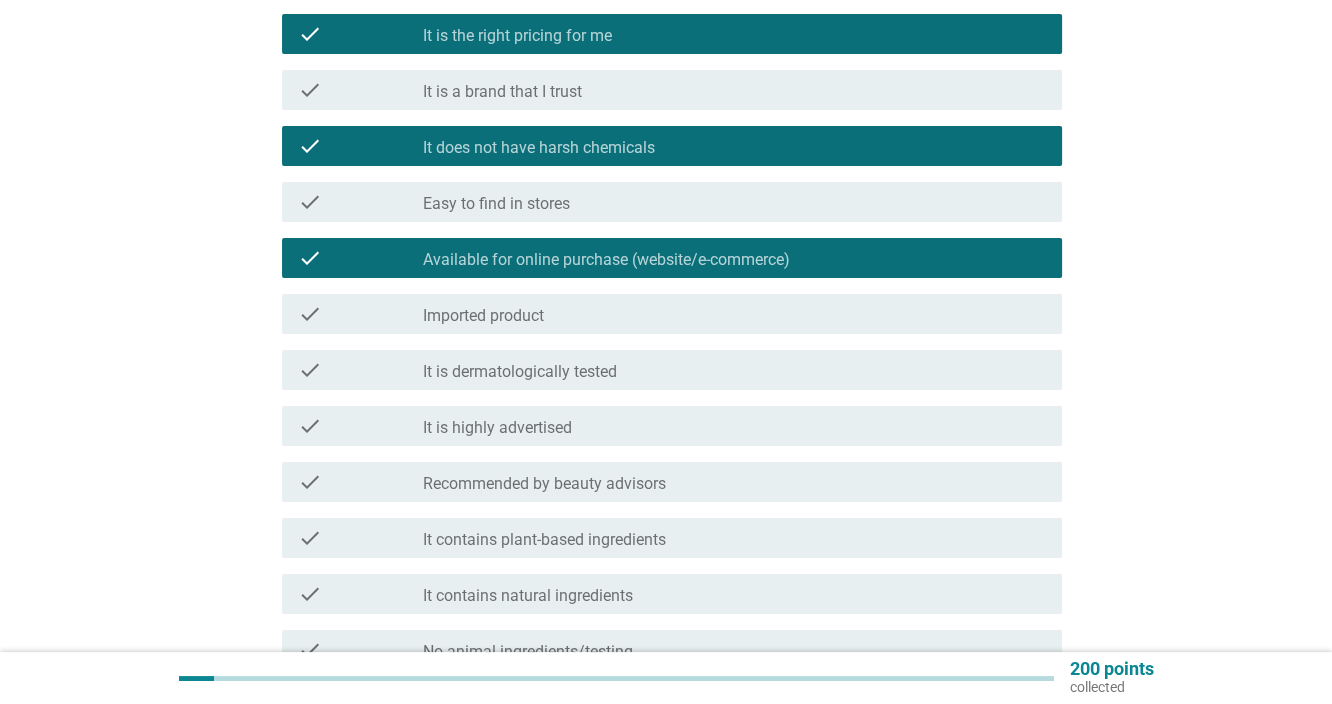 scroll, scrollTop: 666, scrollLeft: 0, axis: vertical 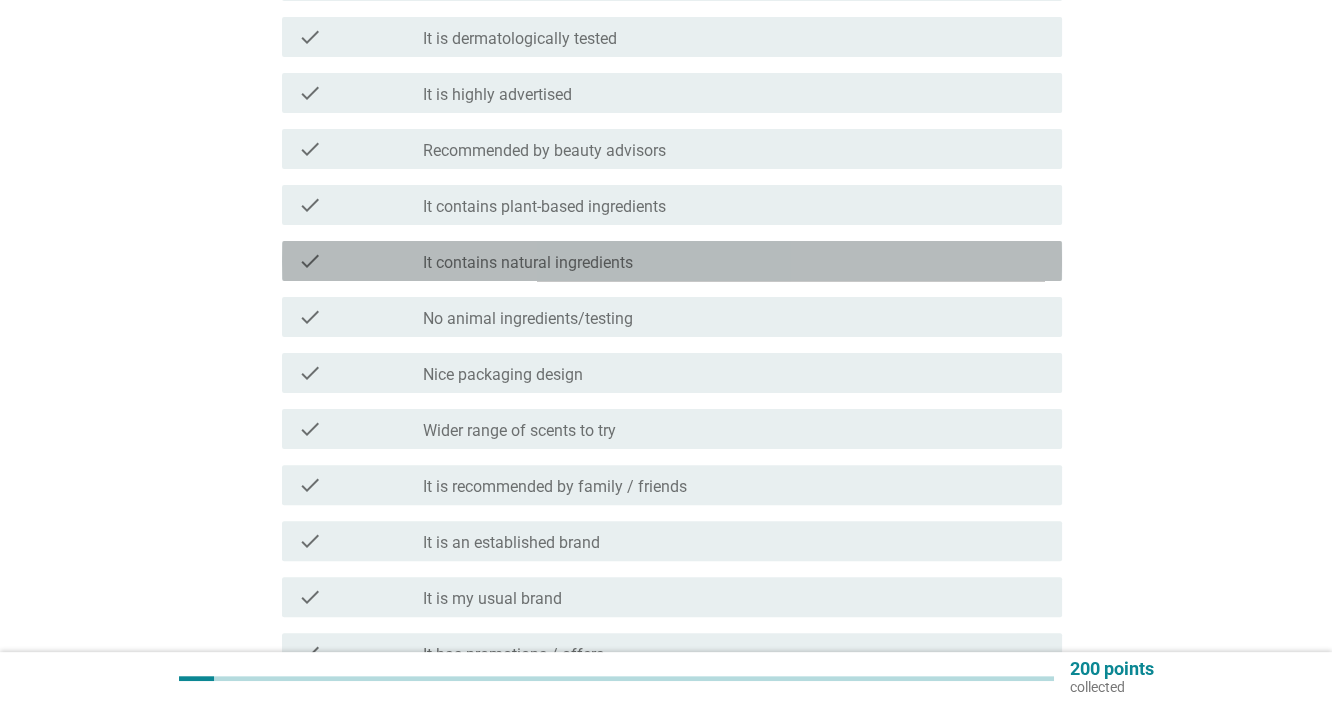 click on "check     check_box_outline_blank It contains natural ingredients" at bounding box center (672, 261) 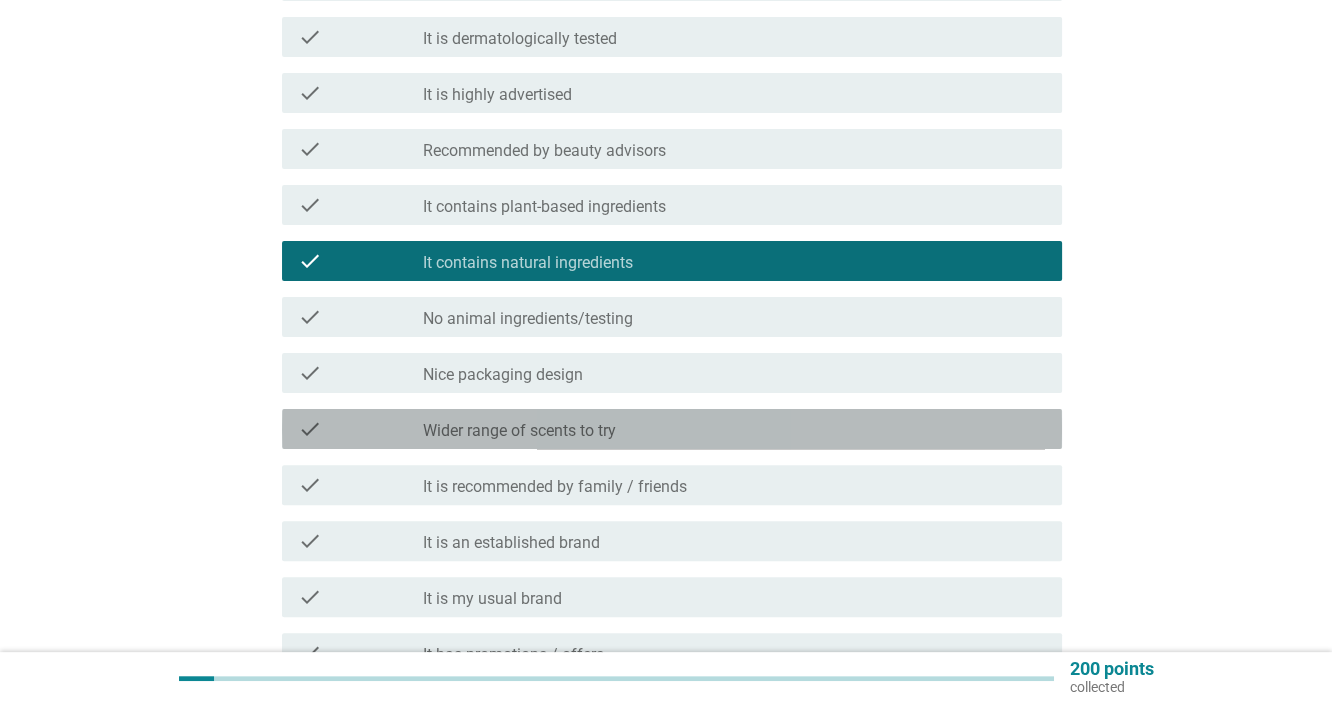 click on "check_box_outline_blank Wider range of scents to try" at bounding box center [734, 429] 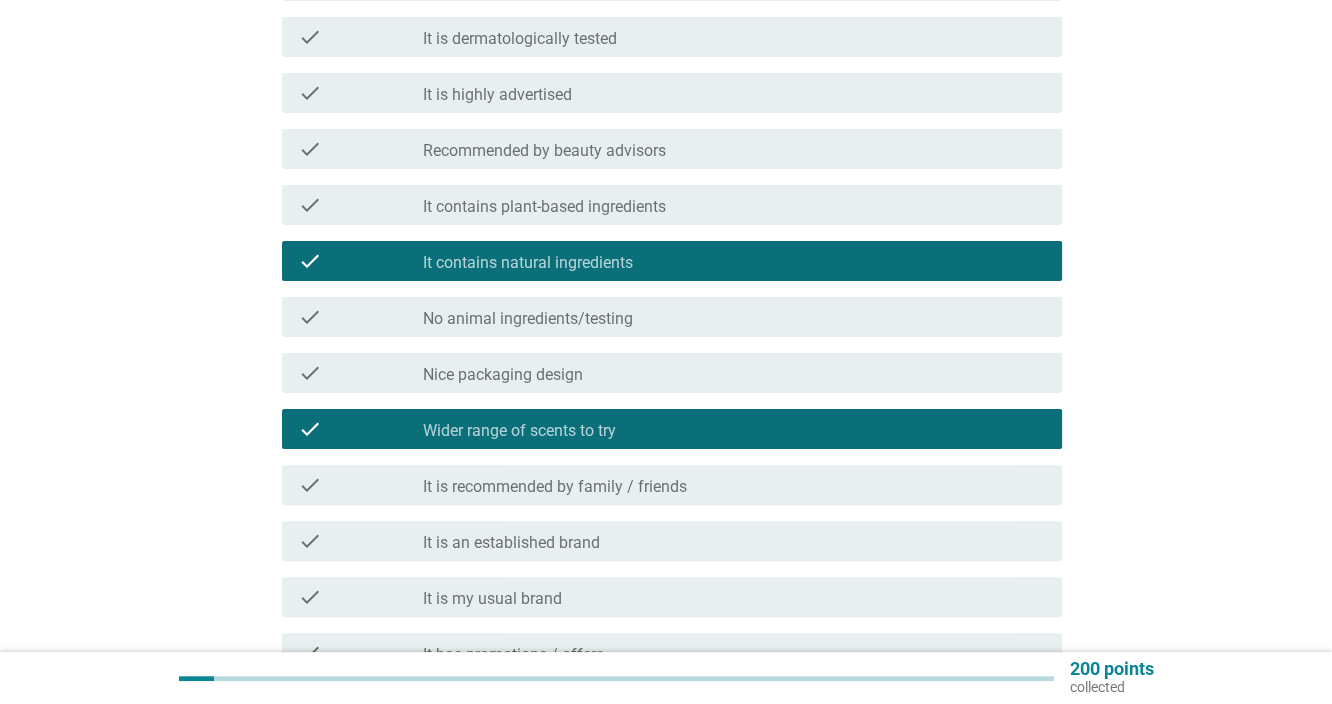 scroll, scrollTop: 1000, scrollLeft: 0, axis: vertical 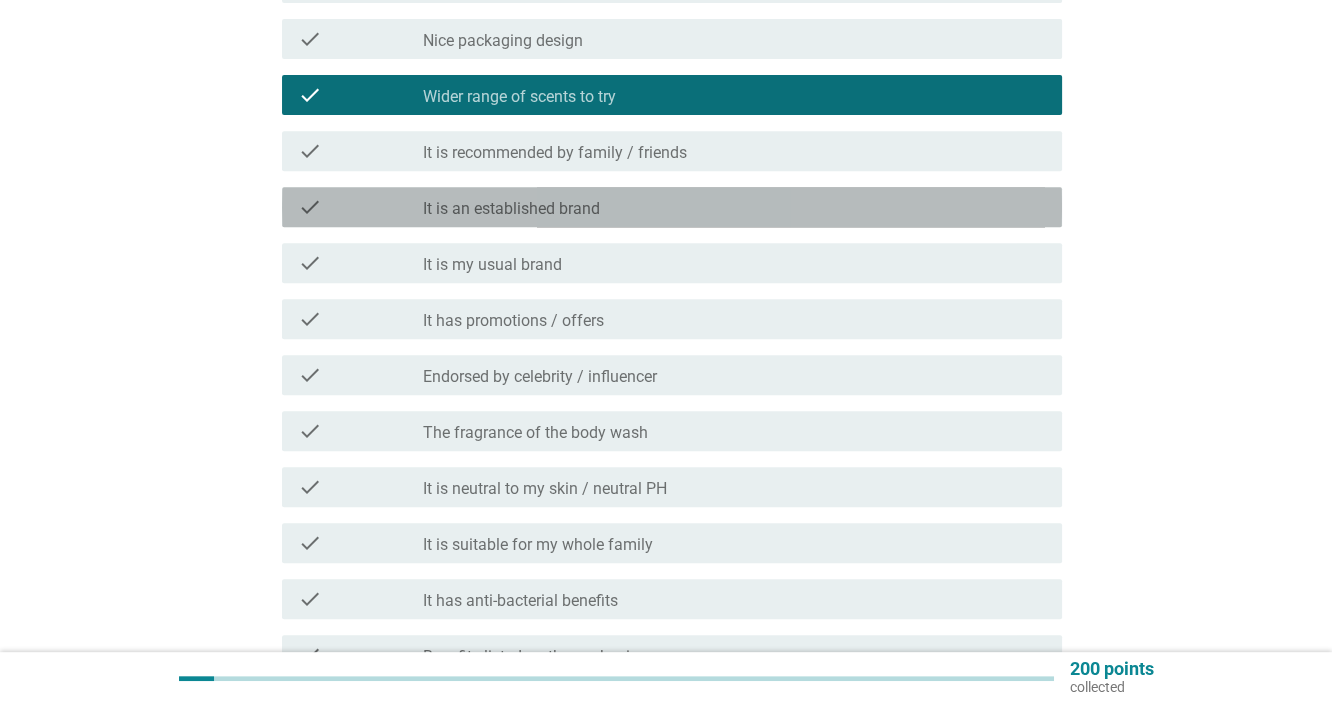 click on "check_box_outline_blank It is an established brand" at bounding box center (734, 207) 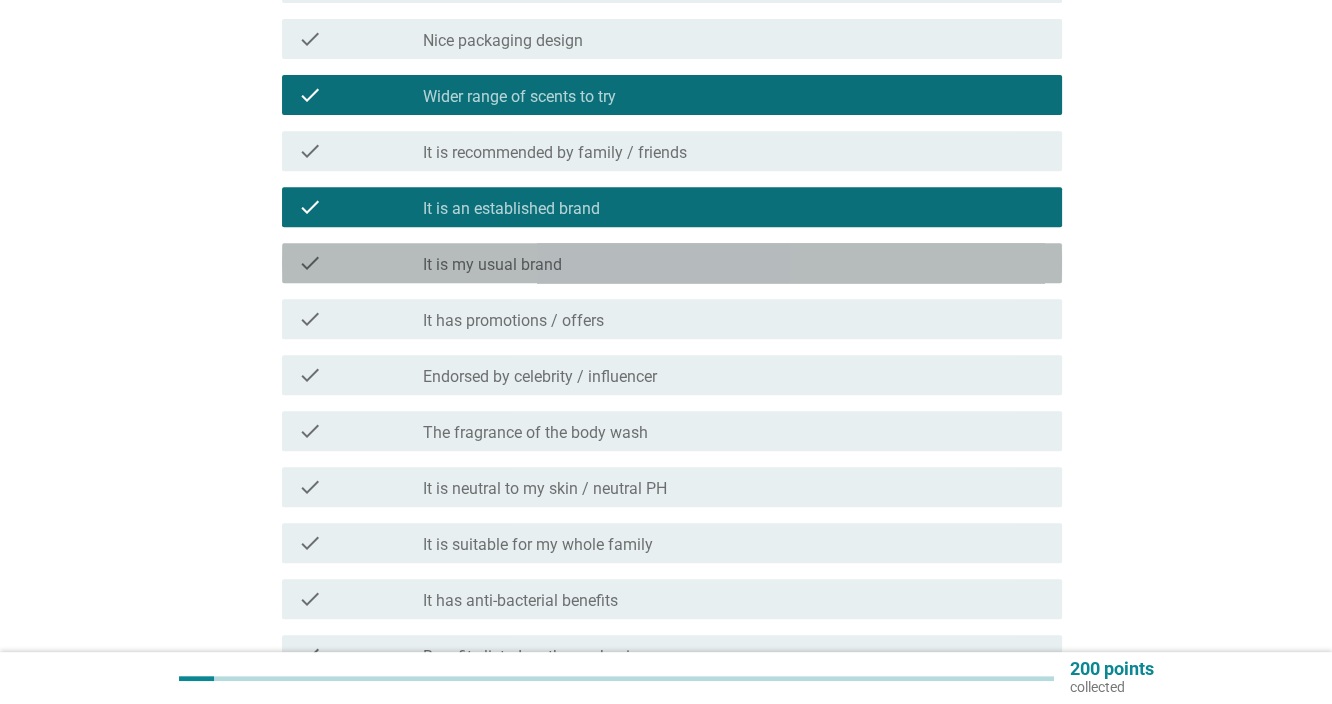 drag, startPoint x: 659, startPoint y: 268, endPoint x: 660, endPoint y: 290, distance: 22.022715 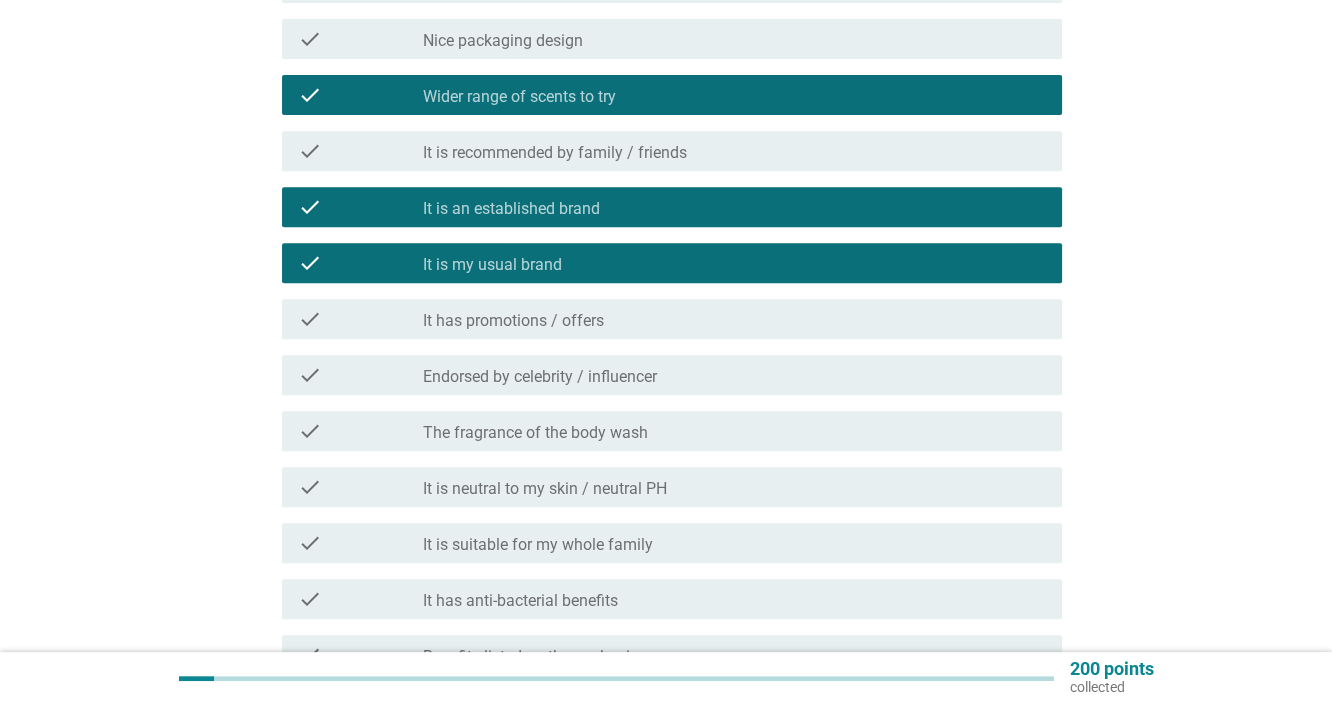 click on "check_box_outline_blank It has promotions / offers" at bounding box center [734, 319] 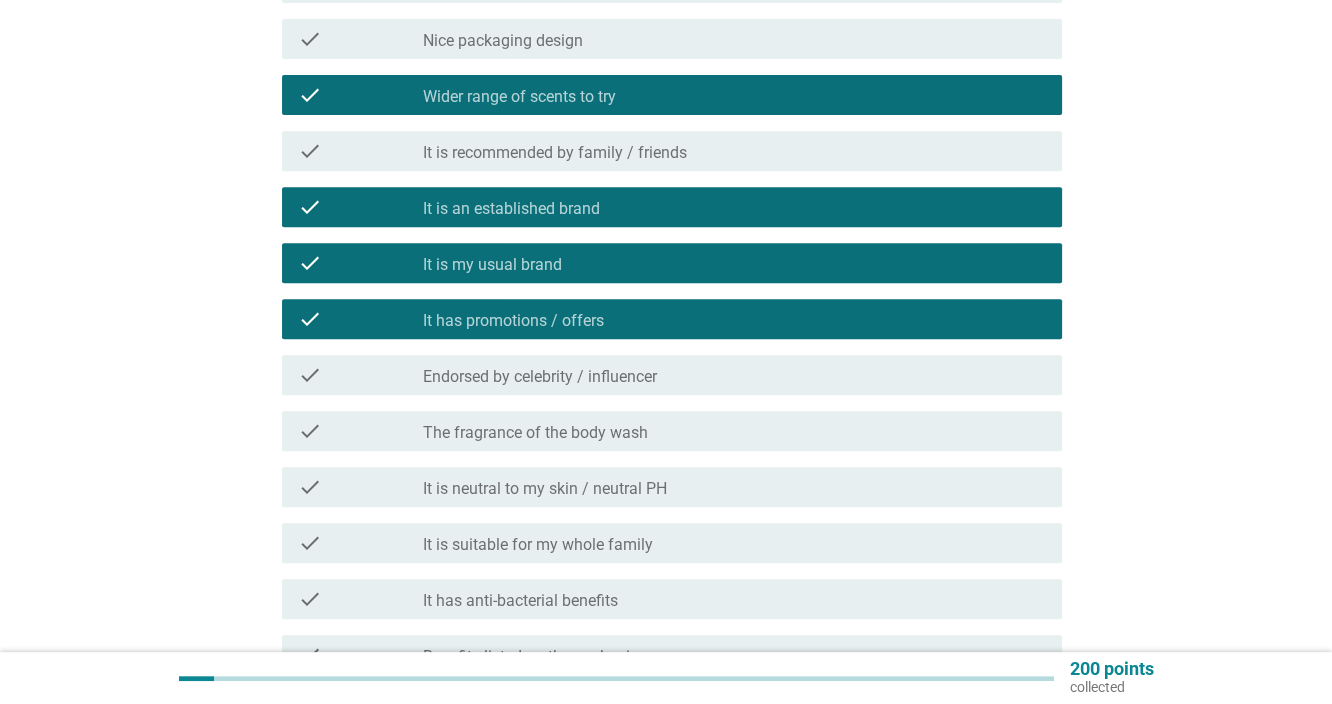click on "check_box_outline_blank The fragrance of the body wash" at bounding box center [734, 431] 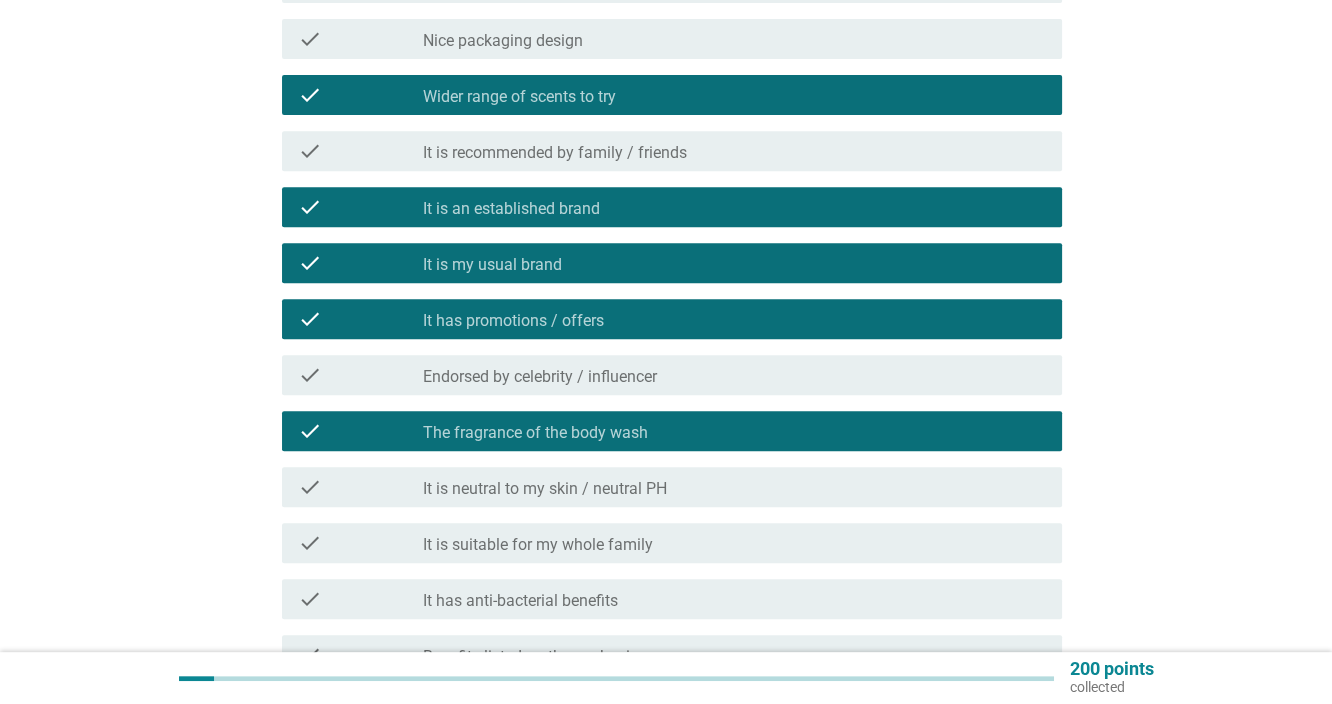 click on "check_box_outline_blank It is neutral to my skin / neutral PH" at bounding box center [734, 487] 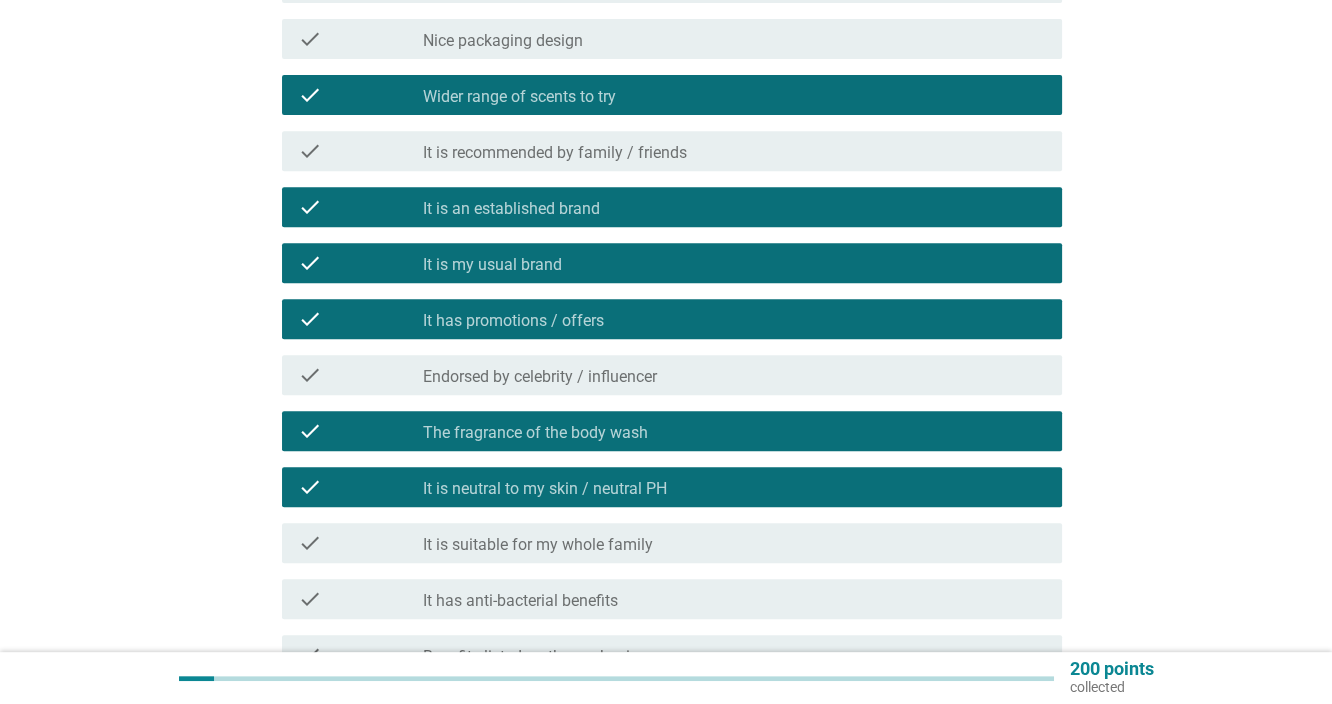 click on "check_box_outline_blank It is suitable for my whole family" at bounding box center (734, 543) 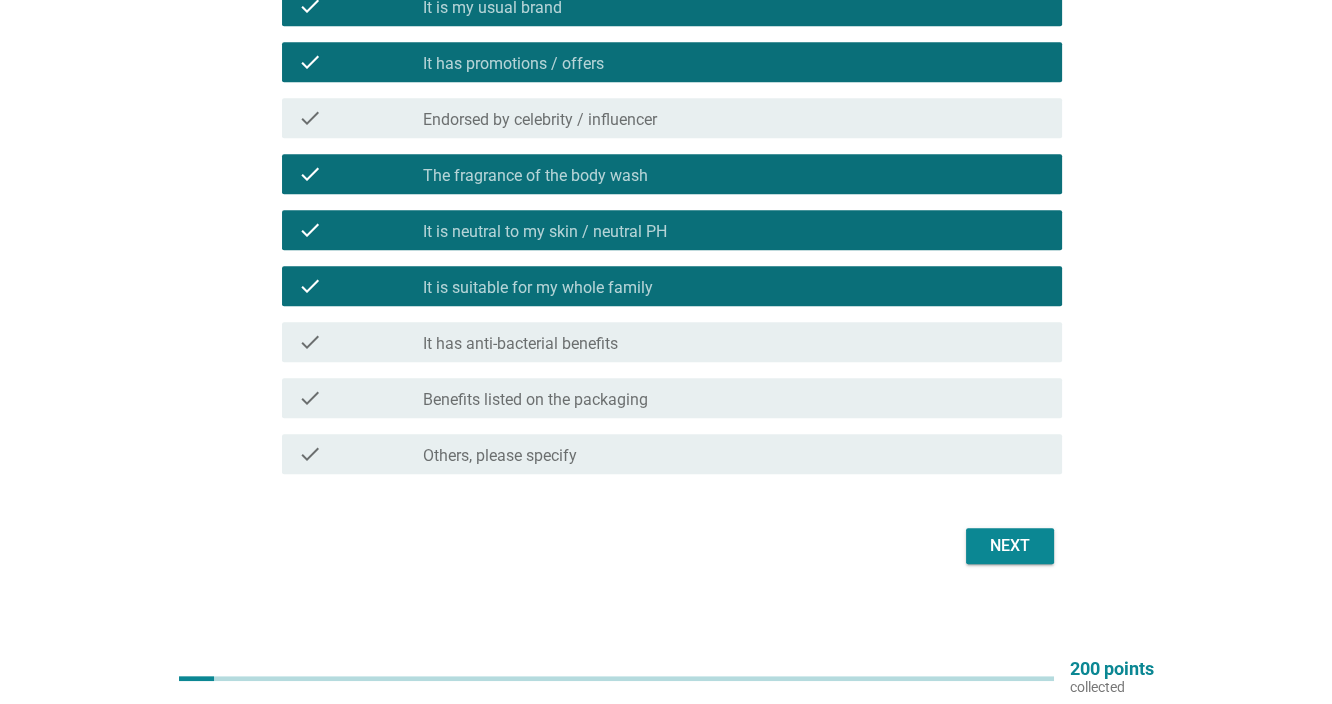 scroll, scrollTop: 1265, scrollLeft: 0, axis: vertical 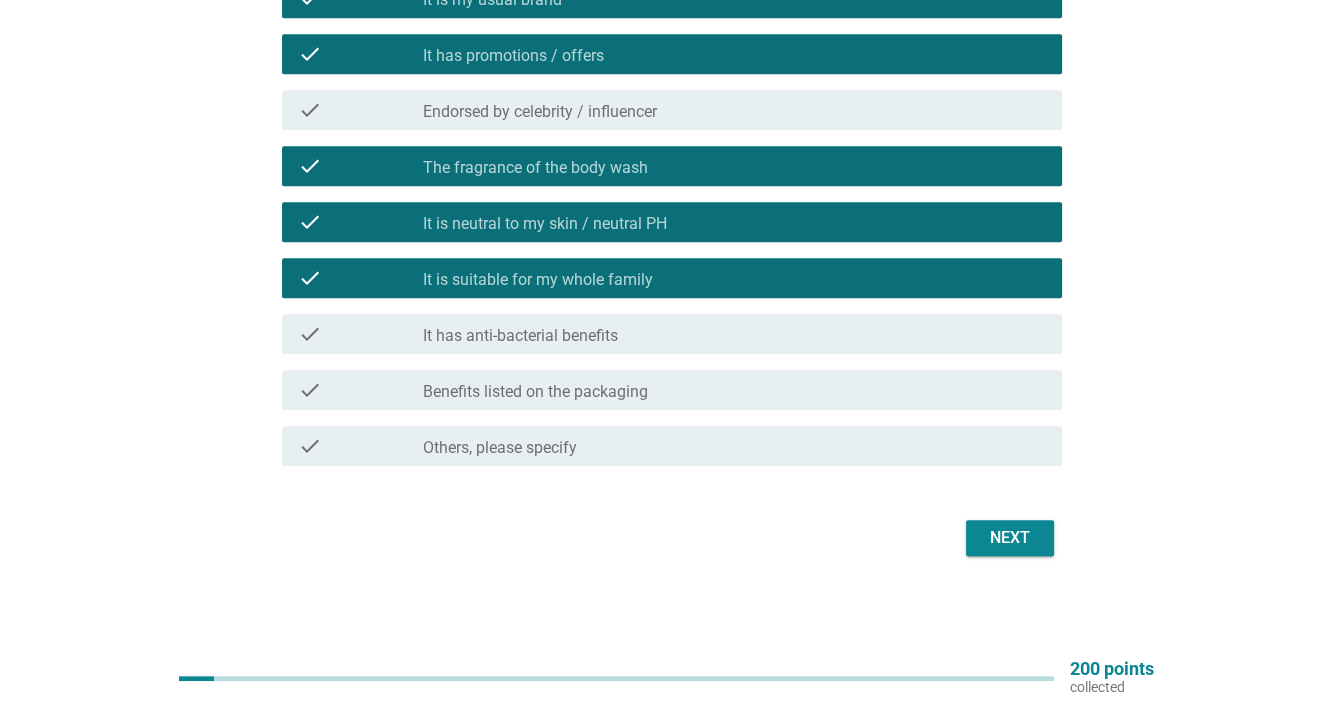 click on "Next" at bounding box center [1010, 538] 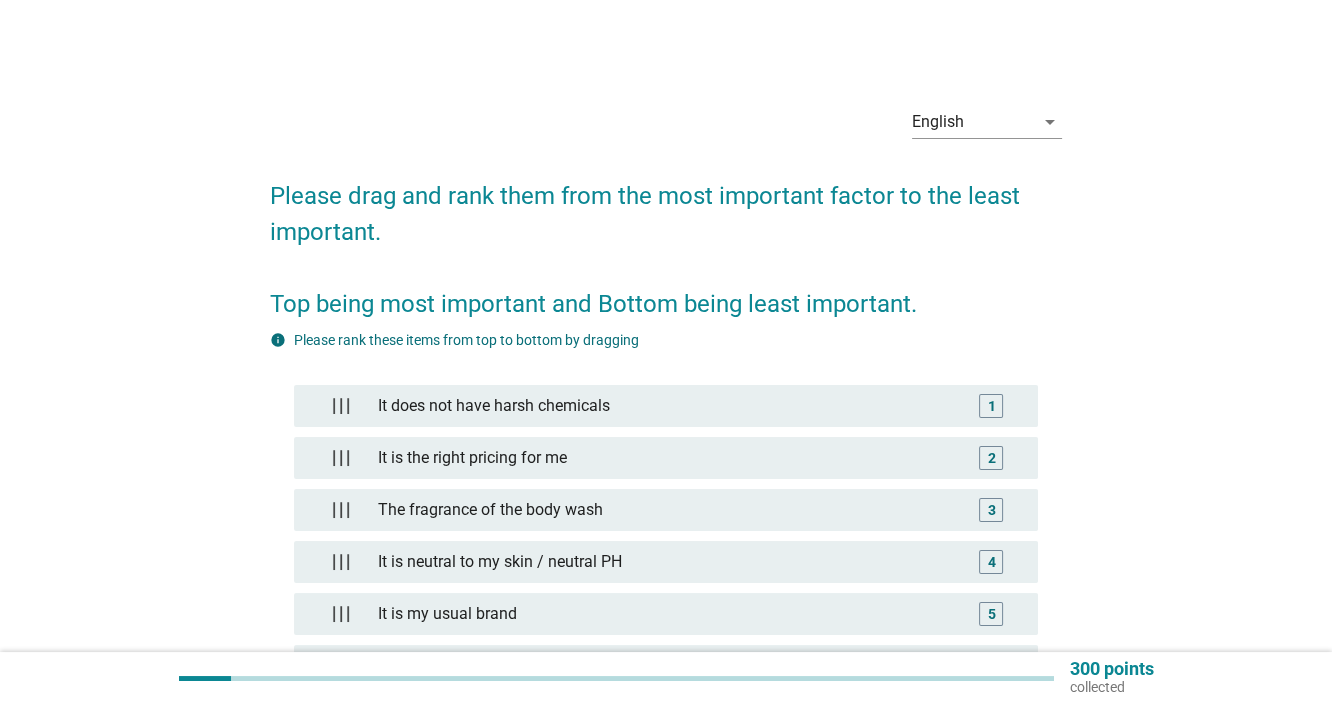scroll, scrollTop: 333, scrollLeft: 0, axis: vertical 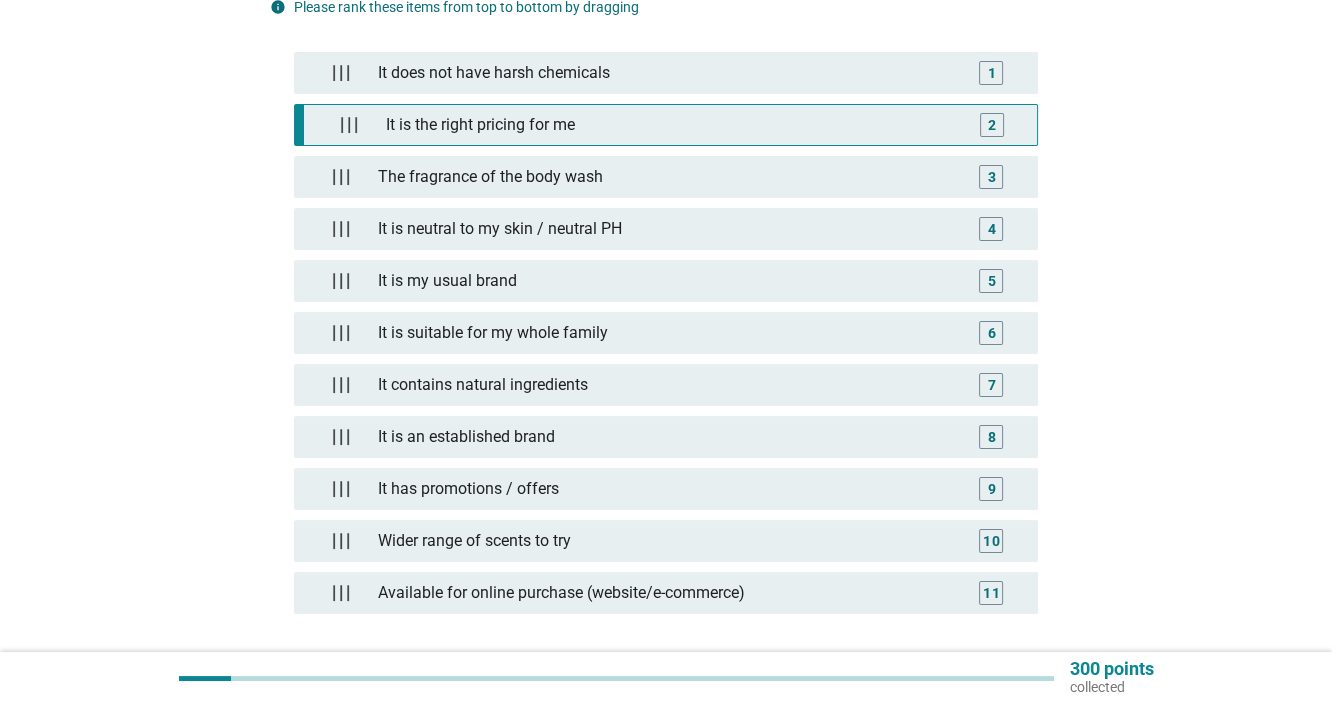 type 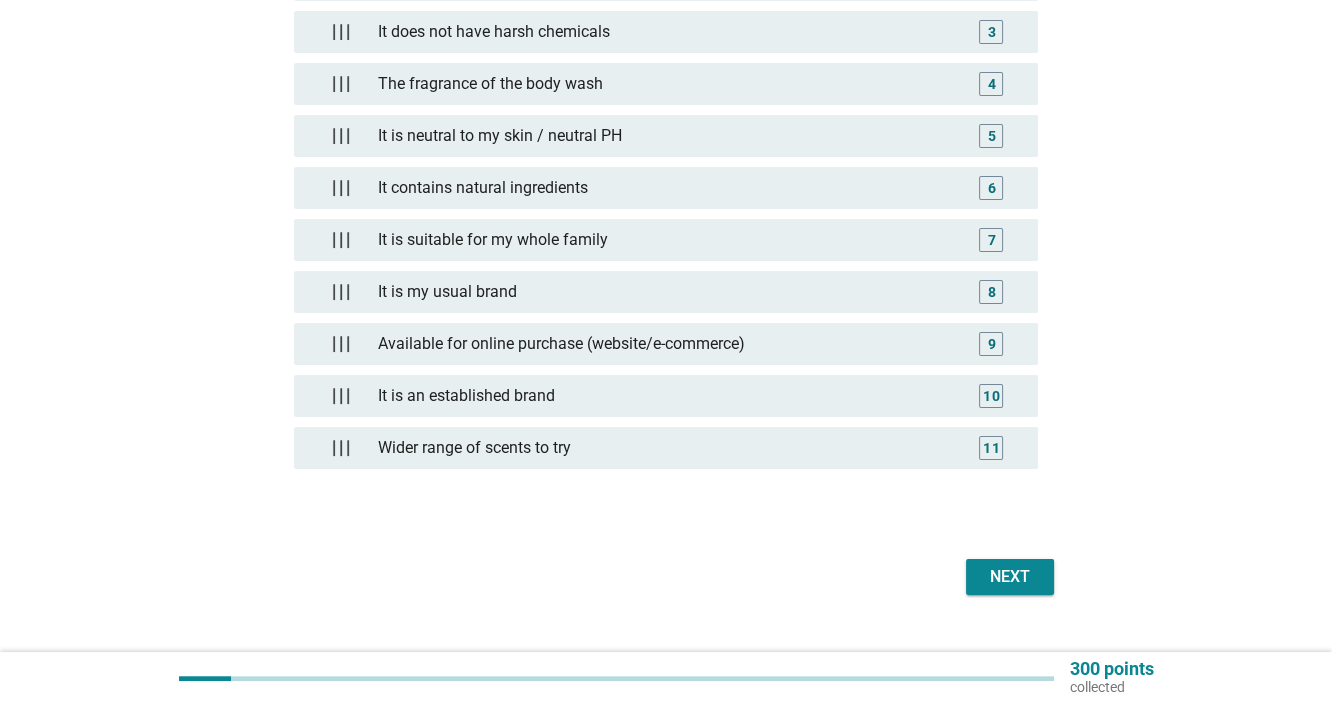scroll, scrollTop: 511, scrollLeft: 0, axis: vertical 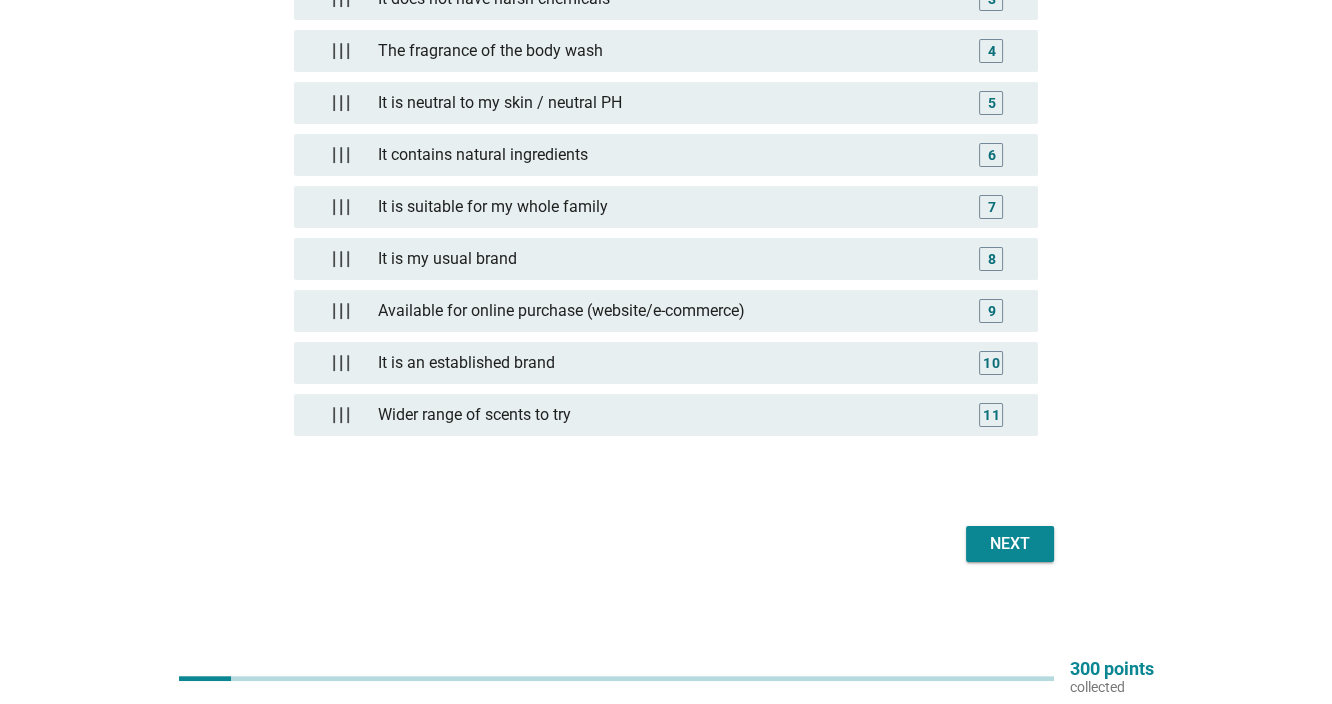 click on "Next" at bounding box center (1010, 544) 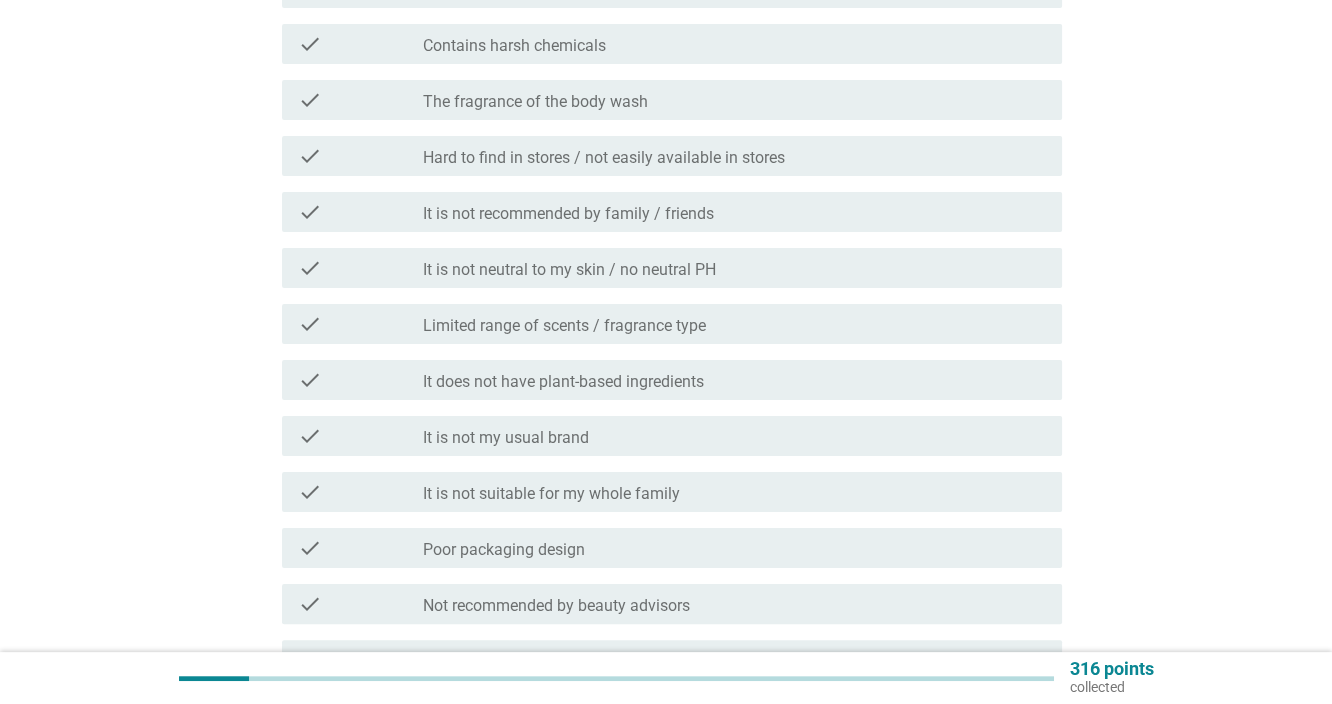 scroll, scrollTop: 0, scrollLeft: 0, axis: both 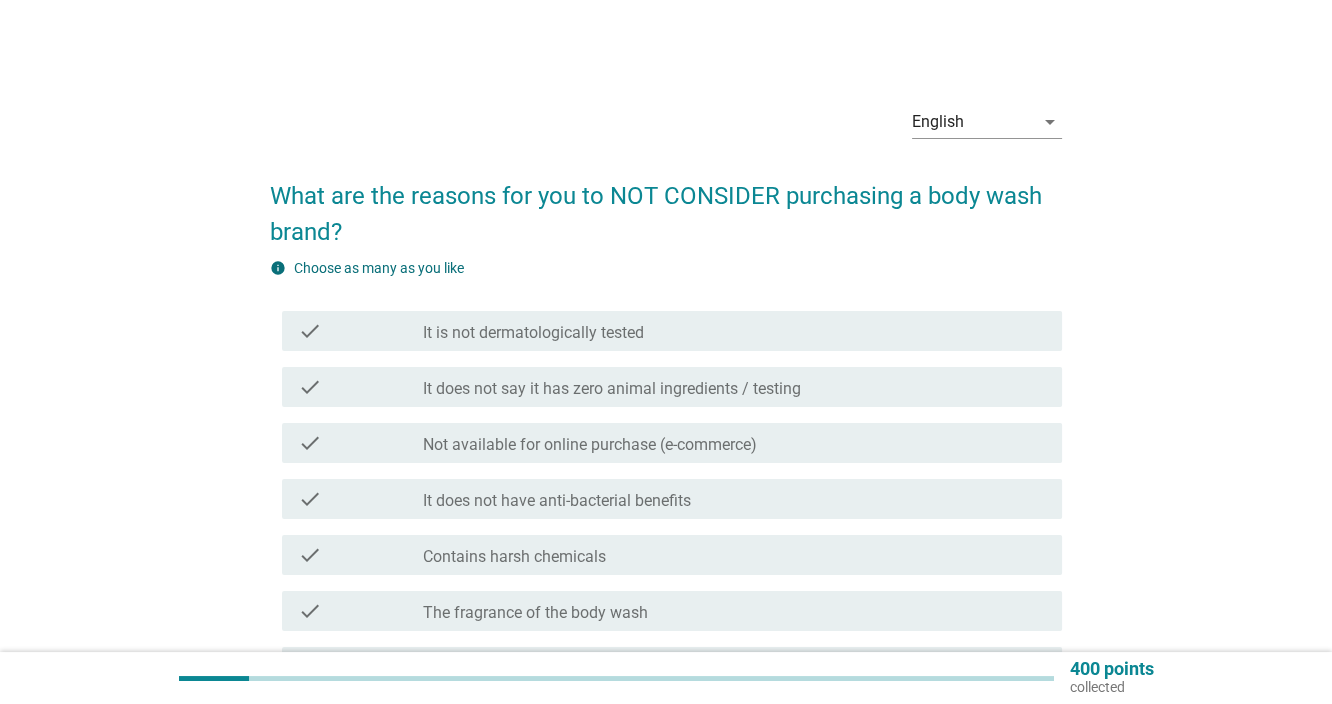 click on "check_box_outline_blank Not available for online purchase (e-commerce)" at bounding box center [734, 443] 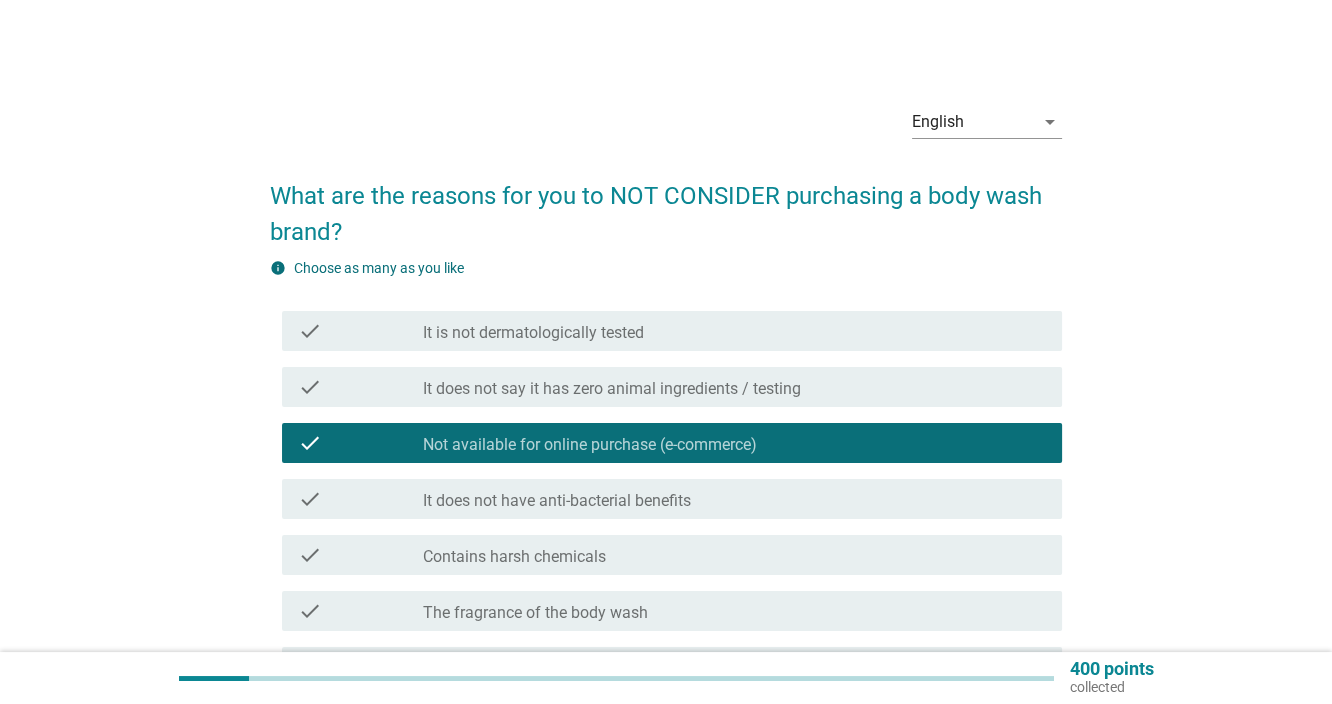 scroll, scrollTop: 333, scrollLeft: 0, axis: vertical 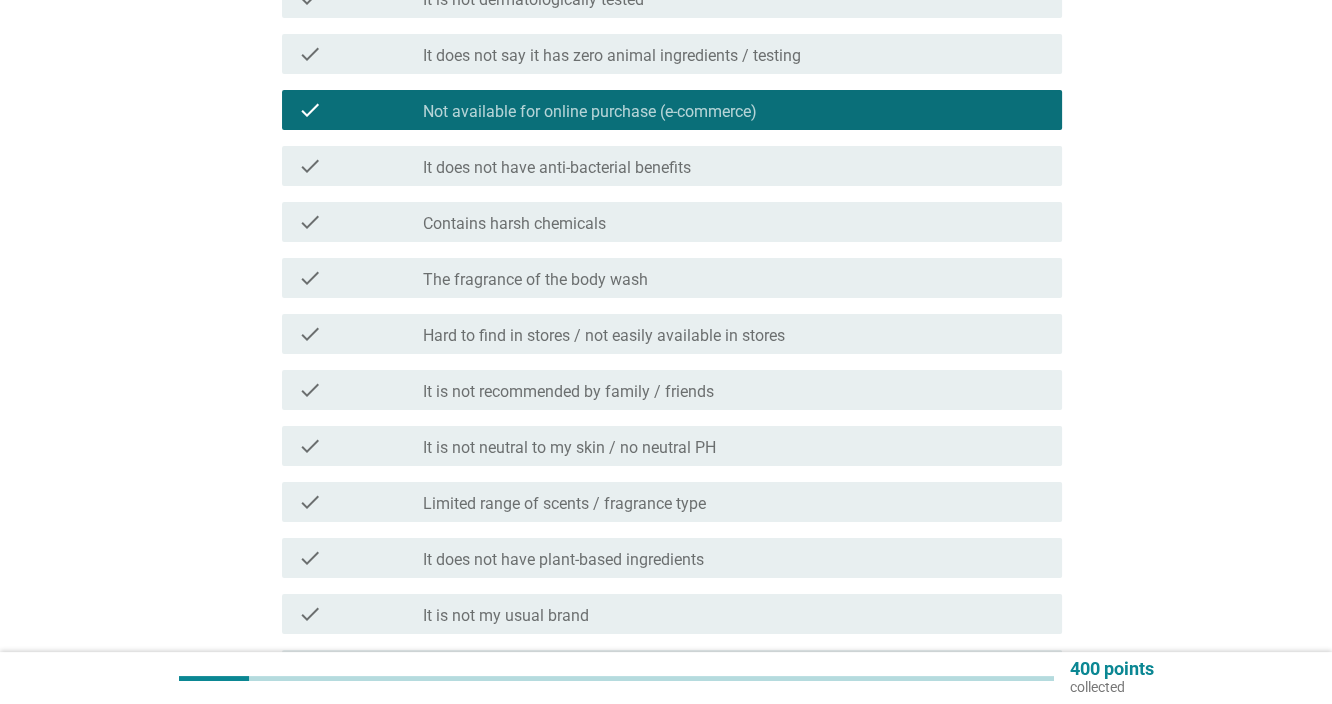 click on "check_box_outline_blank Contains harsh chemicals" at bounding box center [734, 222] 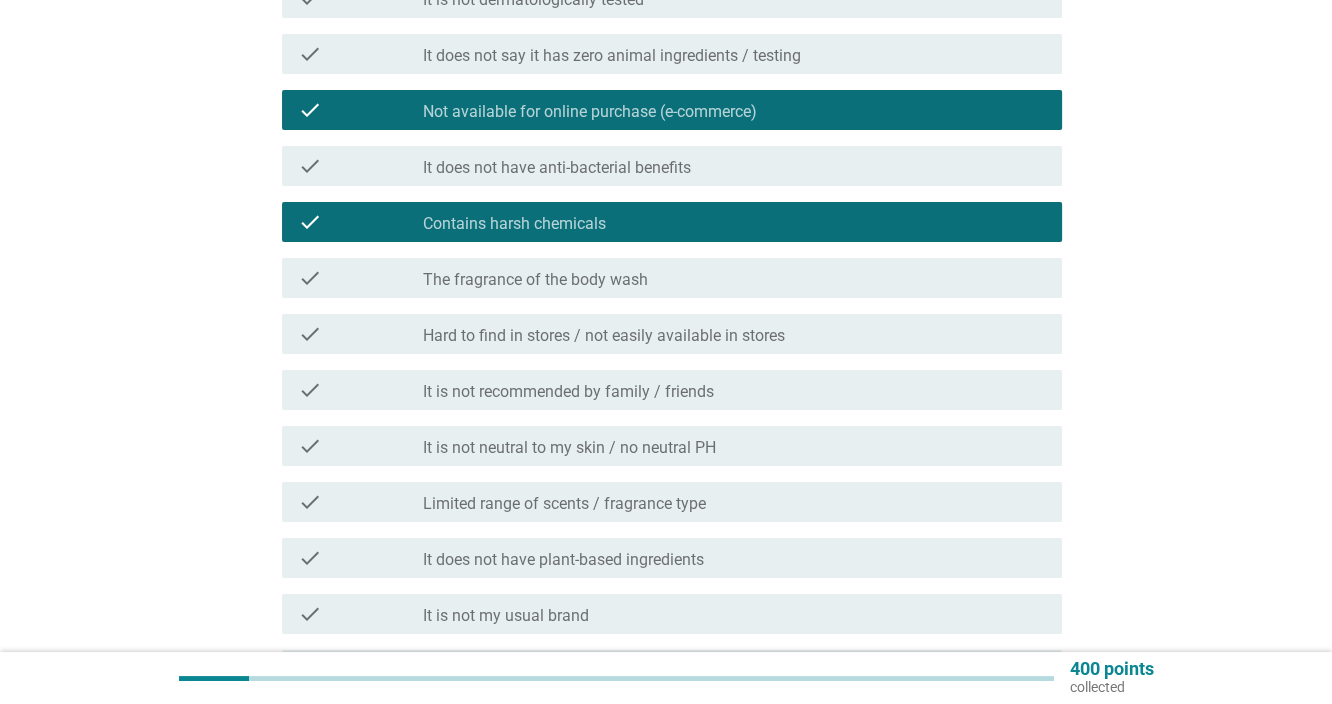 click on "check_box_outline_blank The fragrance of the body wash" at bounding box center [734, 278] 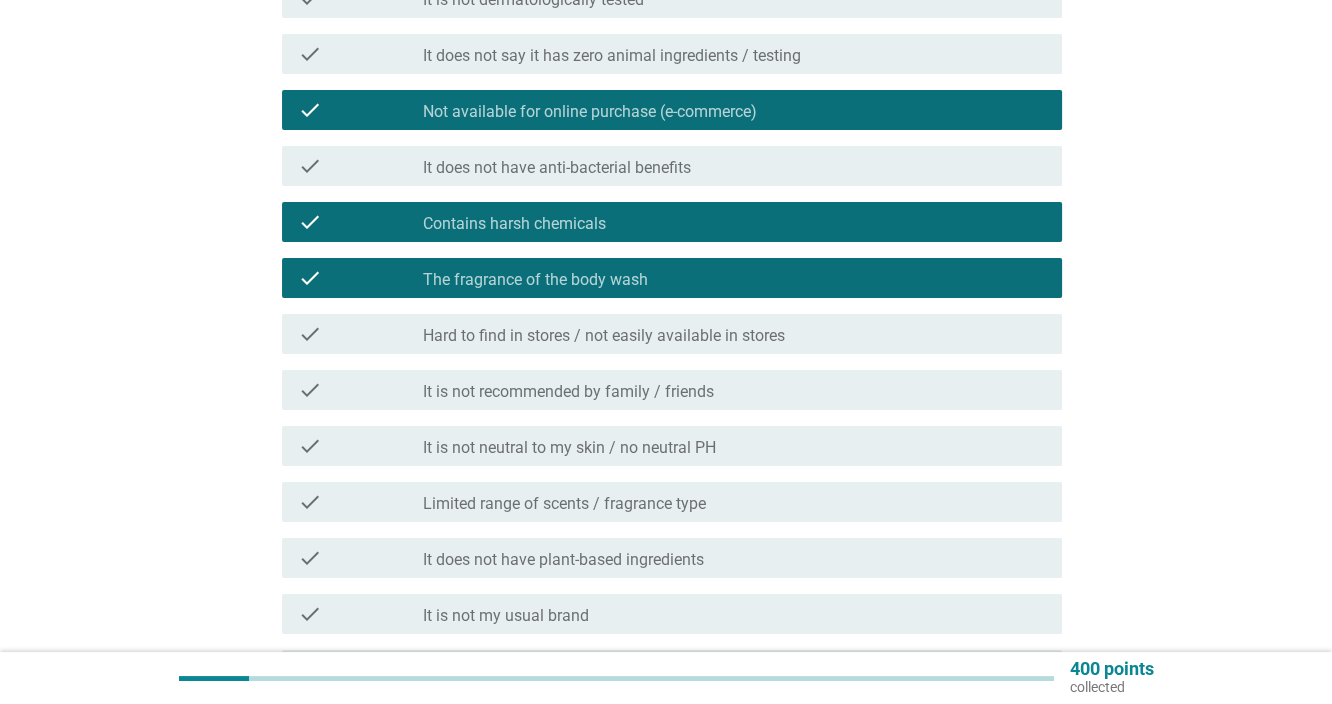 click on "check_box_outline_blank Limited range of scents / fragrance type" at bounding box center [734, 502] 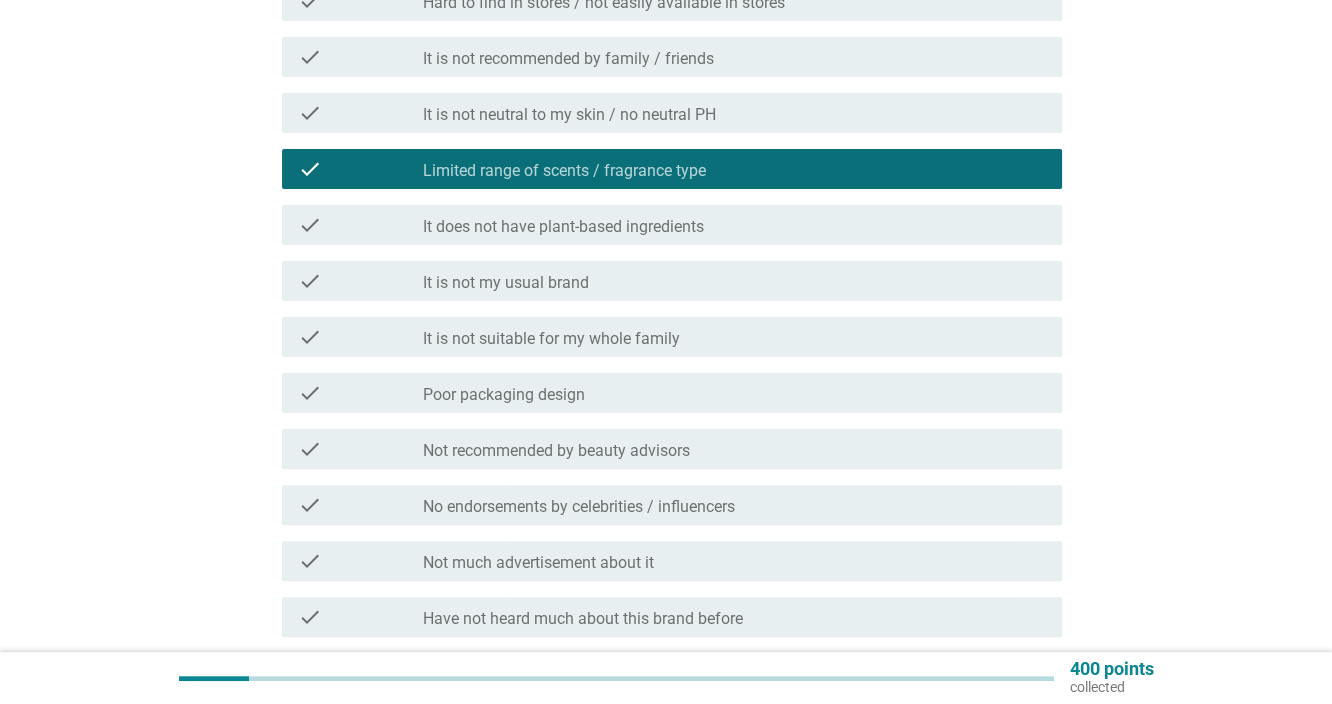 scroll, scrollTop: 1000, scrollLeft: 0, axis: vertical 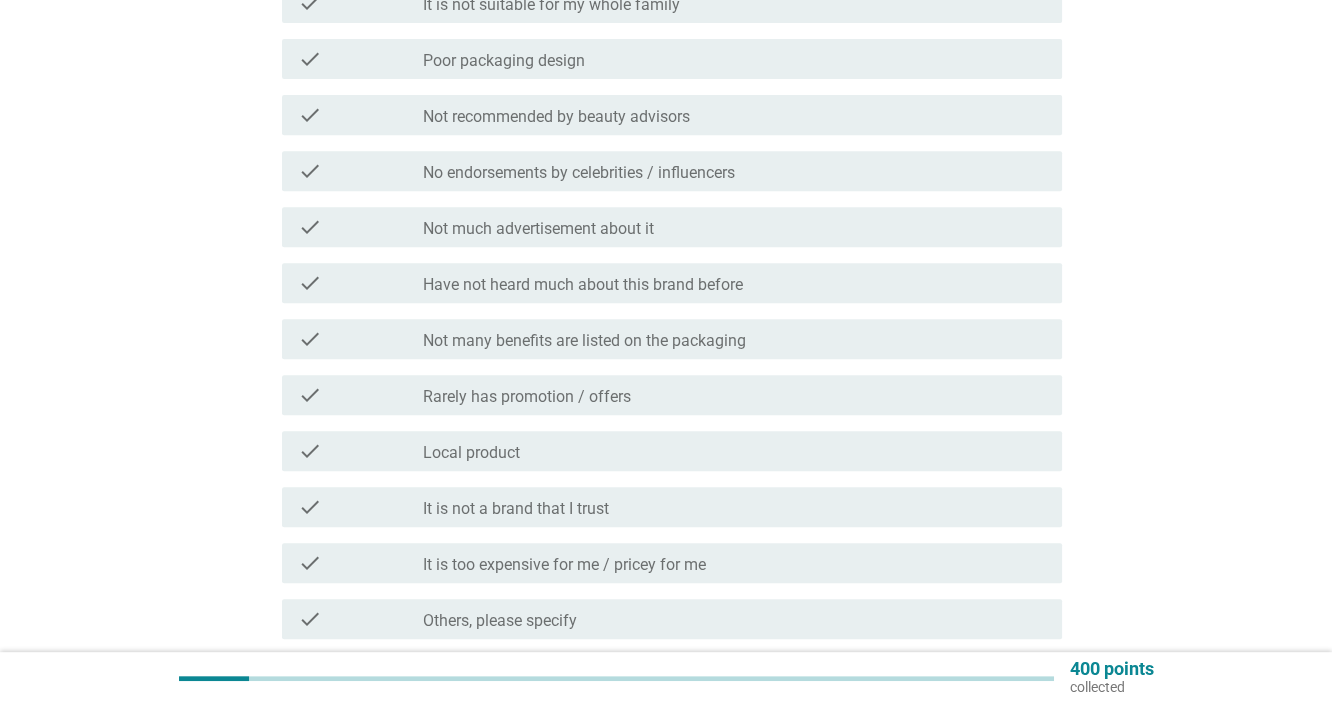 click on "Have not heard much about this brand before" at bounding box center [583, 285] 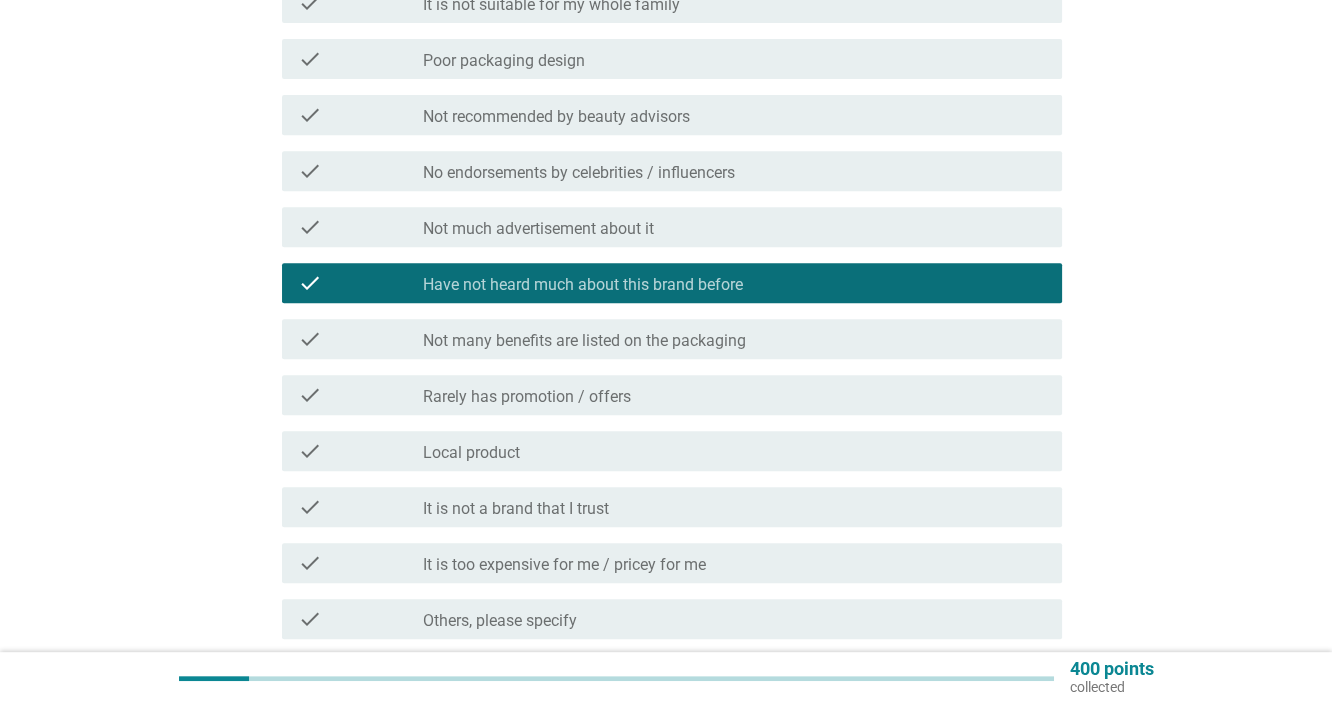 click on "check_box_outline_blank Rarely has promotion / offers" at bounding box center (734, 395) 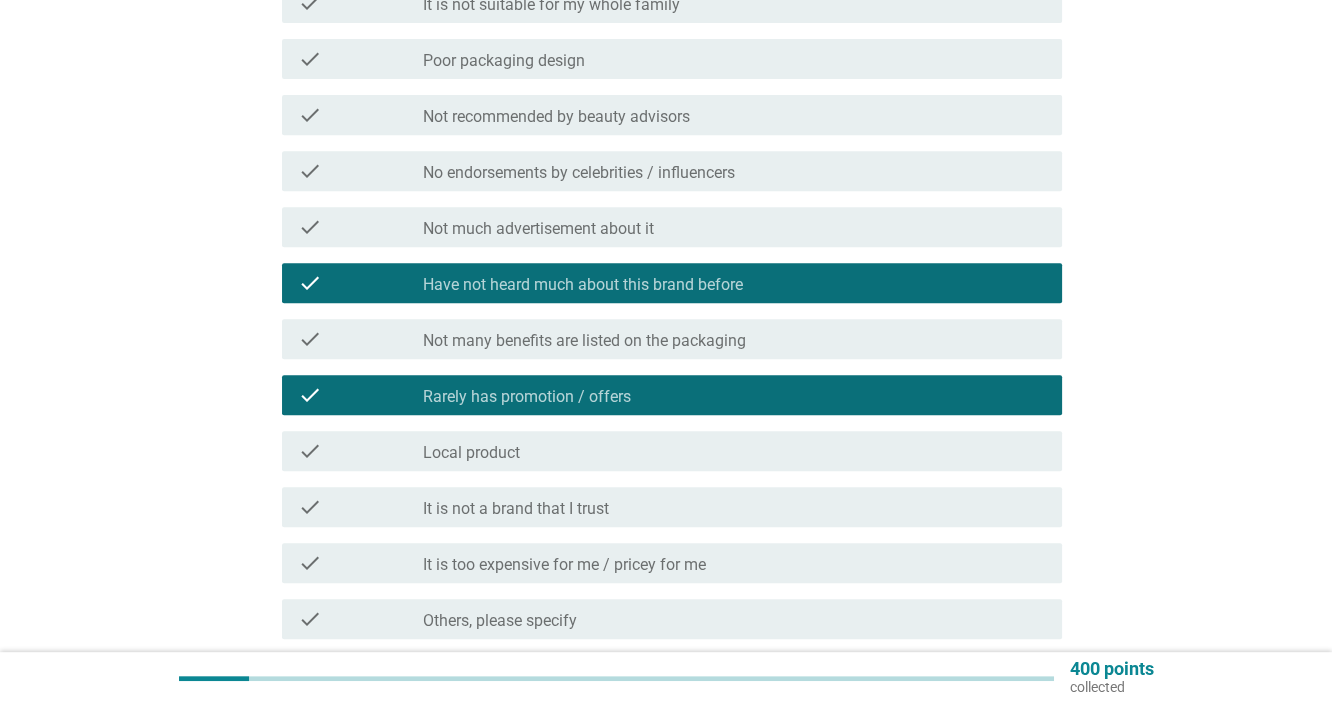 click on "check_box_outline_blank It is too expensive for me / pricey for me" at bounding box center (734, 563) 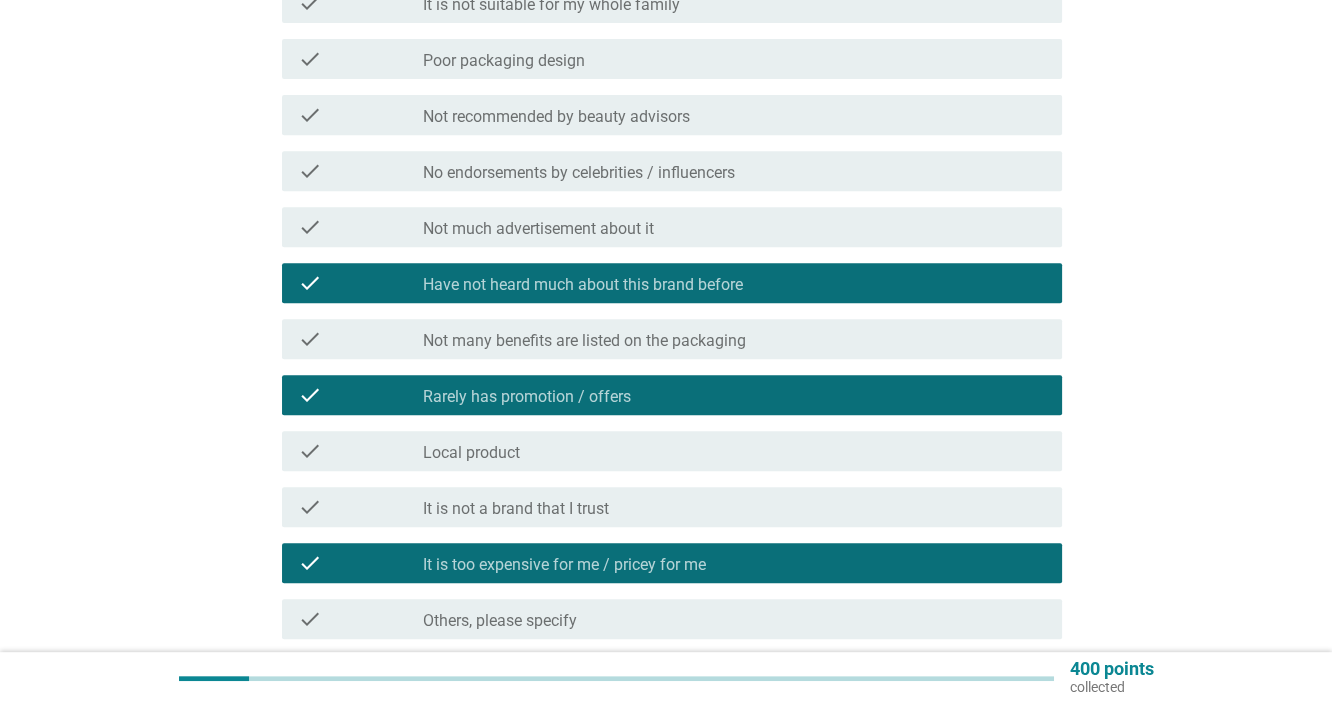 scroll, scrollTop: 1173, scrollLeft: 0, axis: vertical 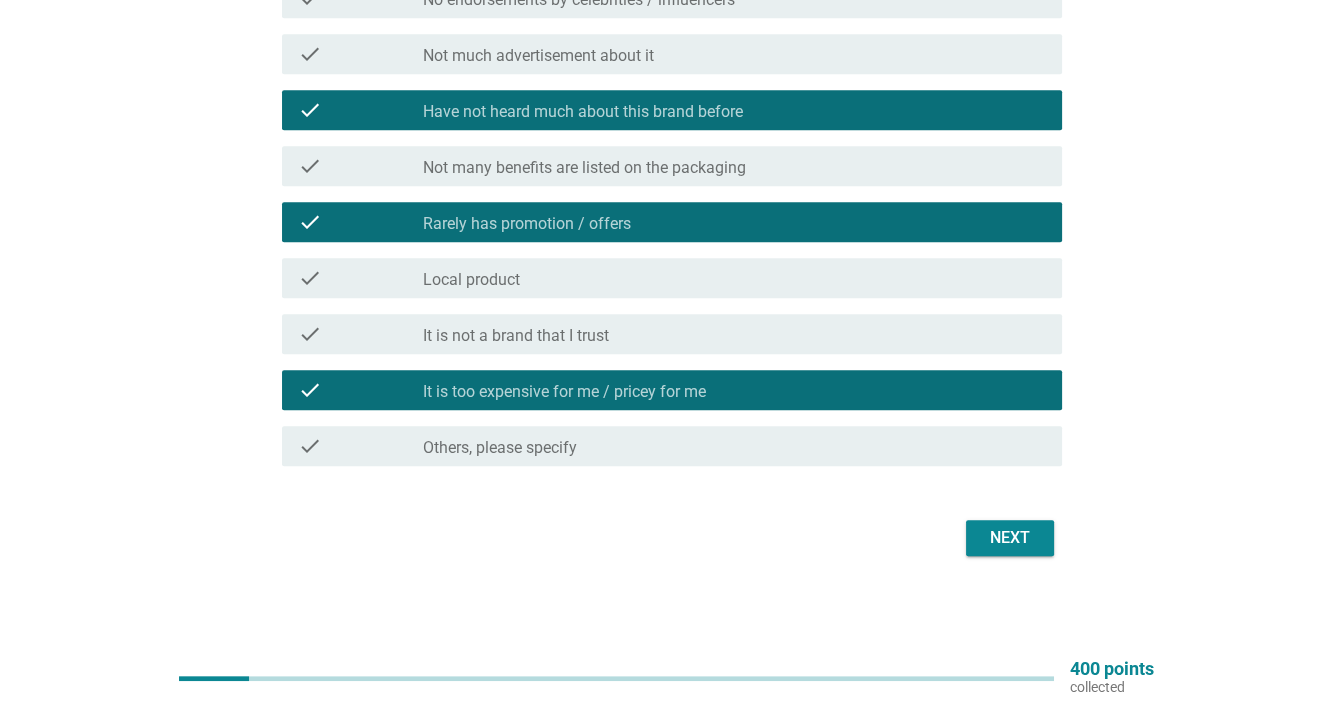 click on "Next" at bounding box center (666, 538) 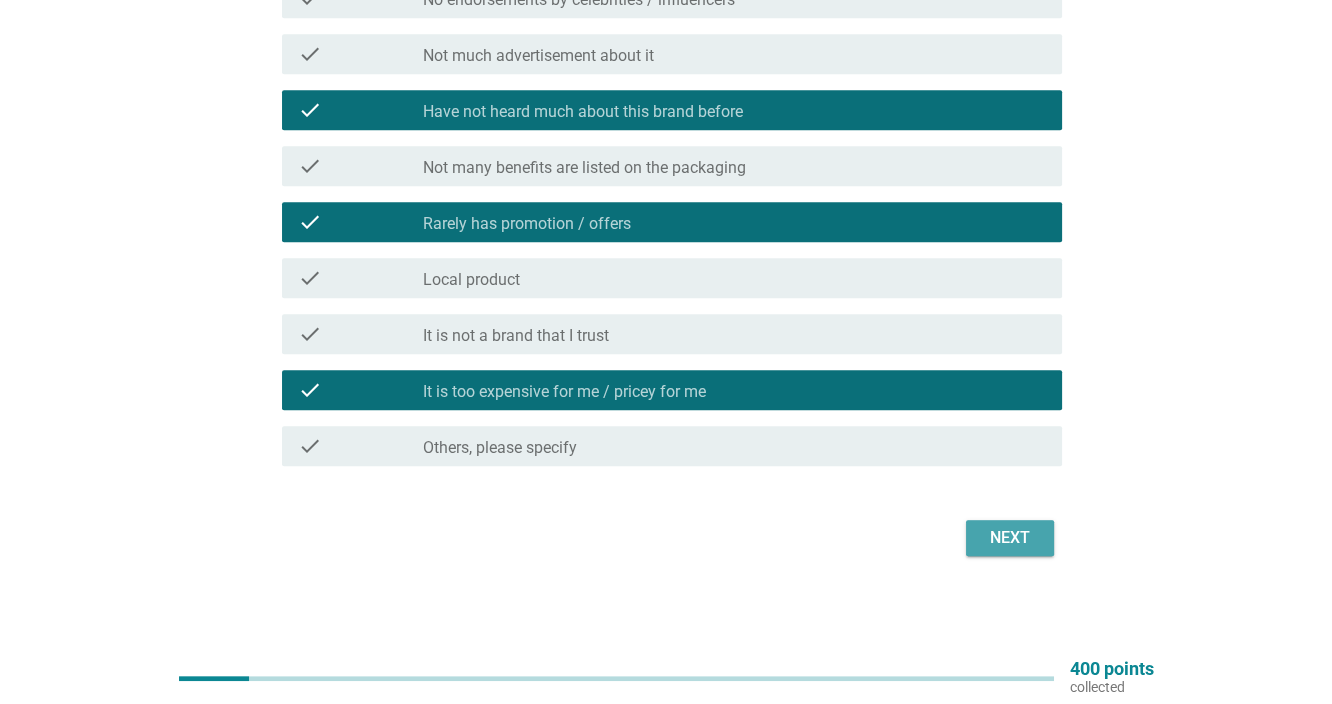 click on "Next" at bounding box center (1010, 538) 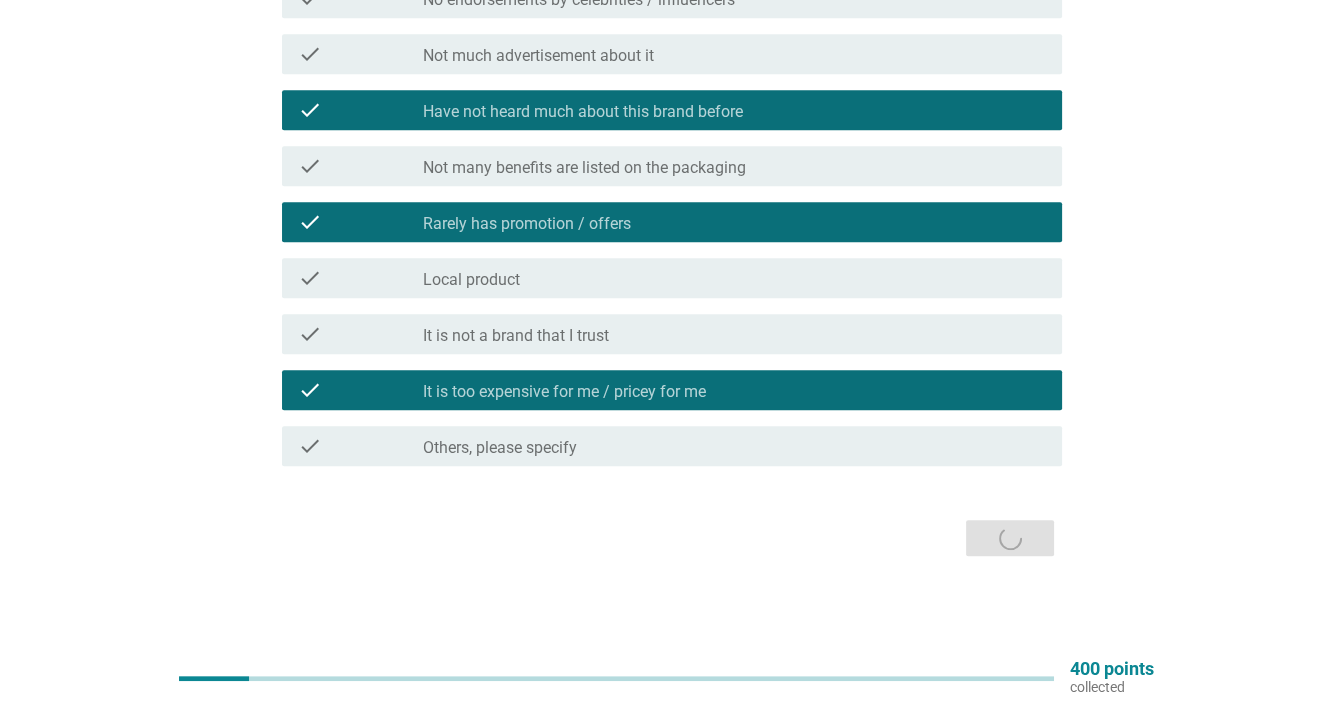scroll, scrollTop: 0, scrollLeft: 0, axis: both 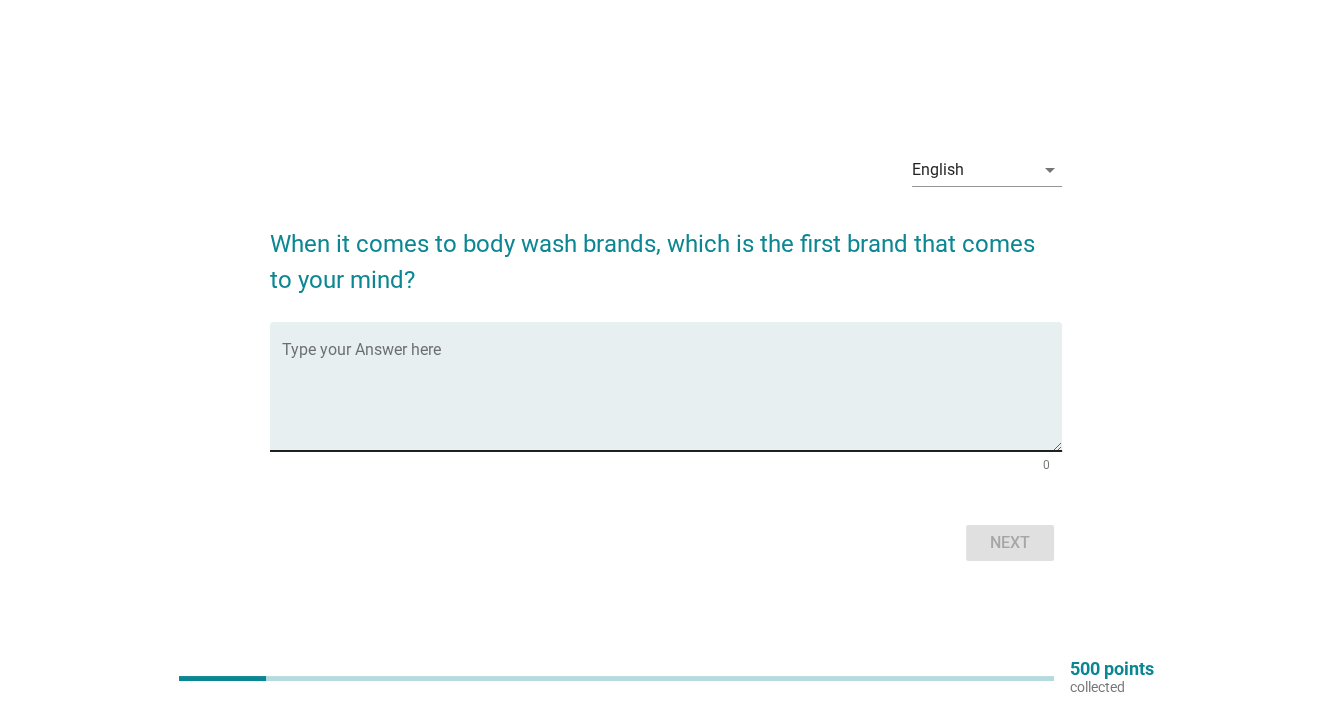 click at bounding box center [672, 398] 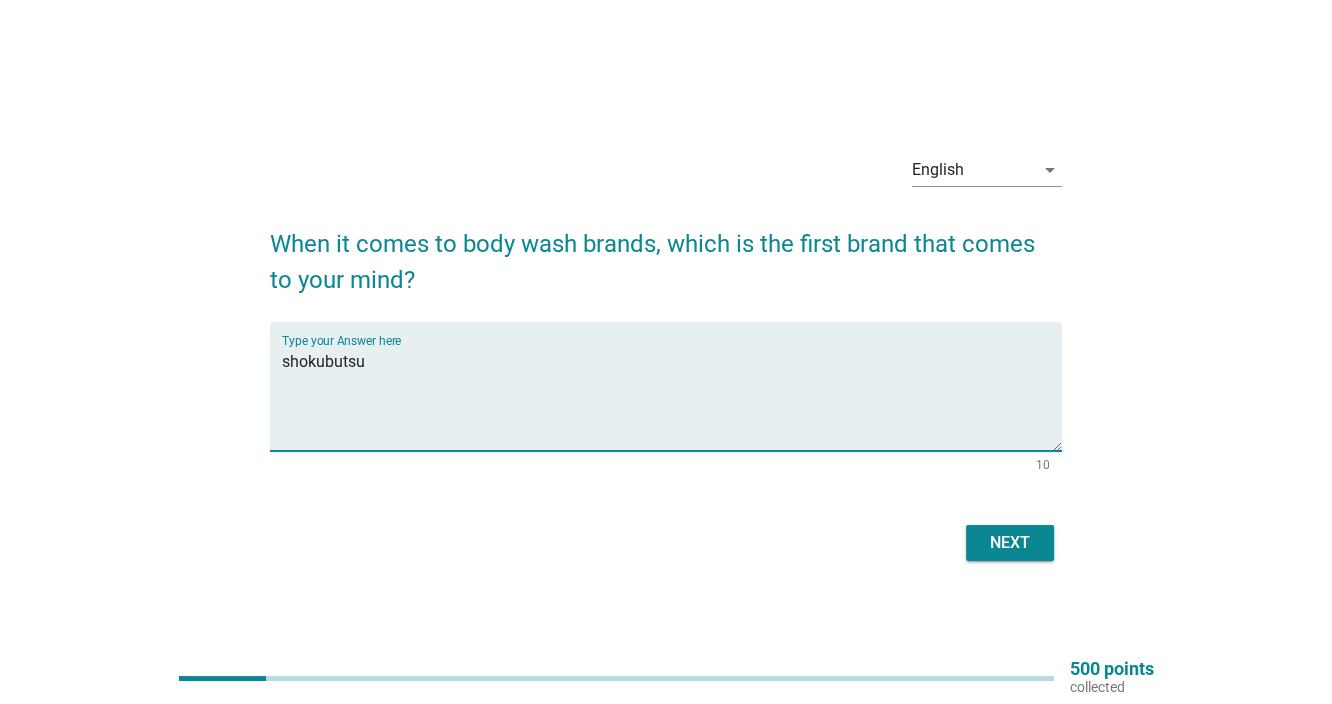 type on "shokubutsu" 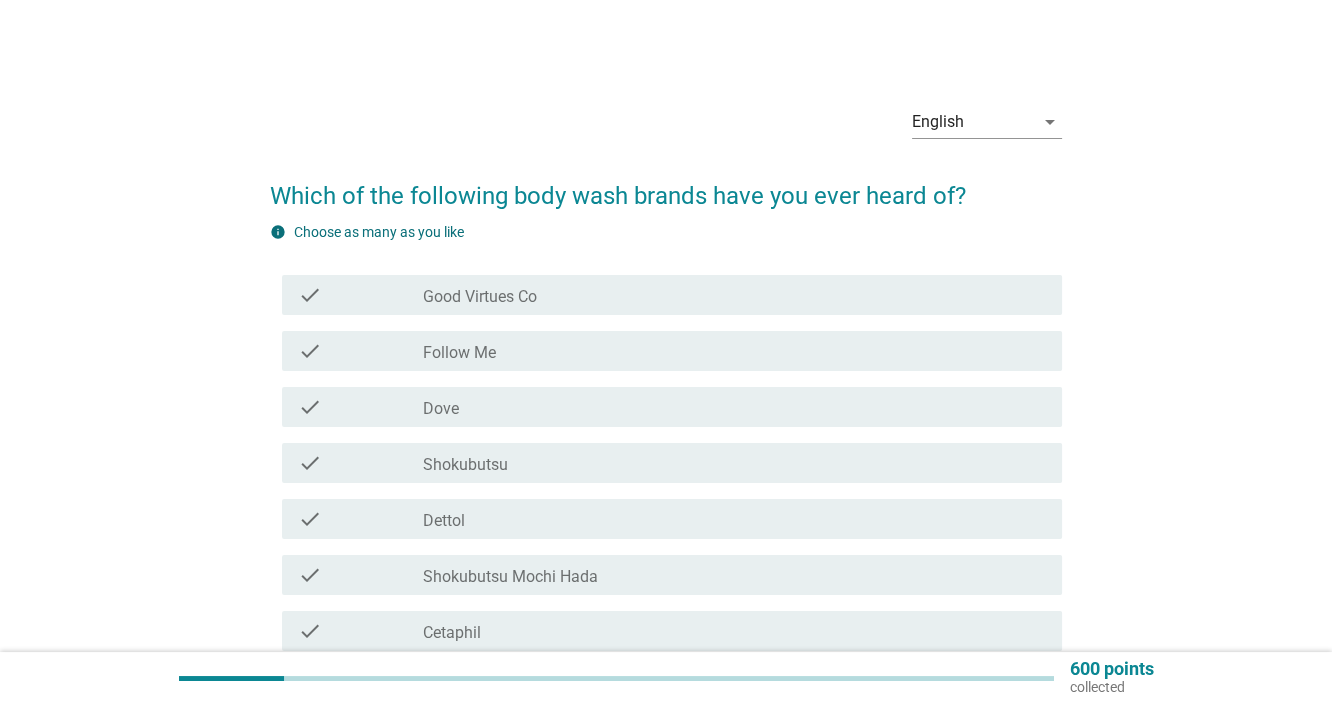 click on "Good Virtues Co" at bounding box center [480, 297] 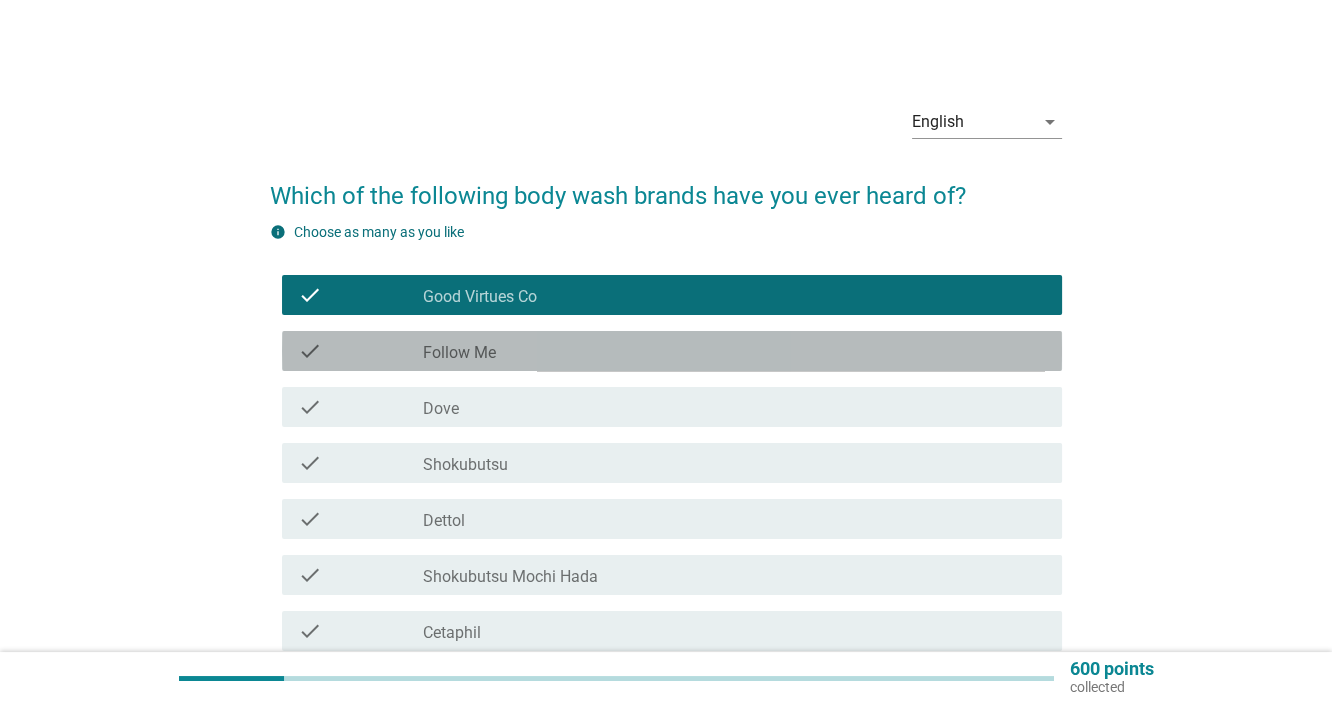 drag, startPoint x: 548, startPoint y: 351, endPoint x: 540, endPoint y: 379, distance: 29.12044 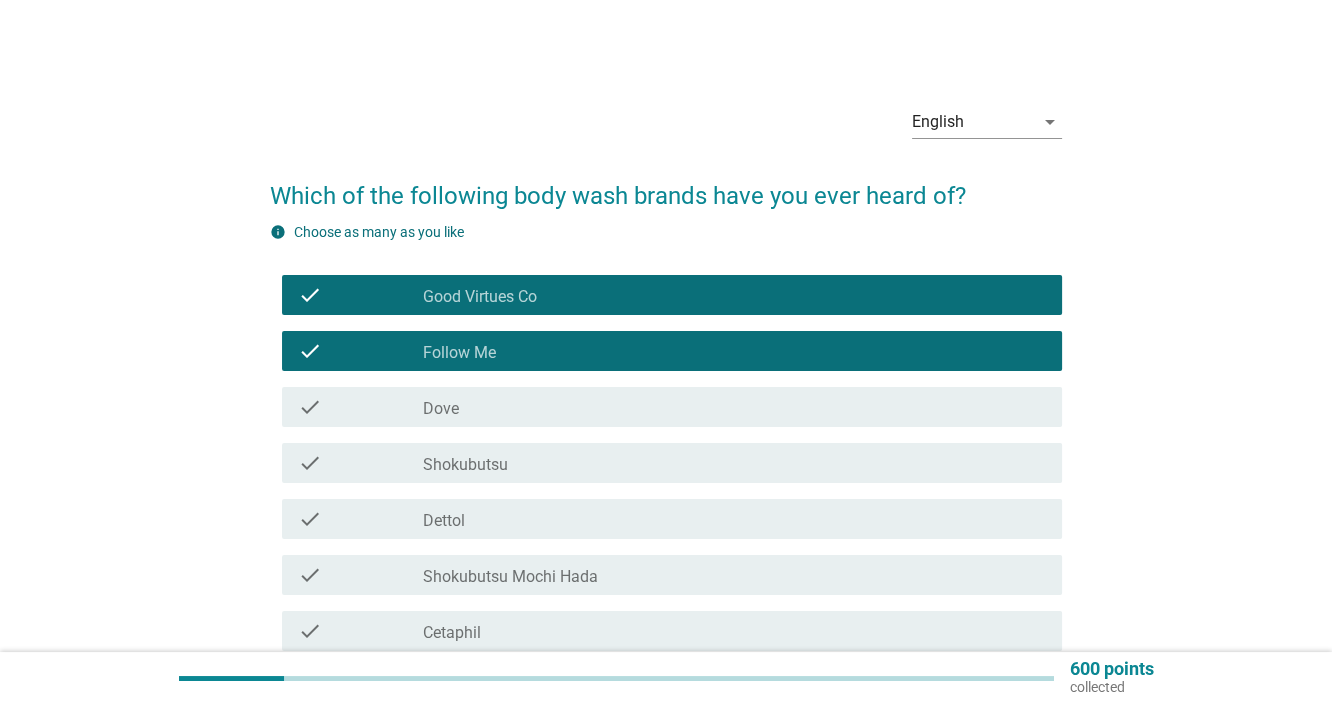 click on "check     check_box_outline_blank Dove" at bounding box center [672, 407] 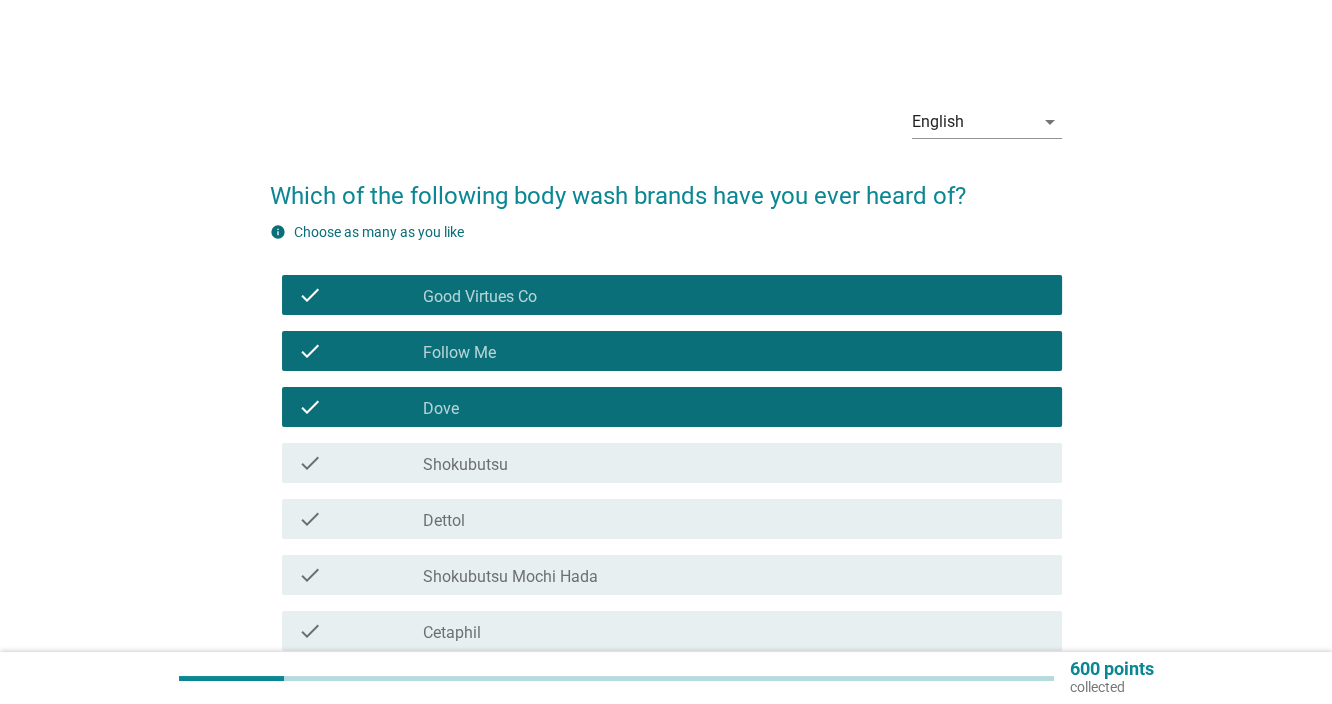 click on "check_box_outline_blank Shokubutsu" at bounding box center (734, 463) 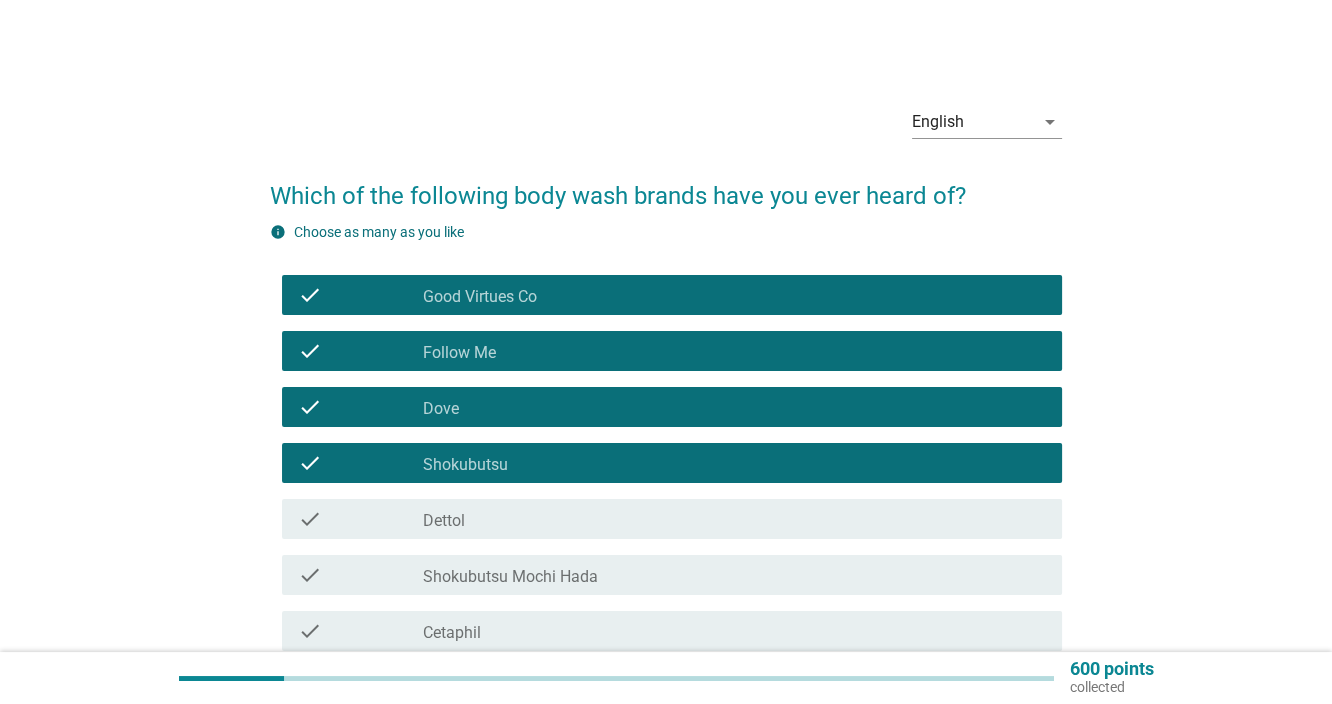 click on "check     check_box_outline_blank Dettol" at bounding box center [672, 519] 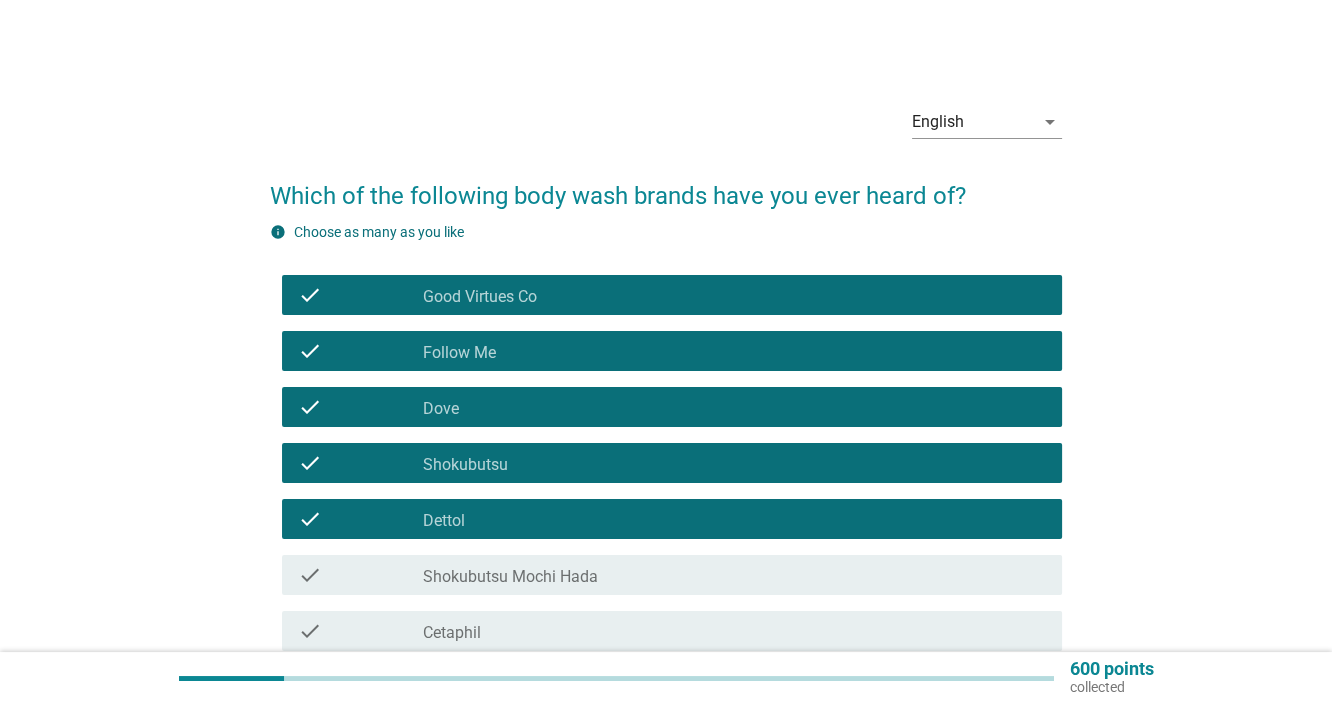 click on "check     check_box_outline_blank Shokubutsu Mochi Hada" at bounding box center [672, 575] 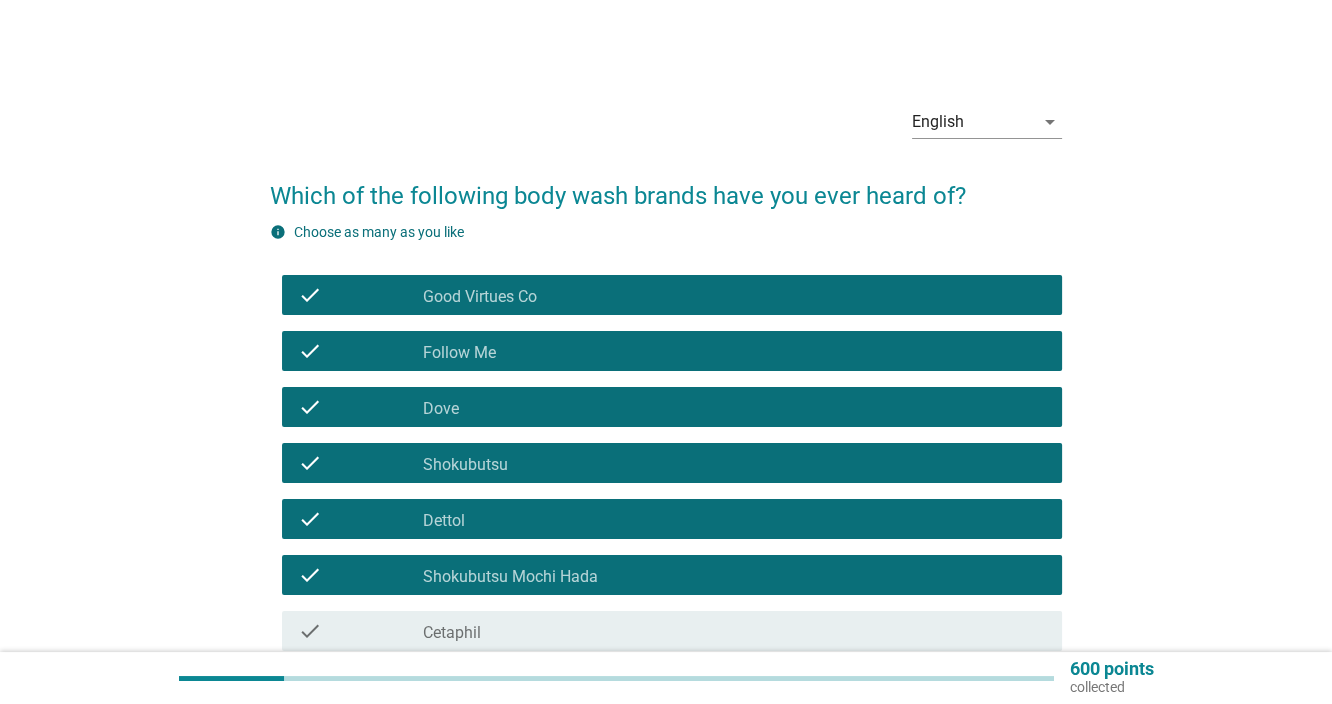 scroll, scrollTop: 333, scrollLeft: 0, axis: vertical 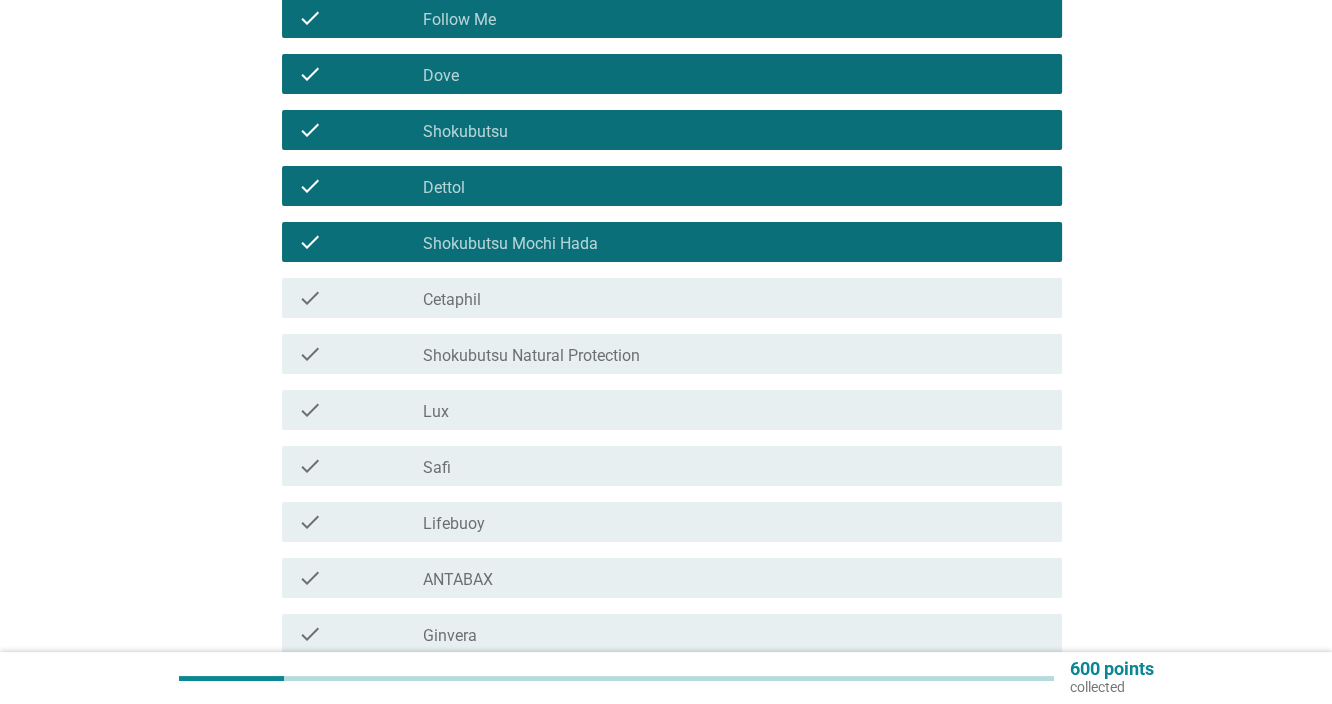 click on "check     check_box_outline_blank Cetaphil" at bounding box center (672, 298) 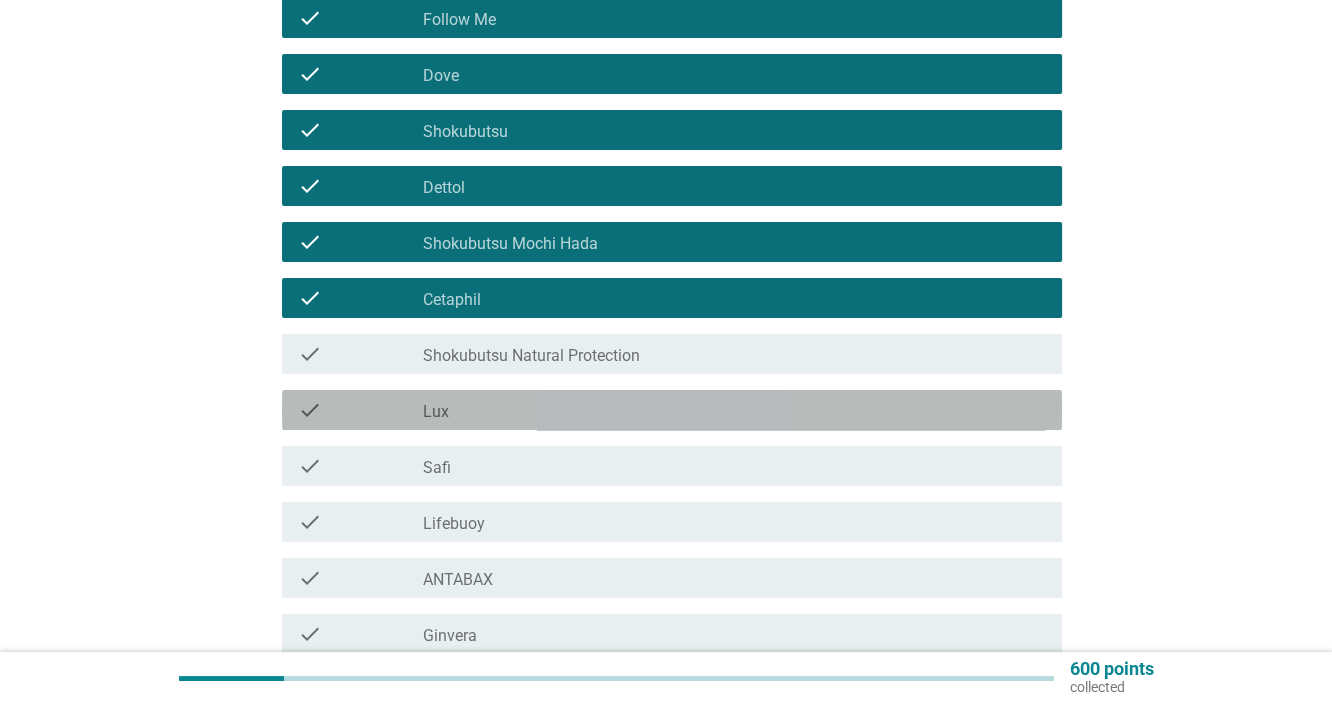 click on "check_box_outline_blank Lux" at bounding box center (734, 410) 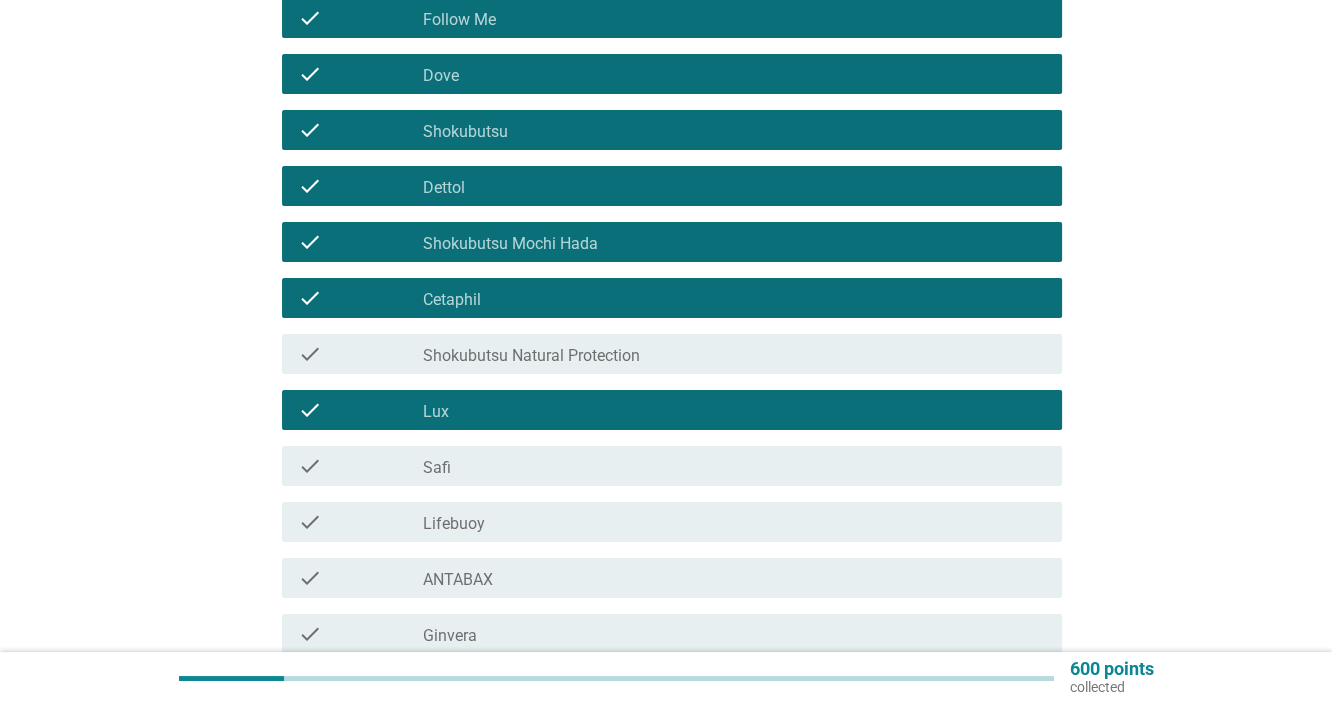 click on "check     check_box_outline_blank Safi" at bounding box center [672, 466] 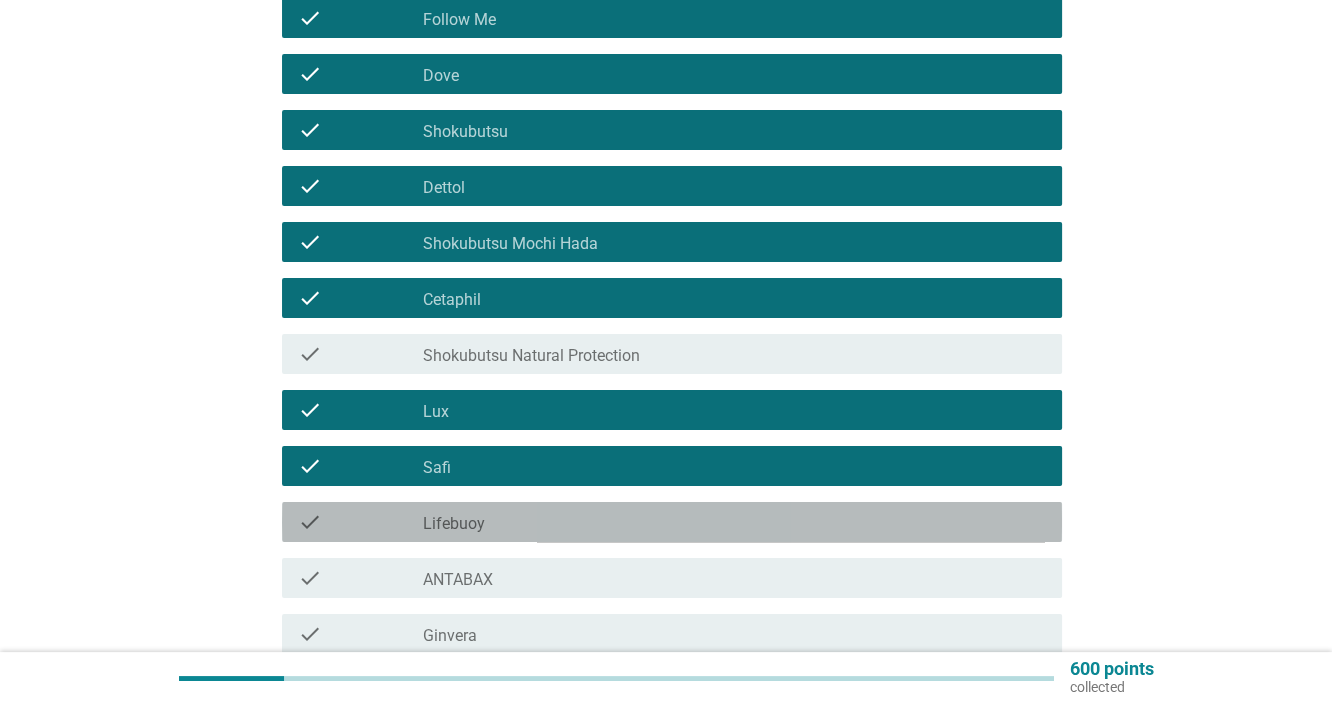 click on "check_box_outline_blank Lifebuoy" at bounding box center [734, 522] 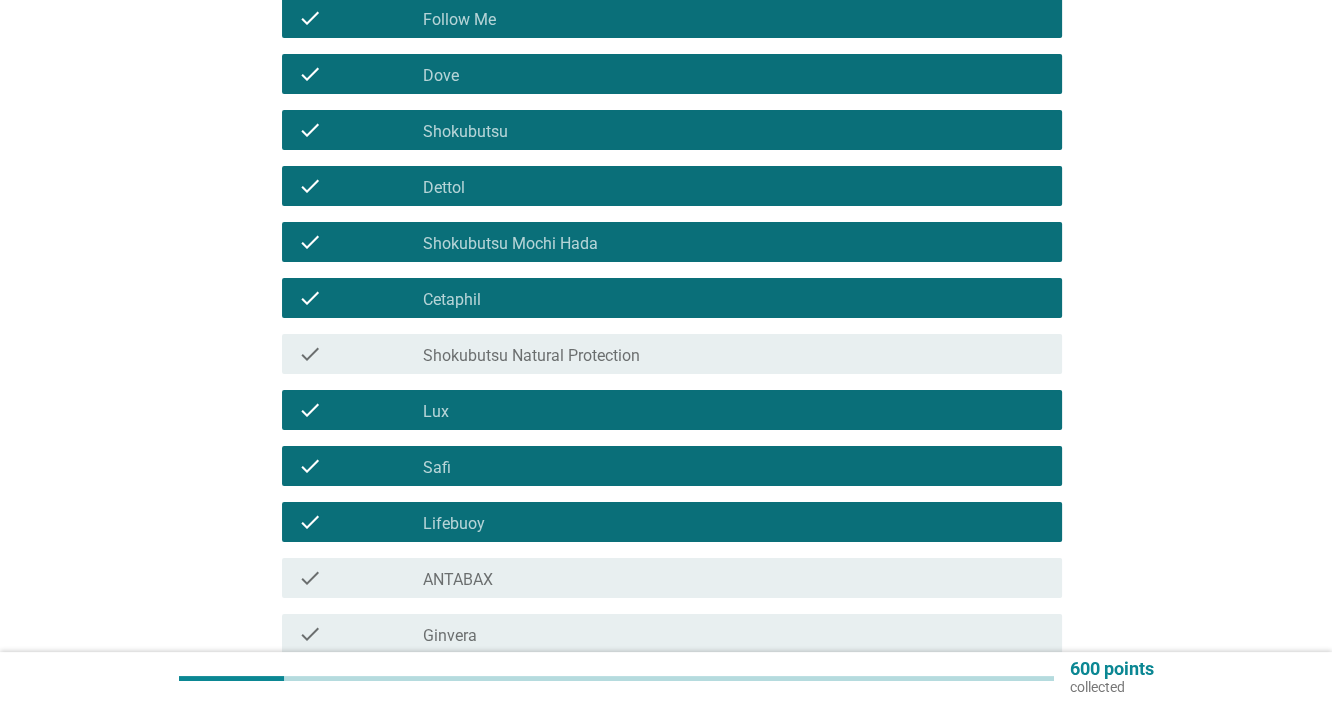 click on "check_box_outline_blank ANTABAX" at bounding box center (734, 578) 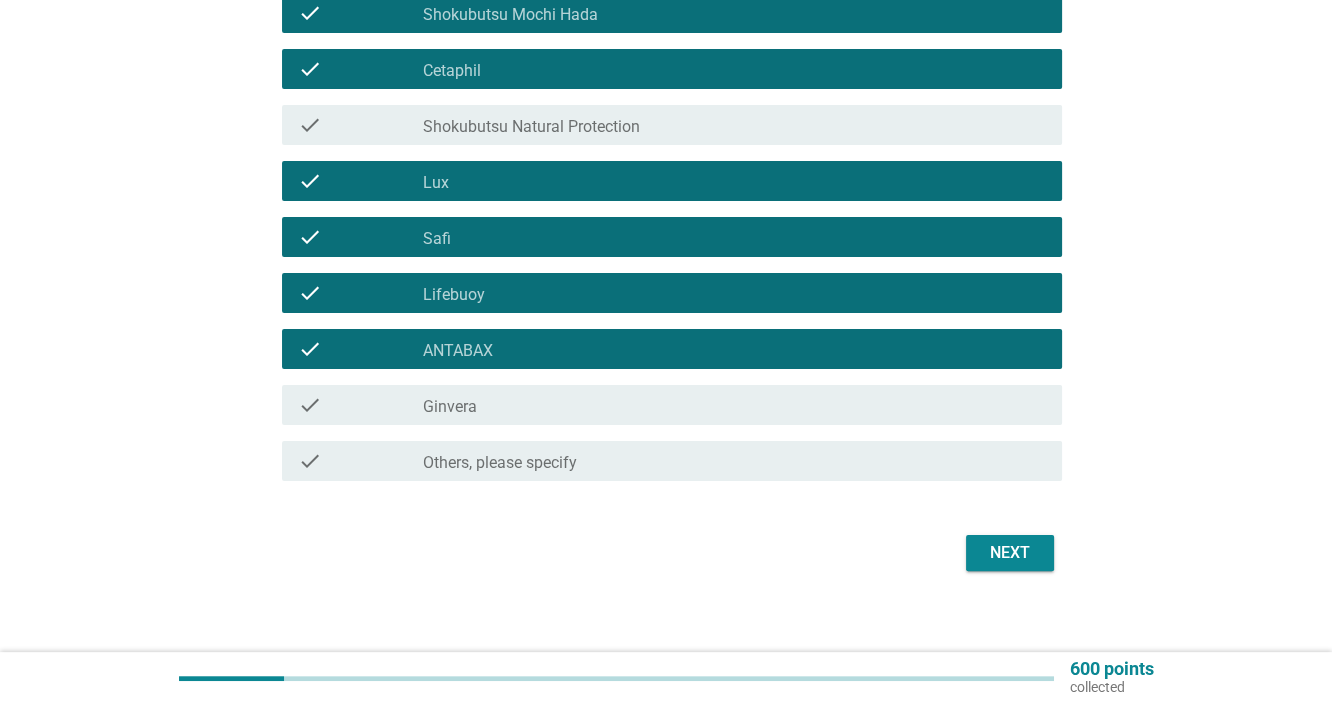 scroll, scrollTop: 577, scrollLeft: 0, axis: vertical 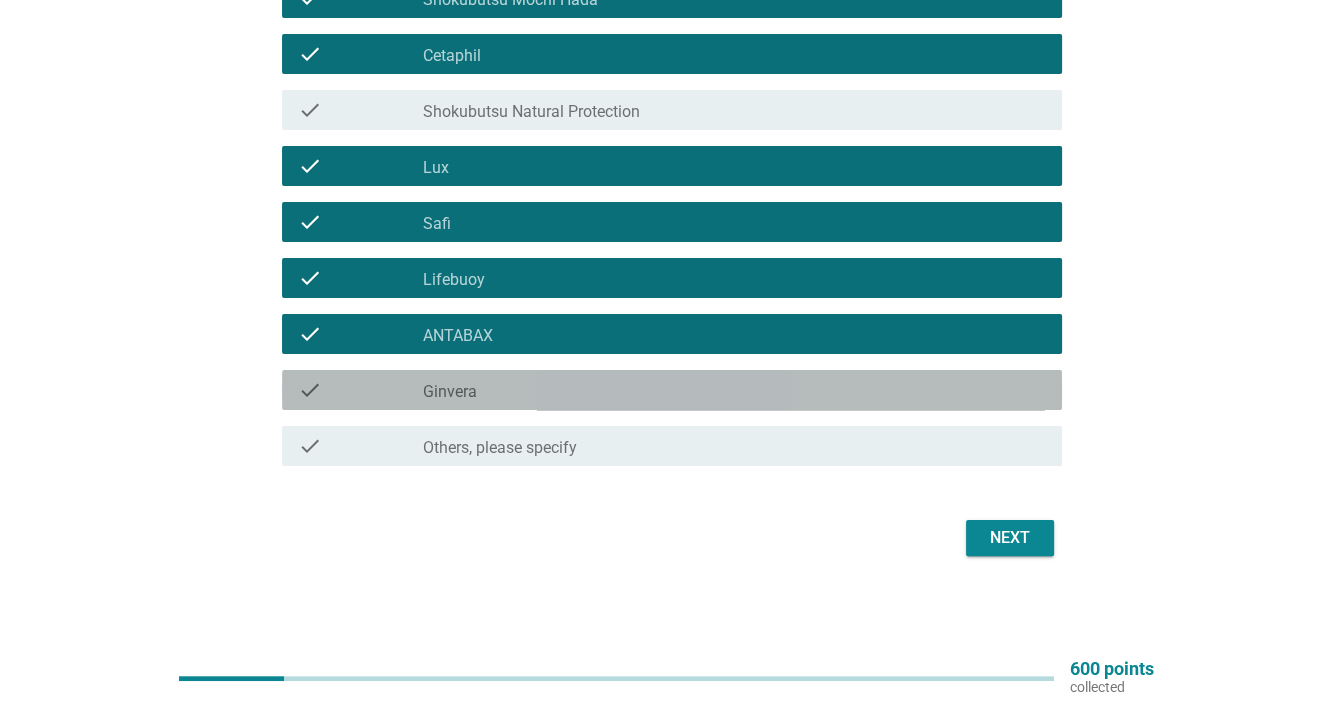 click on "check_box_outline_blank Ginvera" at bounding box center [734, 390] 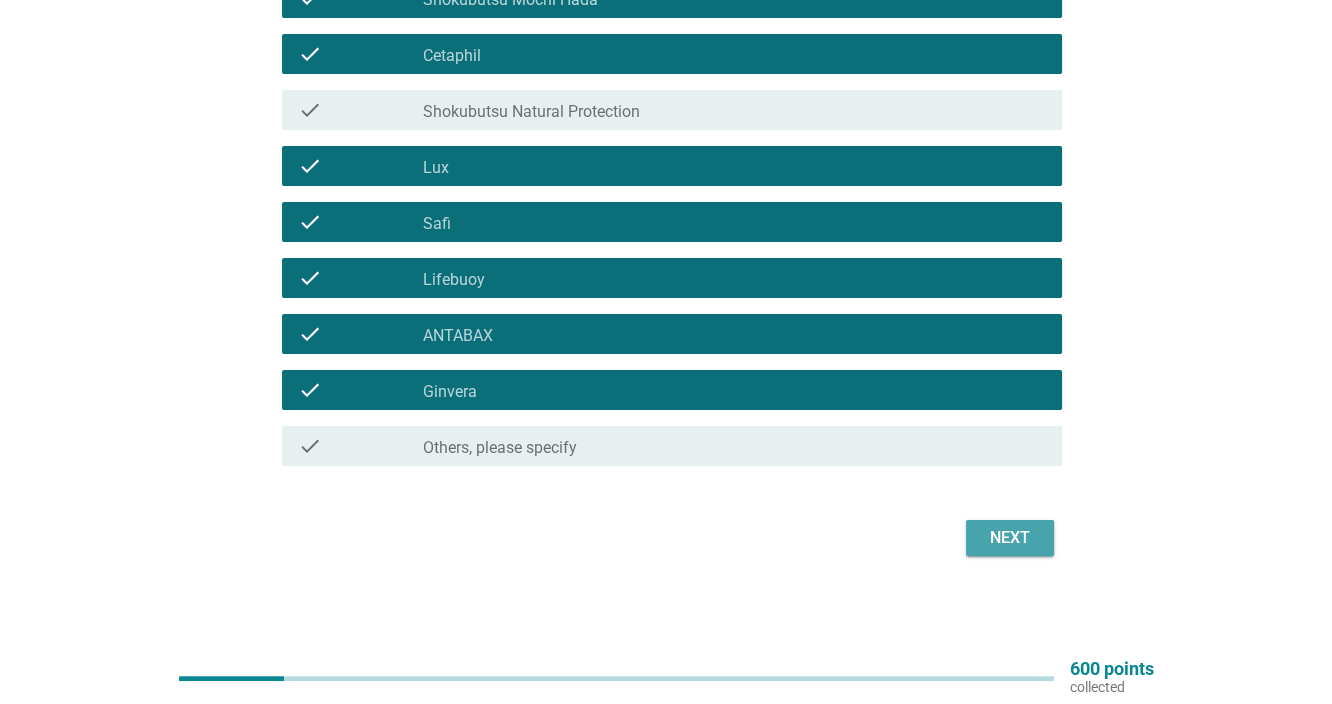 click on "Next" at bounding box center [1010, 538] 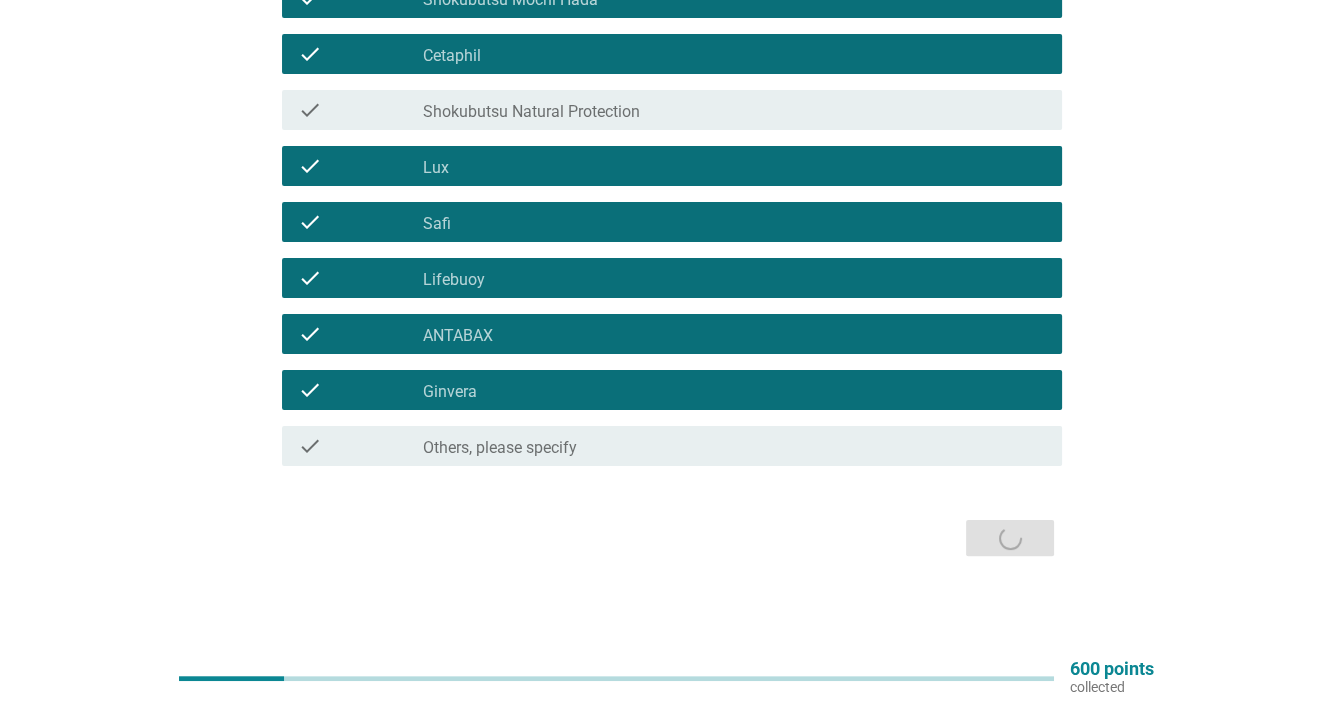 scroll, scrollTop: 0, scrollLeft: 0, axis: both 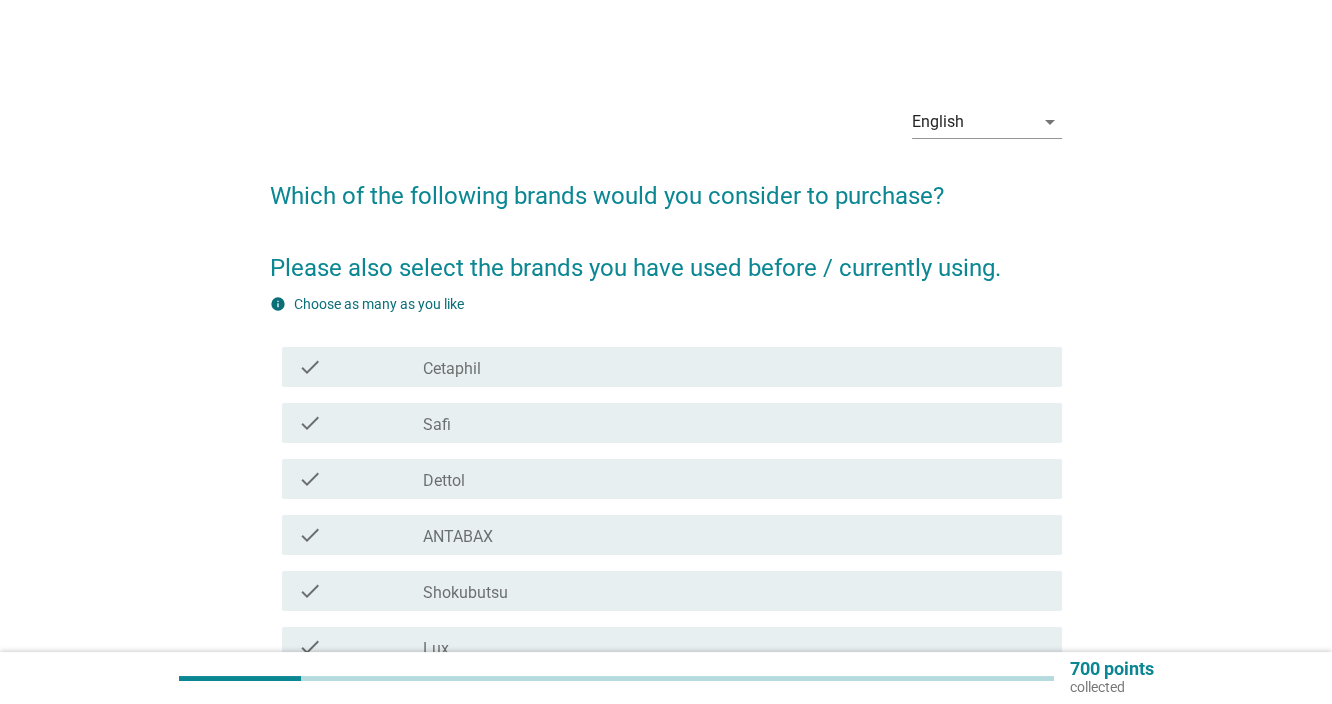 click on "check     check_box_outline_blank Cetaphil" at bounding box center (672, 367) 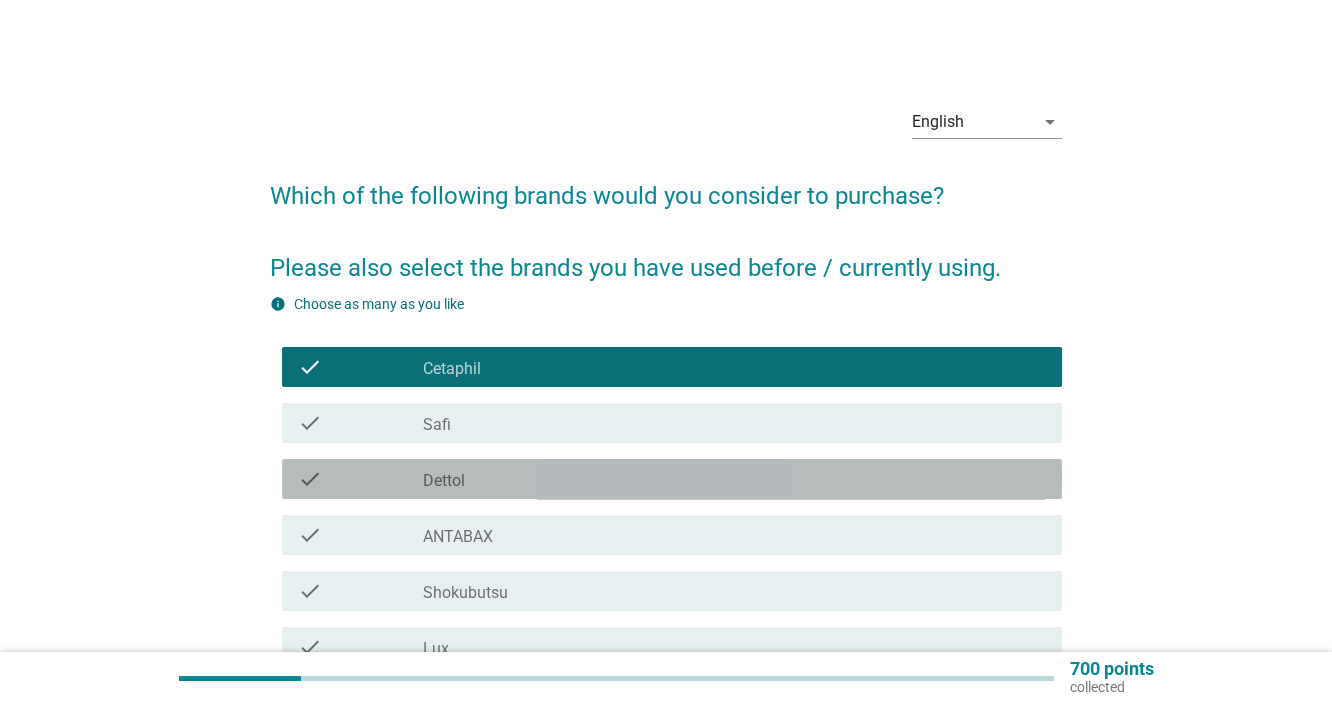 click on "check_box_outline_blank Dettol" at bounding box center (734, 479) 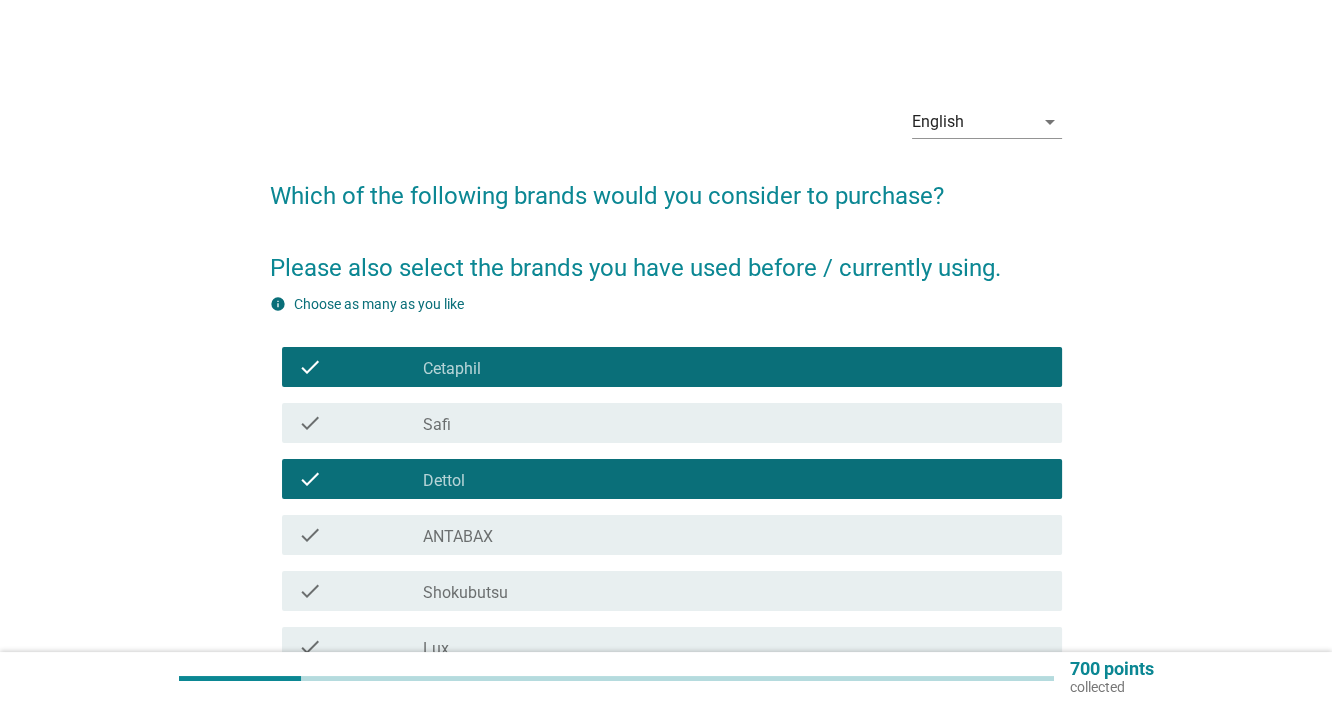 click on "check_box_outline_blank Shokubutsu" at bounding box center [734, 591] 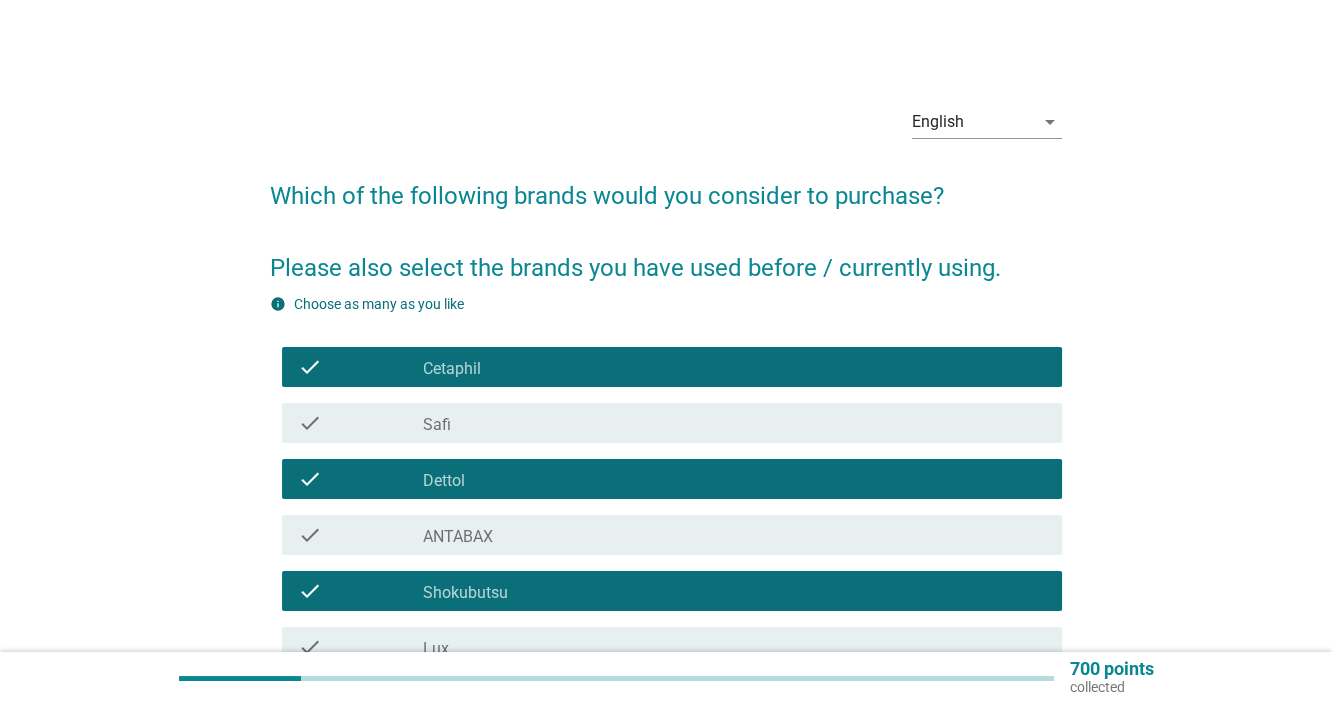 scroll, scrollTop: 333, scrollLeft: 0, axis: vertical 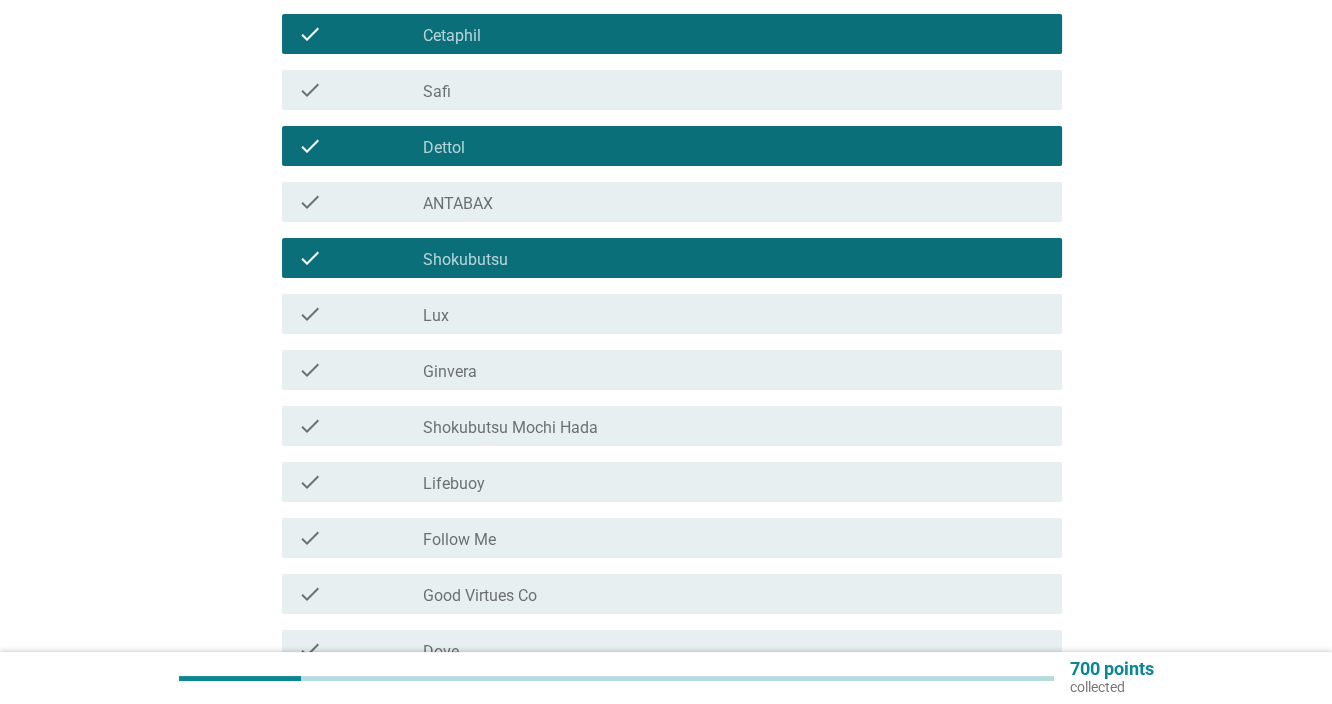 click on "check_box_outline_blank Shokubutsu" at bounding box center [734, 258] 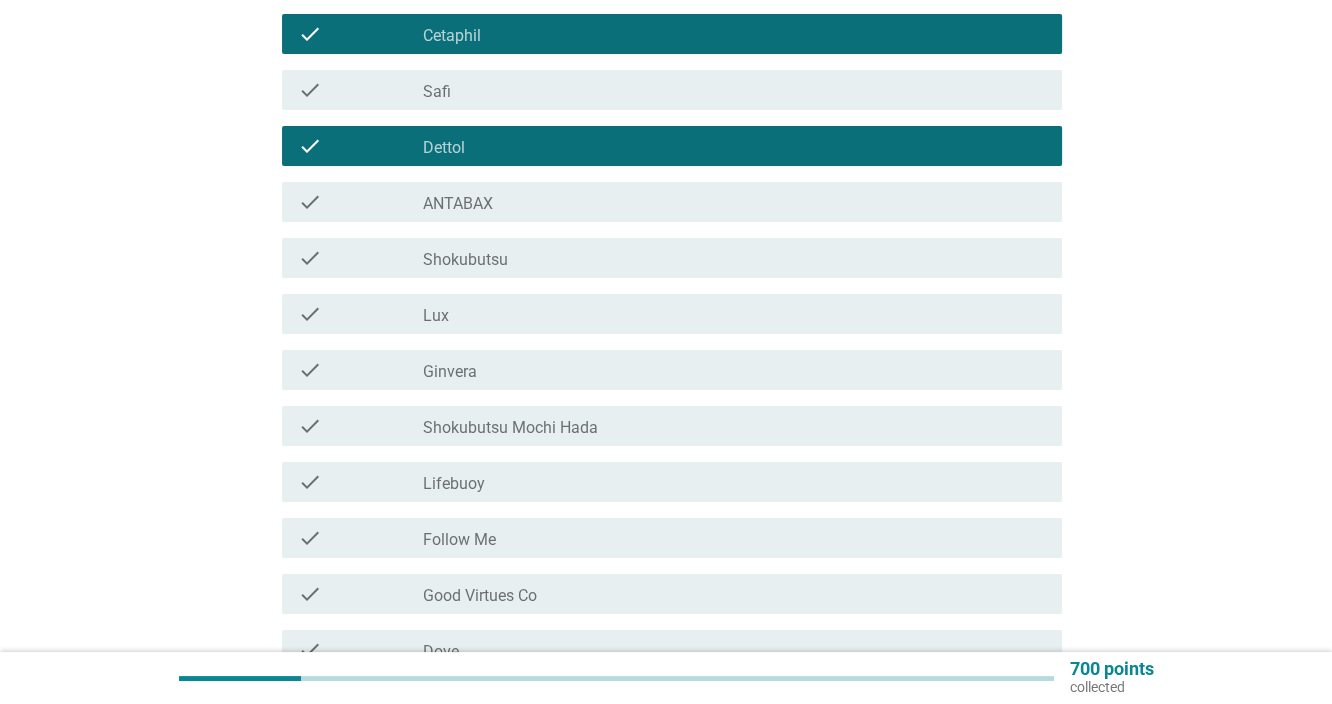 click on "check_box_outline_blank Shokubutsu Mochi Hada" at bounding box center (734, 426) 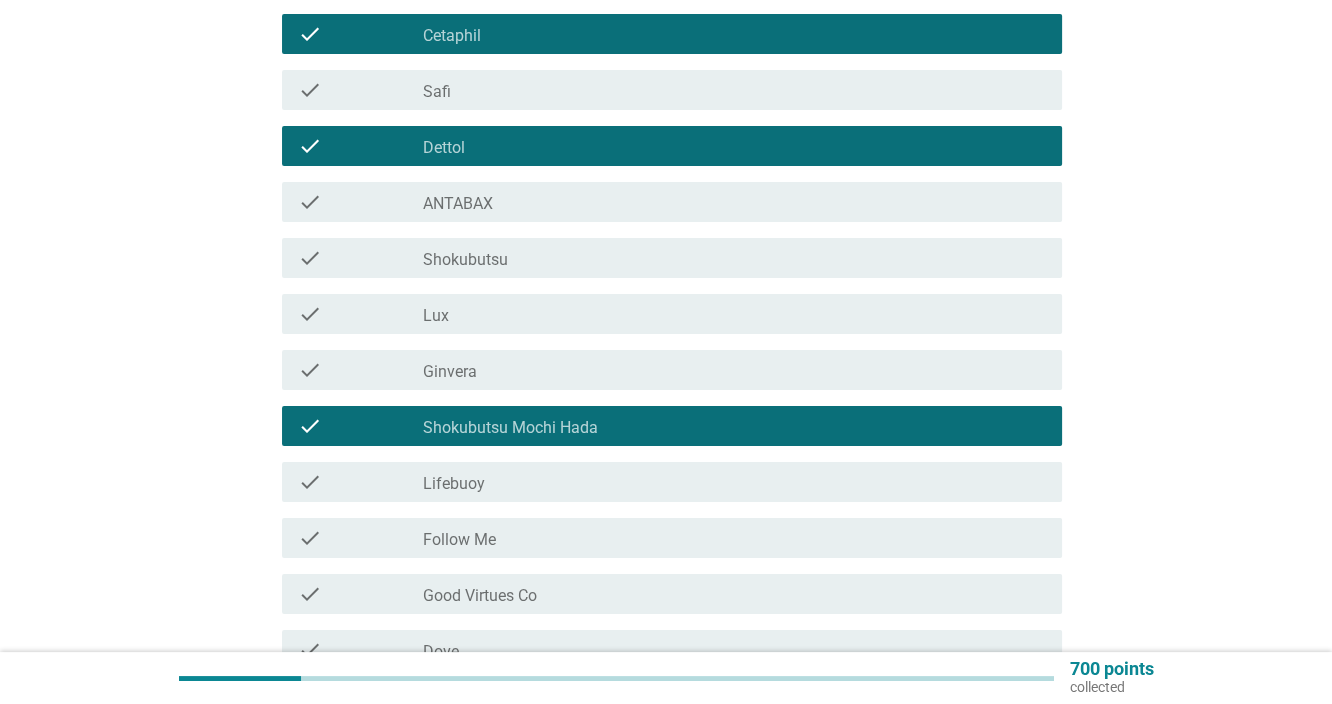 scroll, scrollTop: 593, scrollLeft: 0, axis: vertical 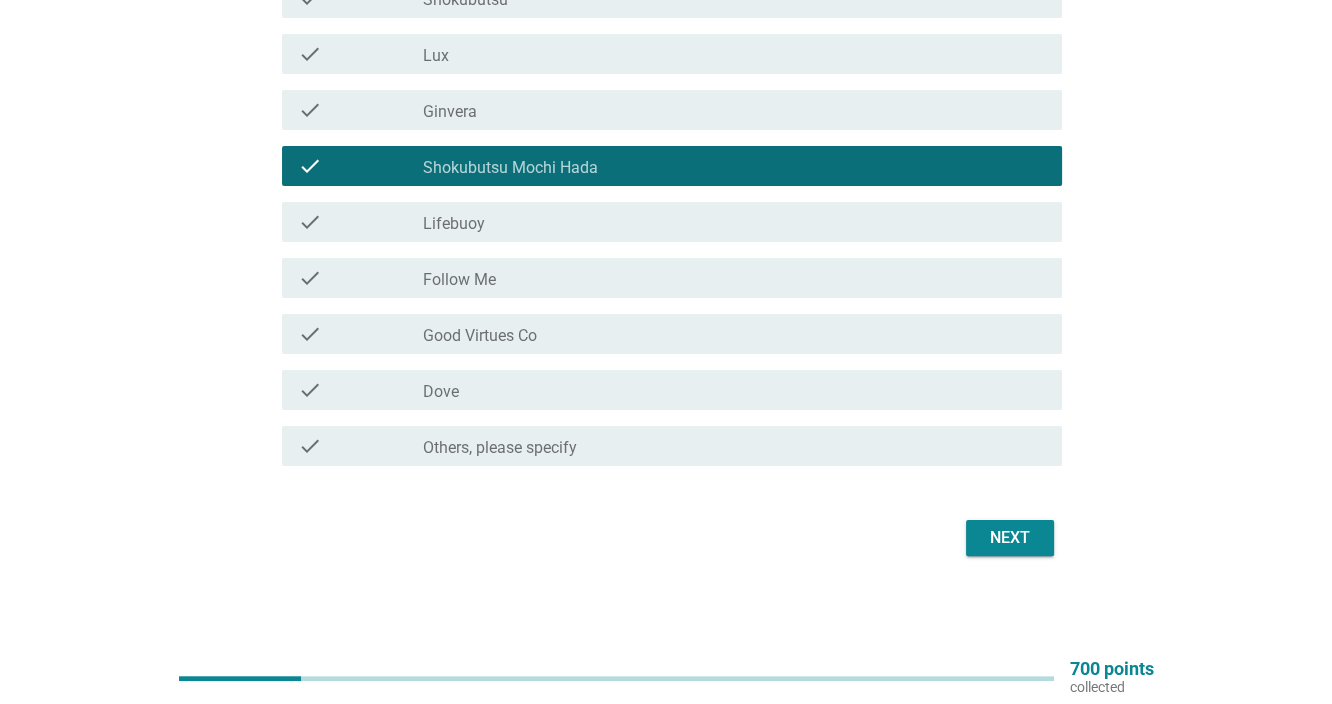 click on "check     check_box_outline_blank Dove" at bounding box center [672, 390] 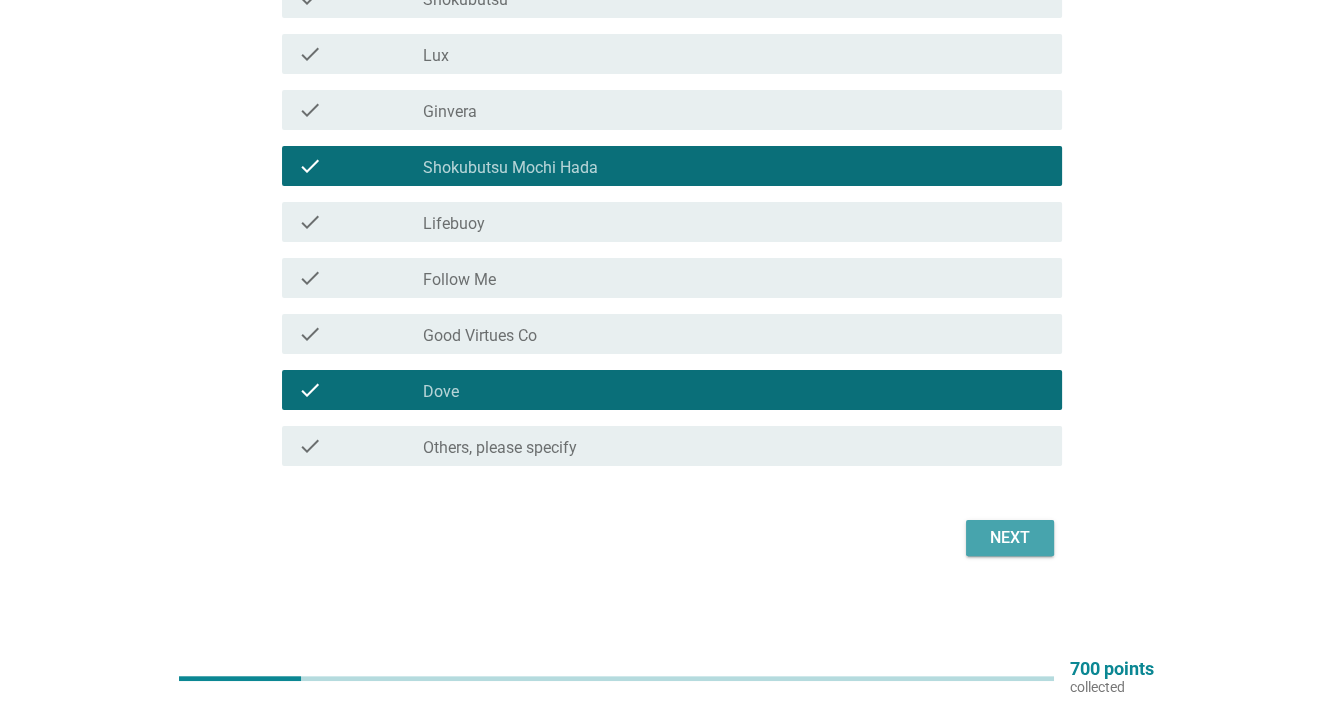 click on "Next" at bounding box center (1010, 538) 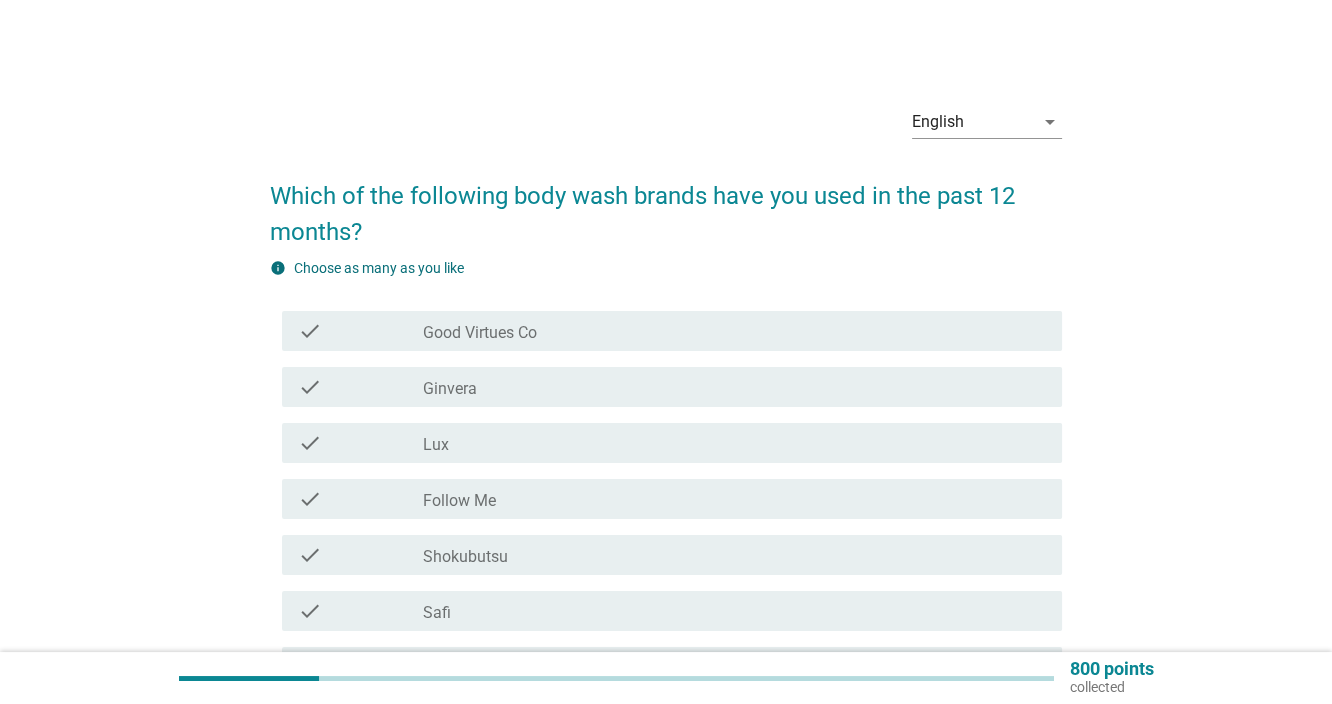 scroll, scrollTop: 333, scrollLeft: 0, axis: vertical 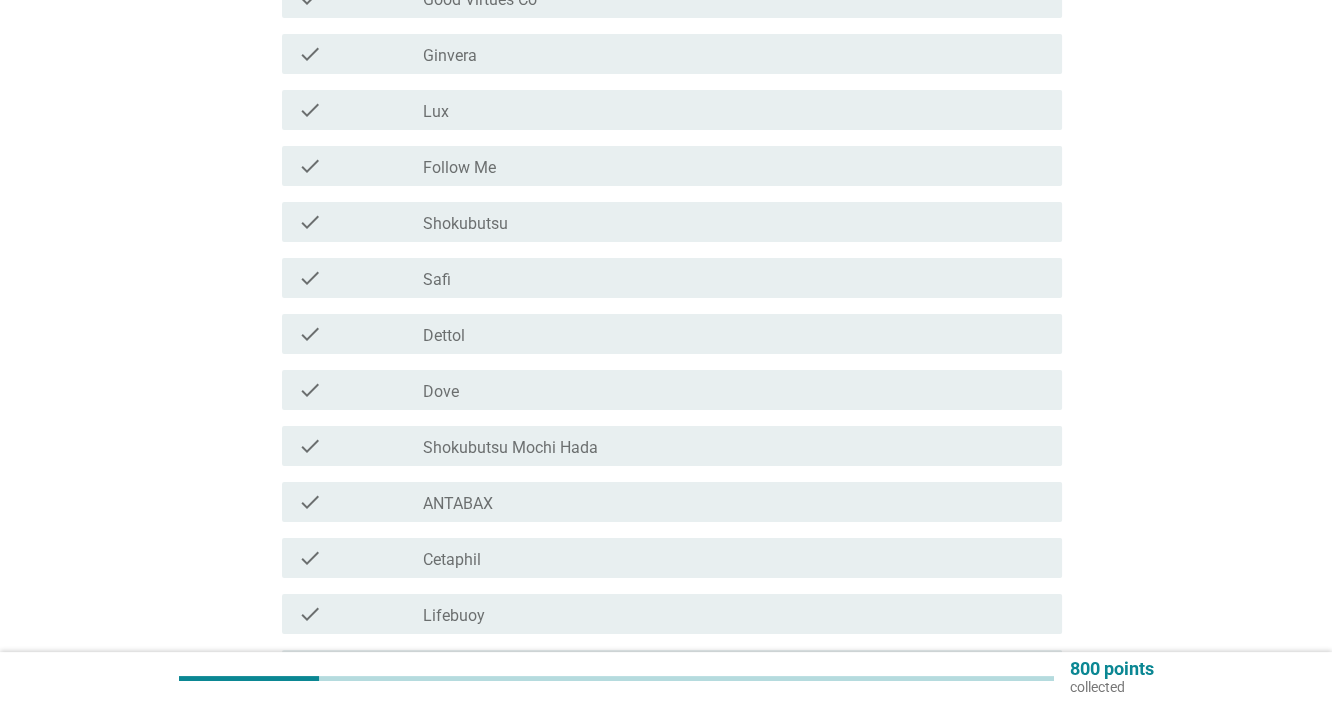 click on "check_box Dettol" at bounding box center [734, 334] 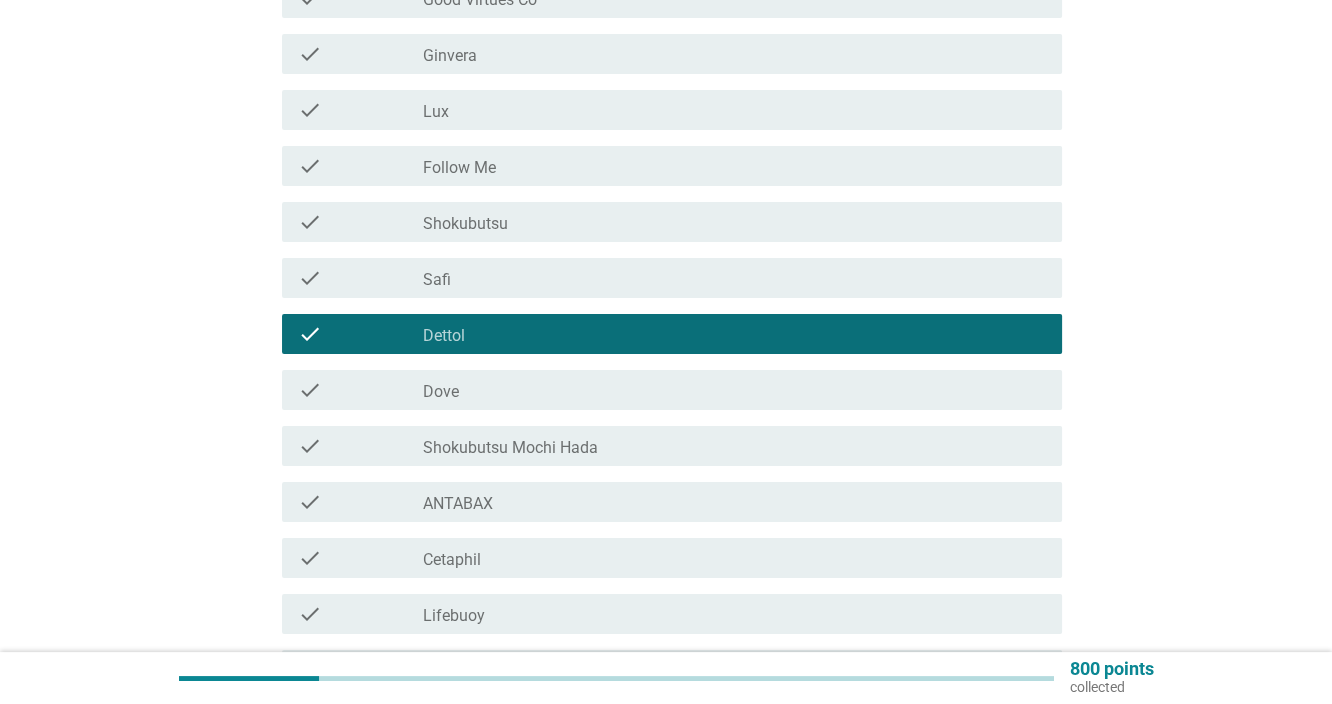 click on "check_box Dove" at bounding box center (734, 390) 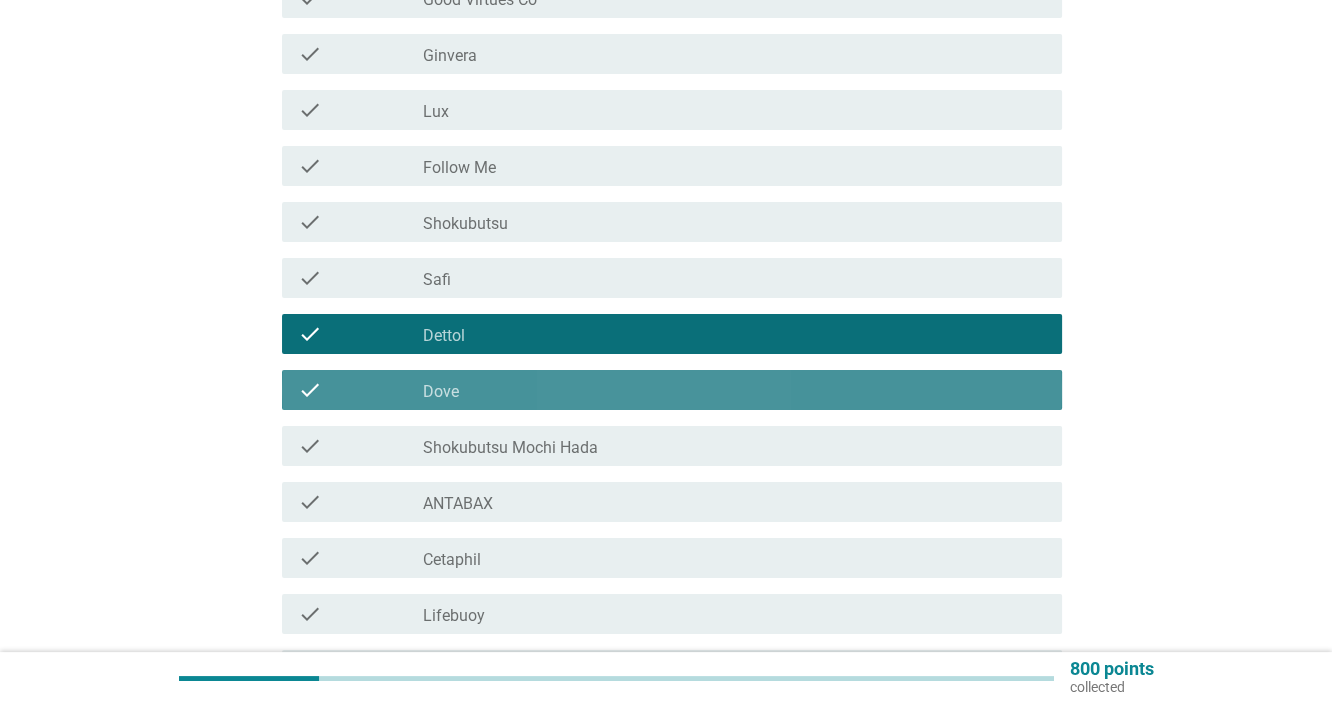 click on "check_box Dove" at bounding box center [734, 390] 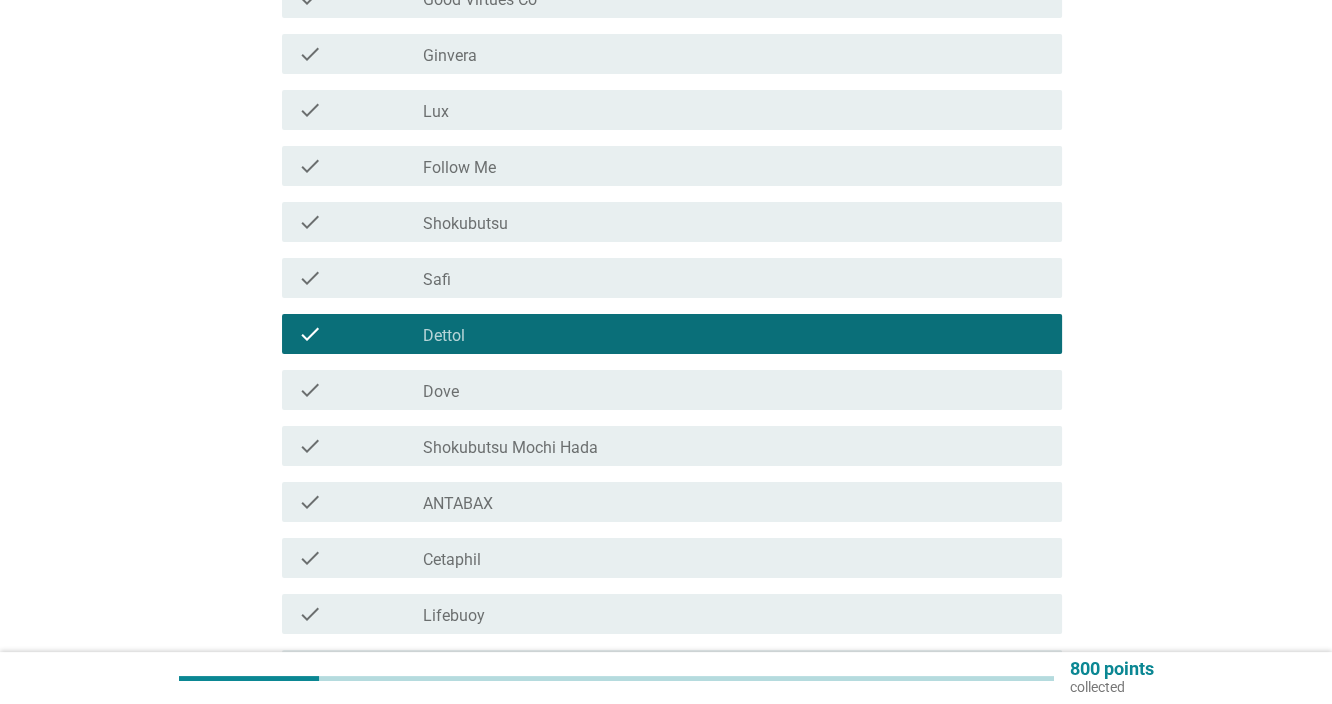 click on "Shokubutsu Mochi Hada" at bounding box center (510, 448) 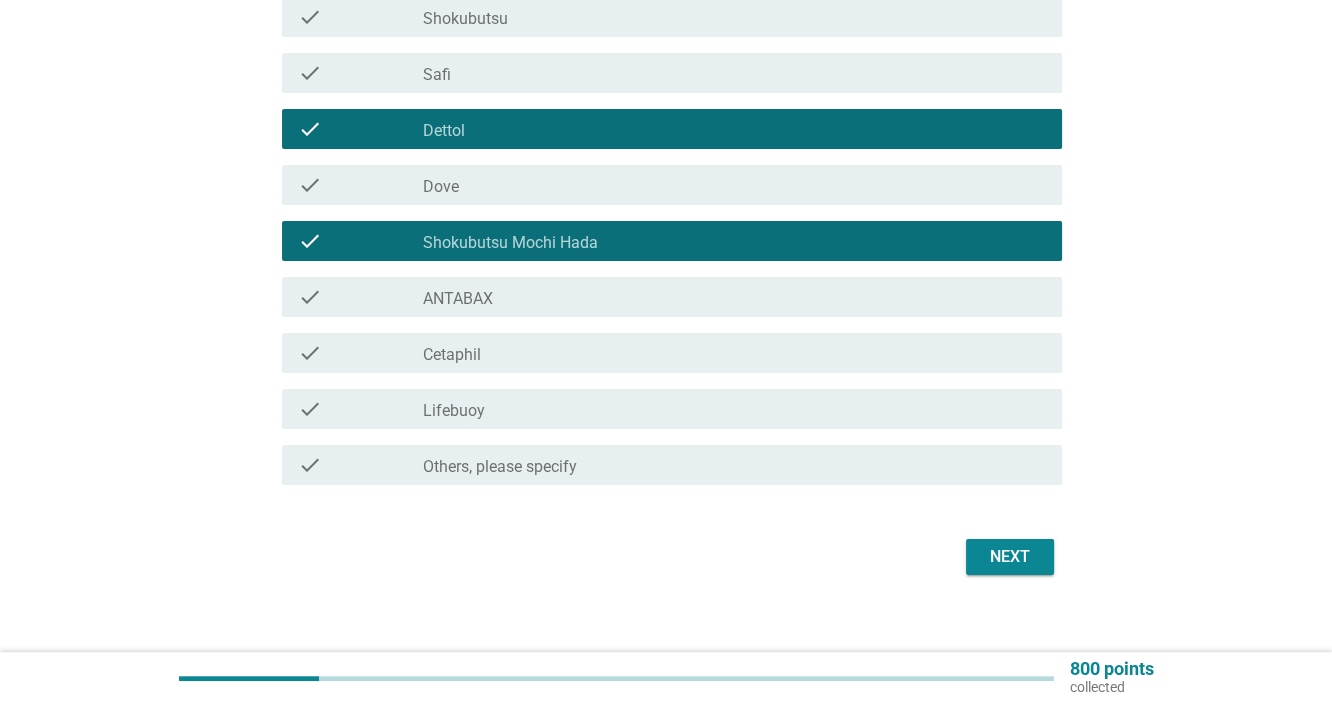 scroll, scrollTop: 557, scrollLeft: 0, axis: vertical 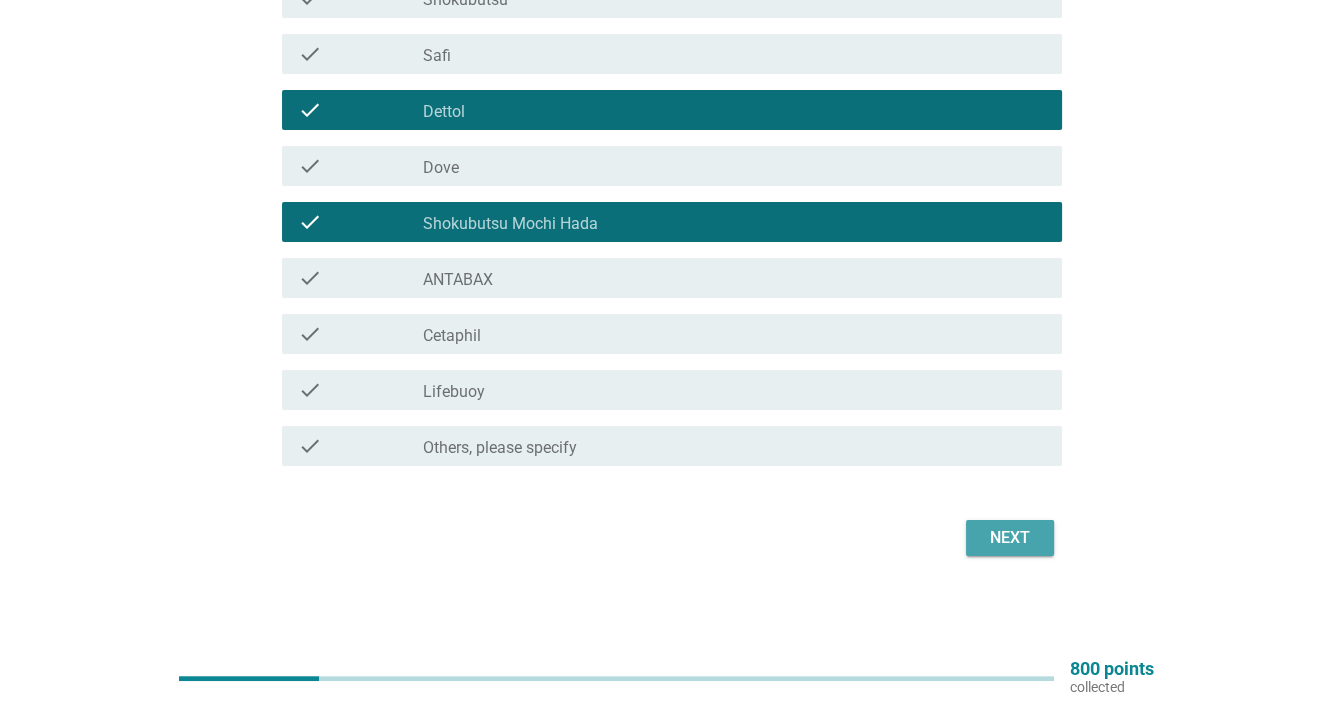 click on "Next" at bounding box center (1010, 538) 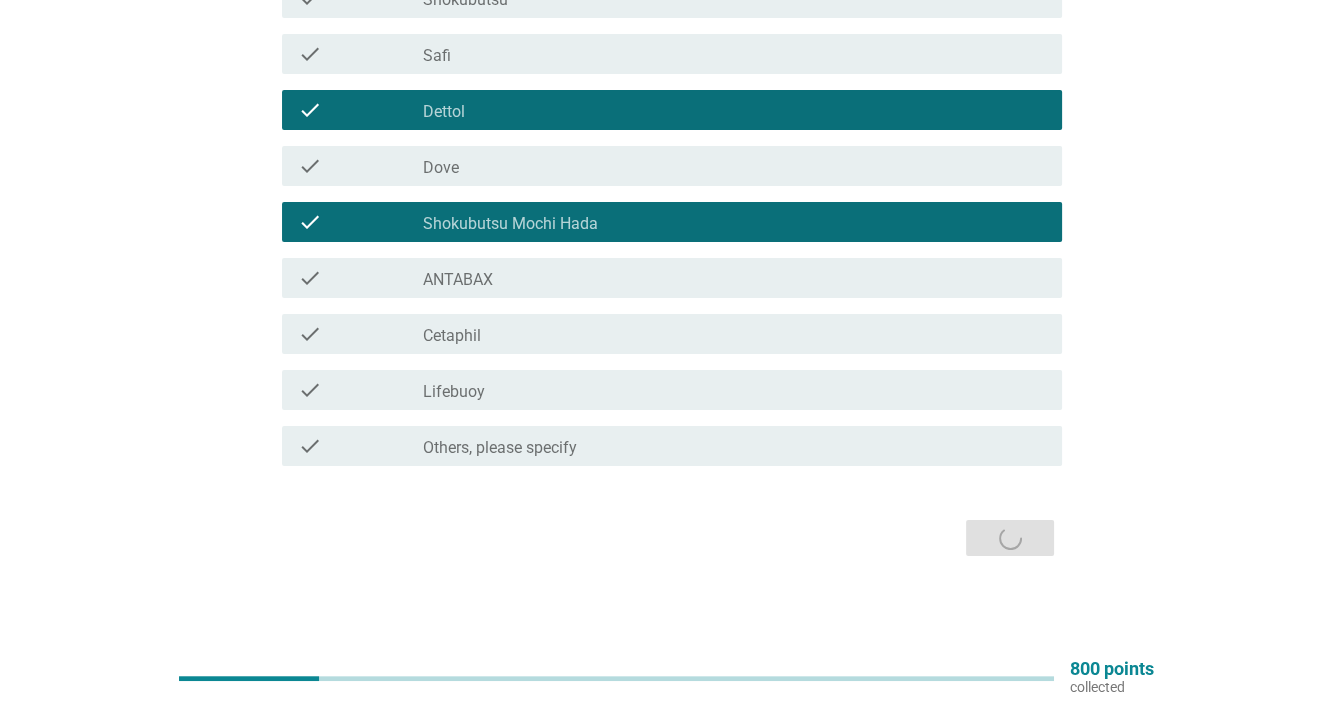 scroll, scrollTop: 0, scrollLeft: 0, axis: both 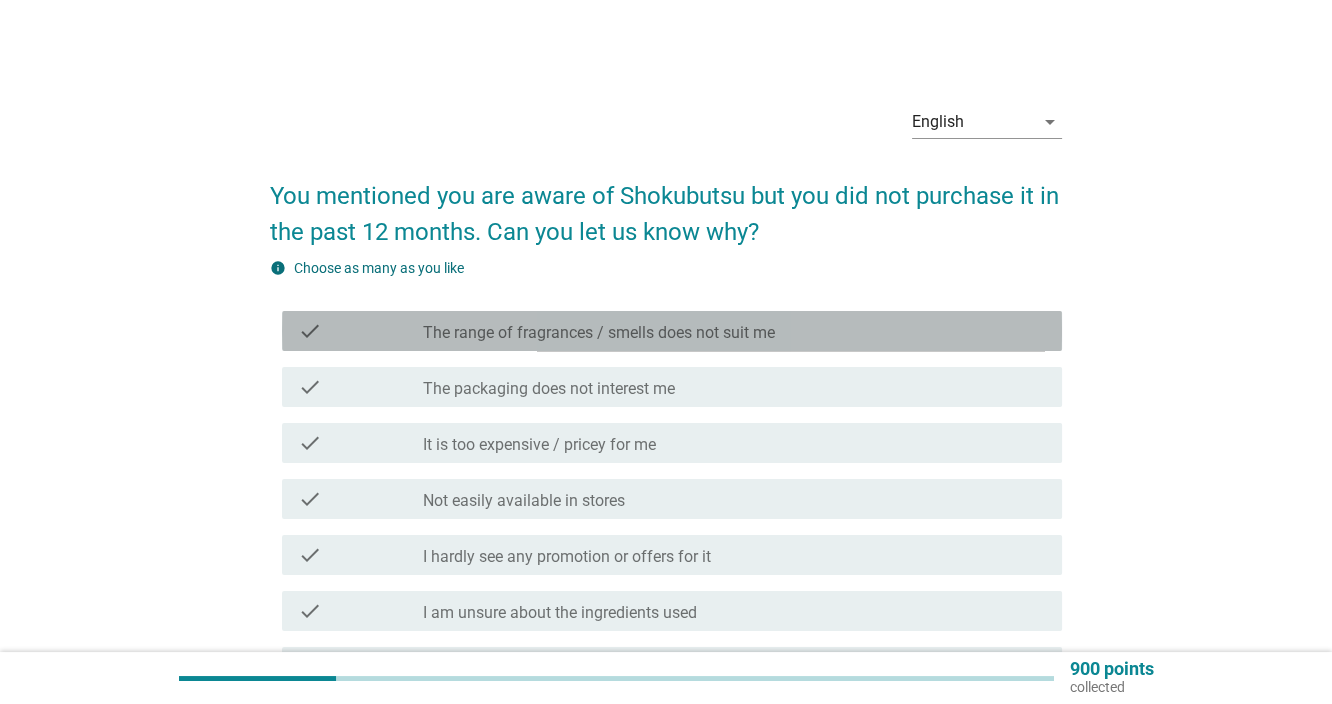 click on "The range of fragrances / smells does not suit me" at bounding box center [599, 333] 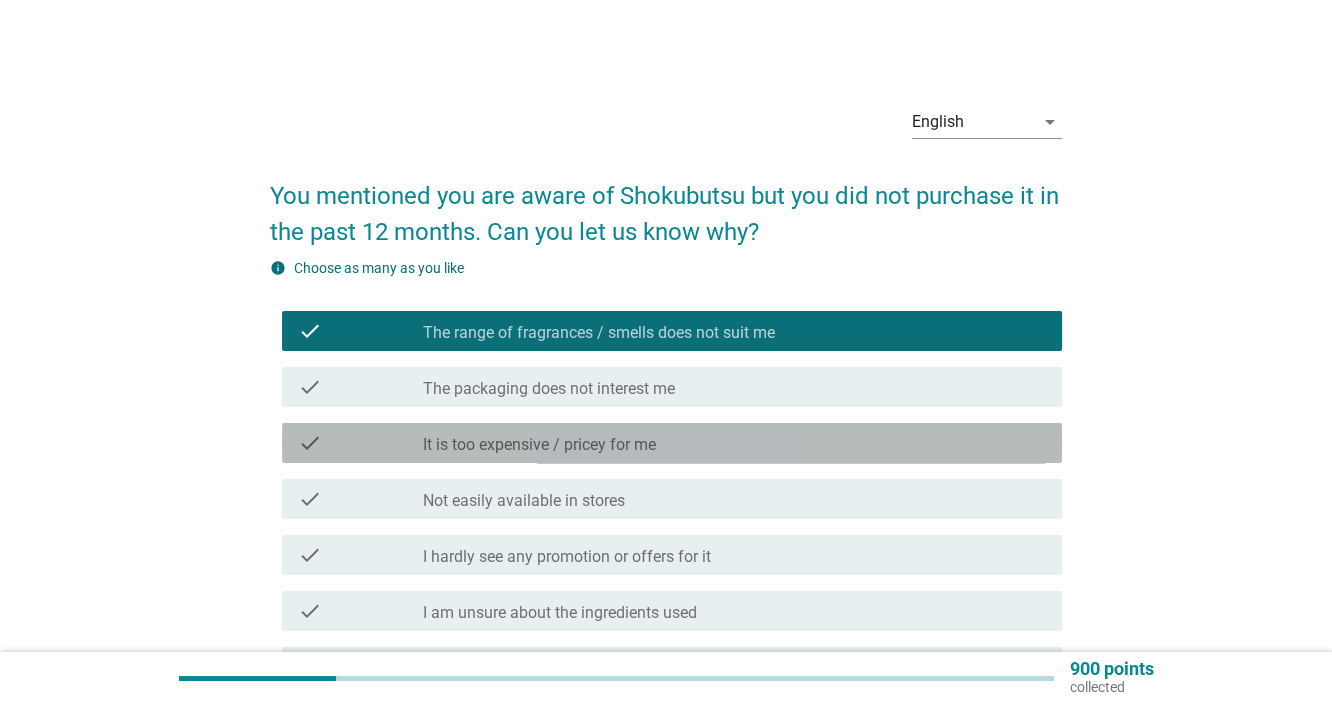 click on "check_box_outline_blank It is too expensive / pricey for me" at bounding box center (734, 443) 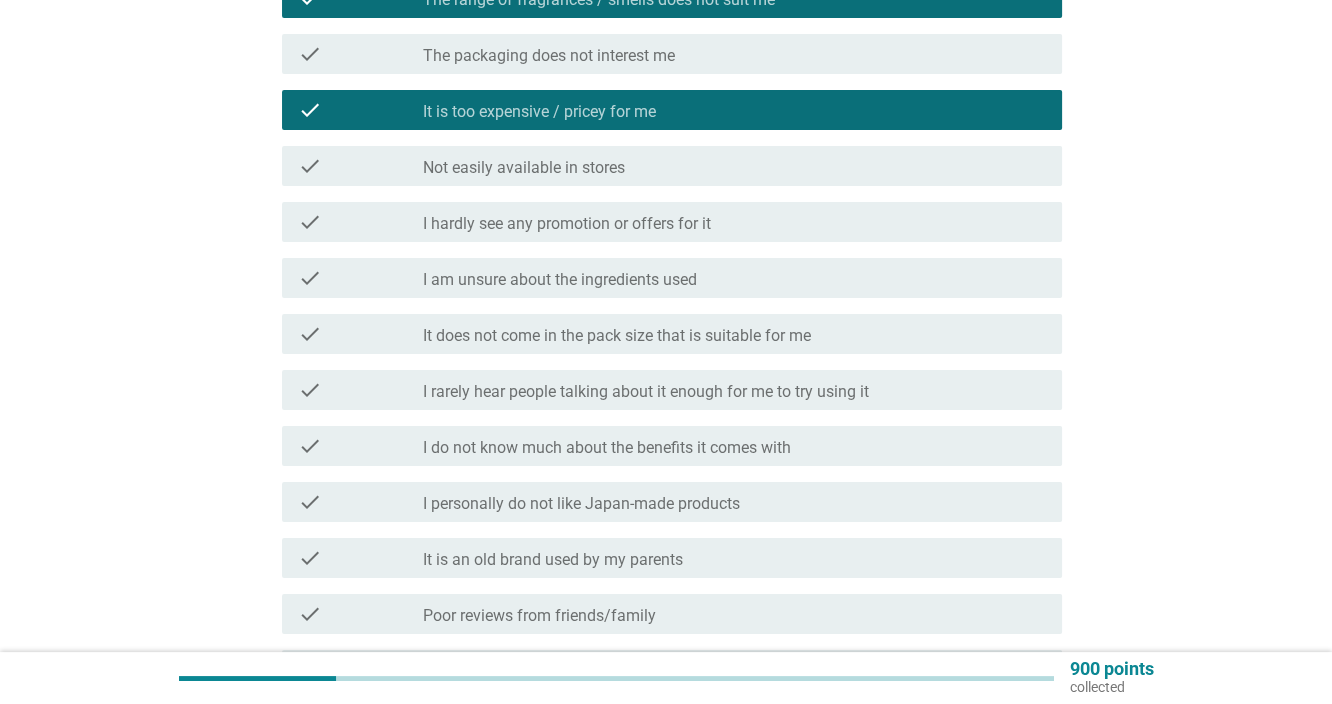 scroll, scrollTop: 666, scrollLeft: 0, axis: vertical 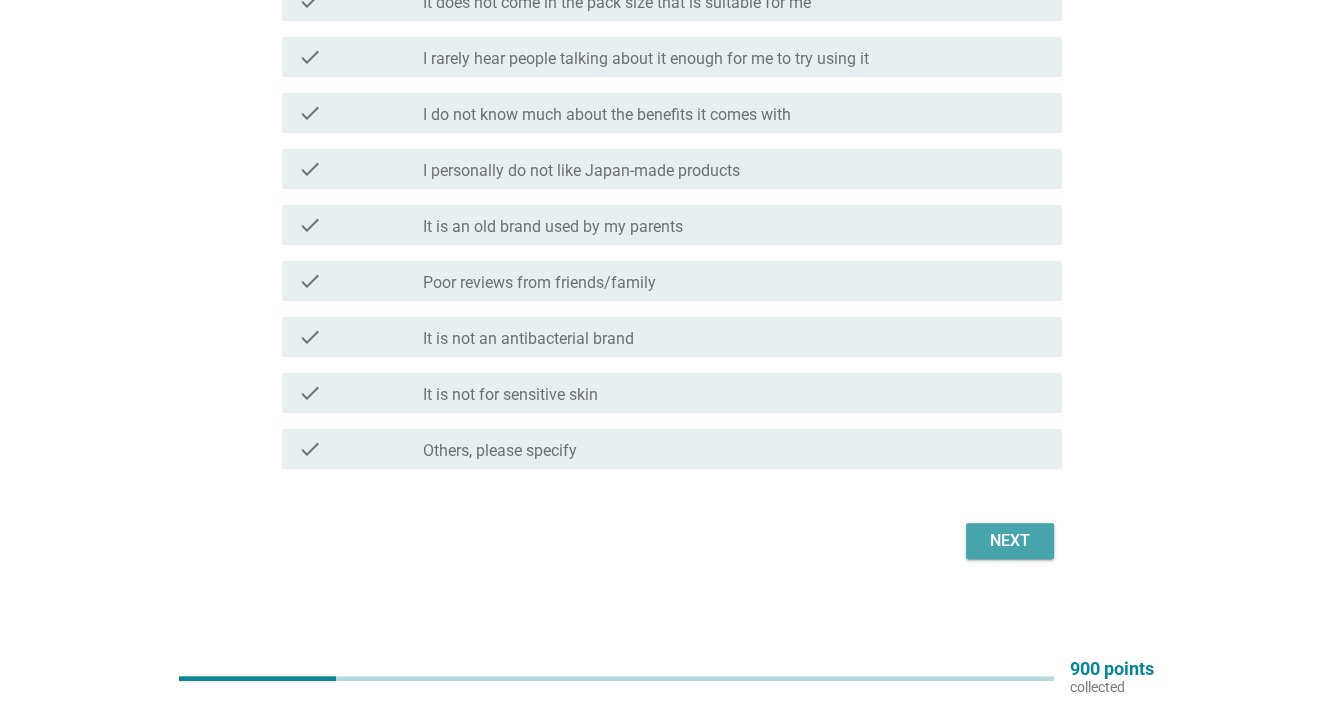 click on "Next" at bounding box center (1010, 541) 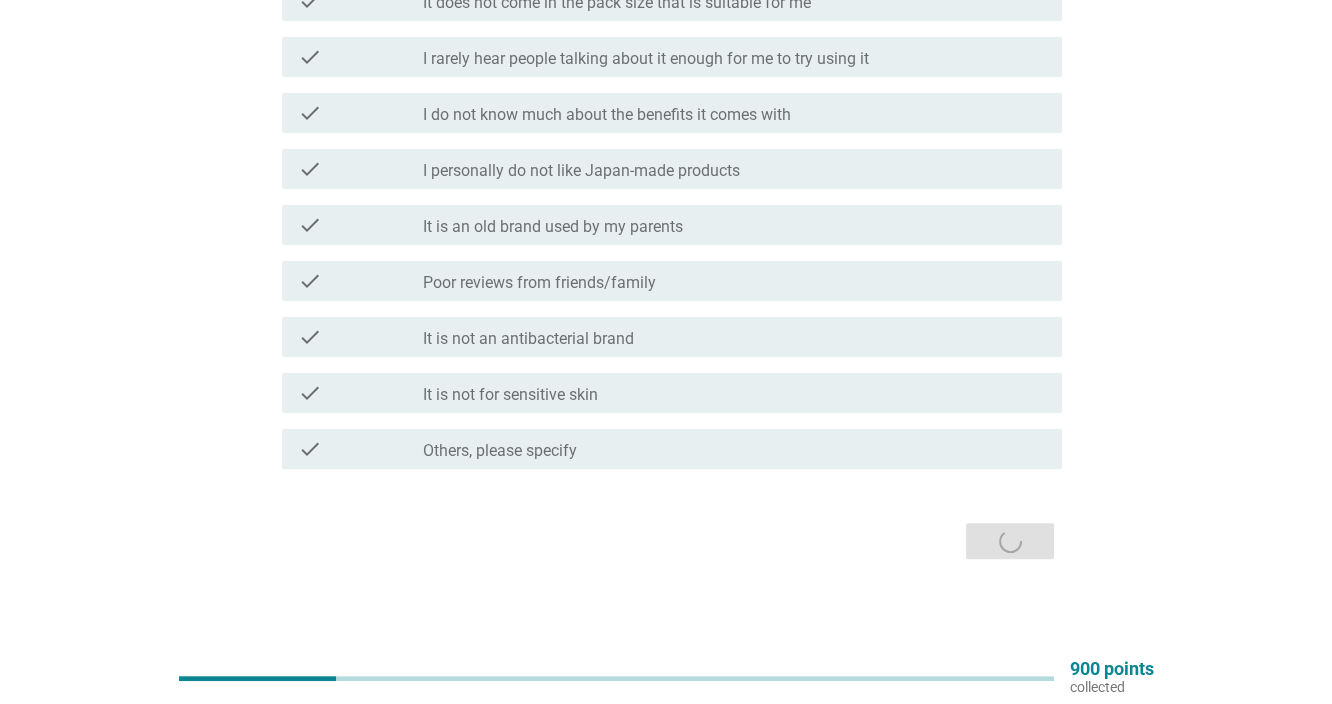 scroll, scrollTop: 0, scrollLeft: 0, axis: both 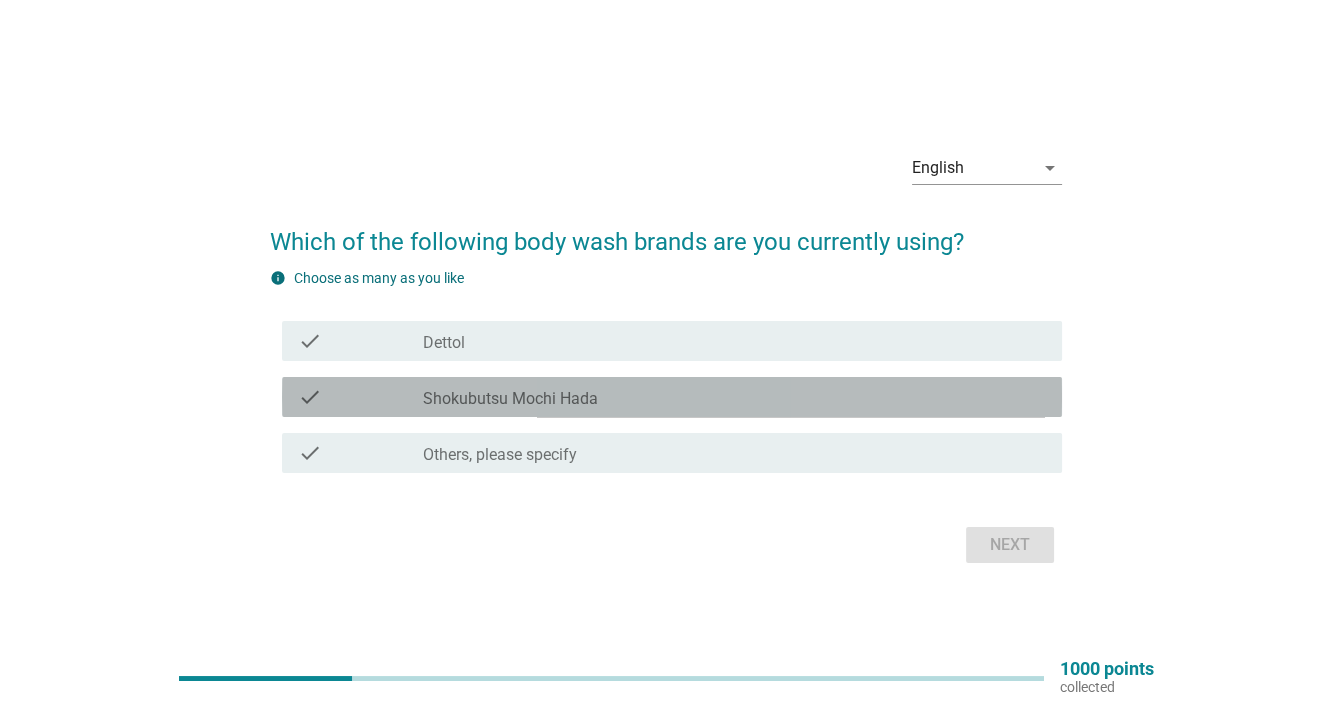 click on "check_box_outline_blank Shokubutsu Mochi Hada" at bounding box center [734, 397] 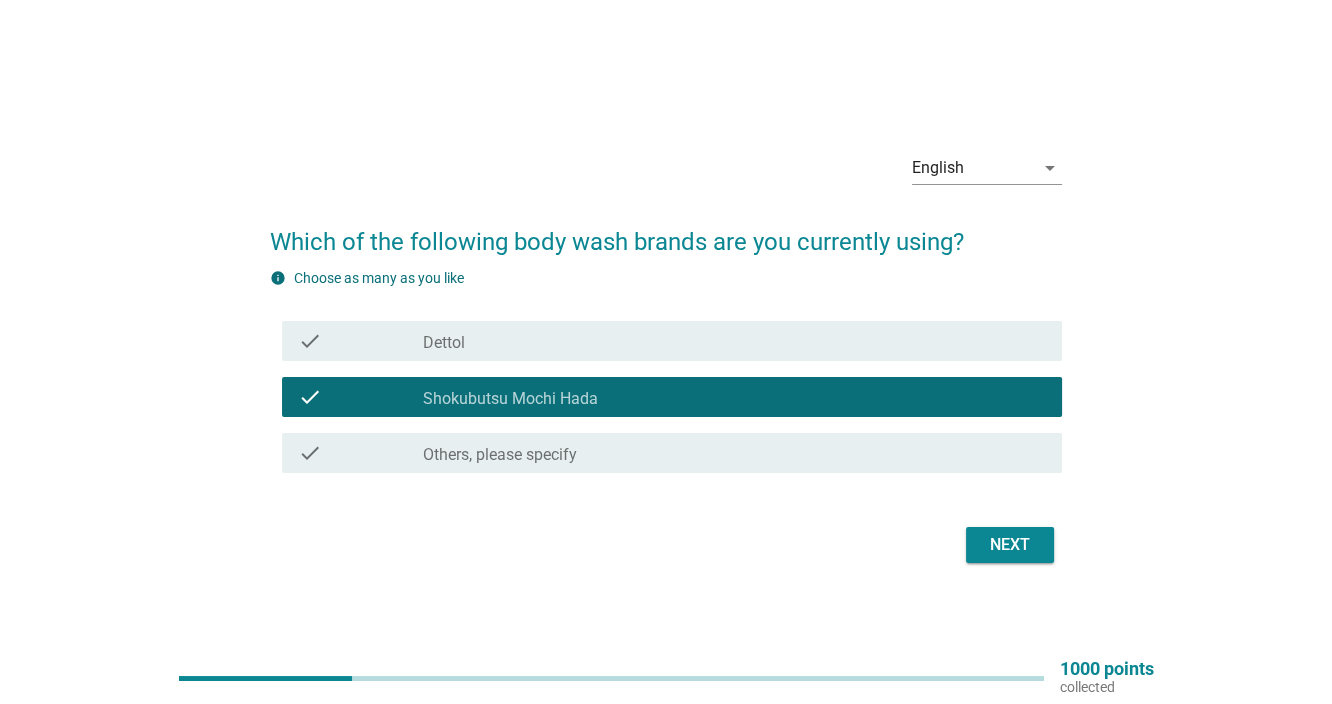 click on "check_box_outline_blank Dettol" at bounding box center [734, 341] 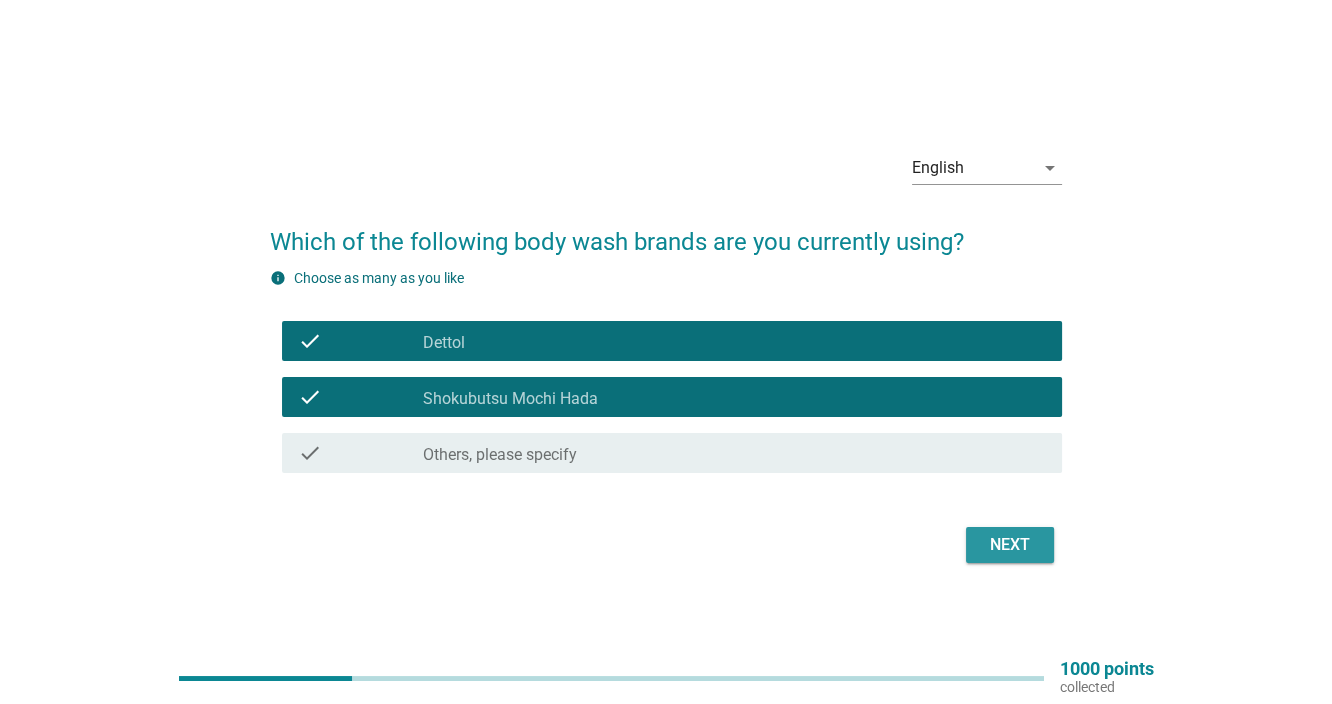 click on "Next" at bounding box center (1010, 545) 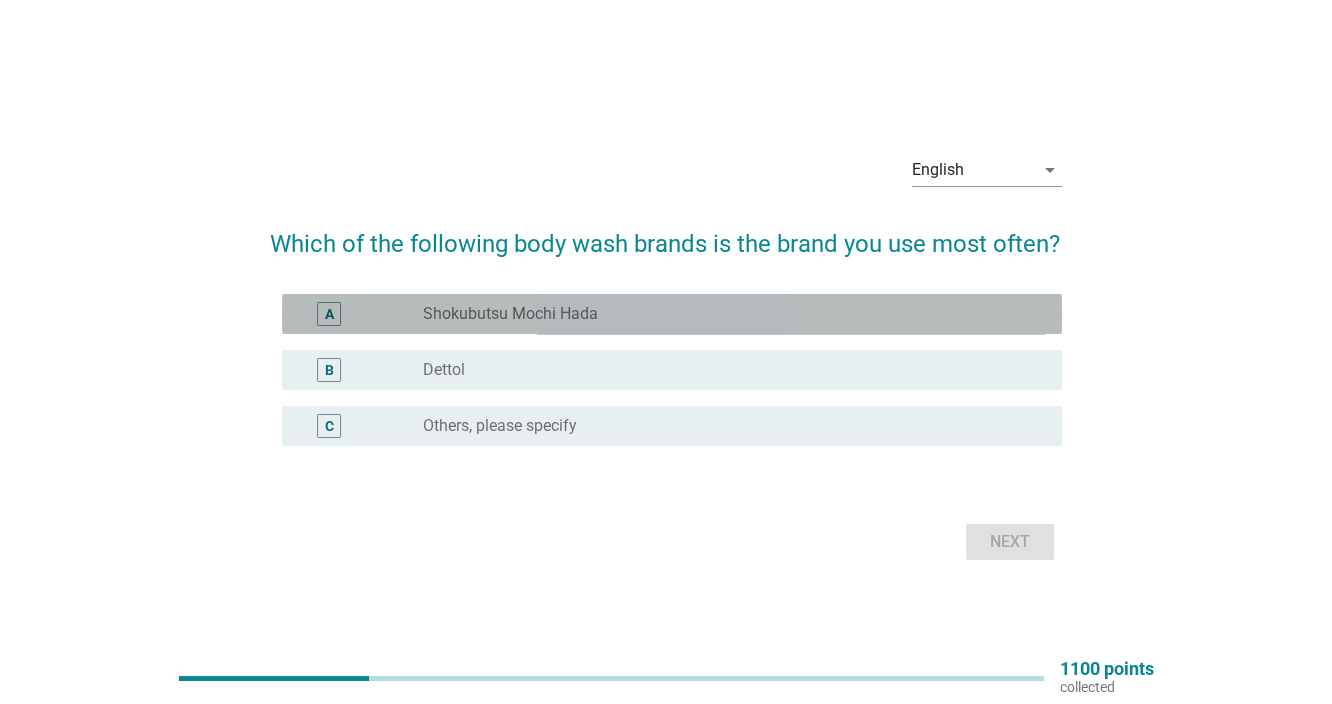 click on "radio_button_unchecked Shokubutsu Mochi Hada" at bounding box center (726, 314) 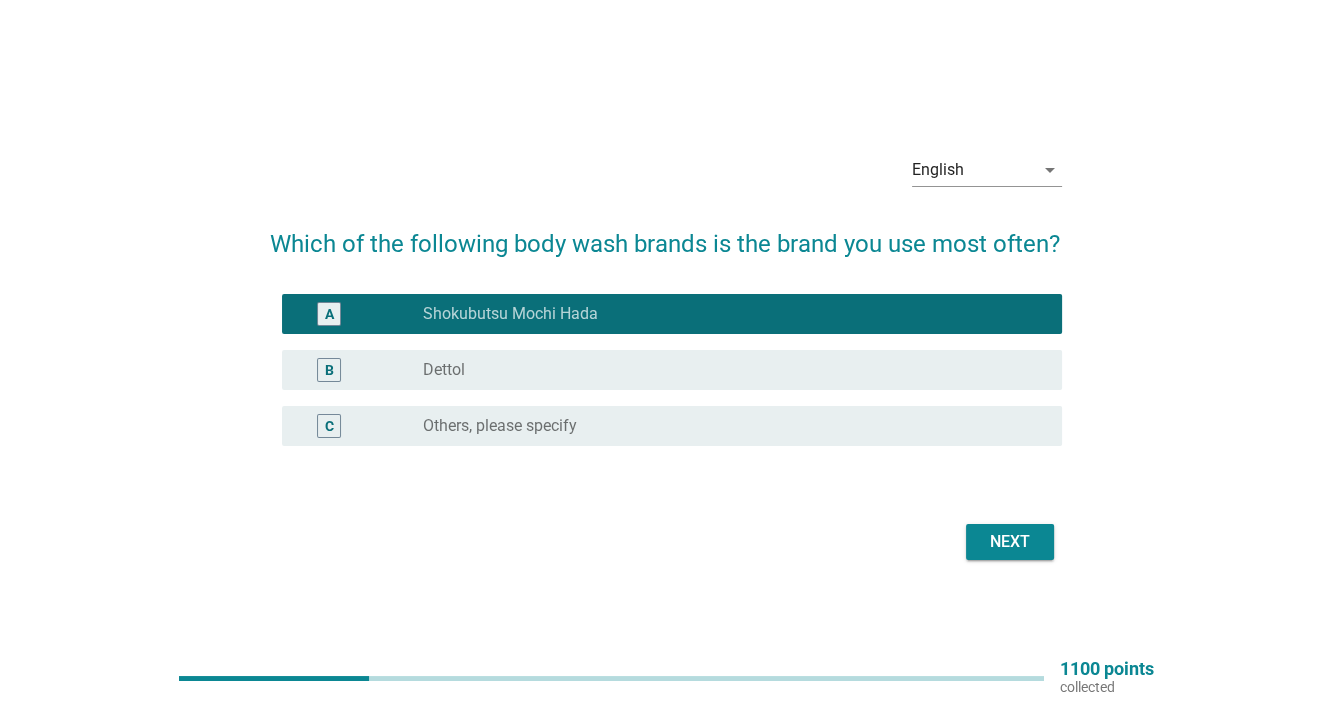 click on "radio_button_unchecked Dettol" at bounding box center [726, 370] 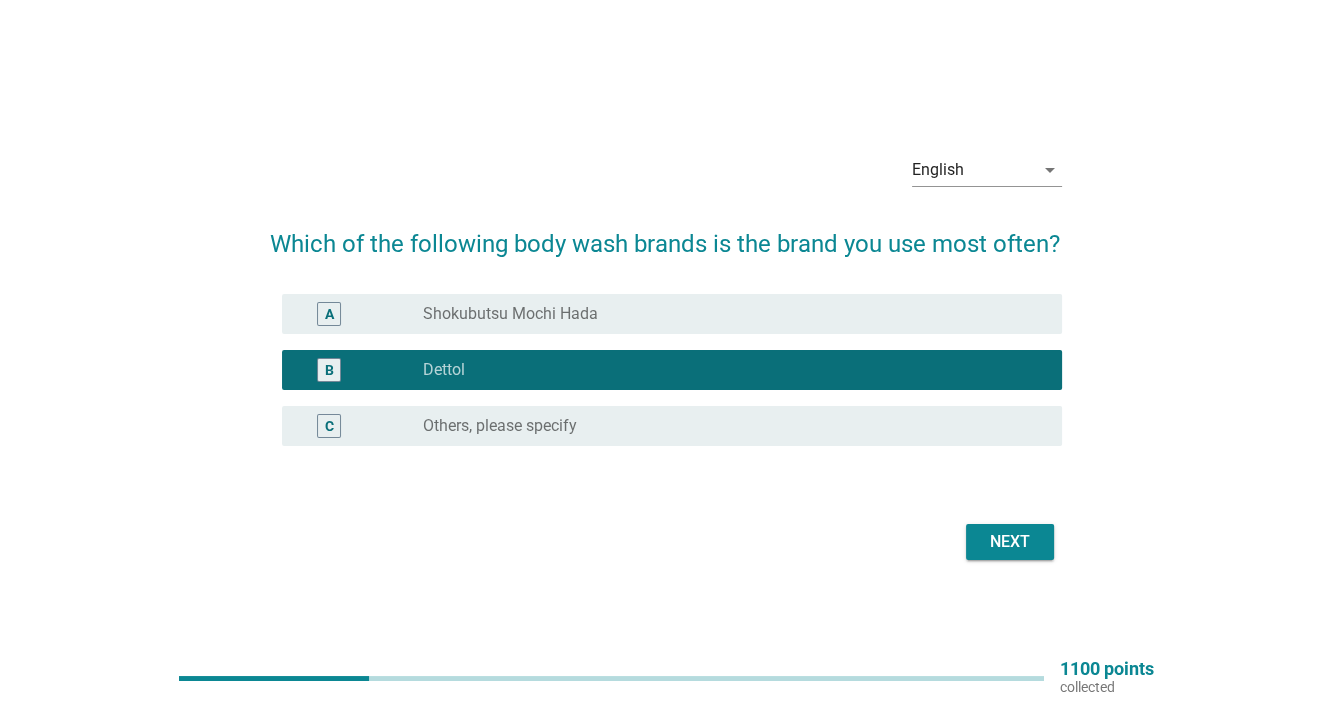 click on "radio_button_unchecked Shokubutsu Mochi Hada" at bounding box center (726, 314) 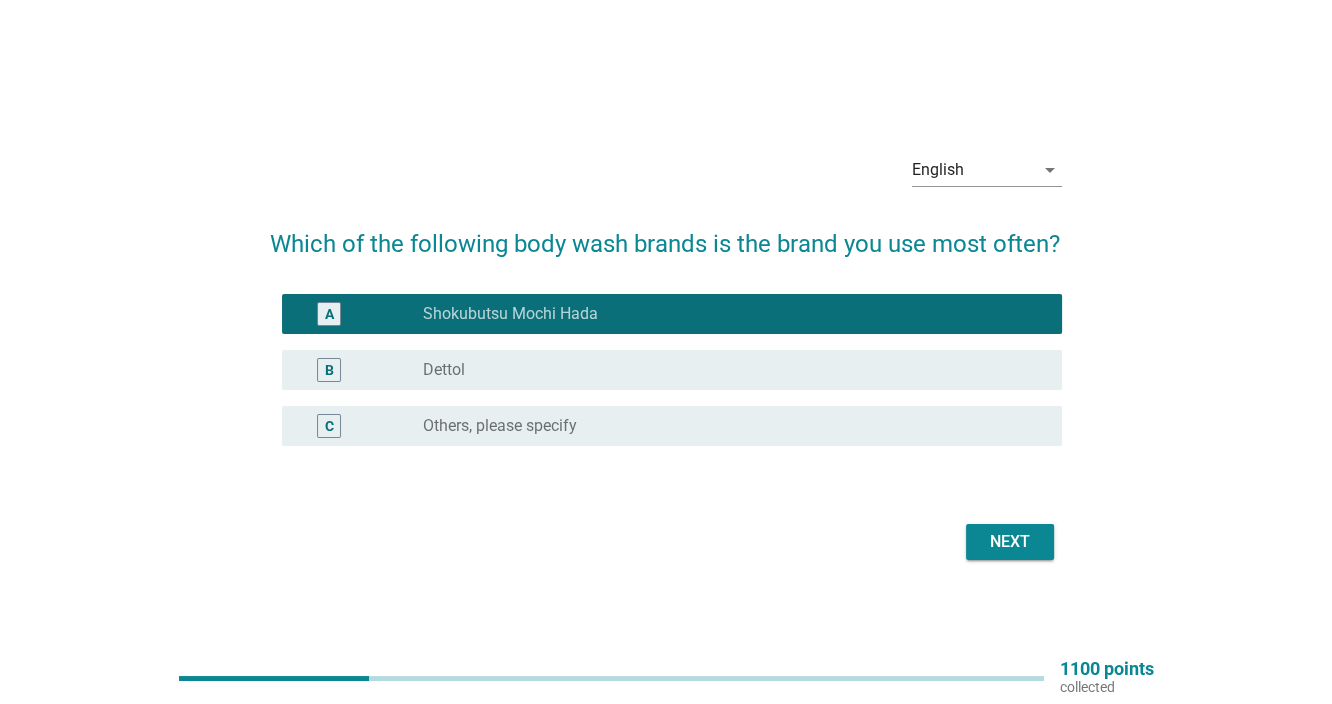 click on "Next" at bounding box center [1010, 542] 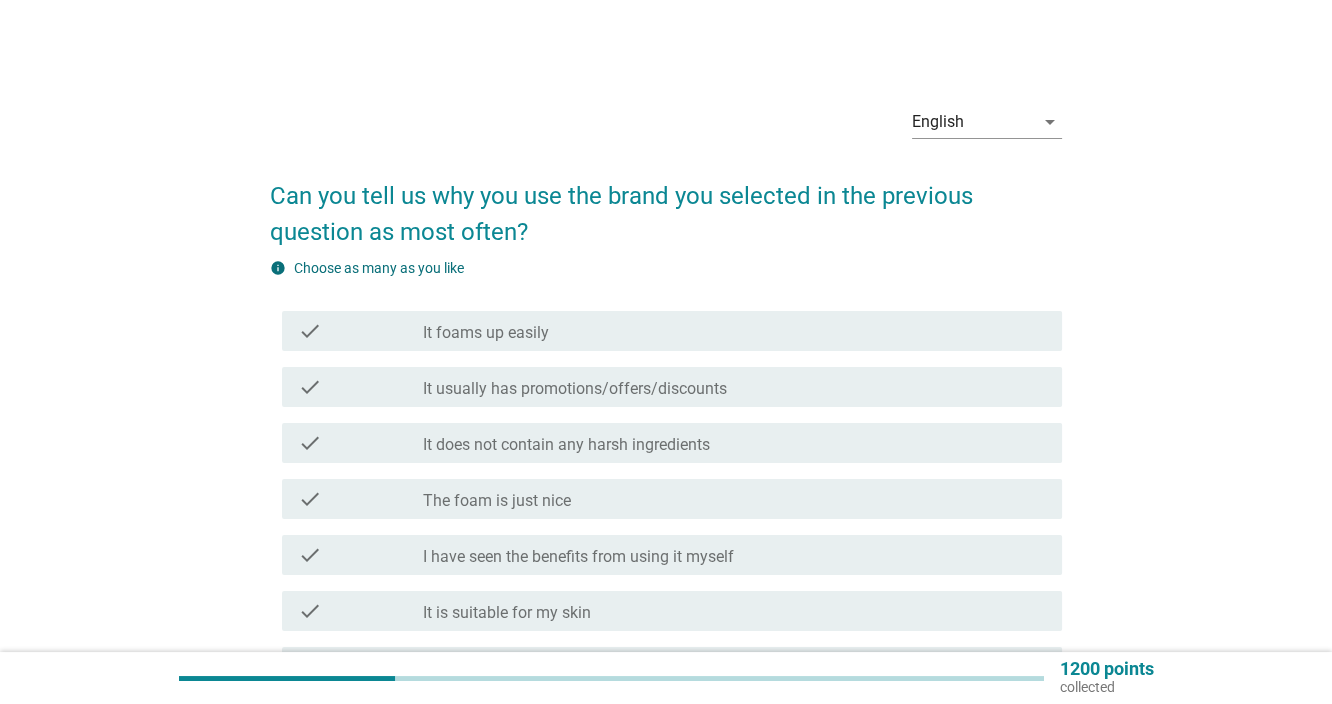 scroll, scrollTop: 333, scrollLeft: 0, axis: vertical 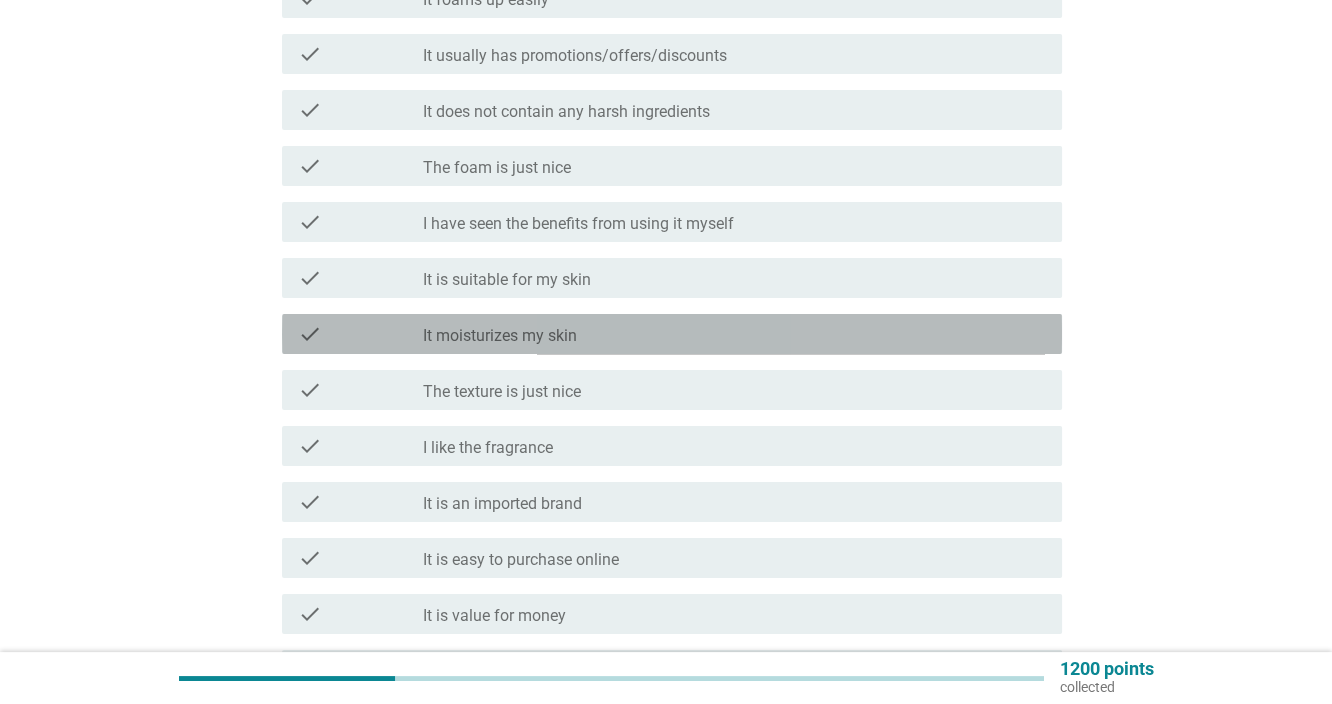 click on "check_box_outline_blank It moisturizes my skin" at bounding box center [734, 334] 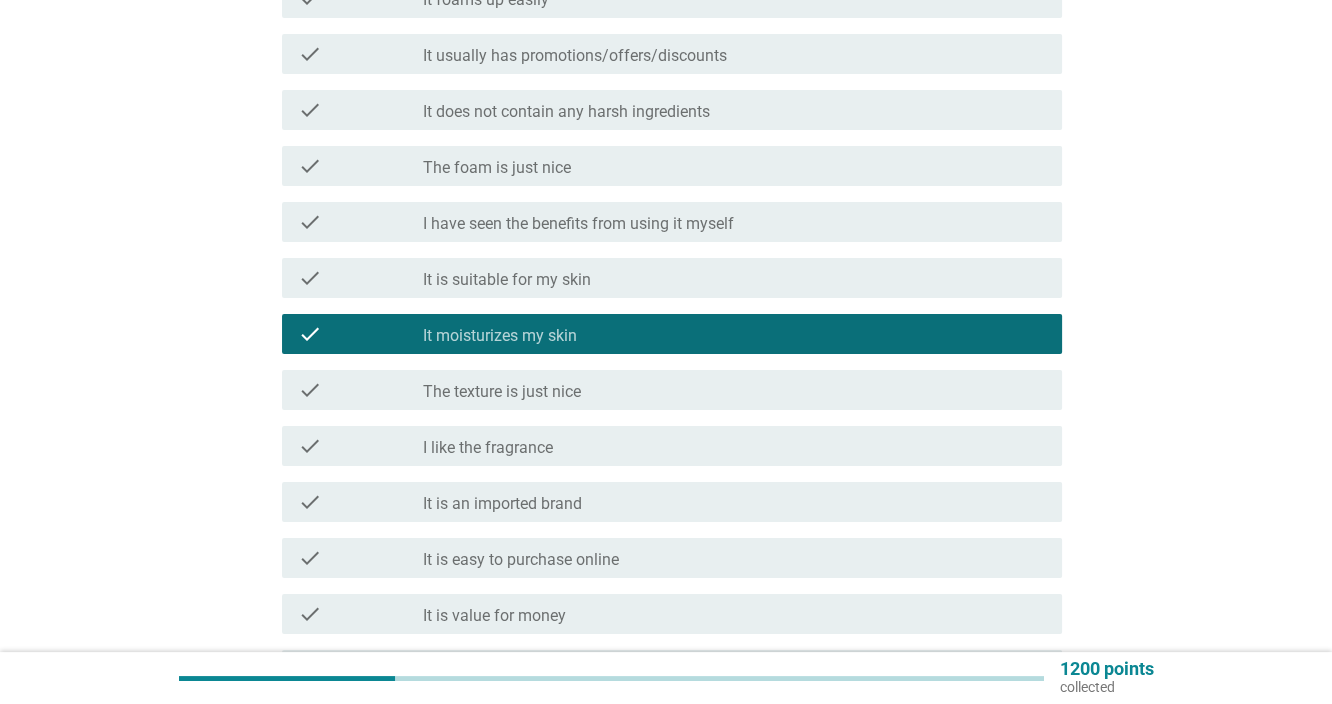 click on "check_box_outline_blank I like the fragrance" at bounding box center [734, 446] 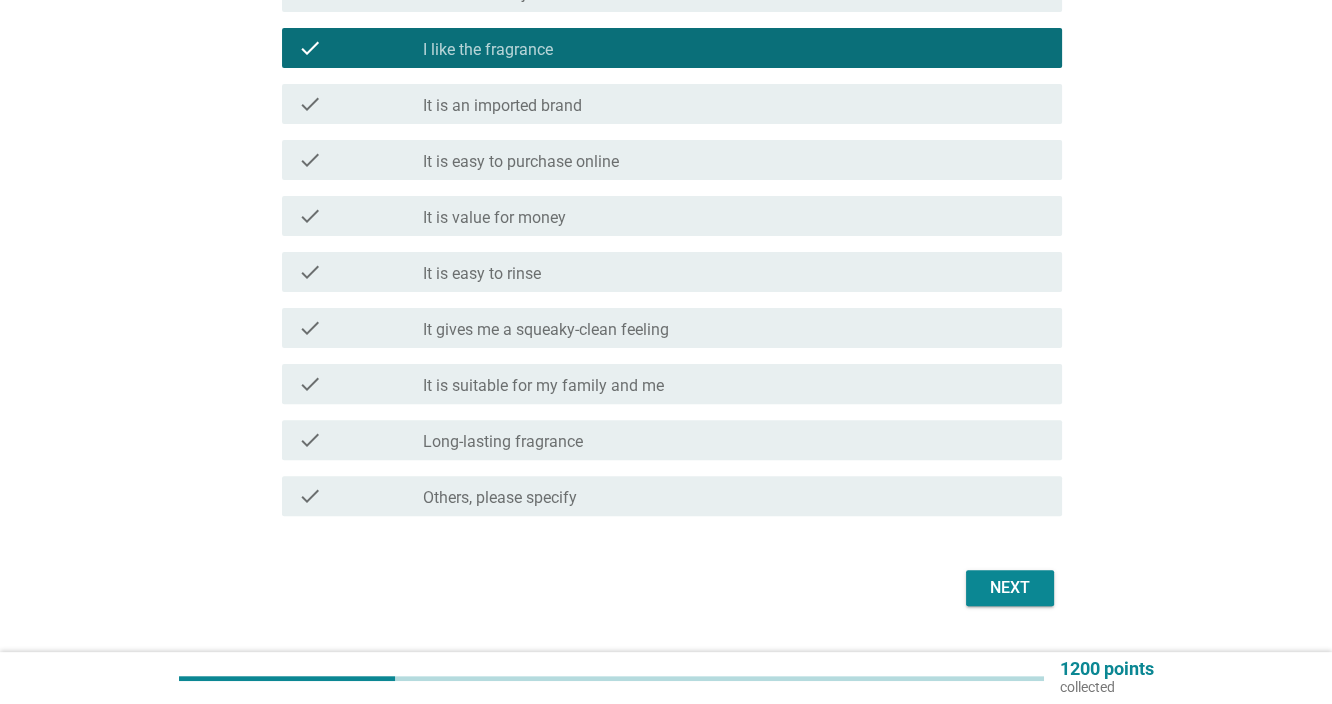 scroll, scrollTop: 780, scrollLeft: 0, axis: vertical 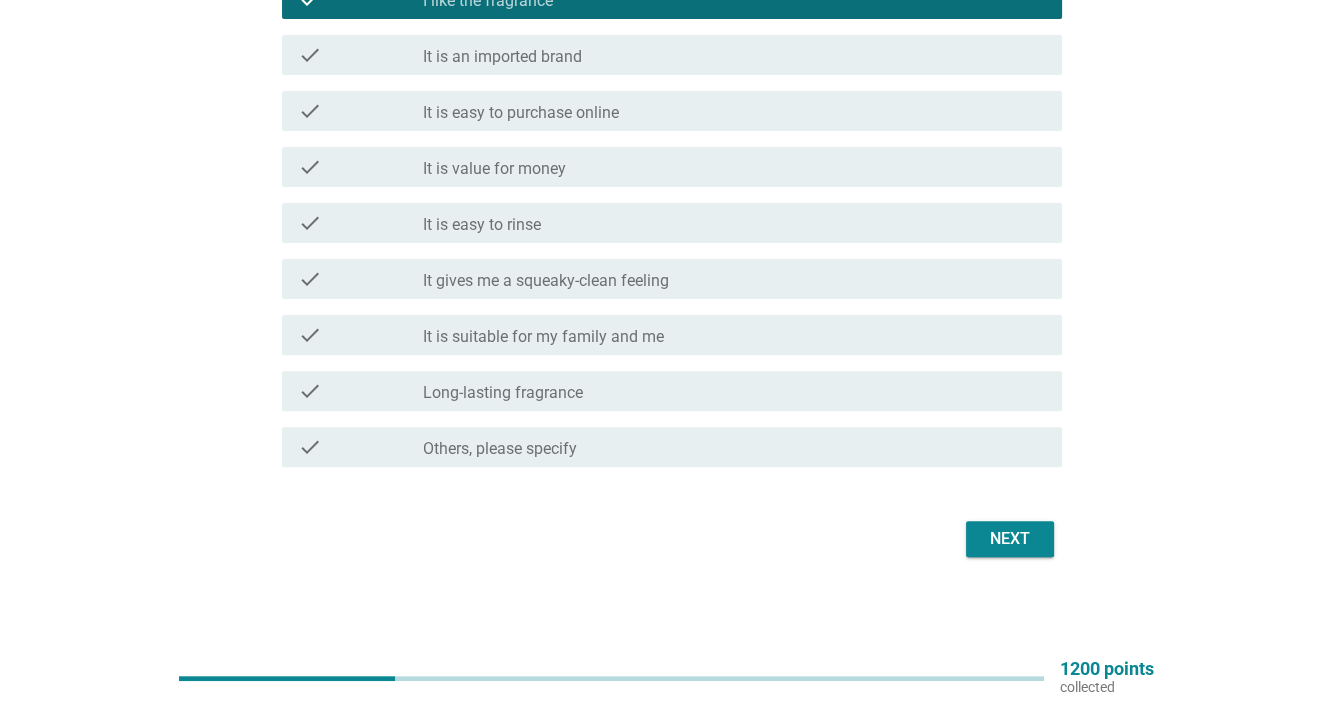 click on "Next" at bounding box center [1010, 539] 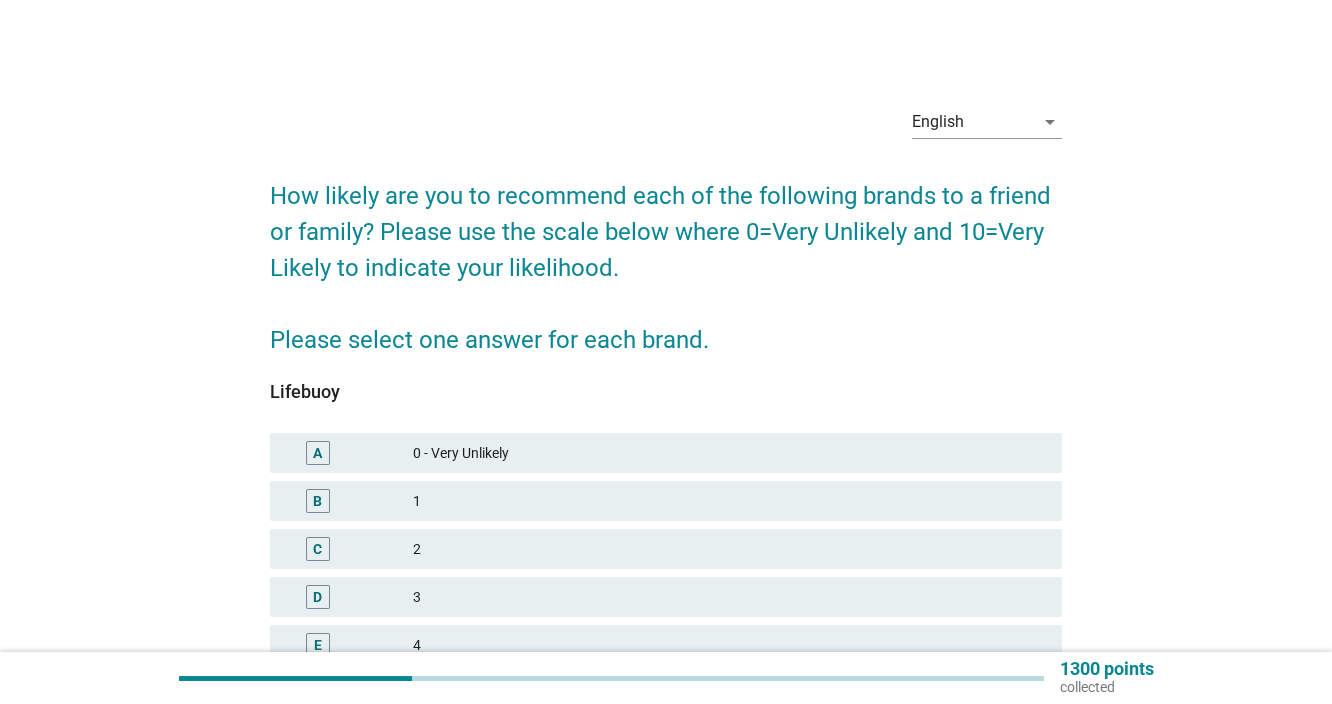 scroll, scrollTop: 333, scrollLeft: 0, axis: vertical 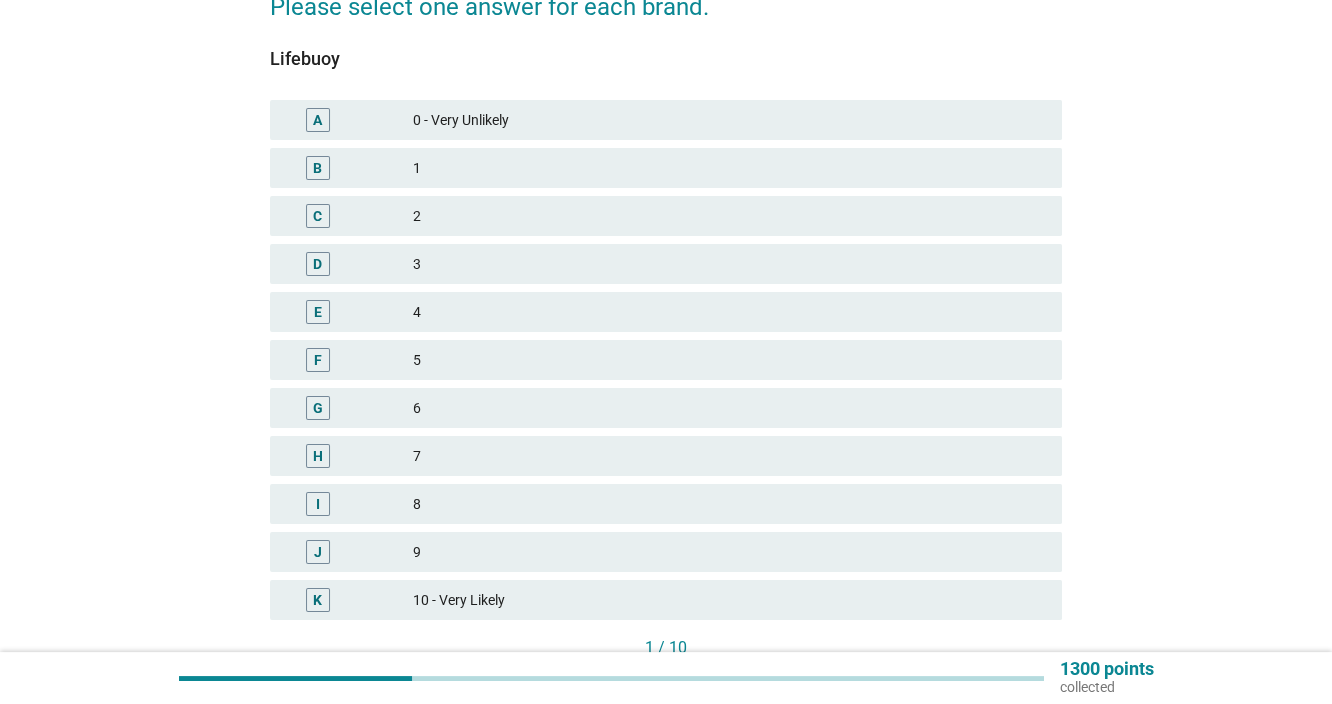 click on "I   8" at bounding box center (666, 504) 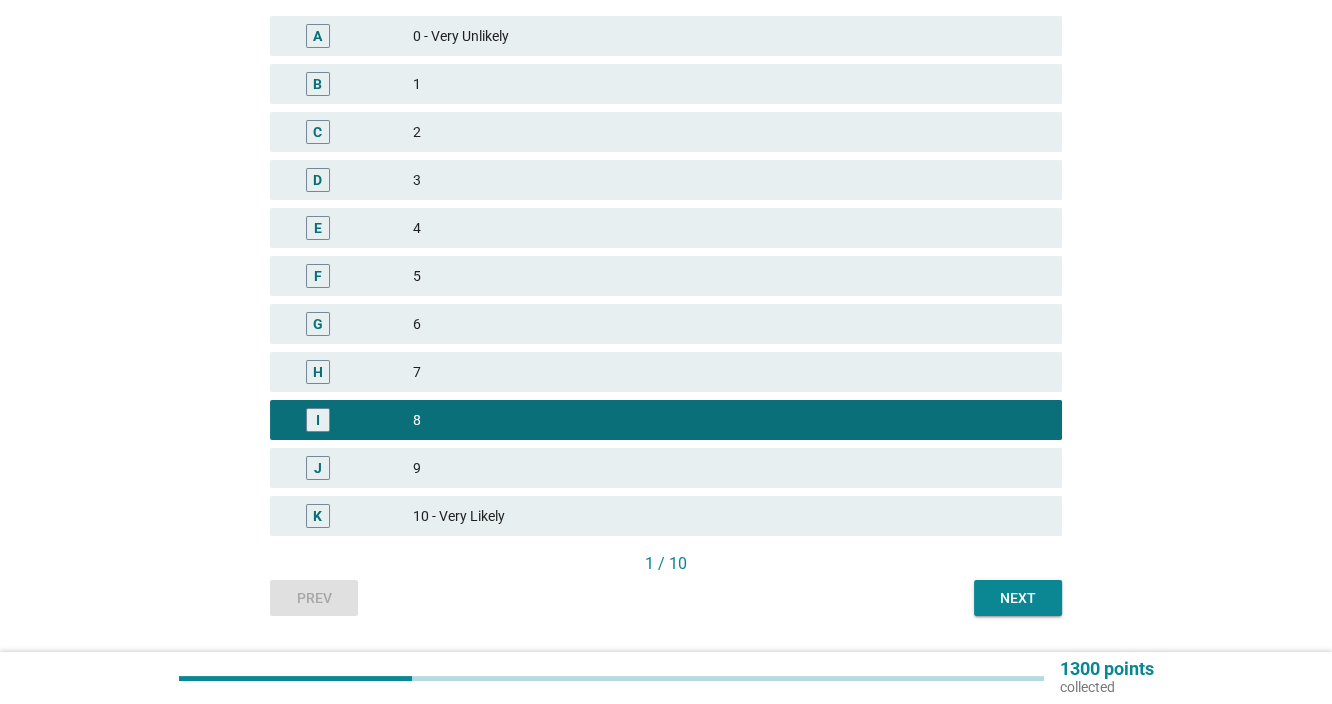 scroll, scrollTop: 471, scrollLeft: 0, axis: vertical 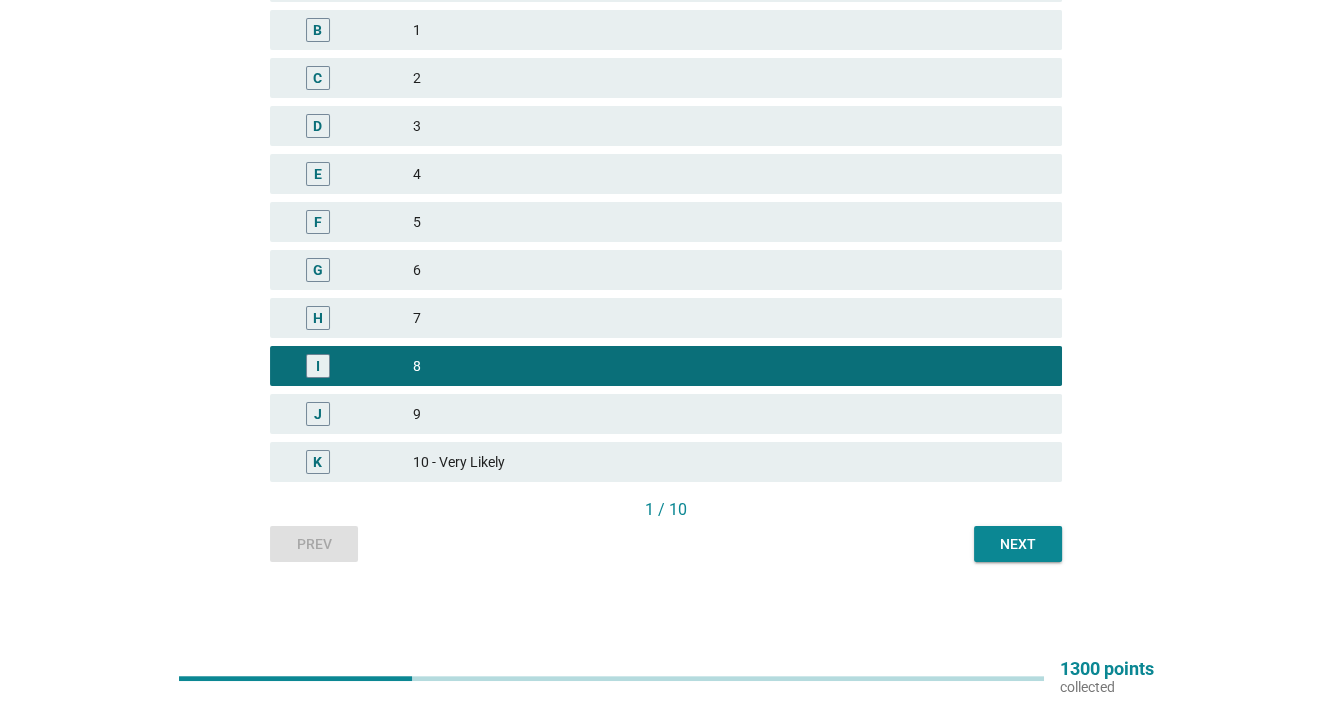 click on "Next" at bounding box center [1018, 544] 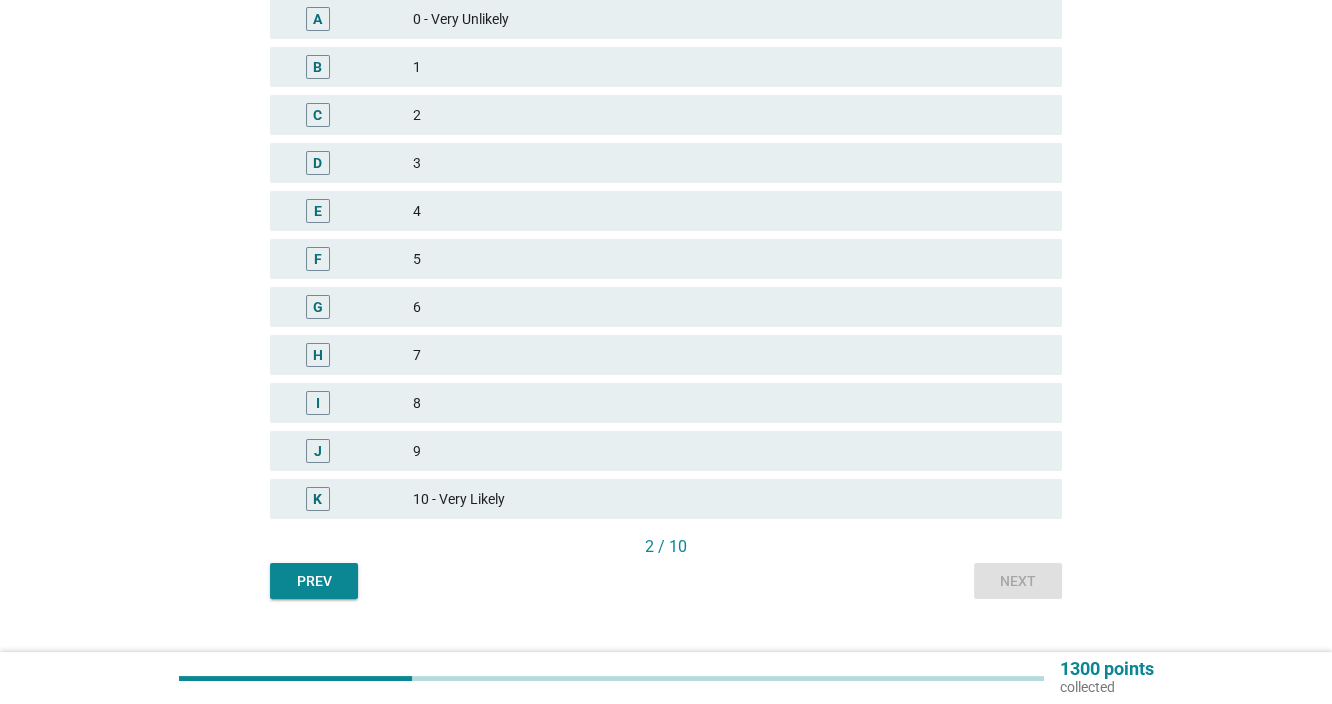 scroll, scrollTop: 471, scrollLeft: 0, axis: vertical 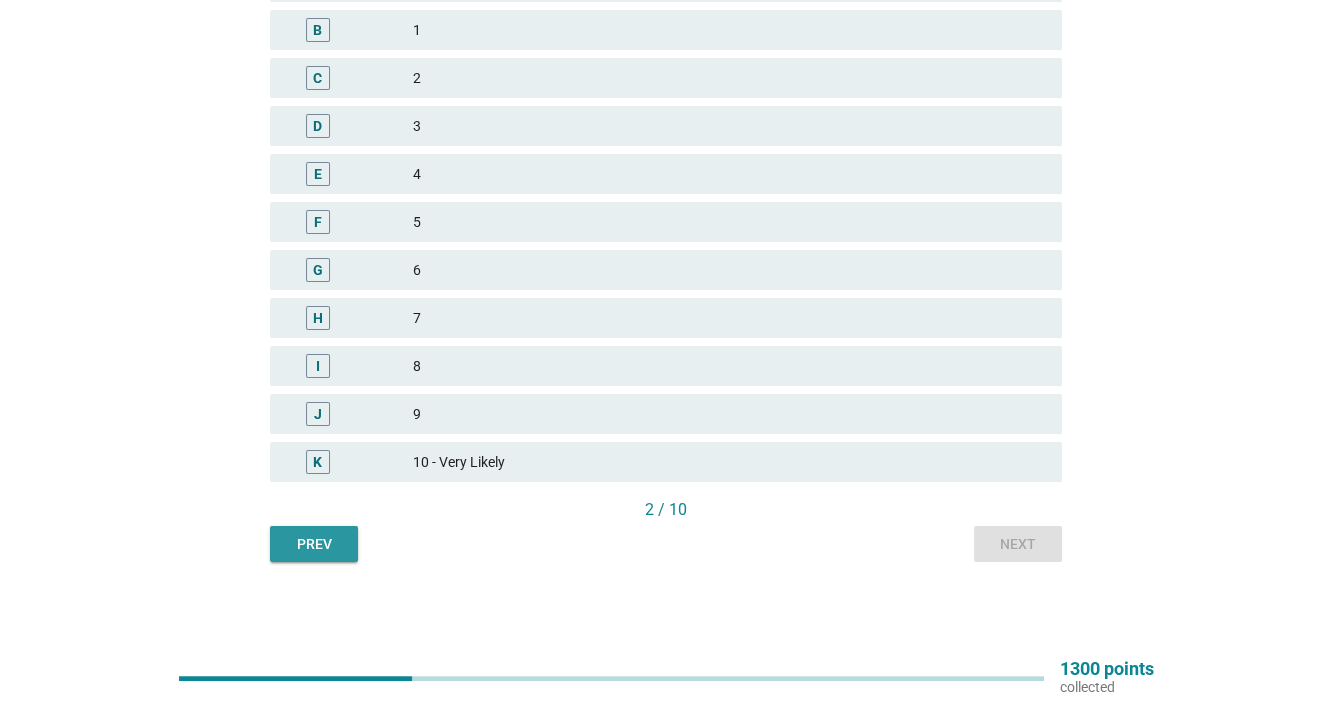 click on "Prev" at bounding box center [314, 544] 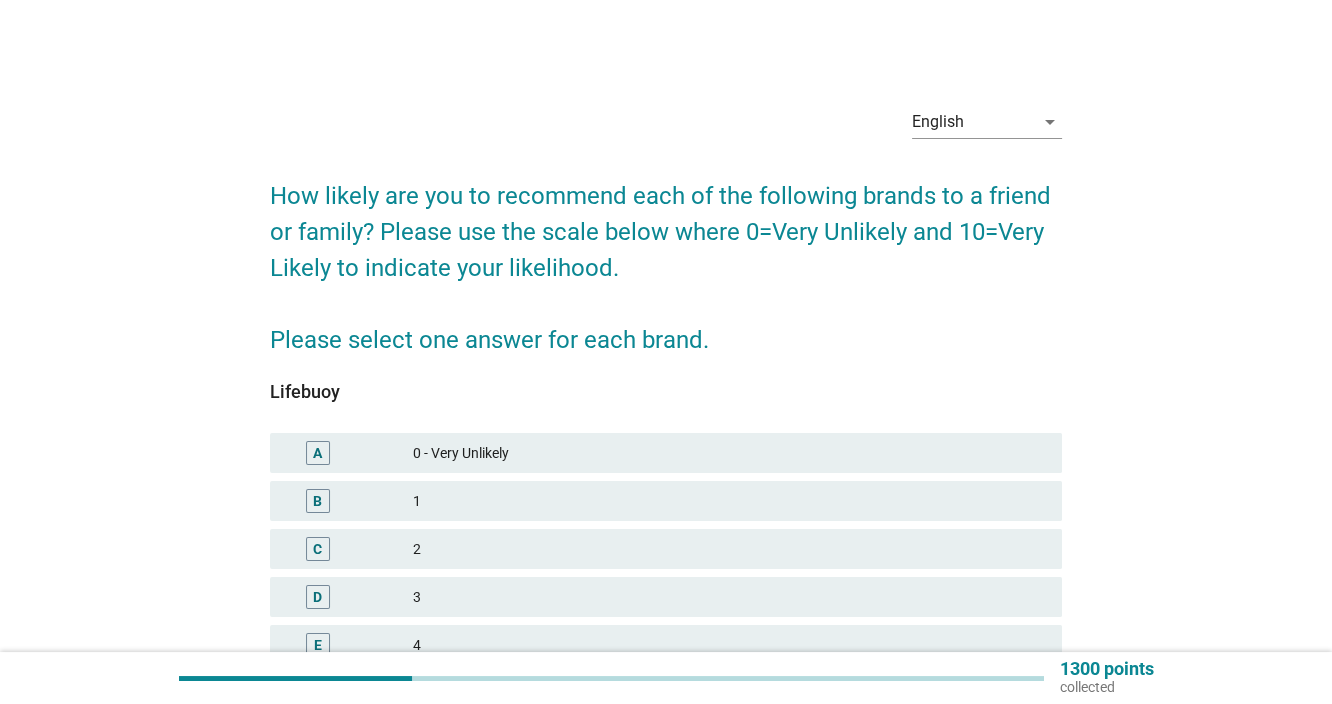 scroll, scrollTop: 333, scrollLeft: 0, axis: vertical 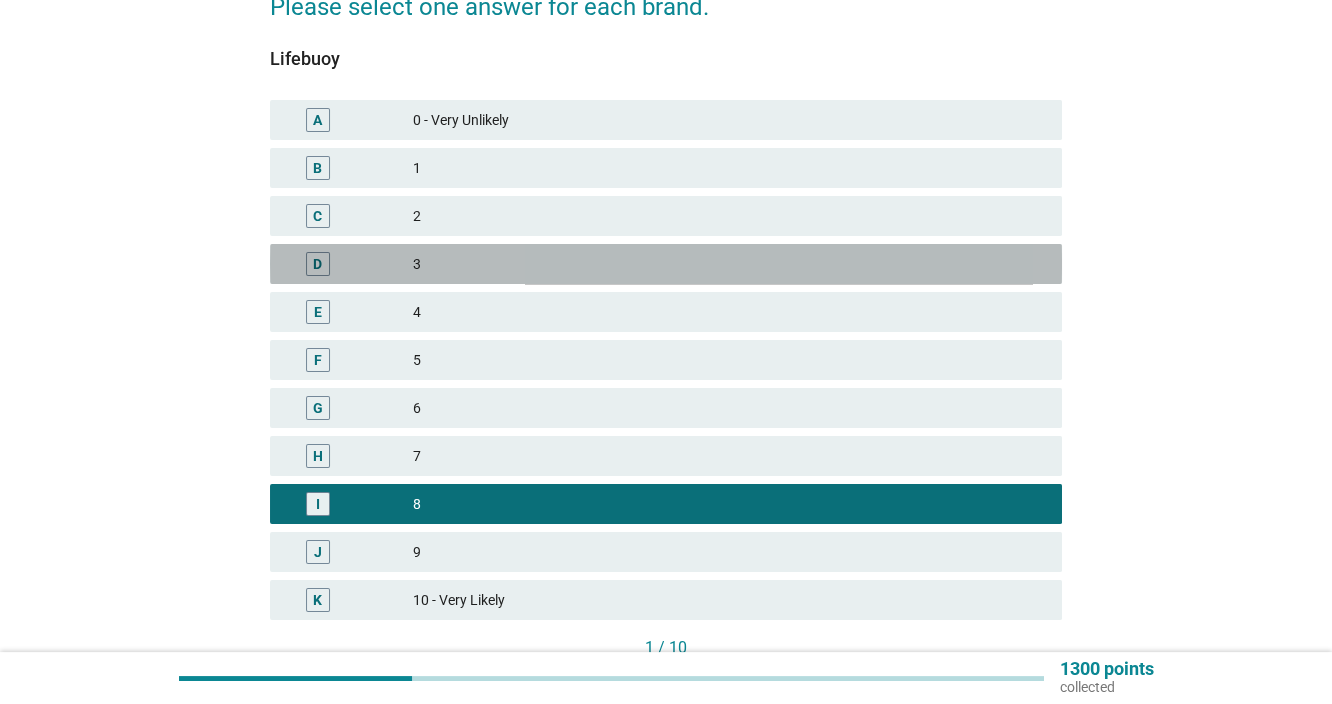 click on "D   3" at bounding box center (666, 264) 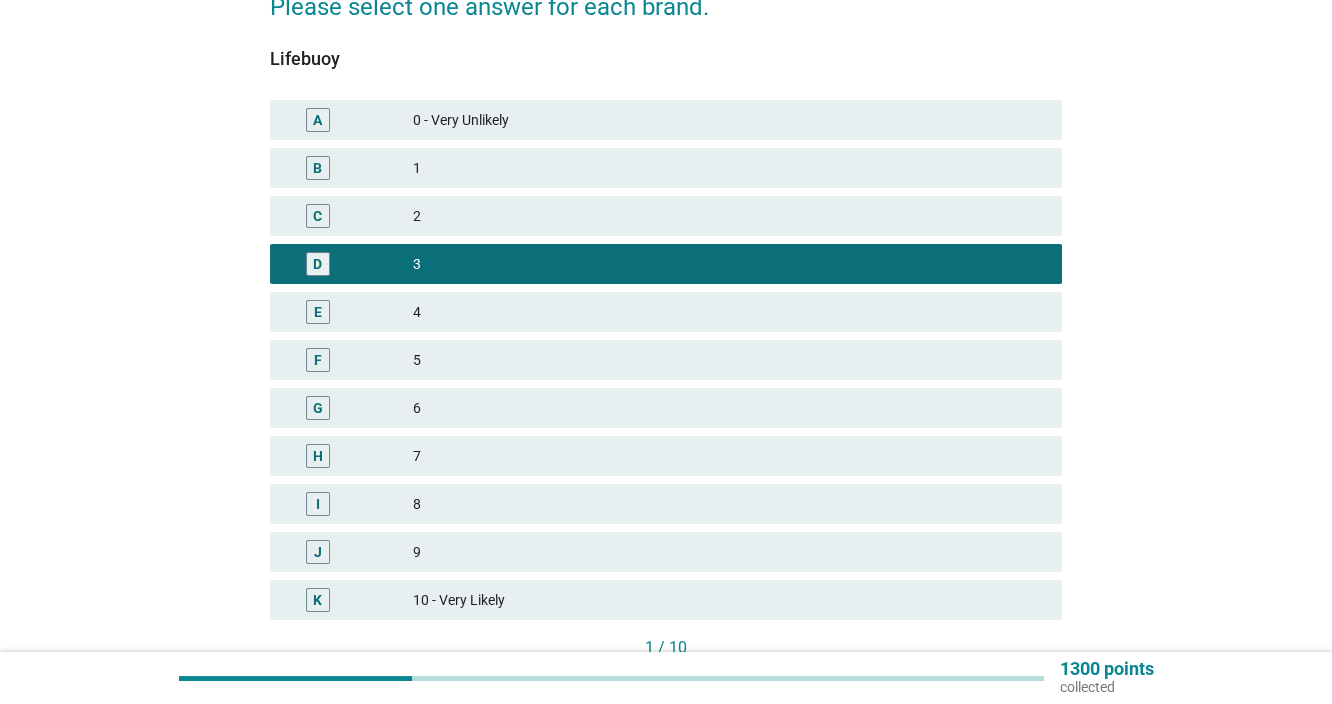 click on "F   5" at bounding box center [666, 360] 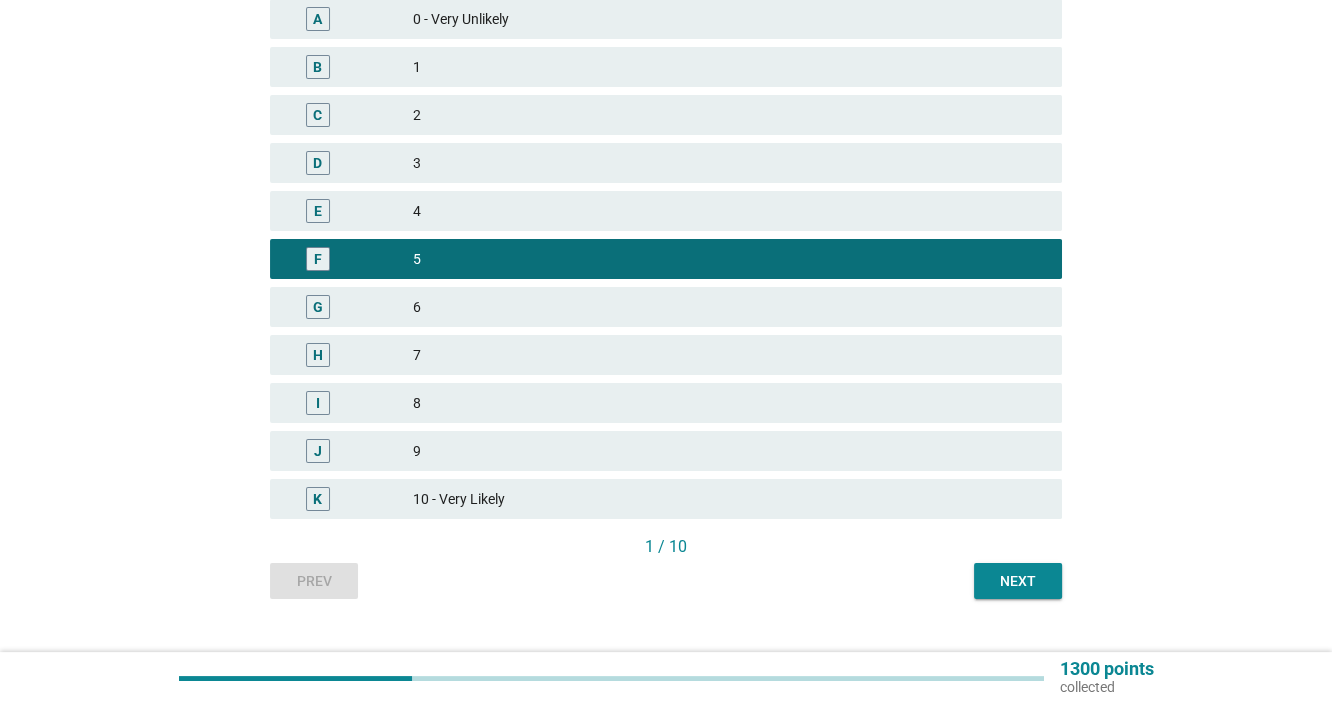 scroll, scrollTop: 471, scrollLeft: 0, axis: vertical 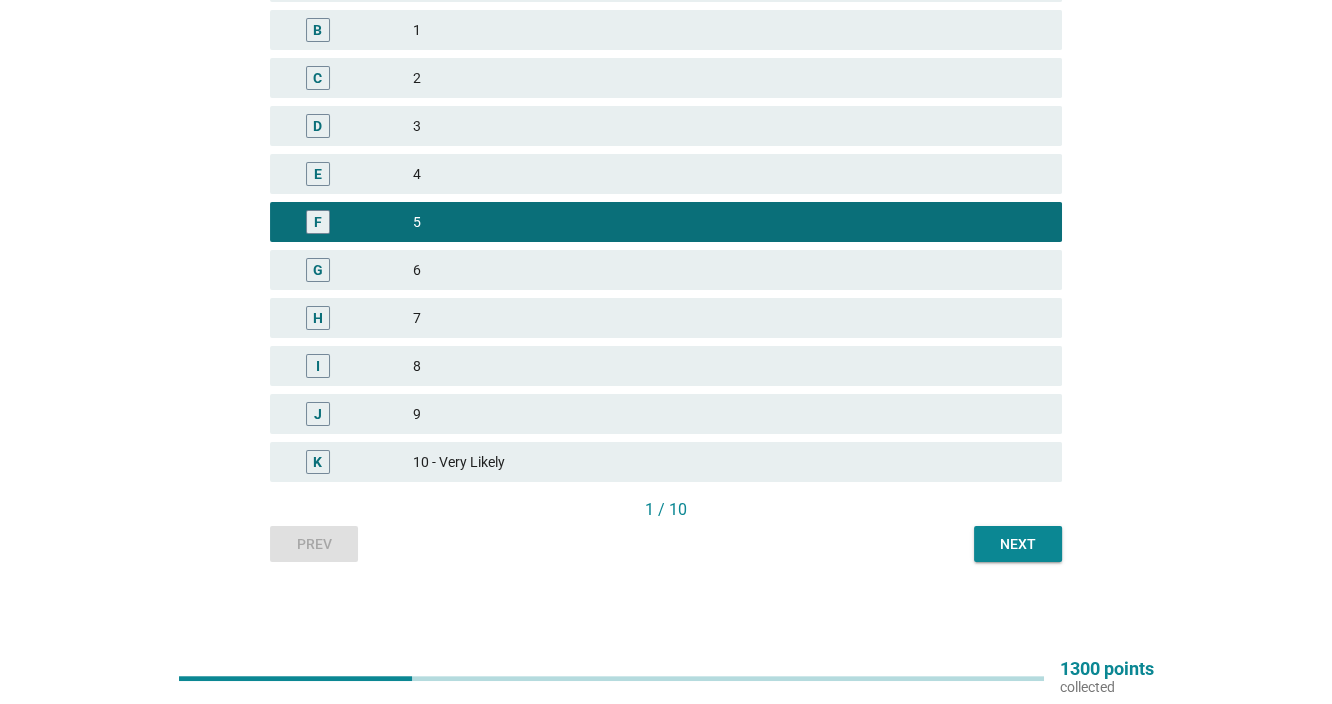 click on "Next" at bounding box center [1018, 544] 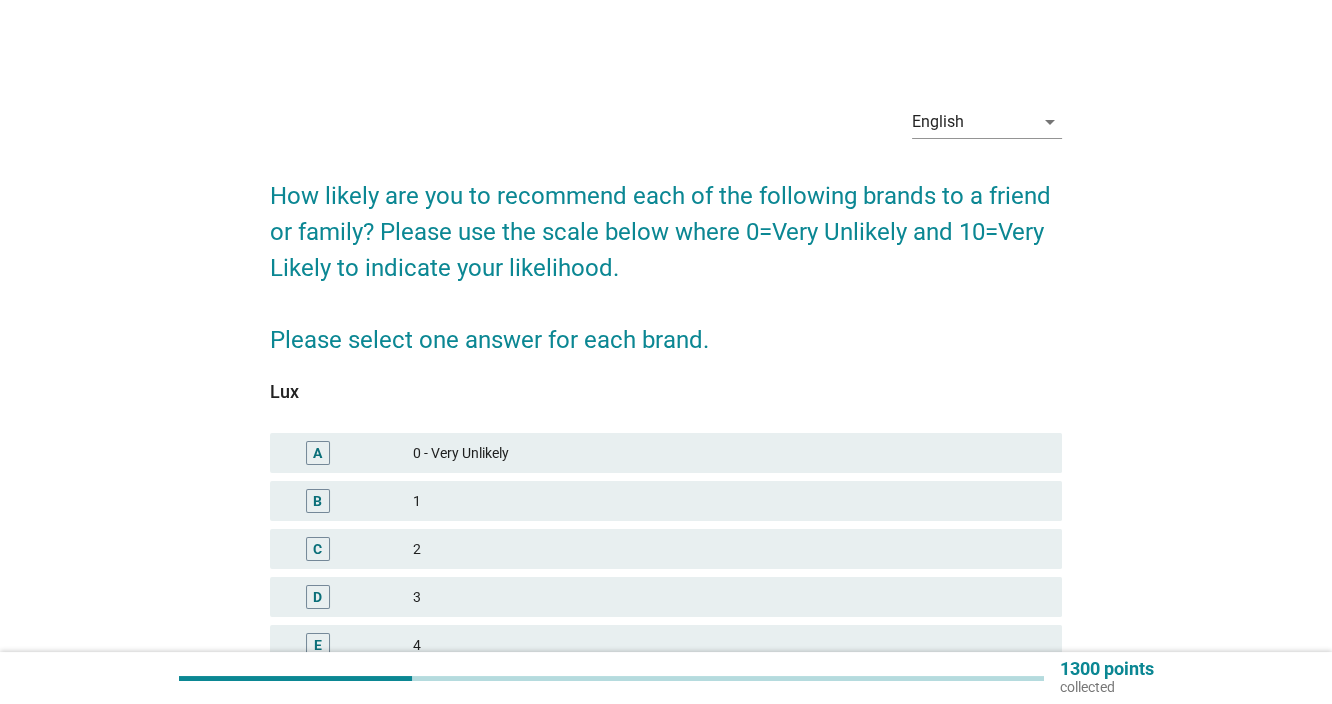scroll, scrollTop: 333, scrollLeft: 0, axis: vertical 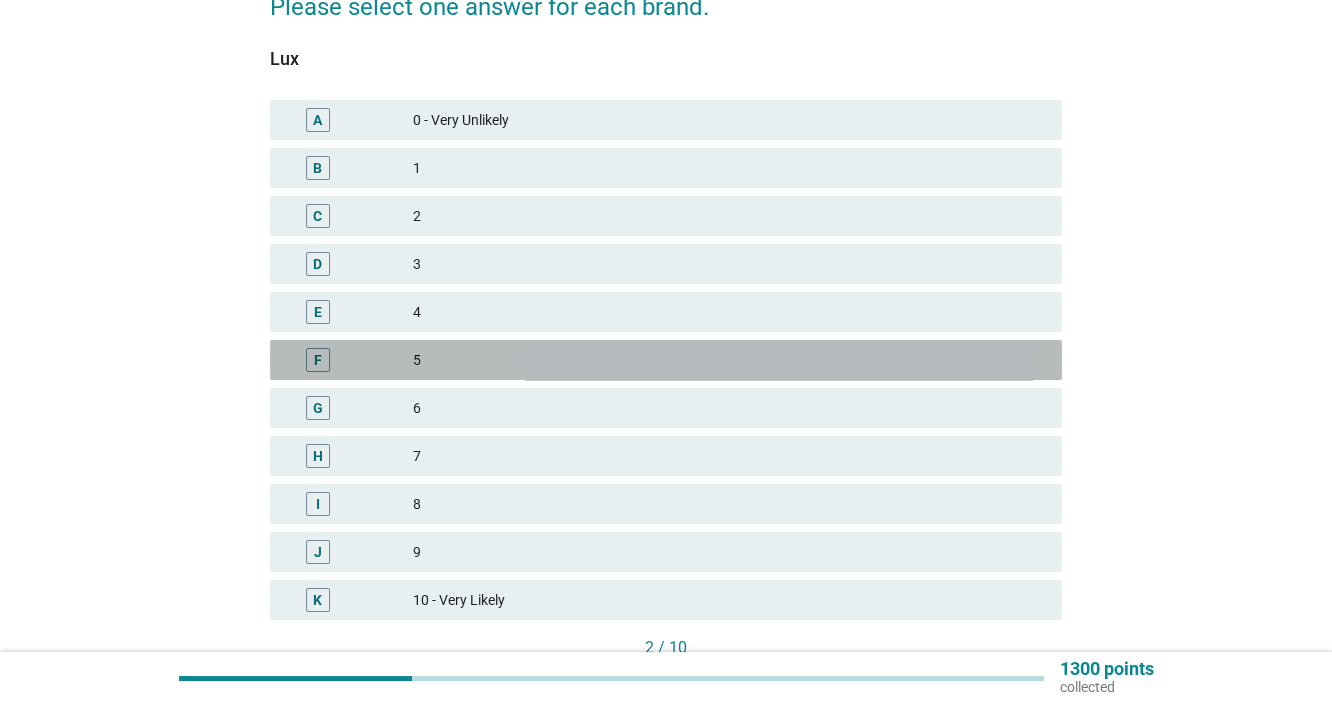 click on "5" at bounding box center [729, 360] 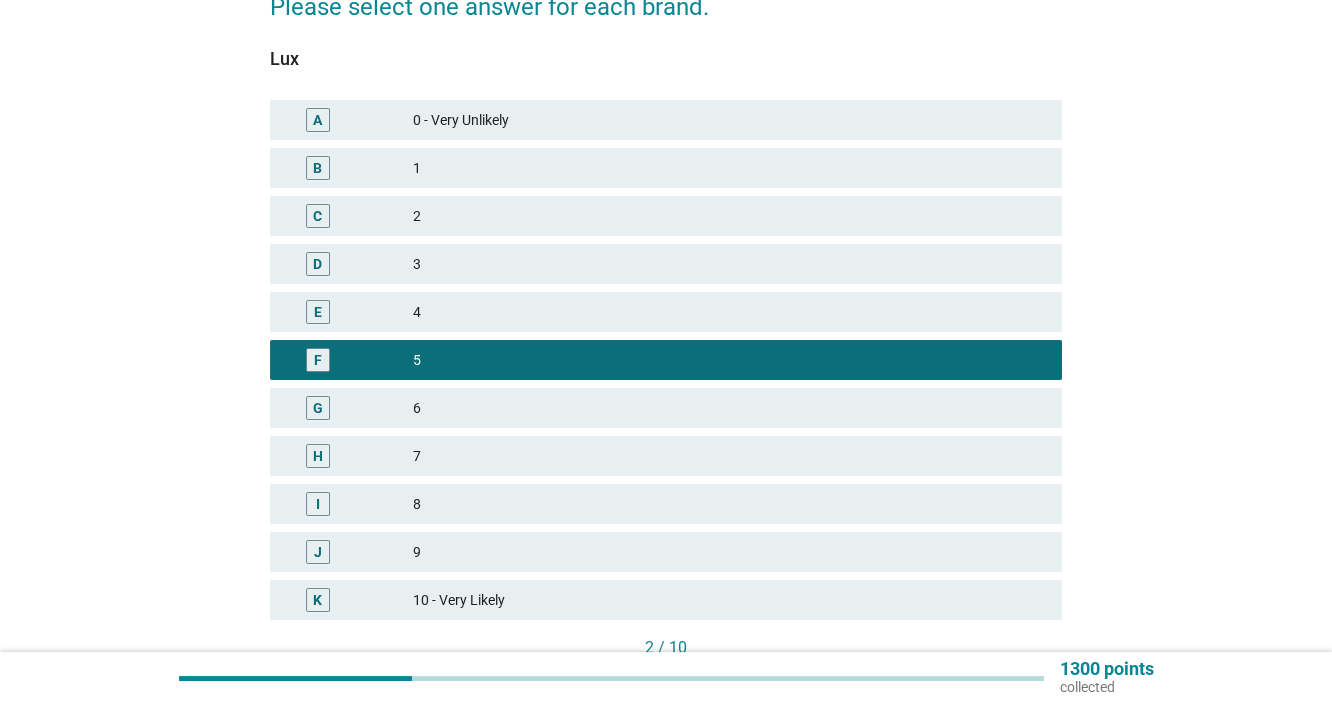 scroll, scrollTop: 471, scrollLeft: 0, axis: vertical 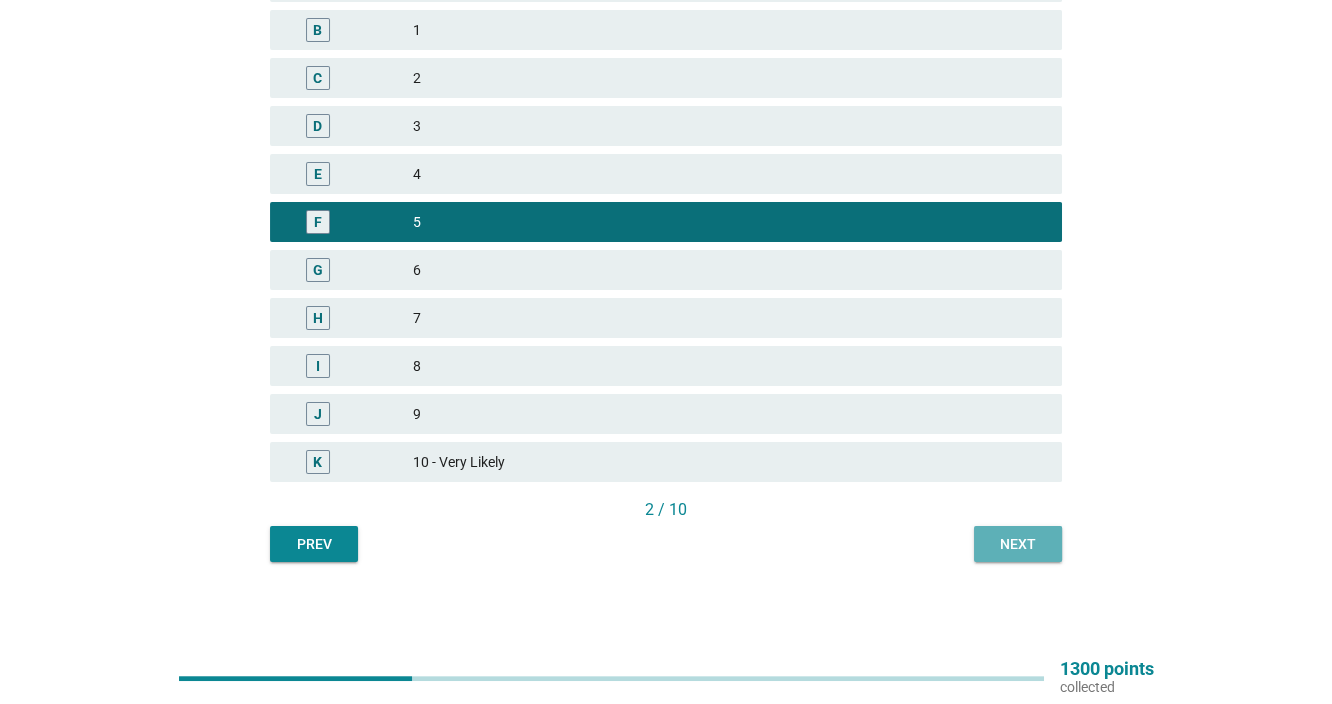 click on "Next" at bounding box center [1018, 544] 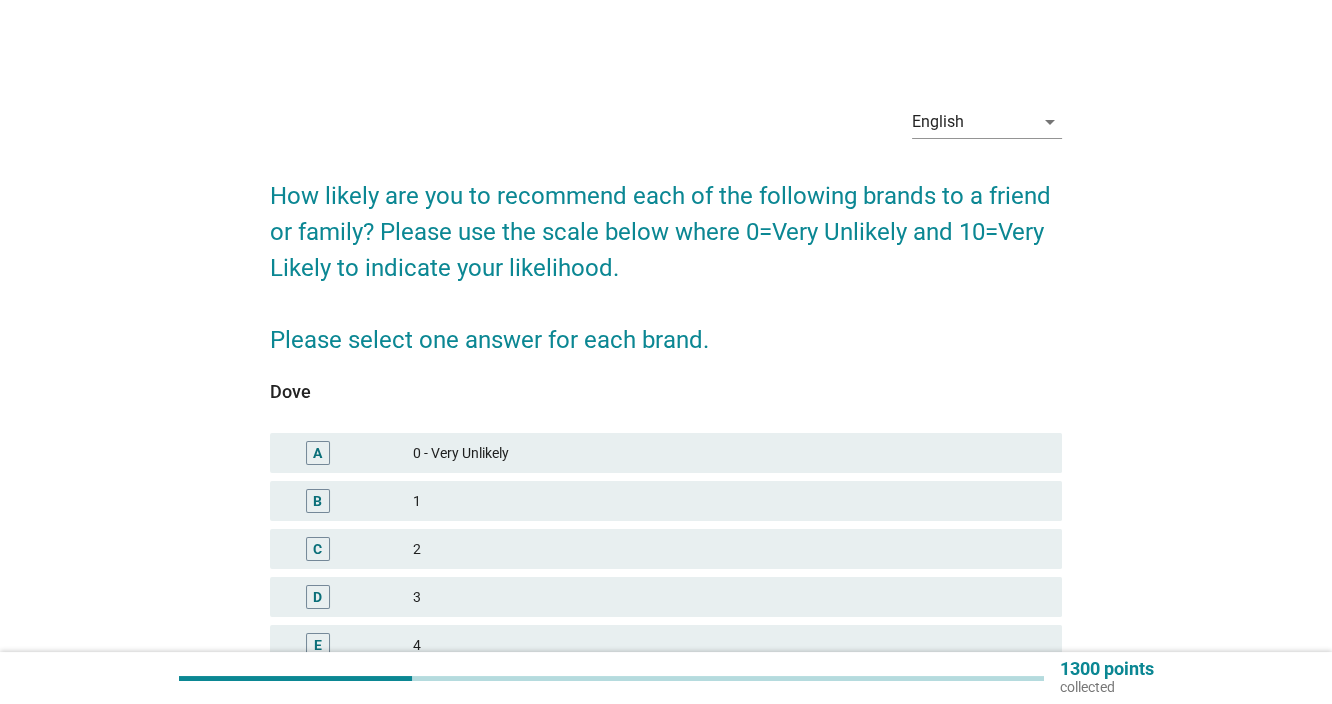 scroll, scrollTop: 333, scrollLeft: 0, axis: vertical 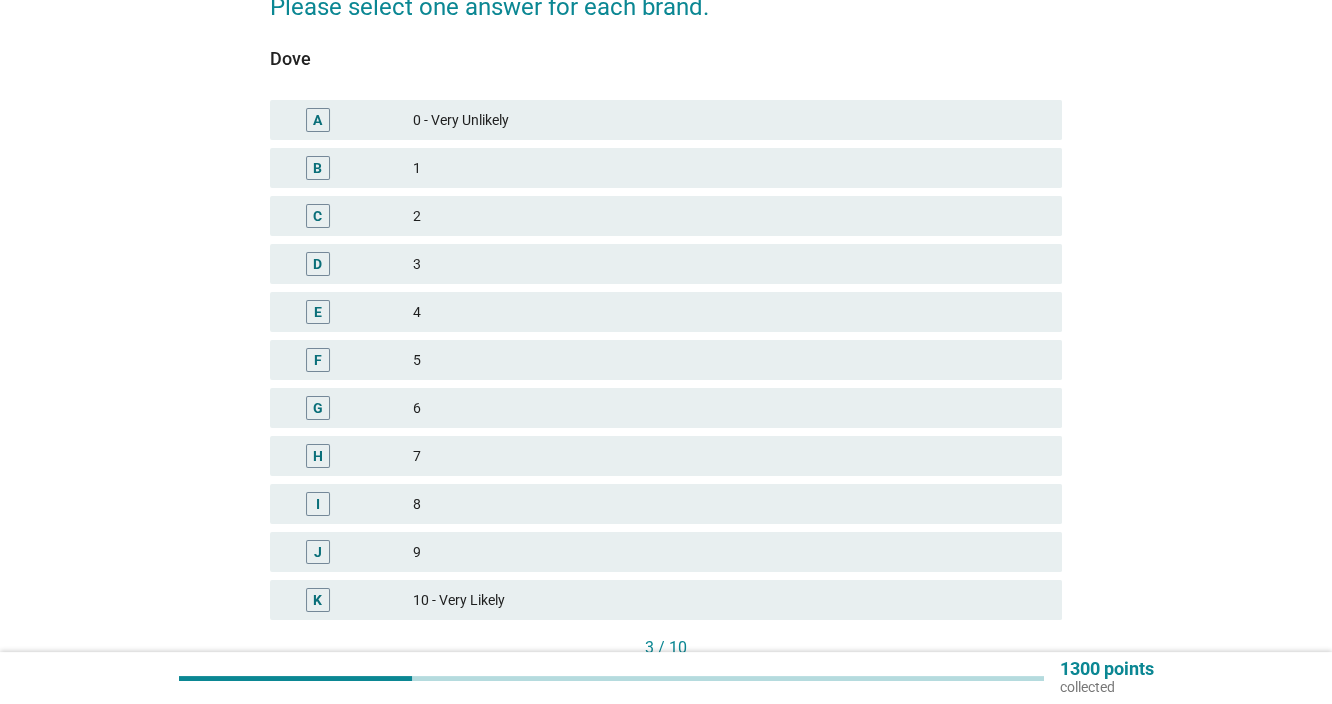 click on "7" at bounding box center [729, 456] 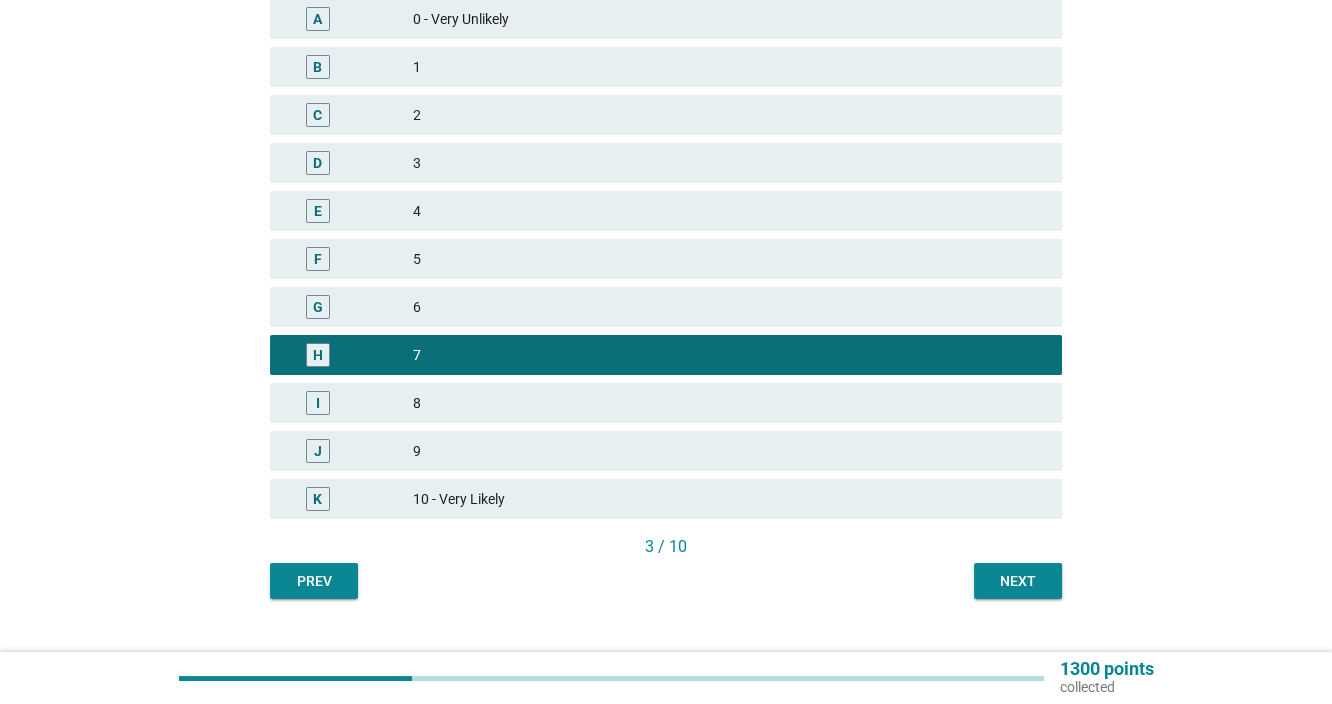 scroll, scrollTop: 471, scrollLeft: 0, axis: vertical 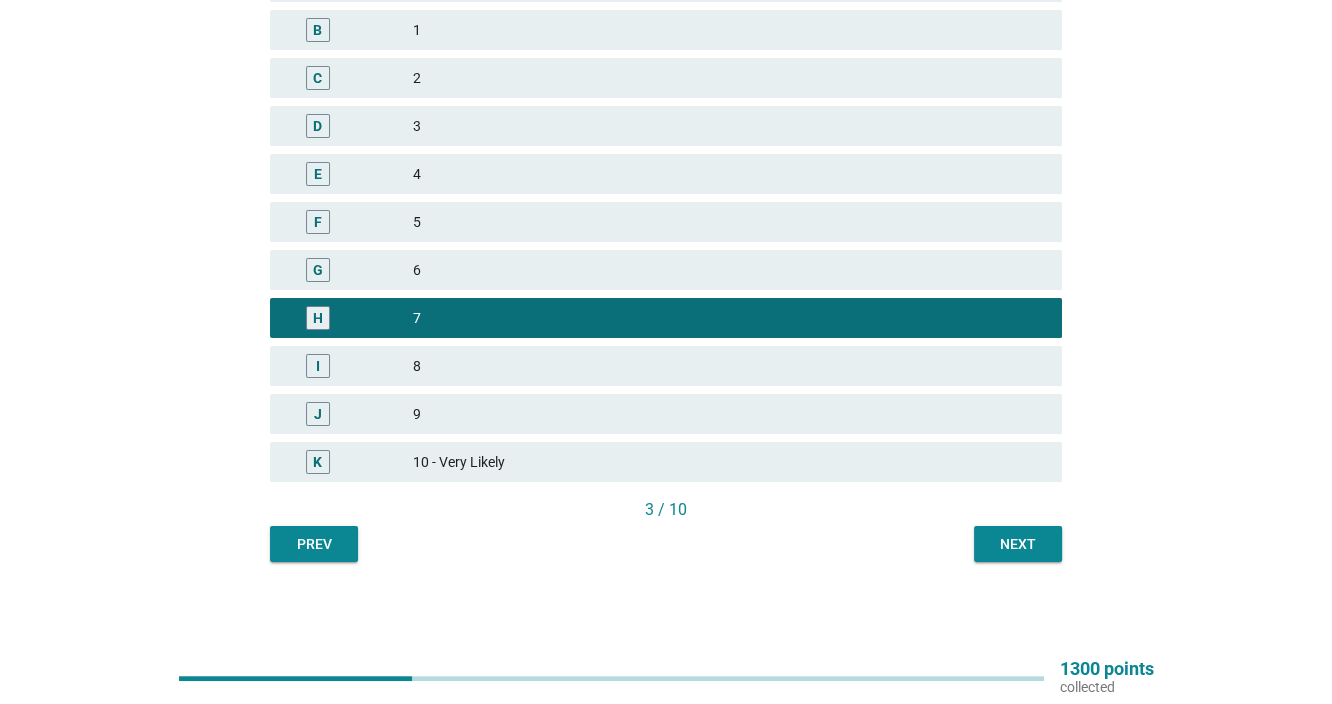 click on "Next" at bounding box center [1018, 544] 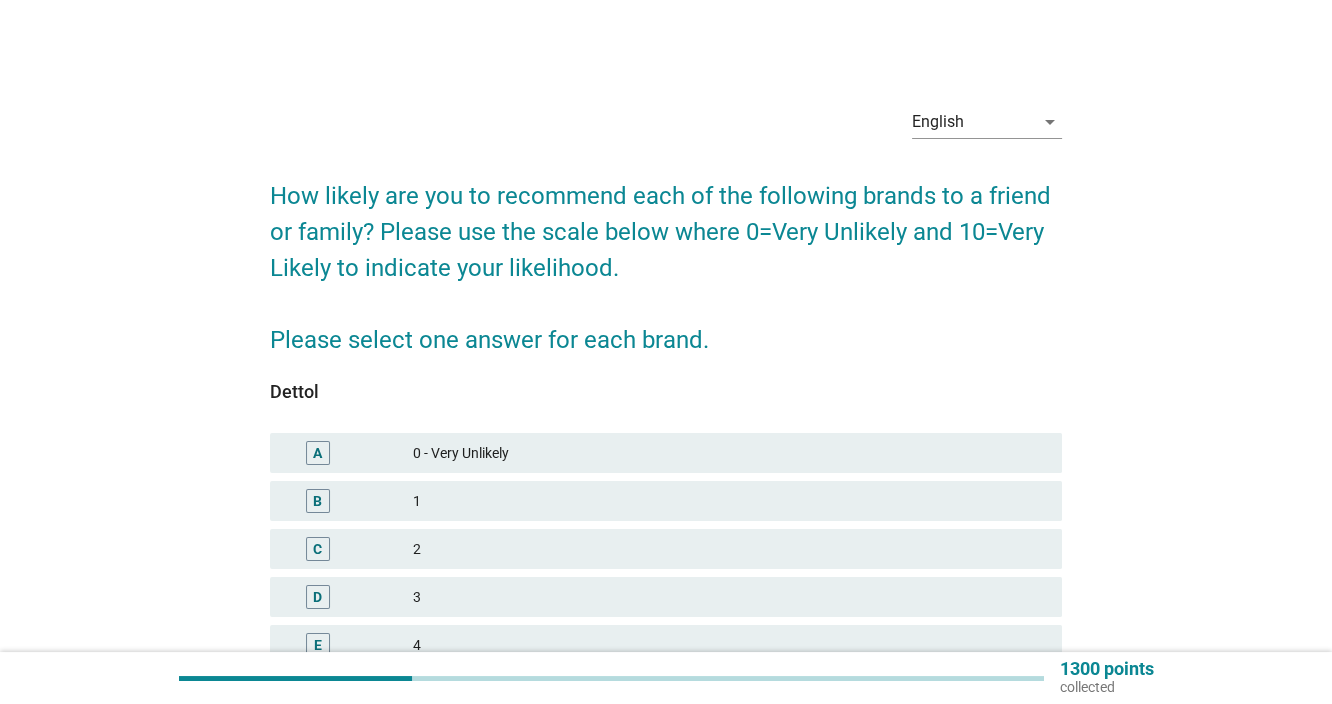 scroll, scrollTop: 333, scrollLeft: 0, axis: vertical 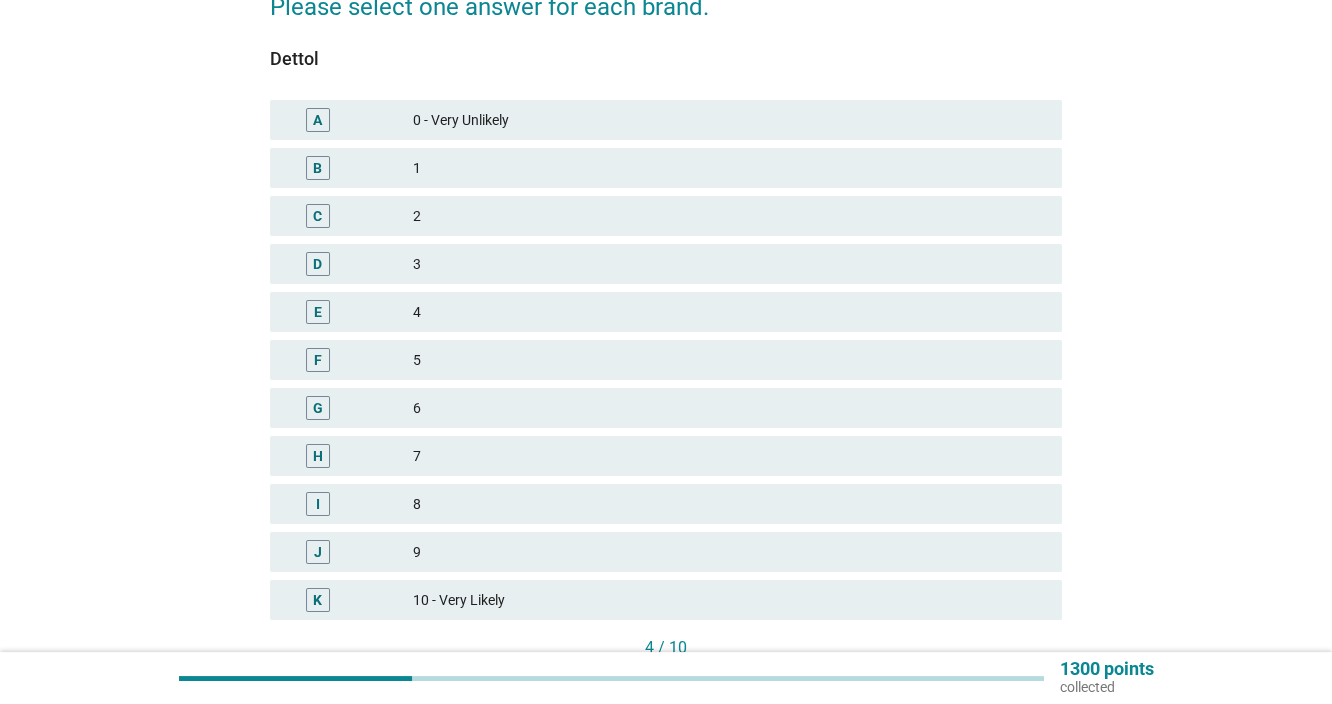 click on "I   8" at bounding box center (666, 504) 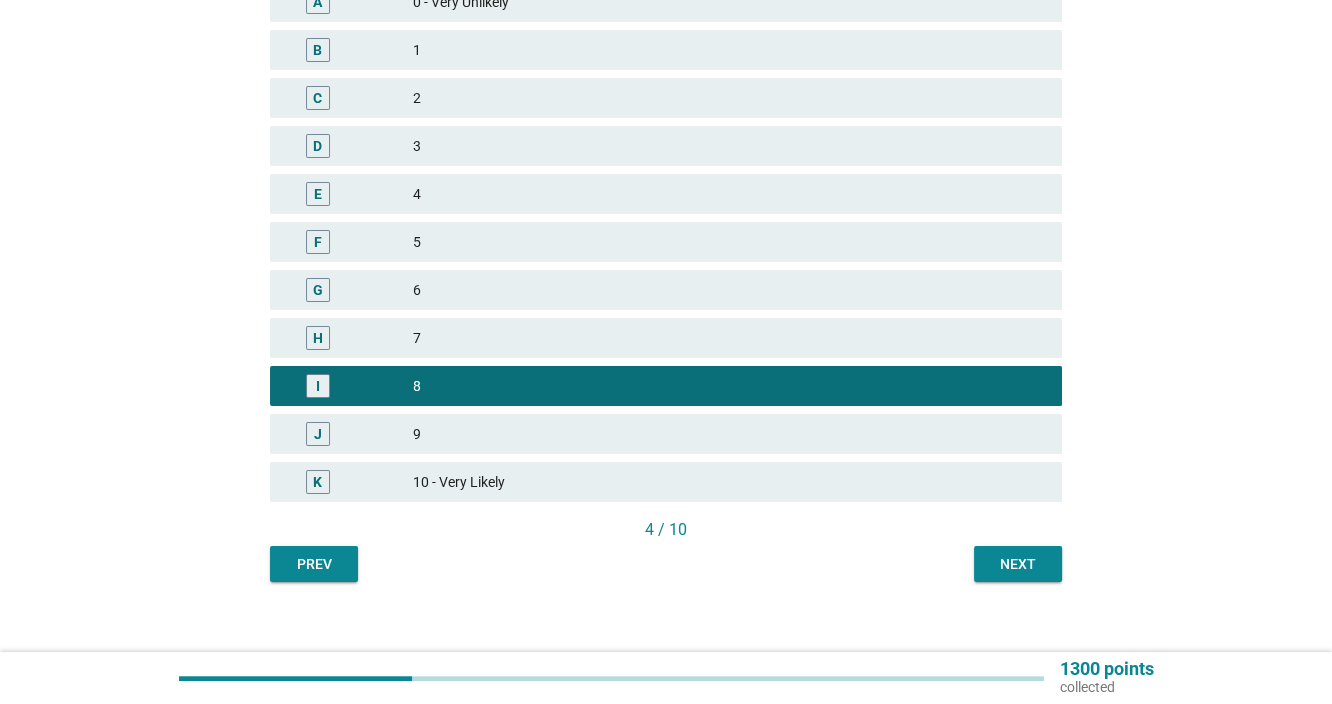 scroll, scrollTop: 471, scrollLeft: 0, axis: vertical 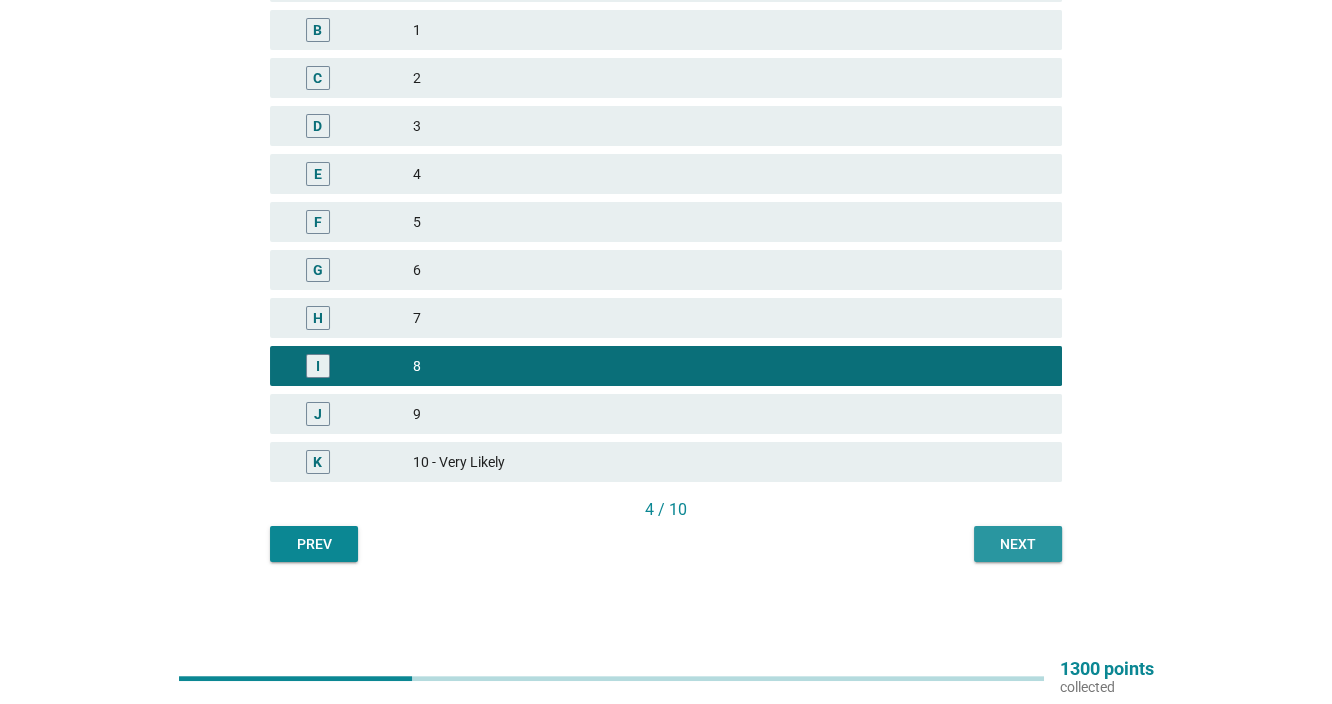 click on "Next" at bounding box center (1018, 544) 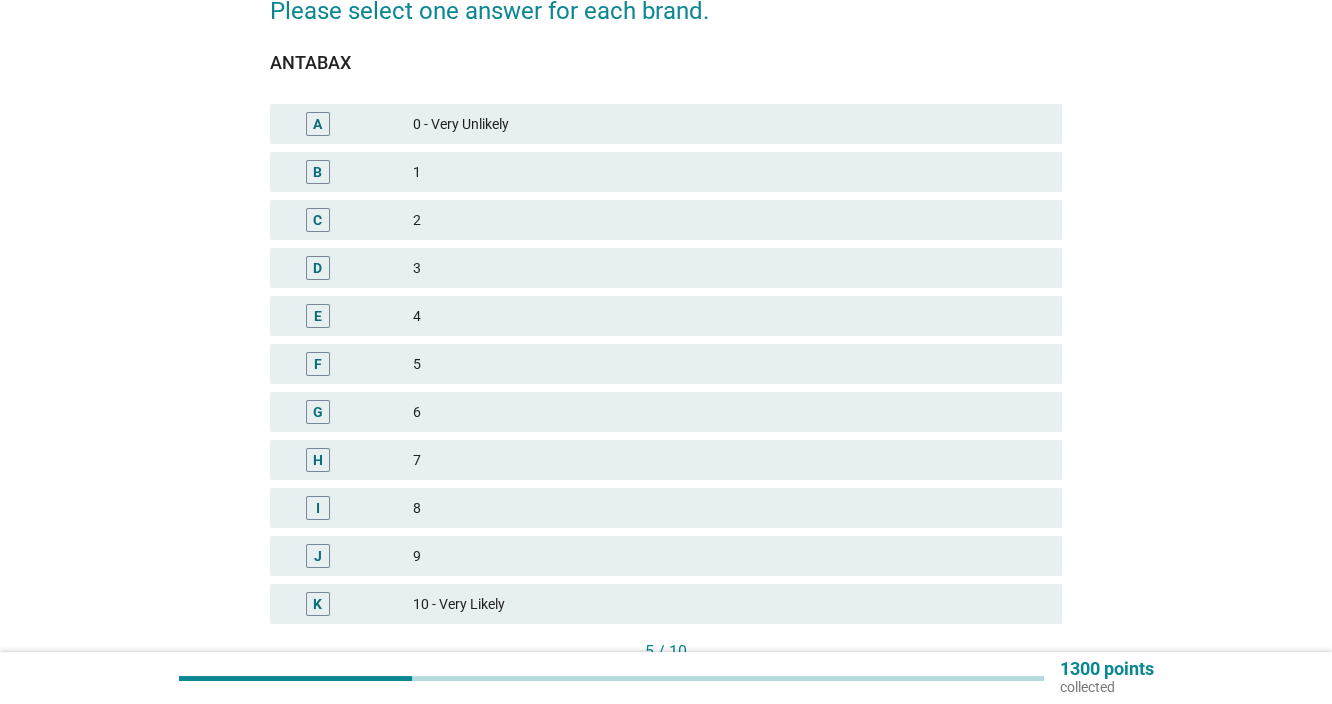 scroll, scrollTop: 333, scrollLeft: 0, axis: vertical 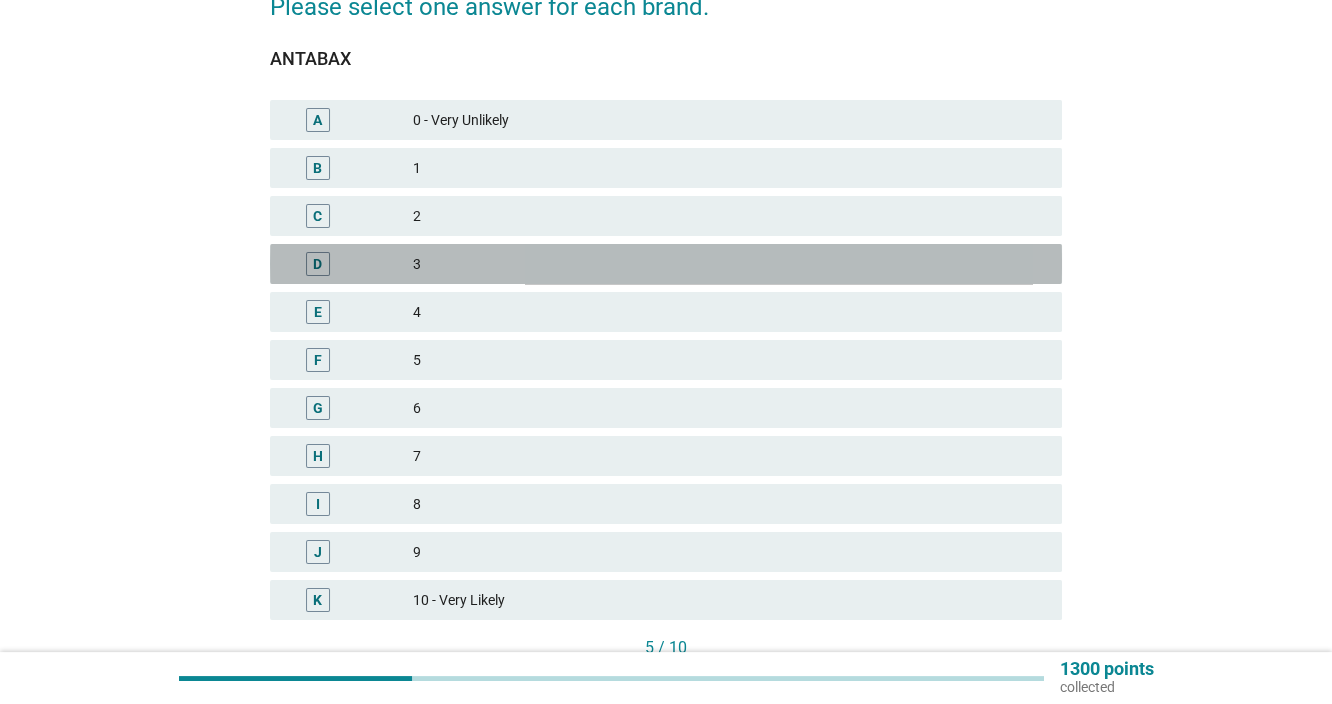 click on "3" at bounding box center (729, 264) 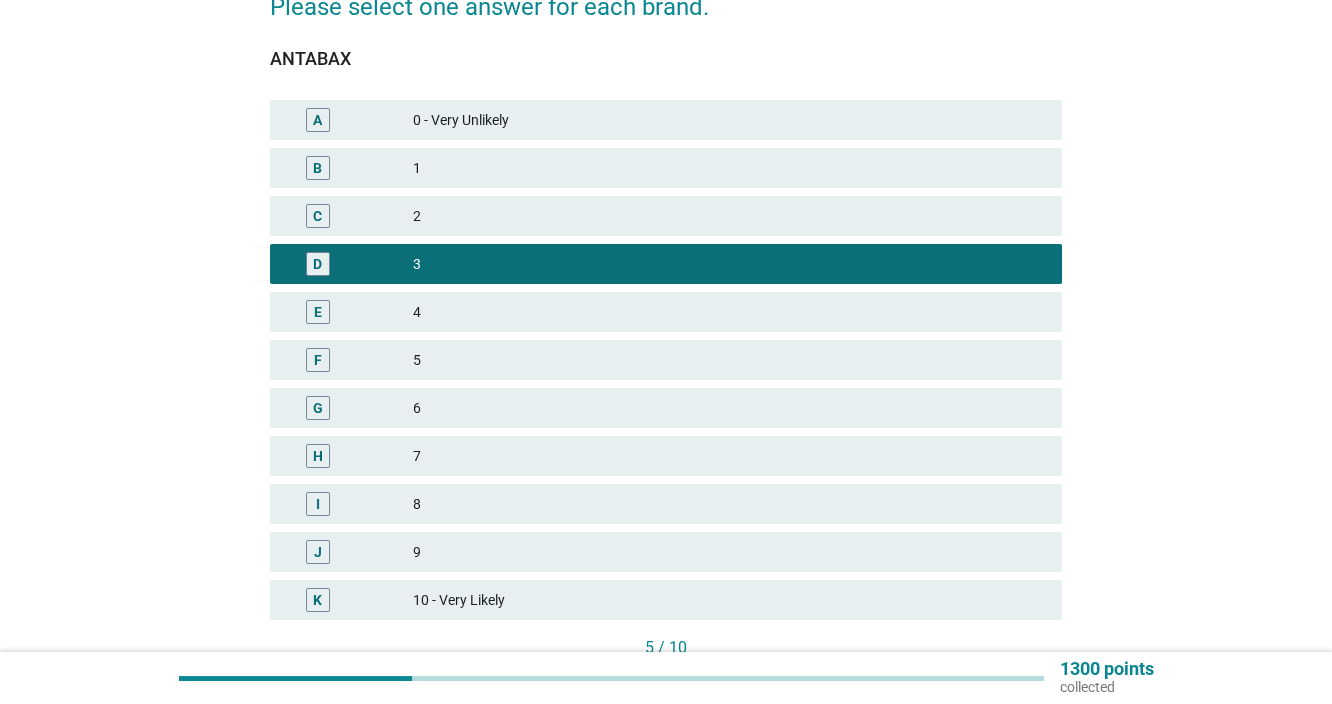 scroll, scrollTop: 471, scrollLeft: 0, axis: vertical 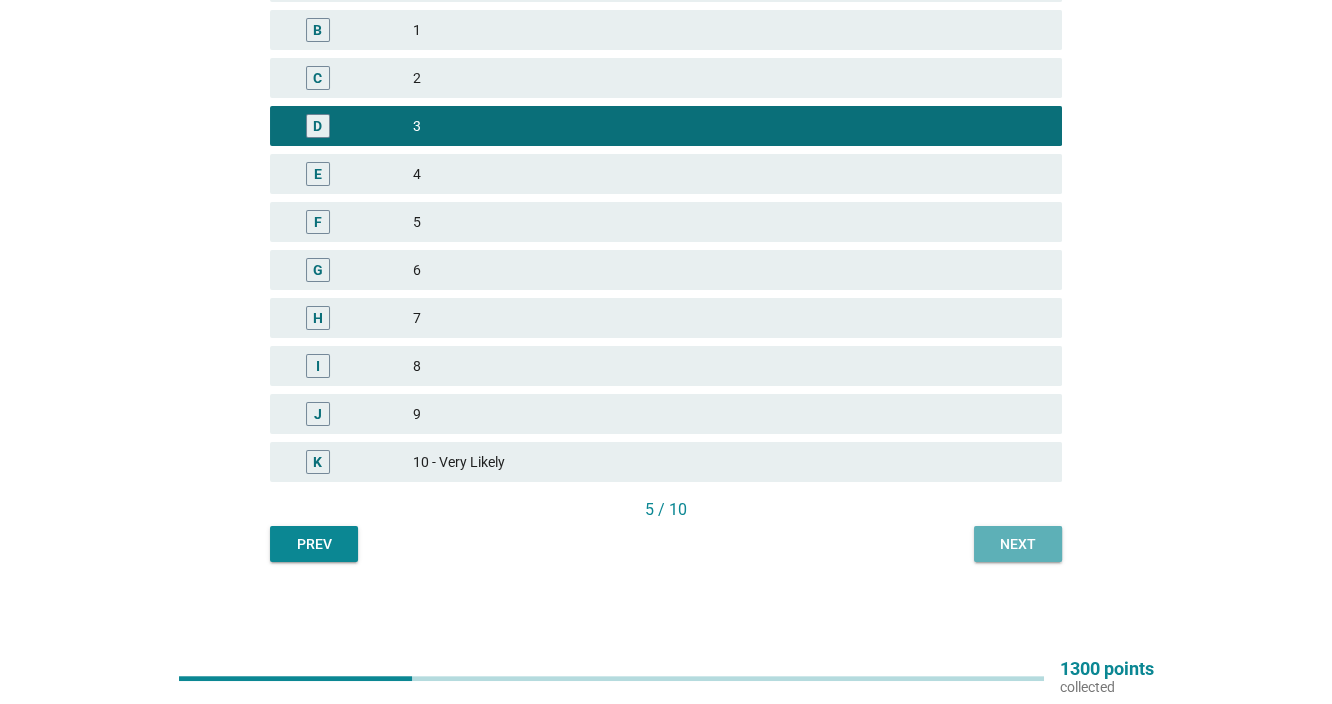 click on "Next" at bounding box center (1018, 544) 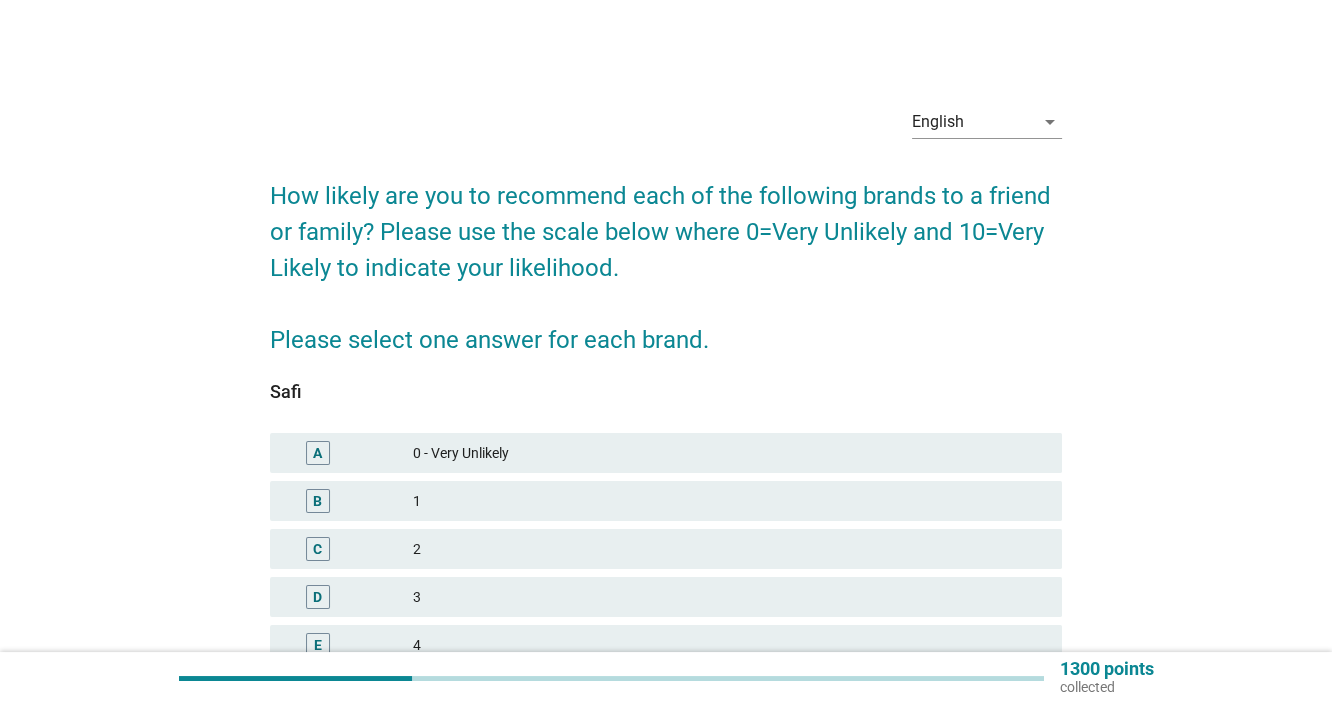 scroll, scrollTop: 333, scrollLeft: 0, axis: vertical 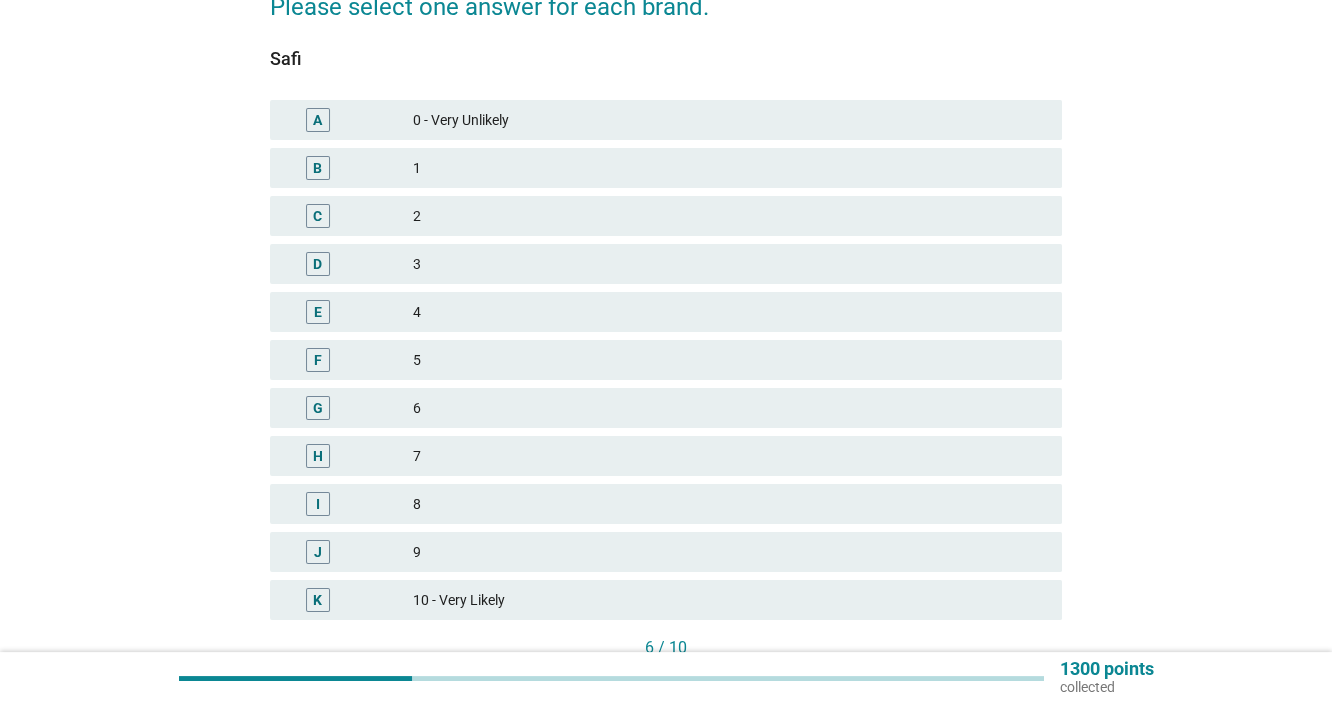 drag, startPoint x: 520, startPoint y: 115, endPoint x: 532, endPoint y: 138, distance: 25.942244 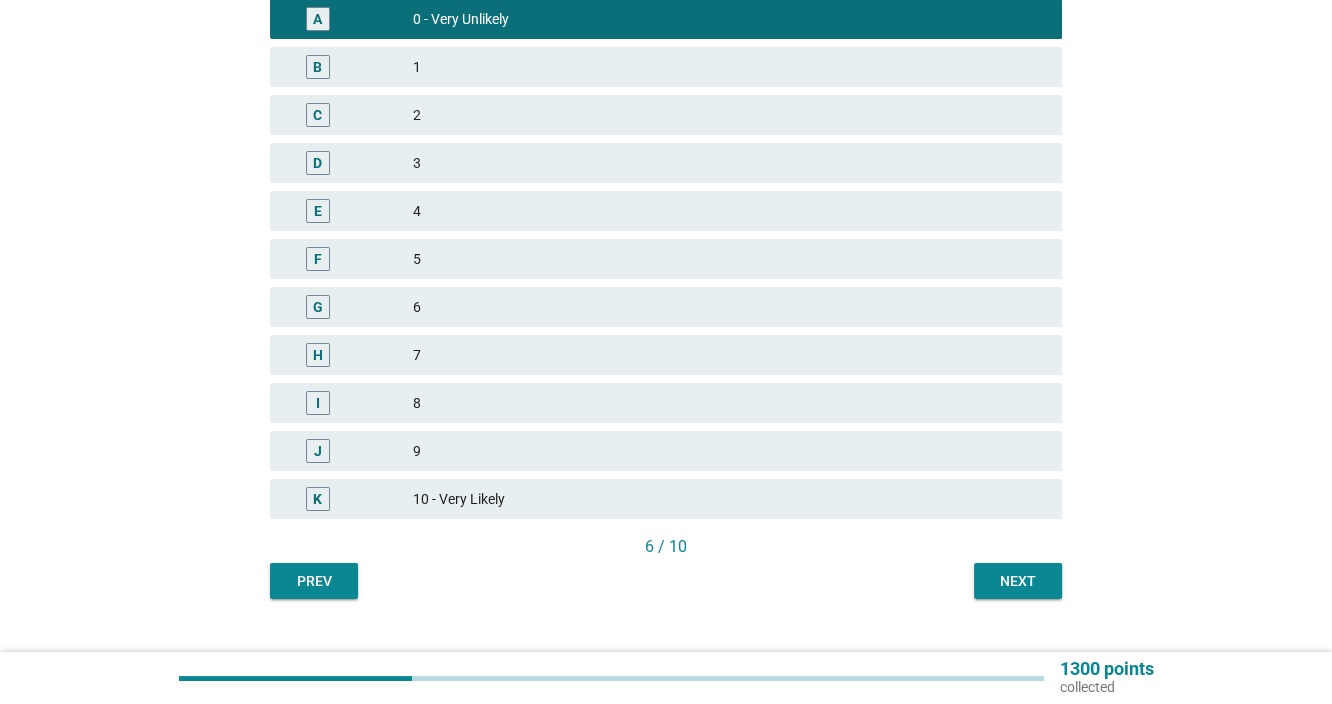 scroll, scrollTop: 471, scrollLeft: 0, axis: vertical 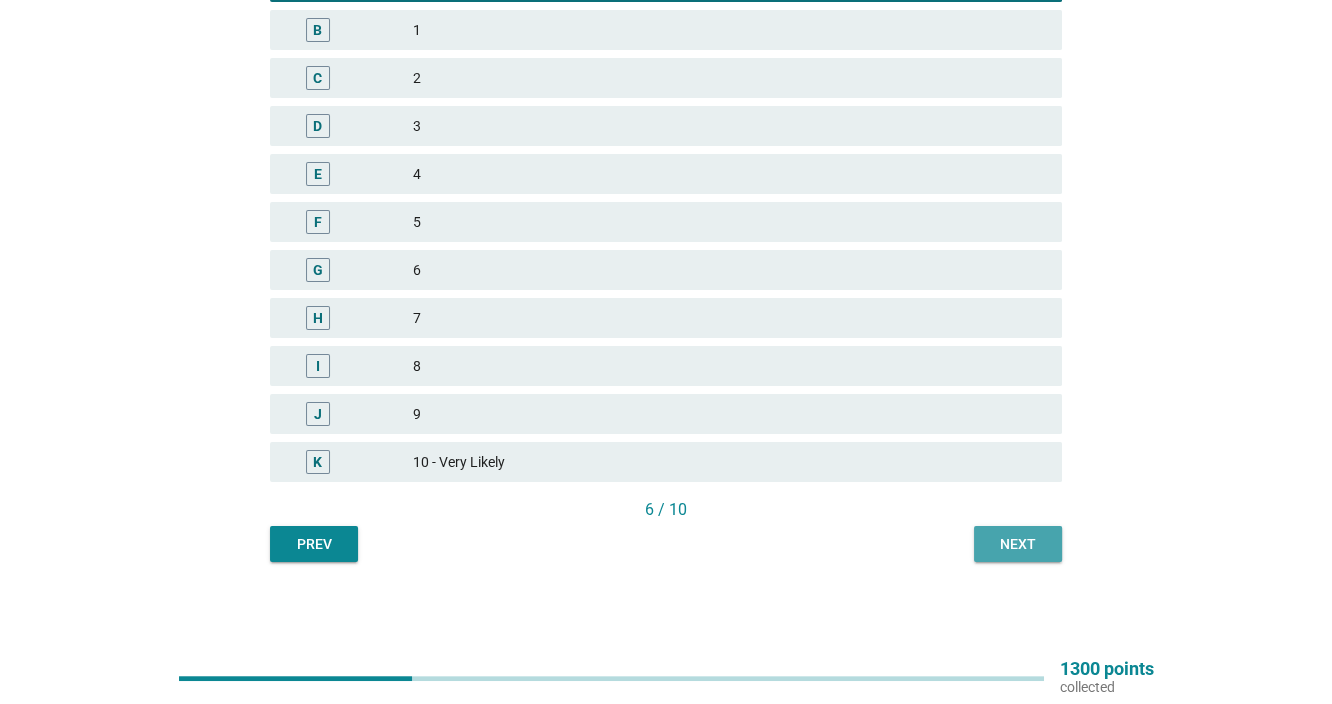 click on "Next" at bounding box center (1018, 544) 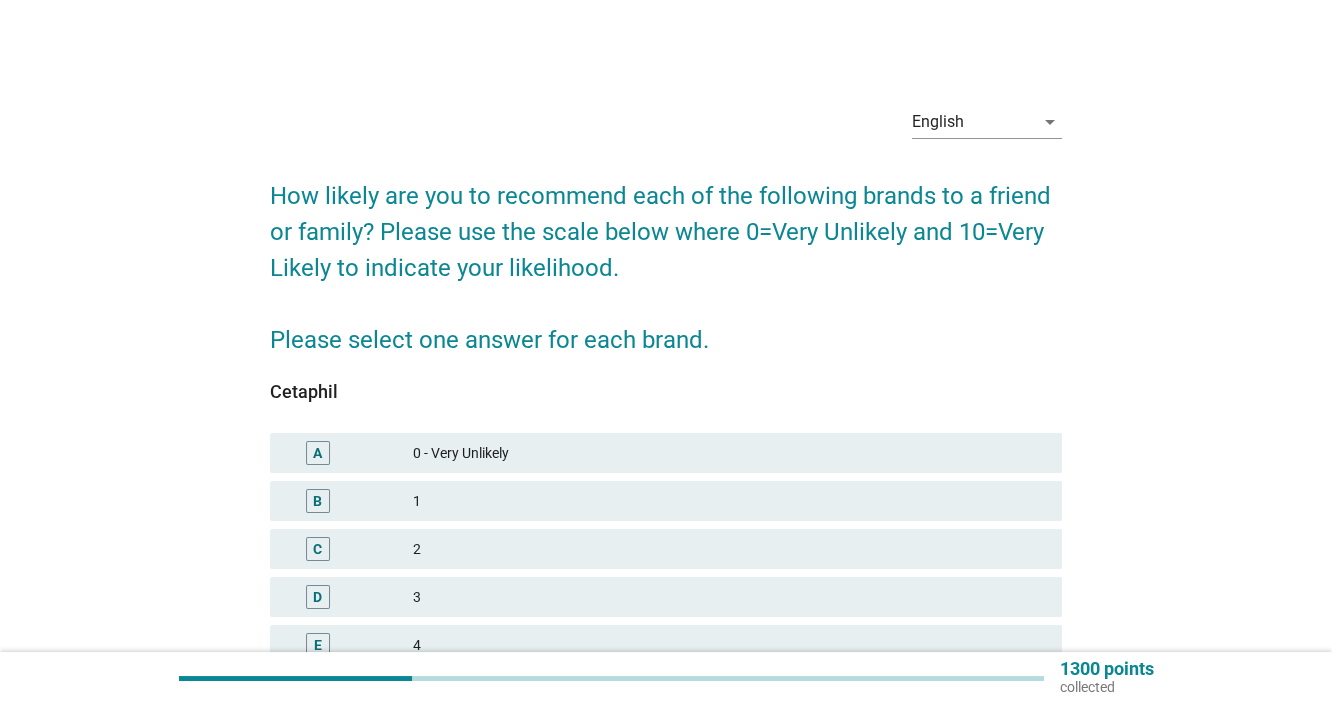 scroll 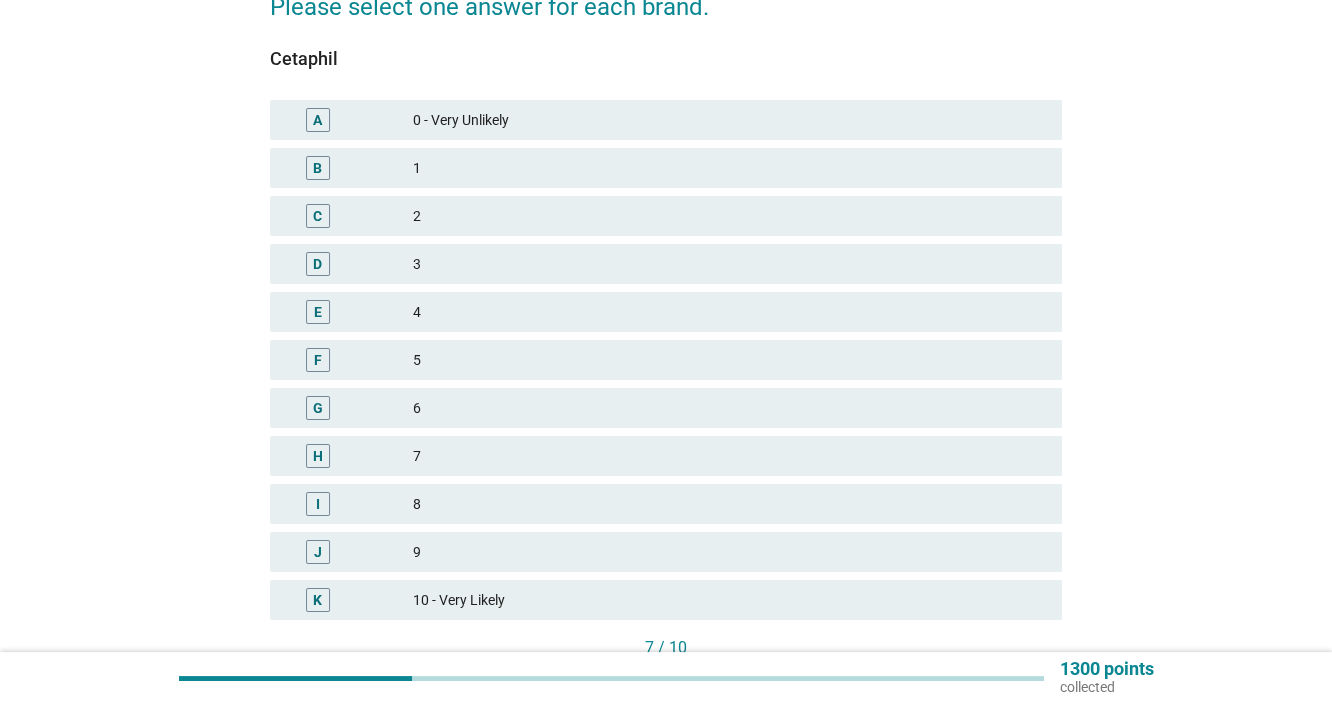 click on "H   7" at bounding box center [666, 456] 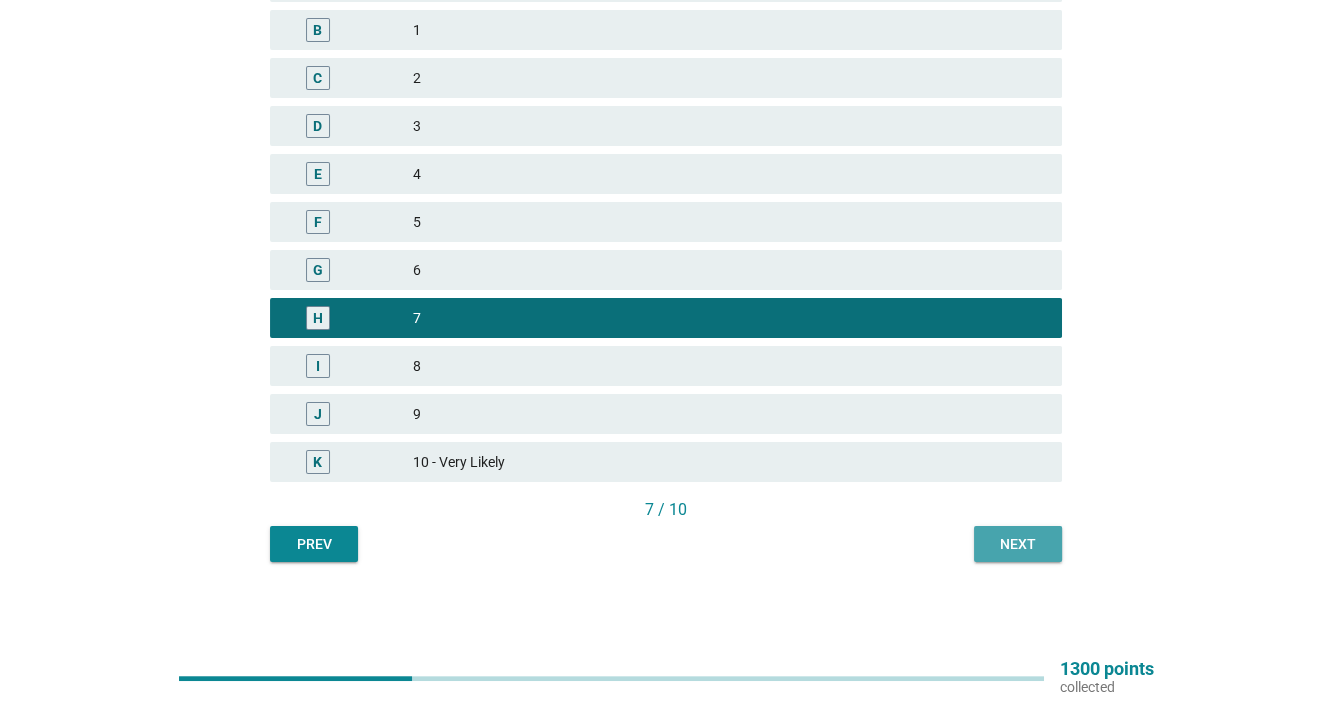 click on "Next" at bounding box center [1018, 544] 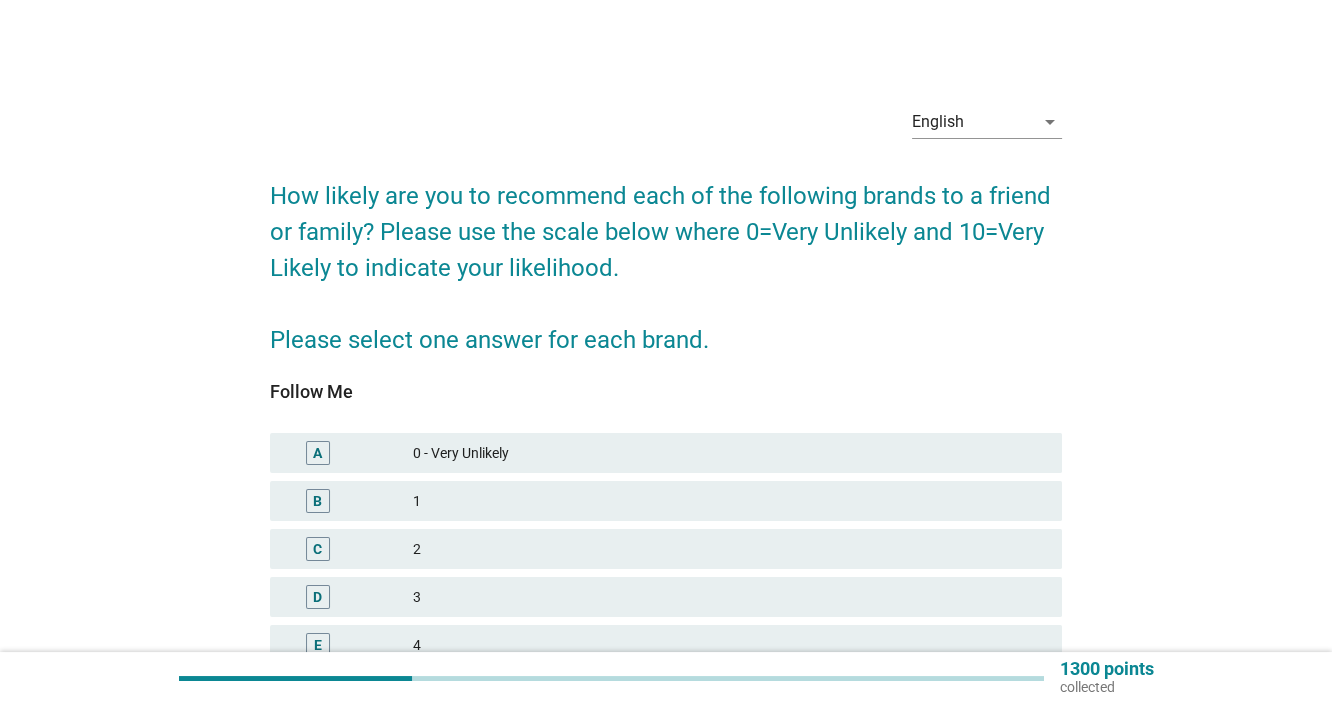 click on "0 - Very Unlikely" at bounding box center (729, 453) 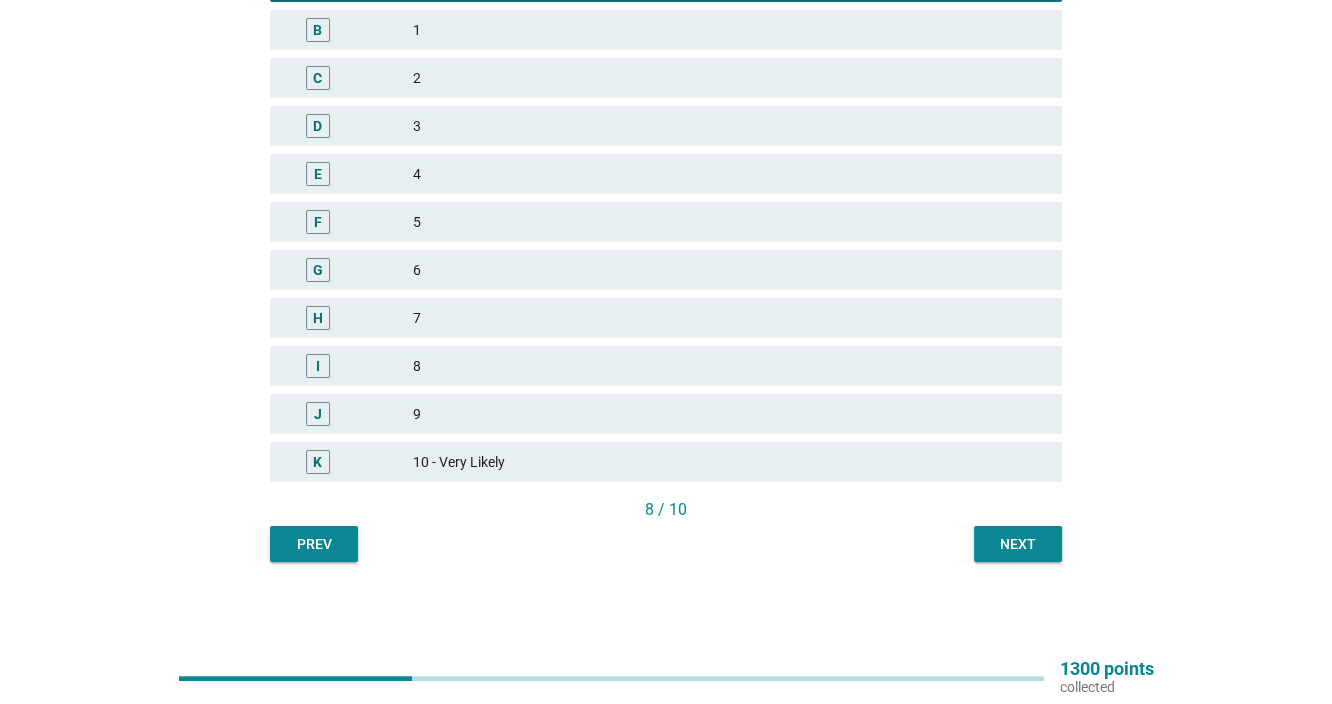 click on "English arrow_drop_down   How likely are you to recommend each of the following brands to a friend or family? Please use the scale below where 0=Very Unlikely and 10=Very Likely to indicate your likelihood.
Please select one answer for each brand.
Follow Me
A   0 - Very Unlikely B   1 C   2 D   3 E   4 F   5 G   6 H   7 I   8 J   9 K   10 - Very Likely
[NUMBER] / [NUMBER]
Prev   Next" at bounding box center (666, 90) 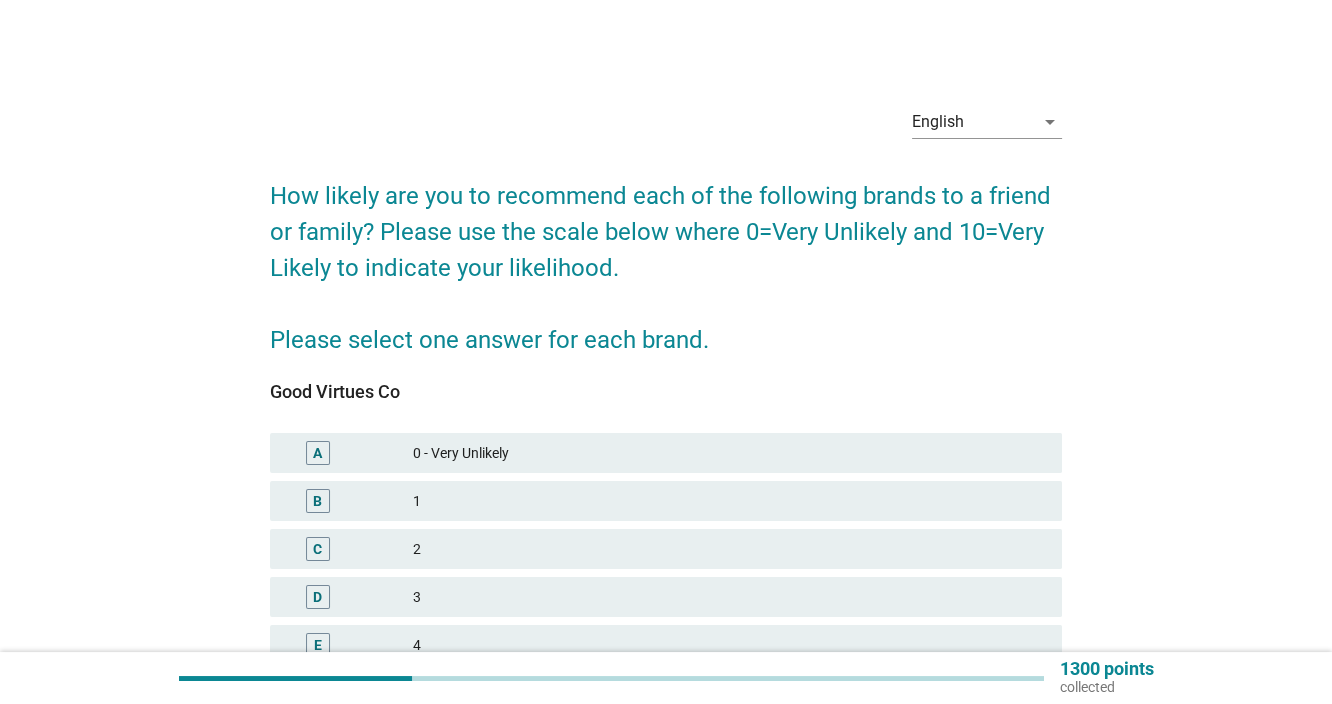 click on "A   0 - Very Unlikely" at bounding box center [666, 453] 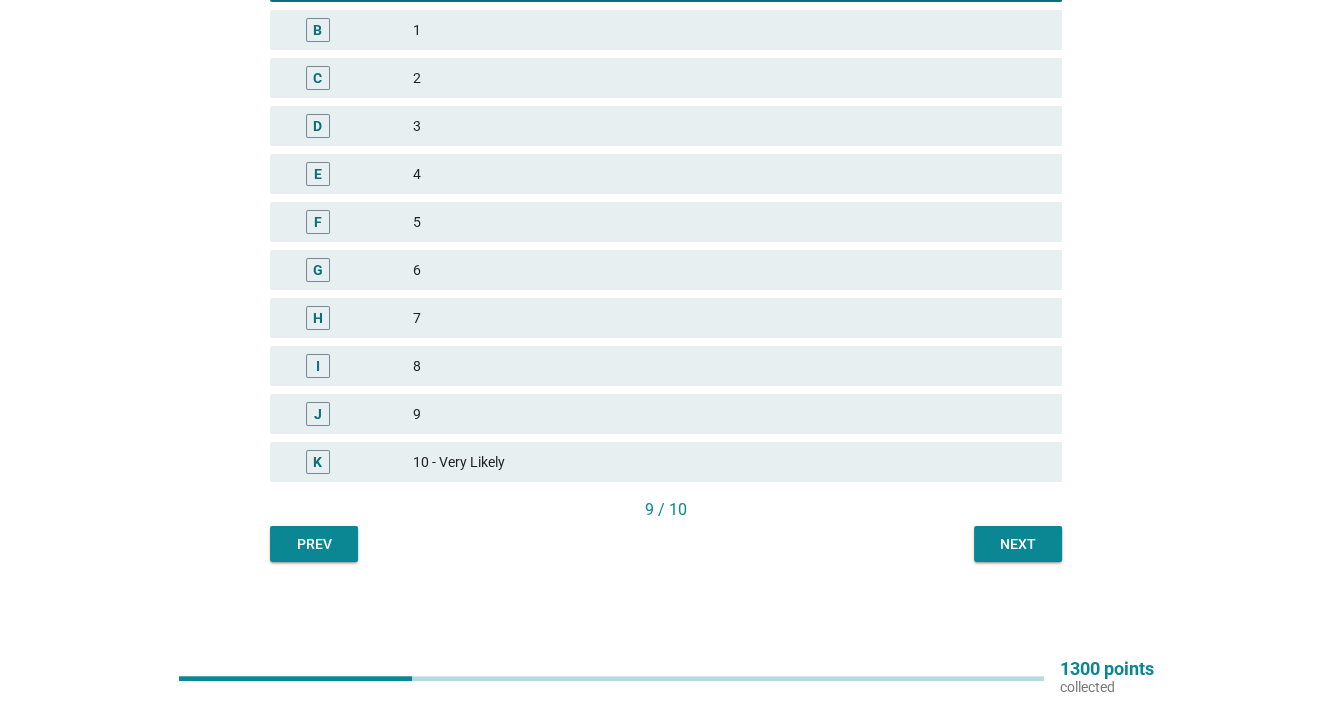 click on "Next" at bounding box center [1018, 544] 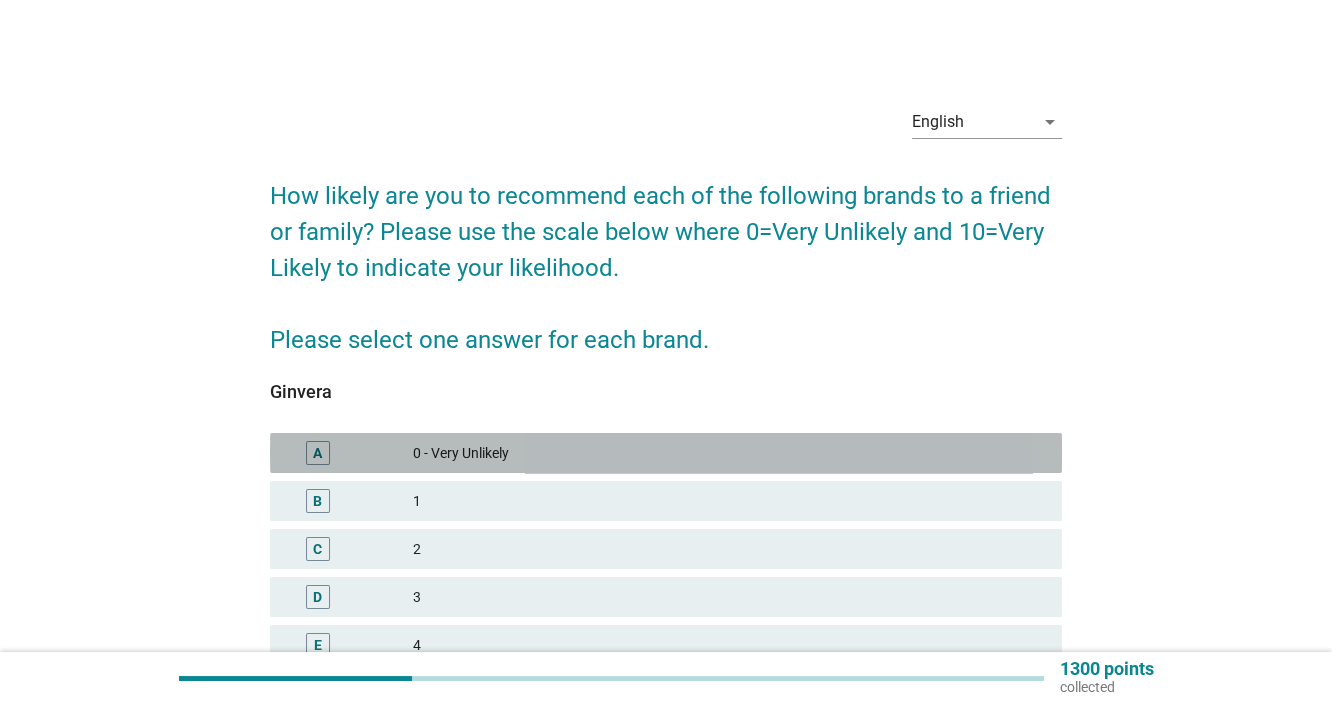click on "0 - Very Unlikely" at bounding box center [729, 453] 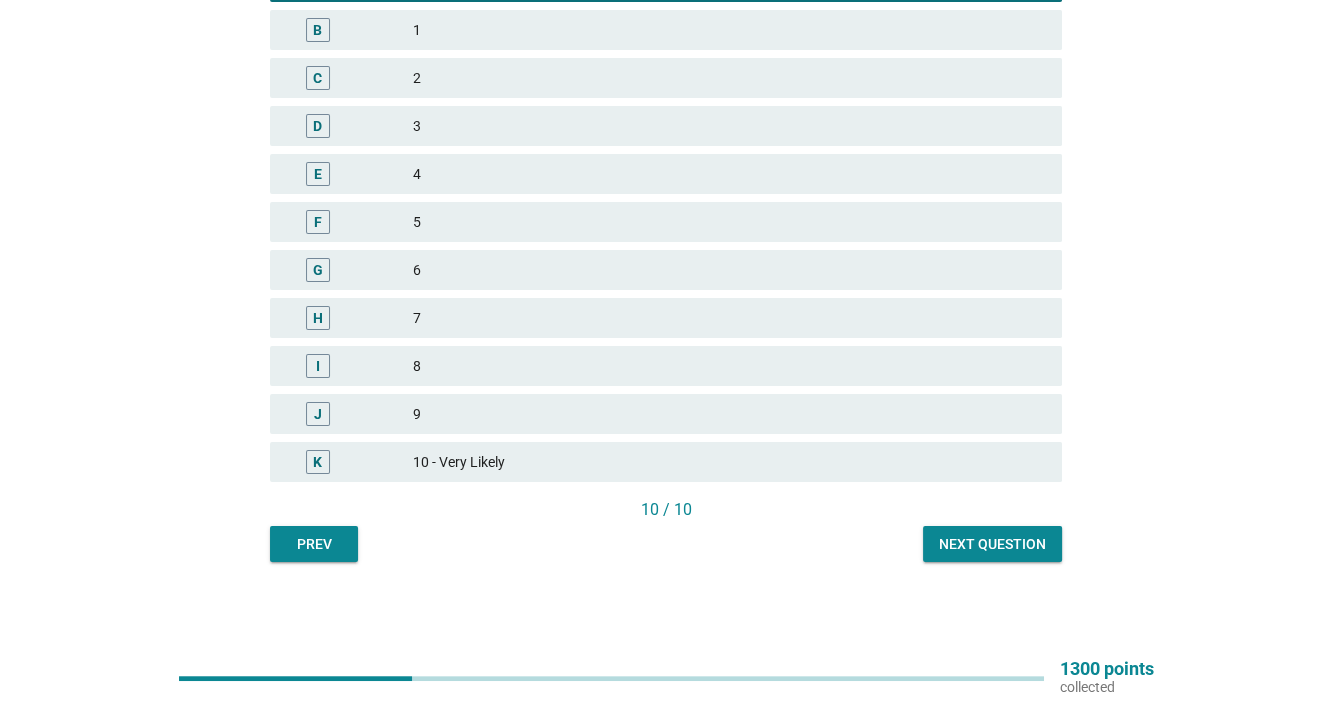 click on "Next question" at bounding box center (992, 544) 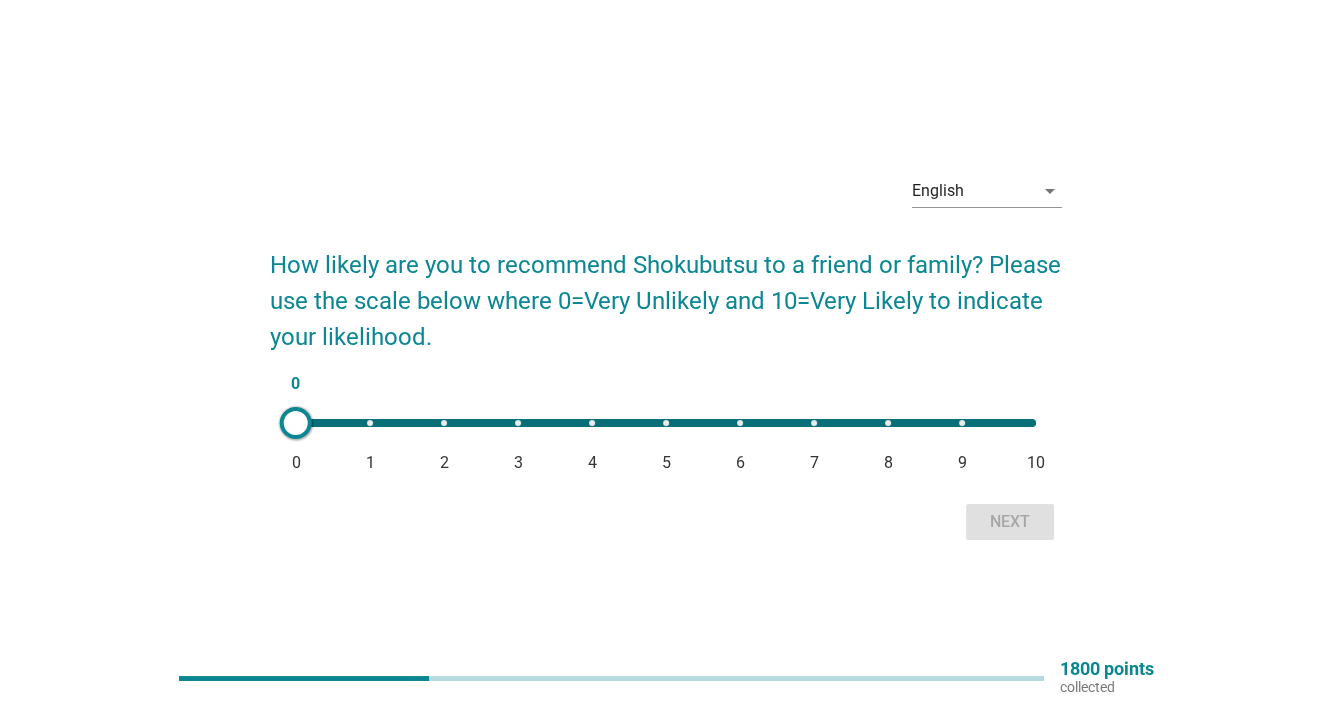 click on "0
0
1
2
3
4
5
6
7
8
9
10" at bounding box center (666, 423) 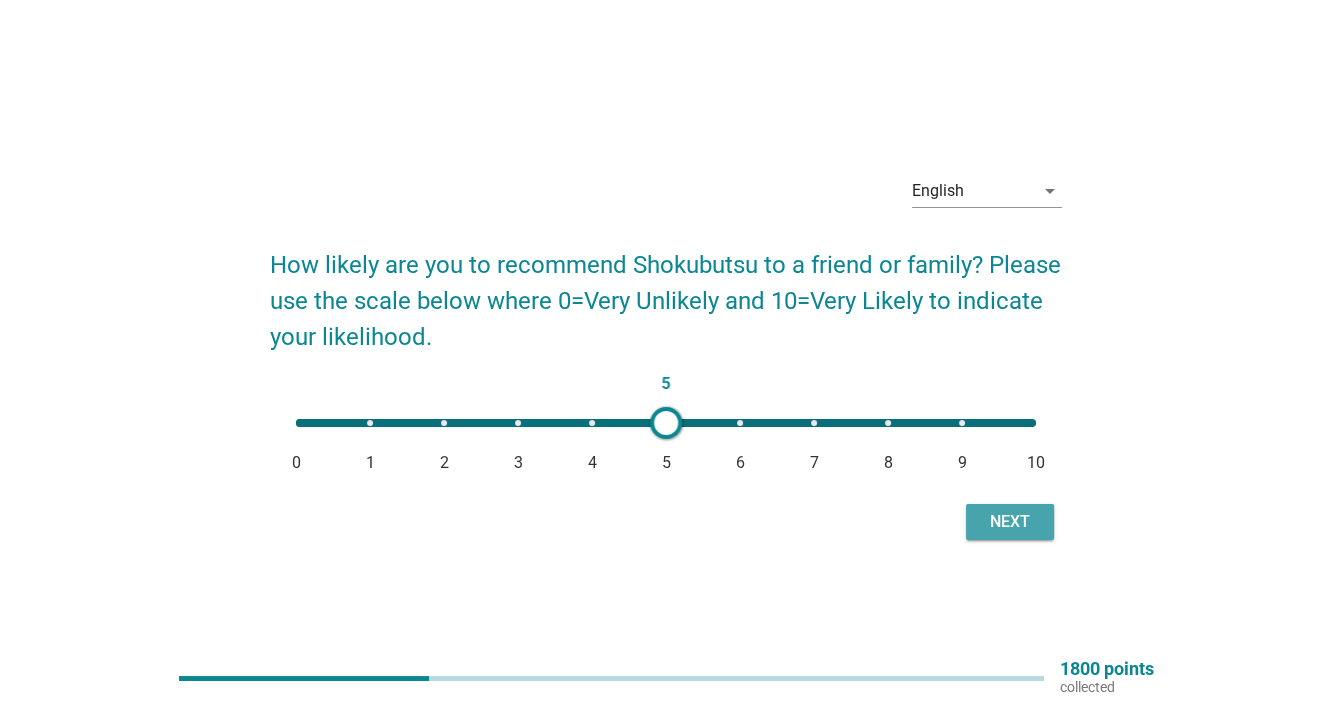 click on "Next" at bounding box center (1010, 522) 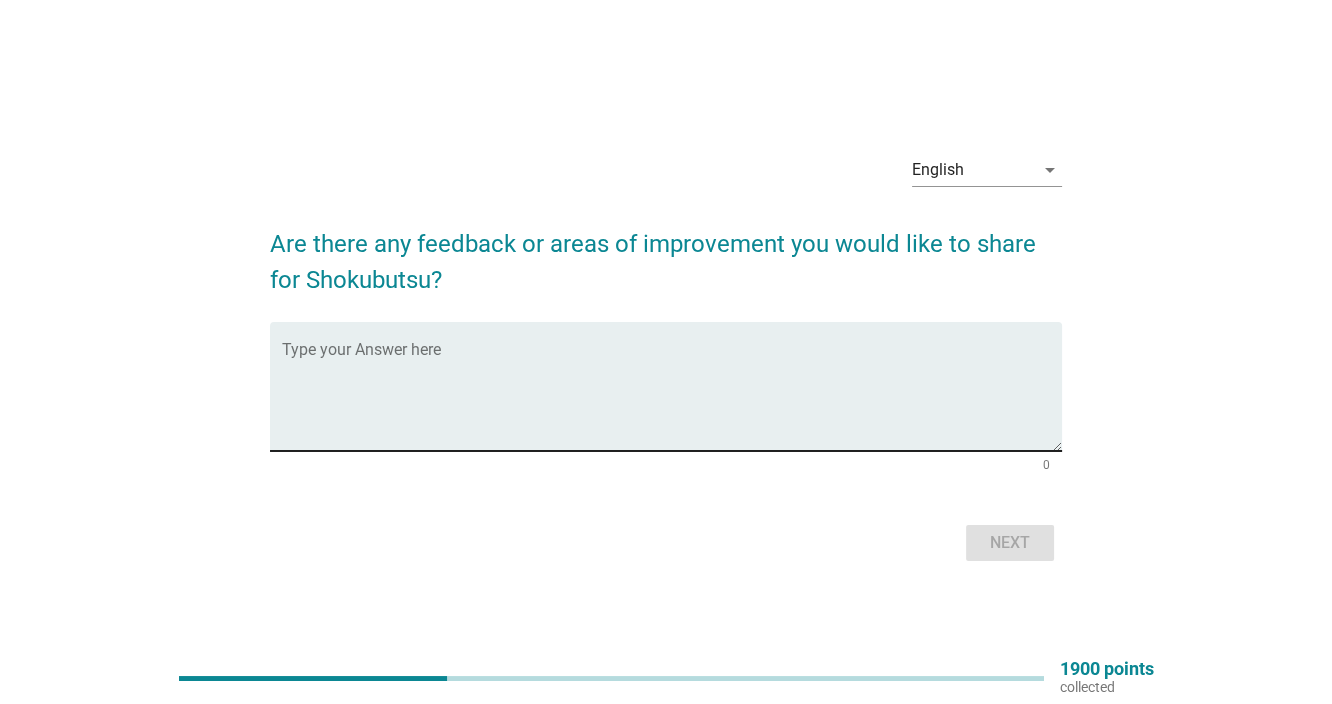 click at bounding box center (672, 398) 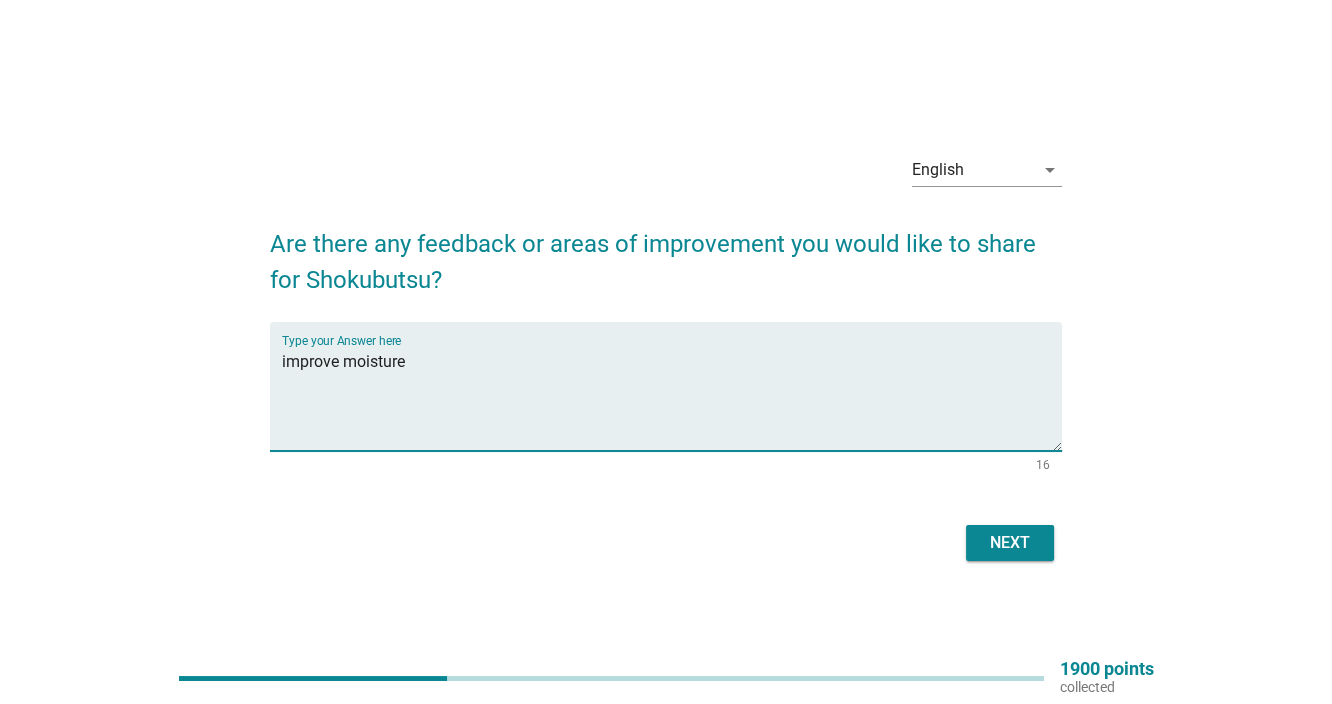 type on "improve moisture" 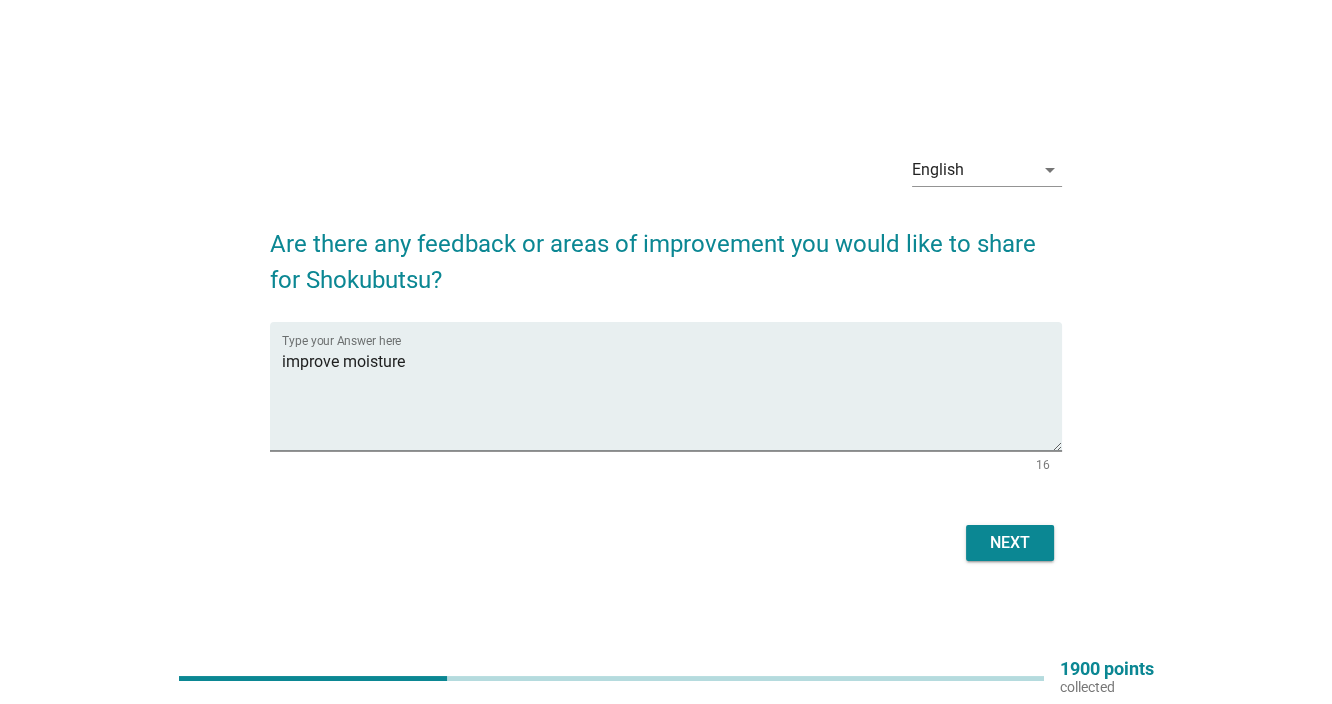 click on "English arrow_drop_down   Are there any feedback or areas of improvement you would like to share for Shokubutsu?      Type your Answer here improve moisture [NUMBER]   Next" at bounding box center (666, 352) 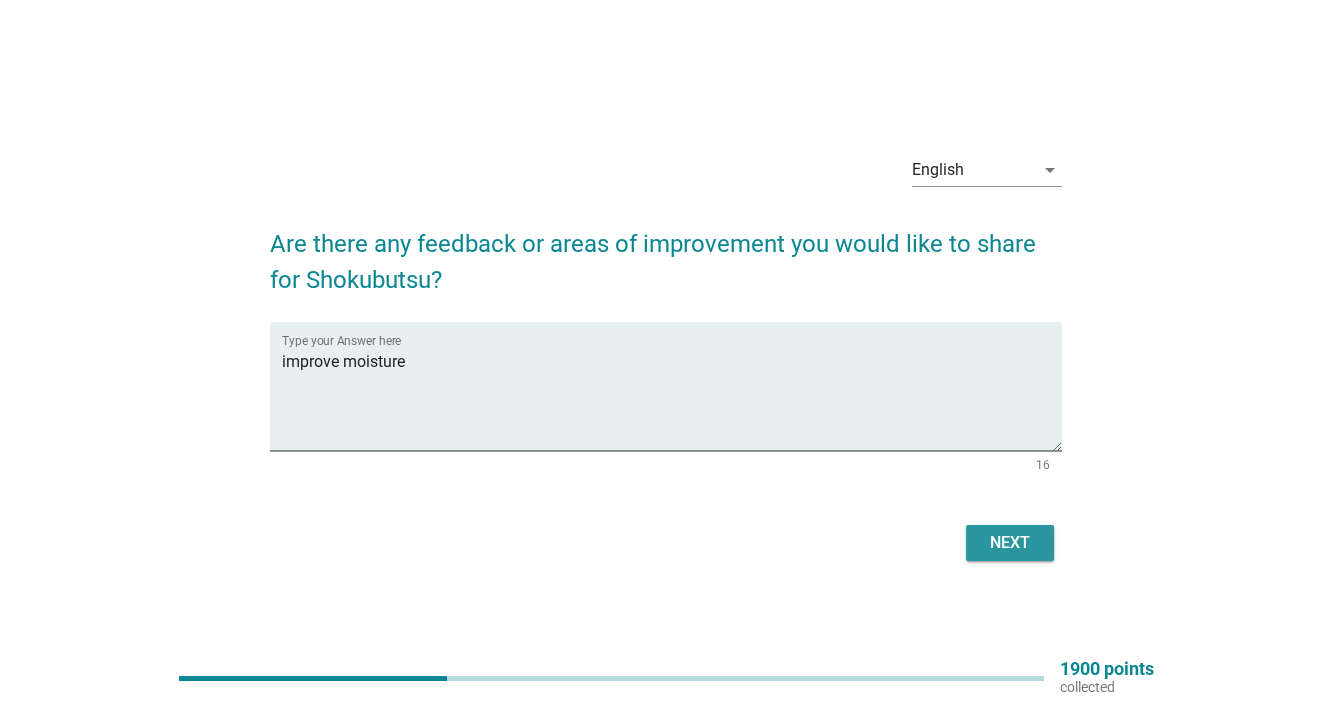 click on "Next" at bounding box center [1010, 543] 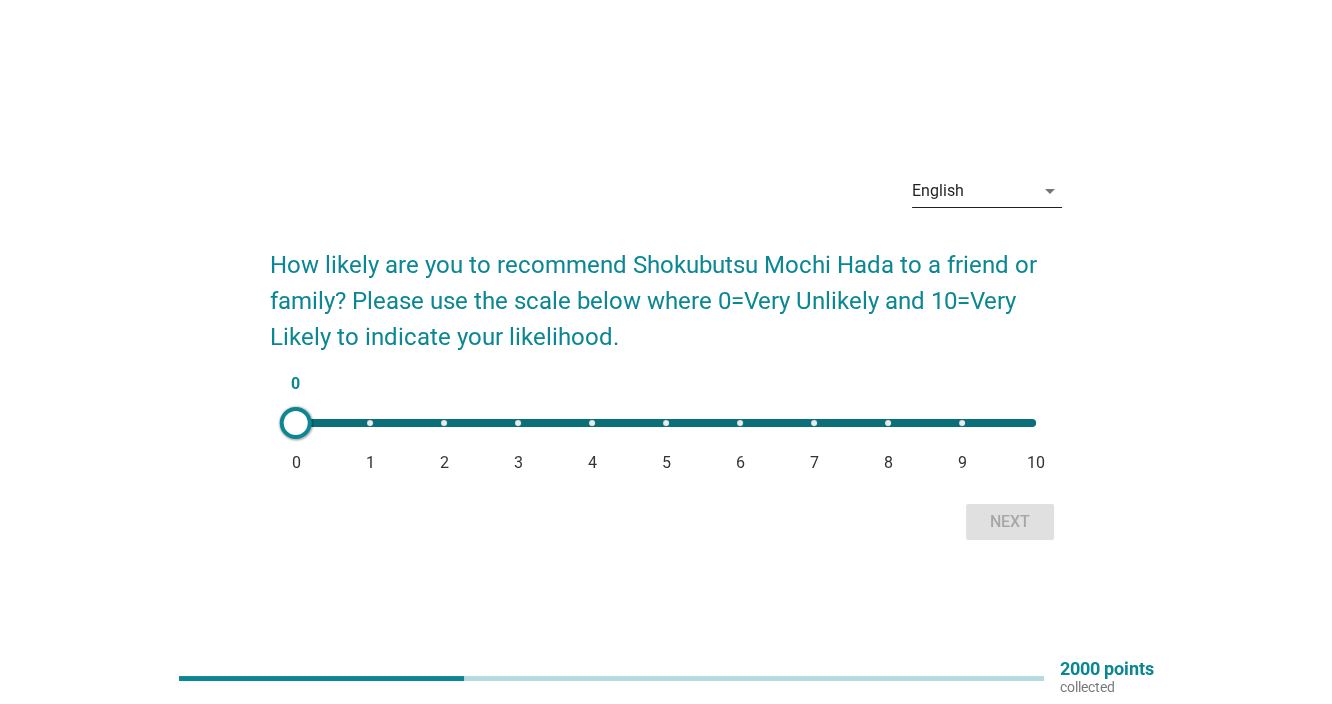 click on "arrow_drop_down" at bounding box center (1050, 191) 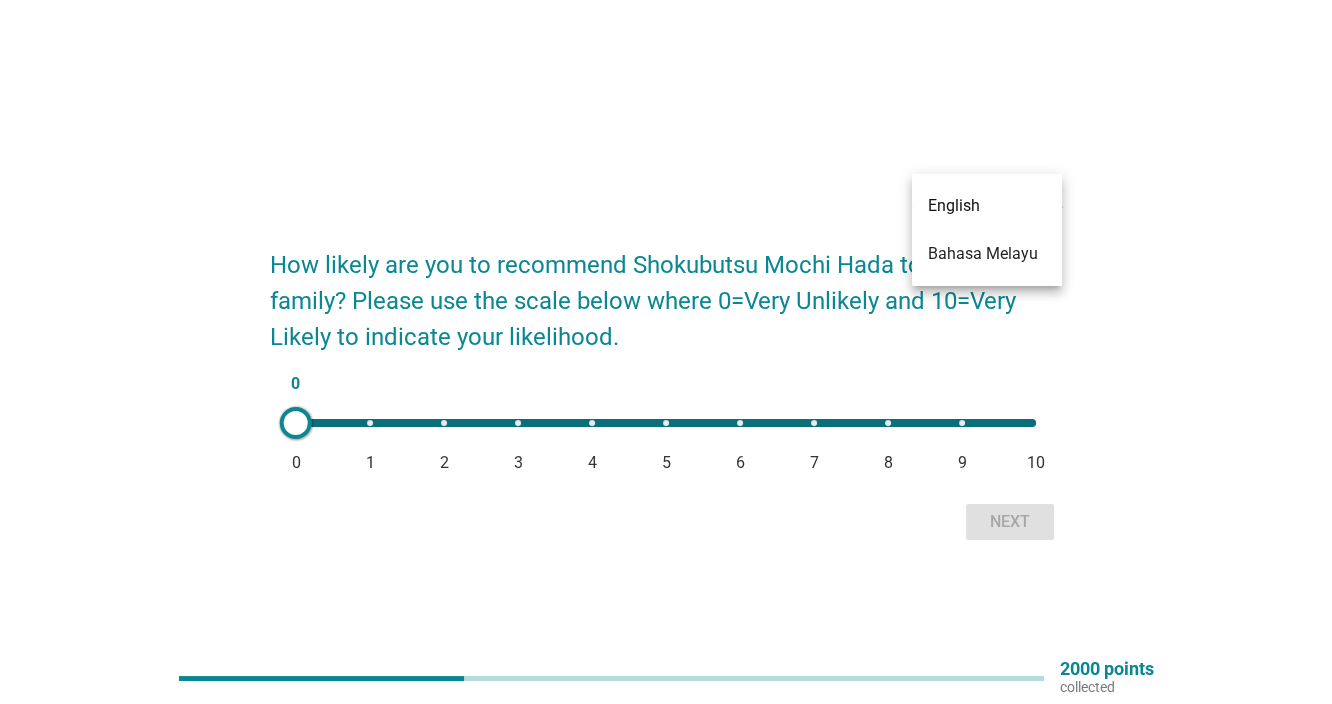 click on "English arrow_drop_down   How likely are you to recommend Shokubutsu Mochi Hada to a friend or family? Please use the scale below where 0=Very Unlikely and 10=Very Likely to indicate your likelihood.        0
[NUMBER]
[NUMBER]
[NUMBER]
[NUMBER]
[NUMBER]
[NUMBER]
[NUMBER]
[NUMBER]
[NUMBER]
[NUMBER]
[NUMBER]
Next" at bounding box center [666, 352] 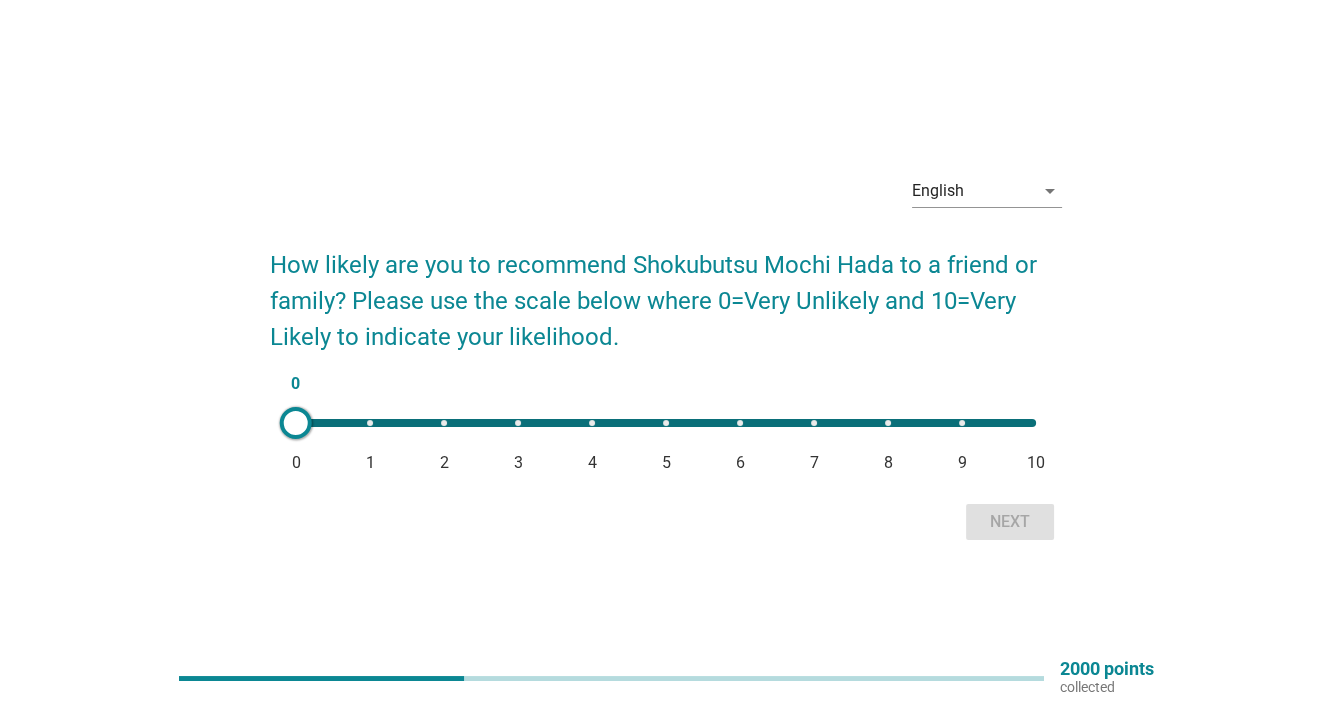 click on "0
0
1
2
3
4
5
6
7
8
9
10" at bounding box center [666, 423] 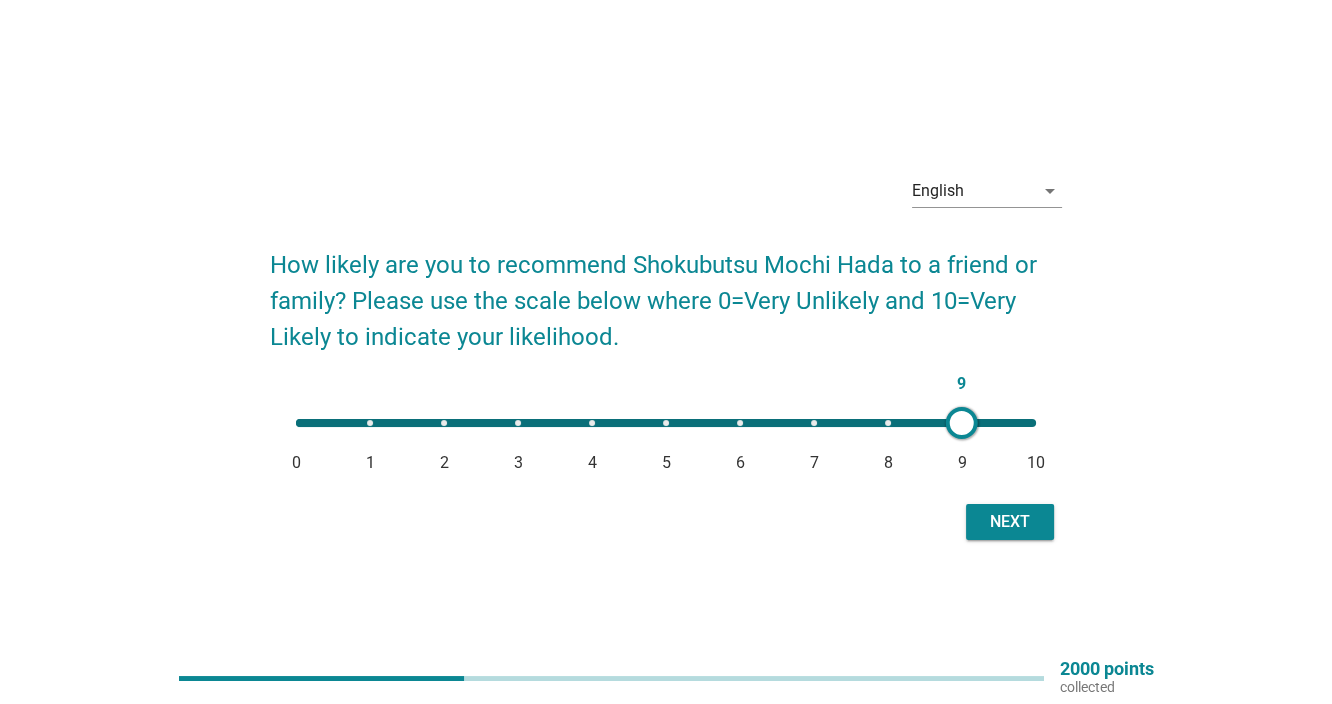 click on "9
0
1
2
3
4
5
6
7
8
9
10" at bounding box center (666, 423) 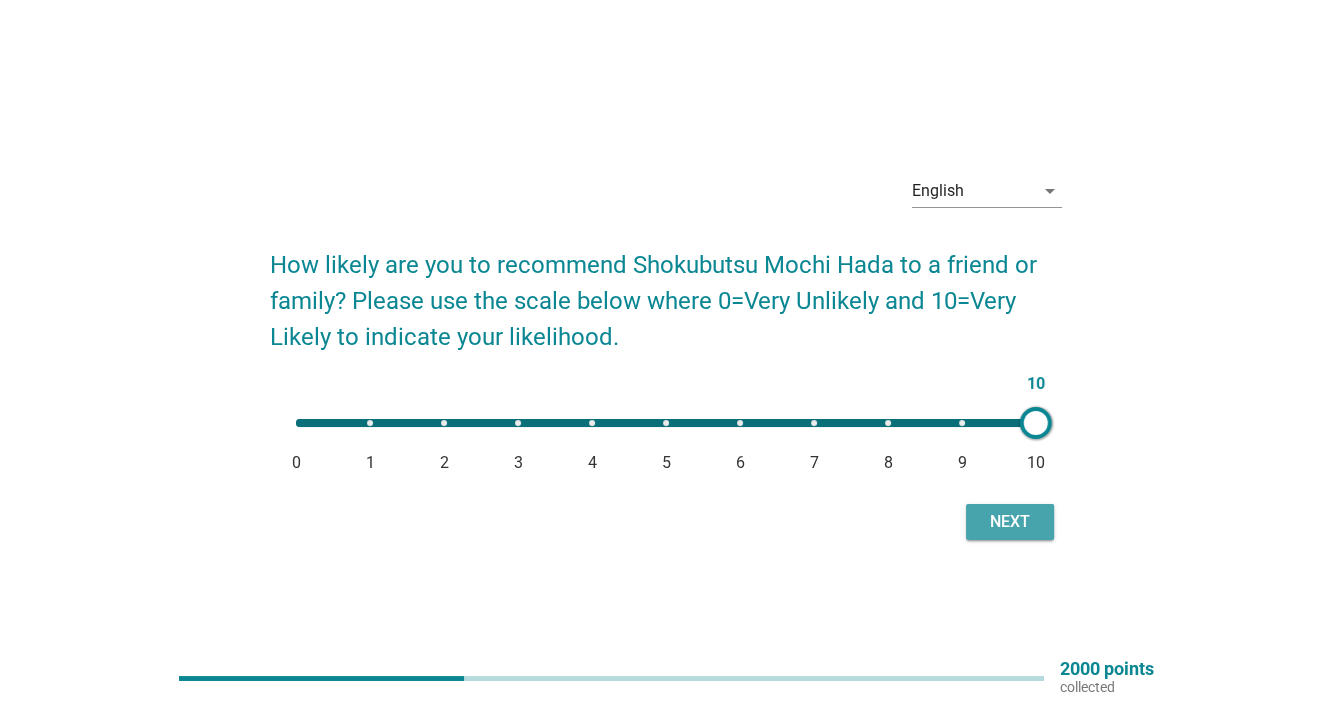 click on "Next" at bounding box center (1010, 522) 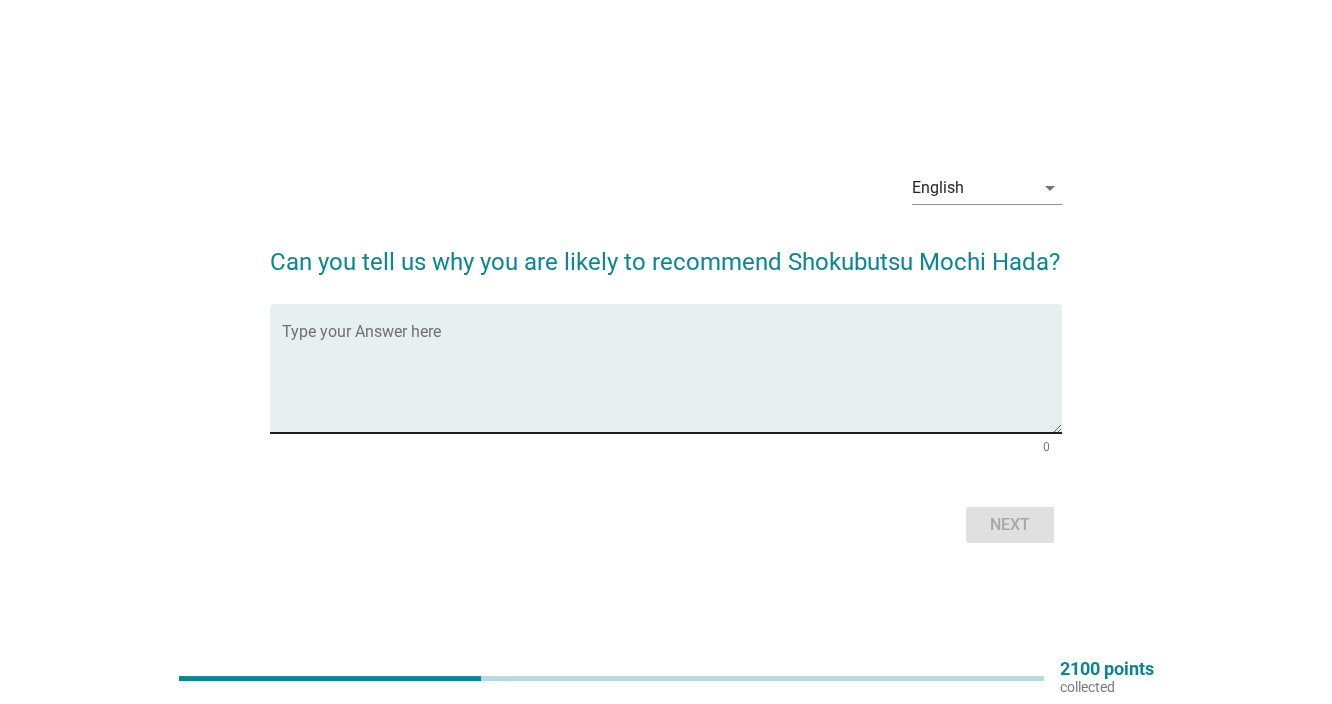 click at bounding box center [672, 380] 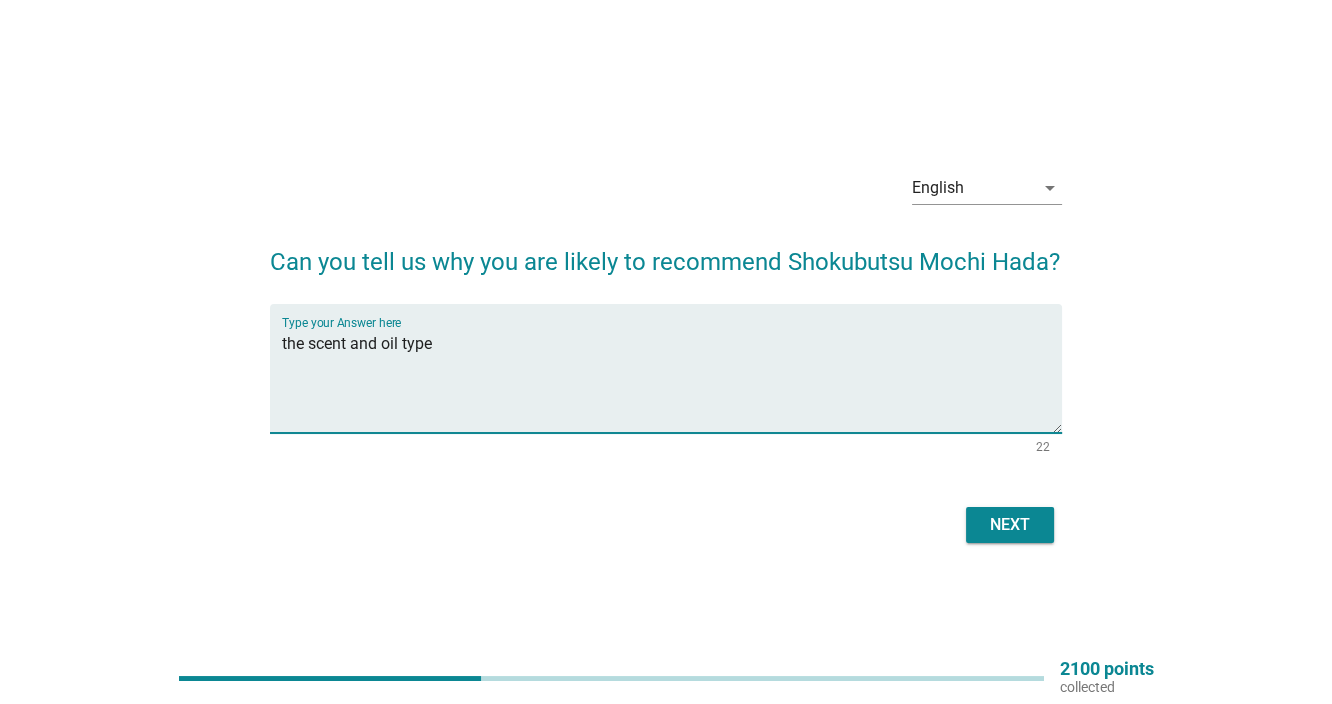 type on "the scent and oil type" 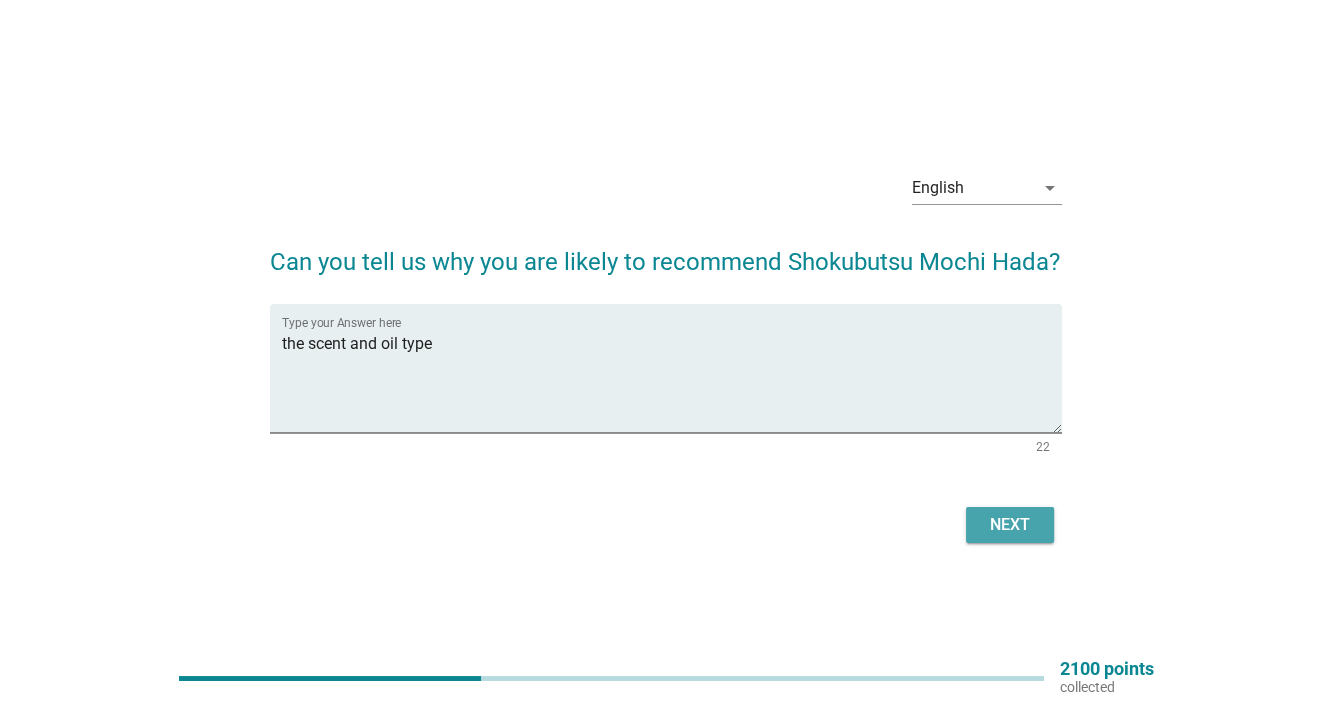 click on "Next" at bounding box center [1010, 525] 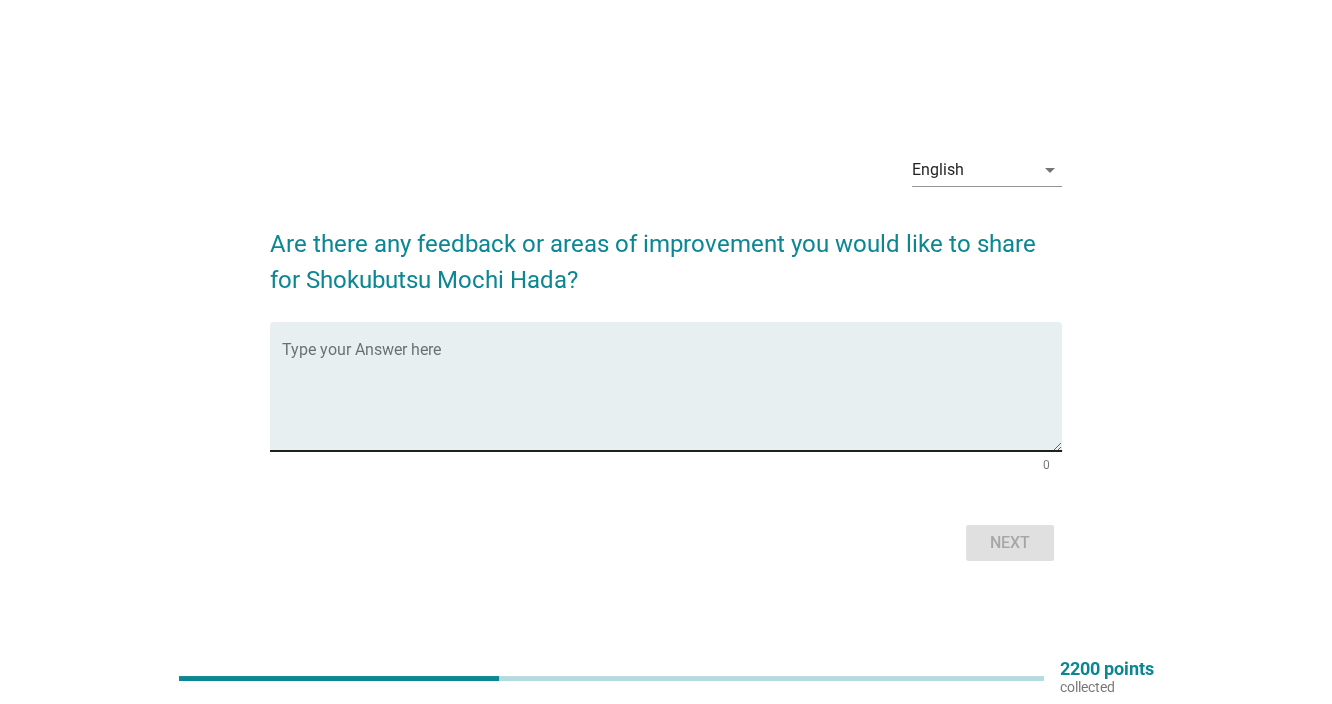 click at bounding box center [672, 398] 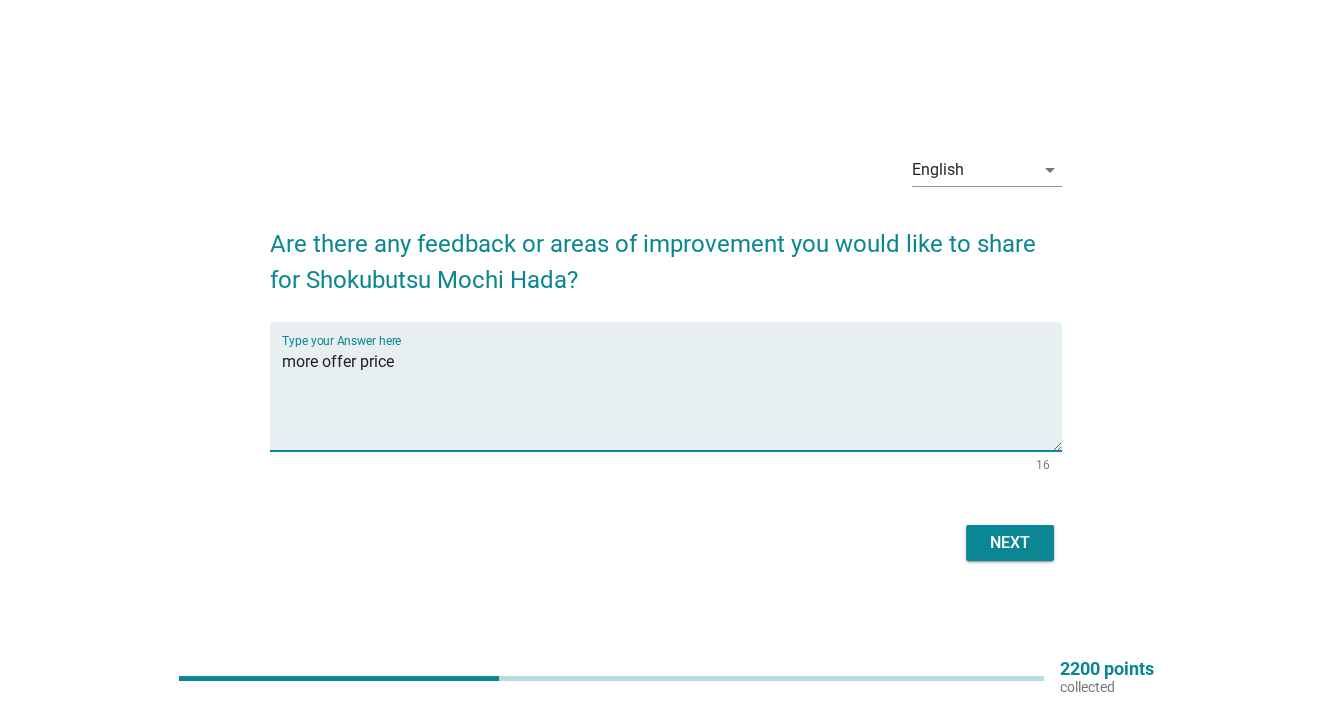 type on "more offer price" 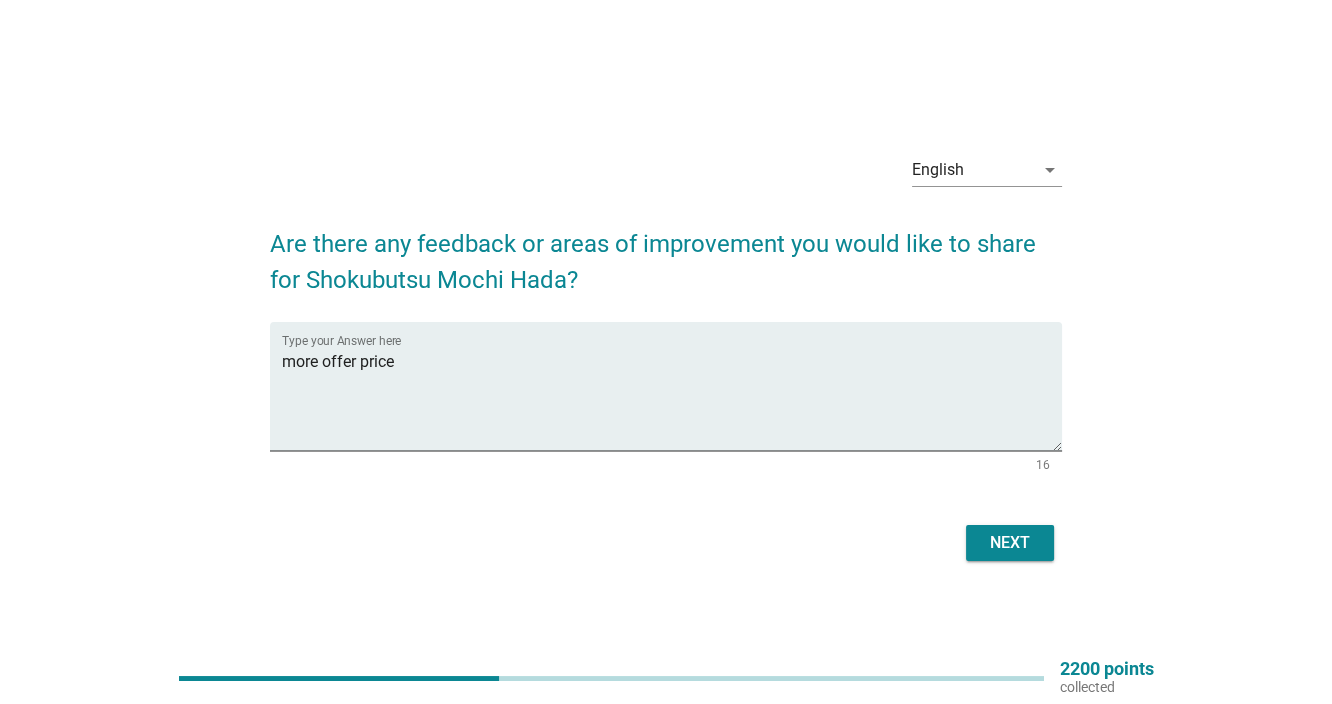 click on "Next" at bounding box center [666, 543] 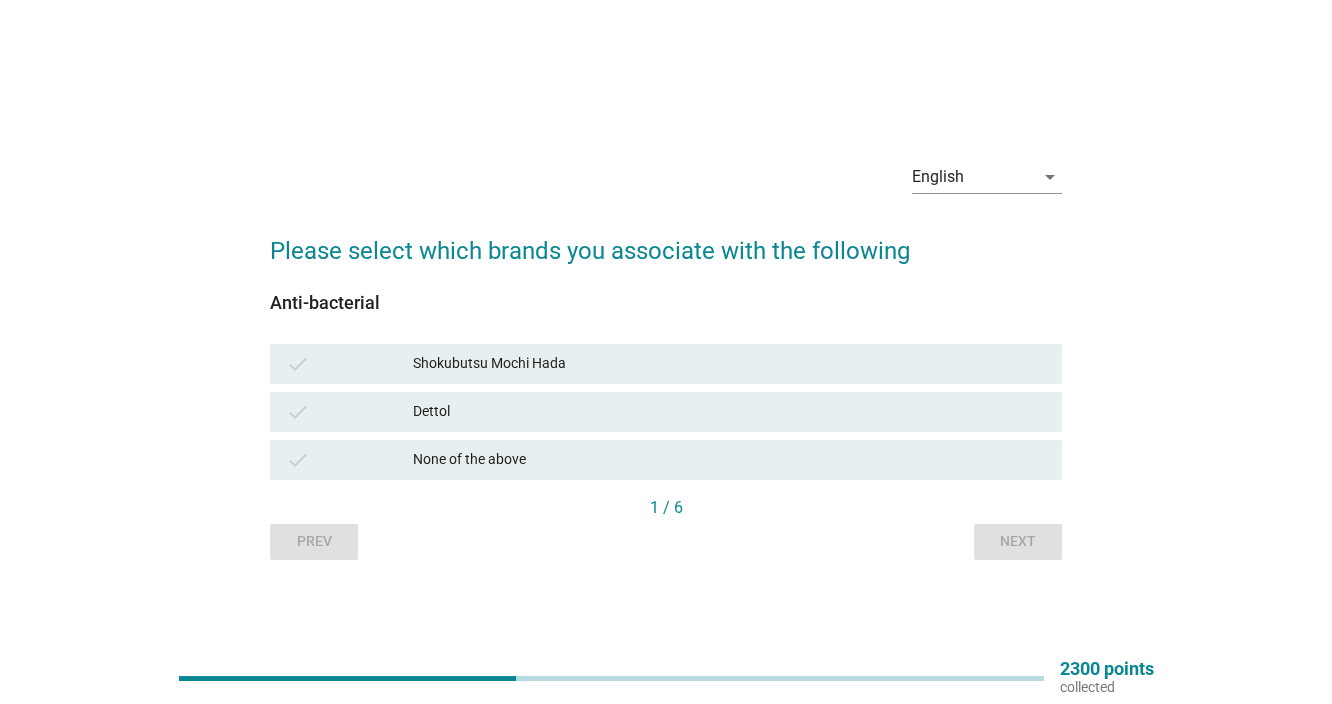 click on "Dettol" at bounding box center (729, 412) 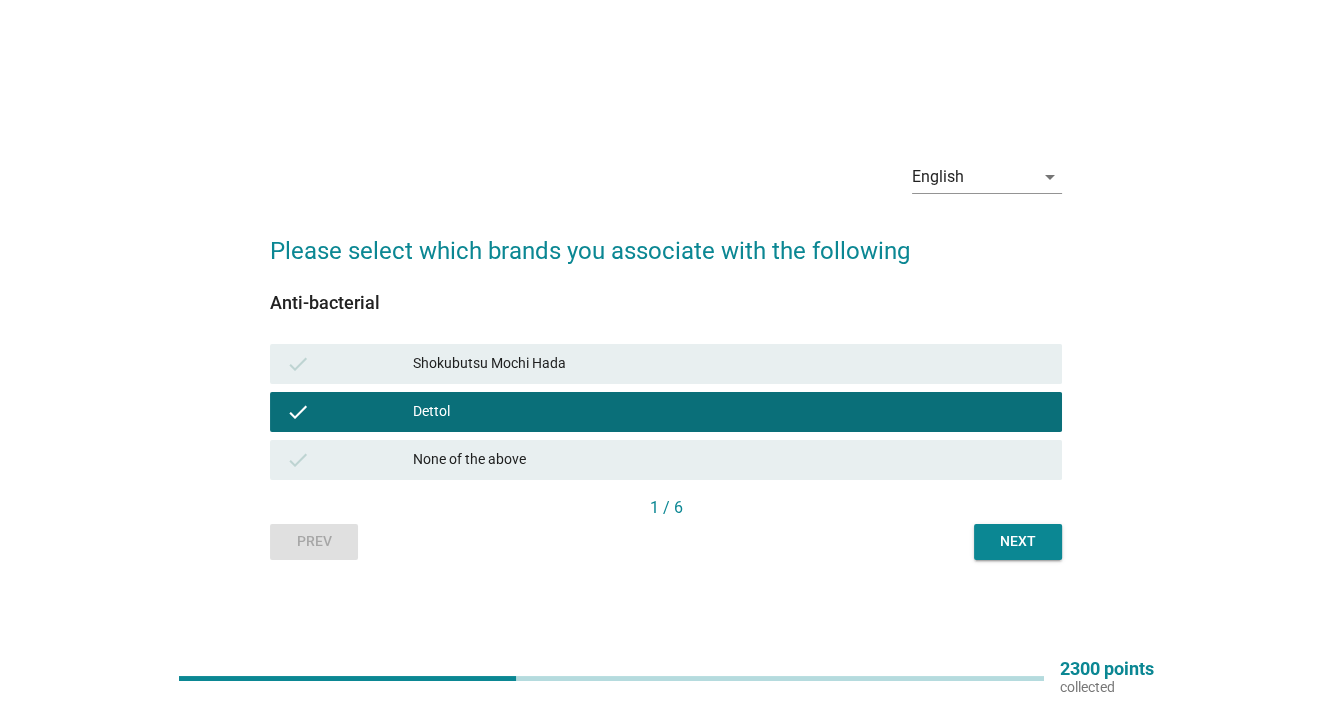 click on "Next" at bounding box center [1018, 542] 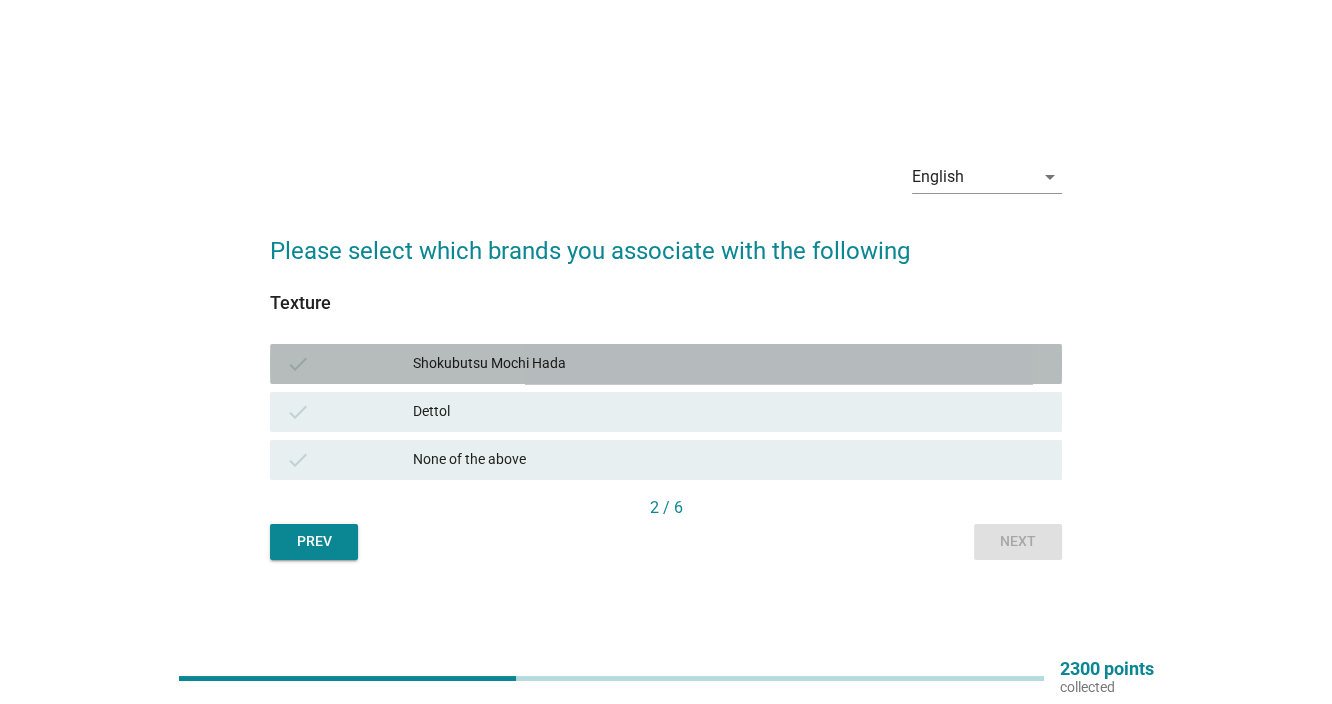 click on "Shokubutsu Mochi Hada" at bounding box center (729, 364) 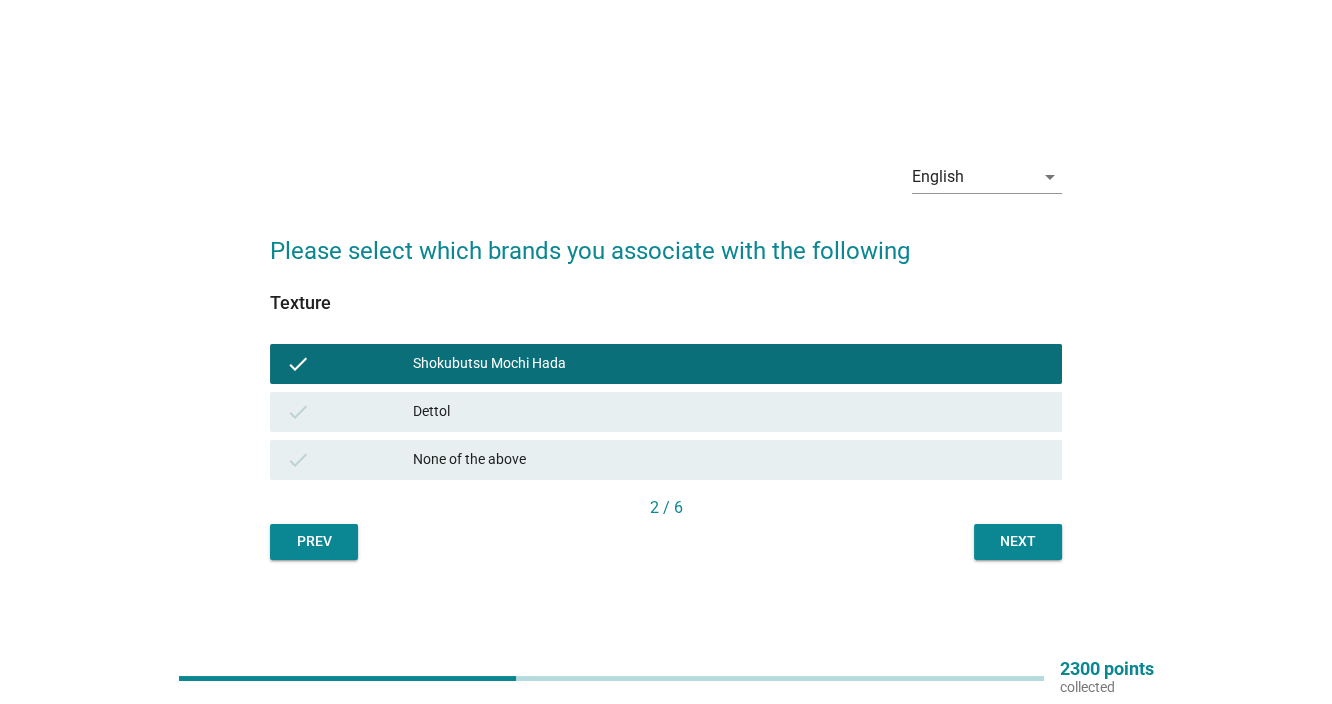click on "Prev   Next" at bounding box center (666, 542) 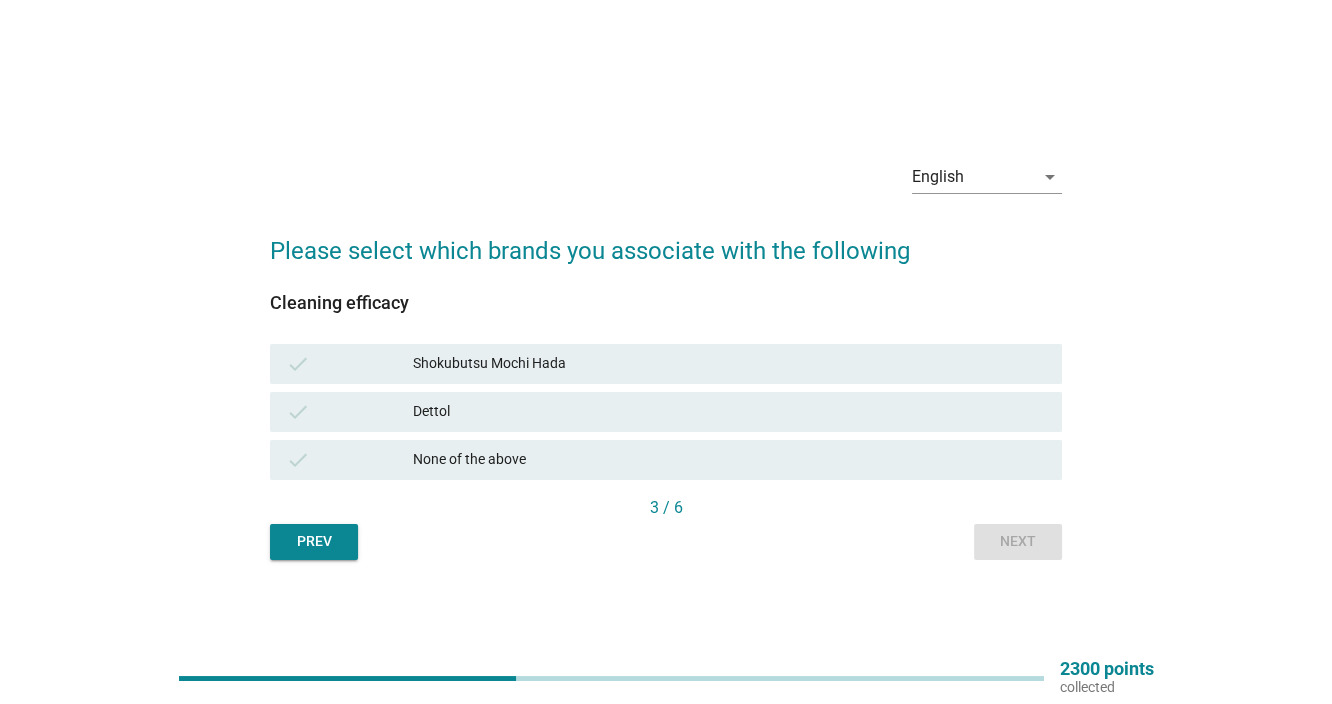 click on "Dettol" at bounding box center [729, 412] 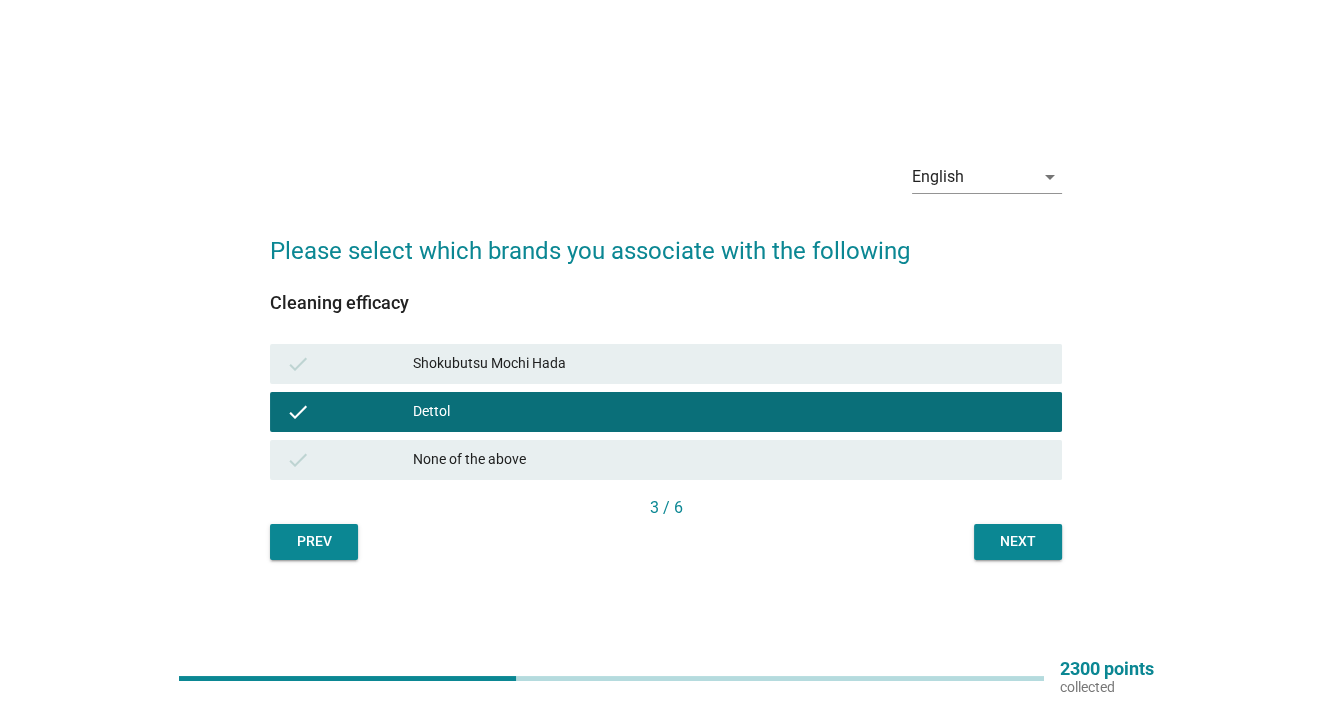 click on "Next" at bounding box center (1018, 541) 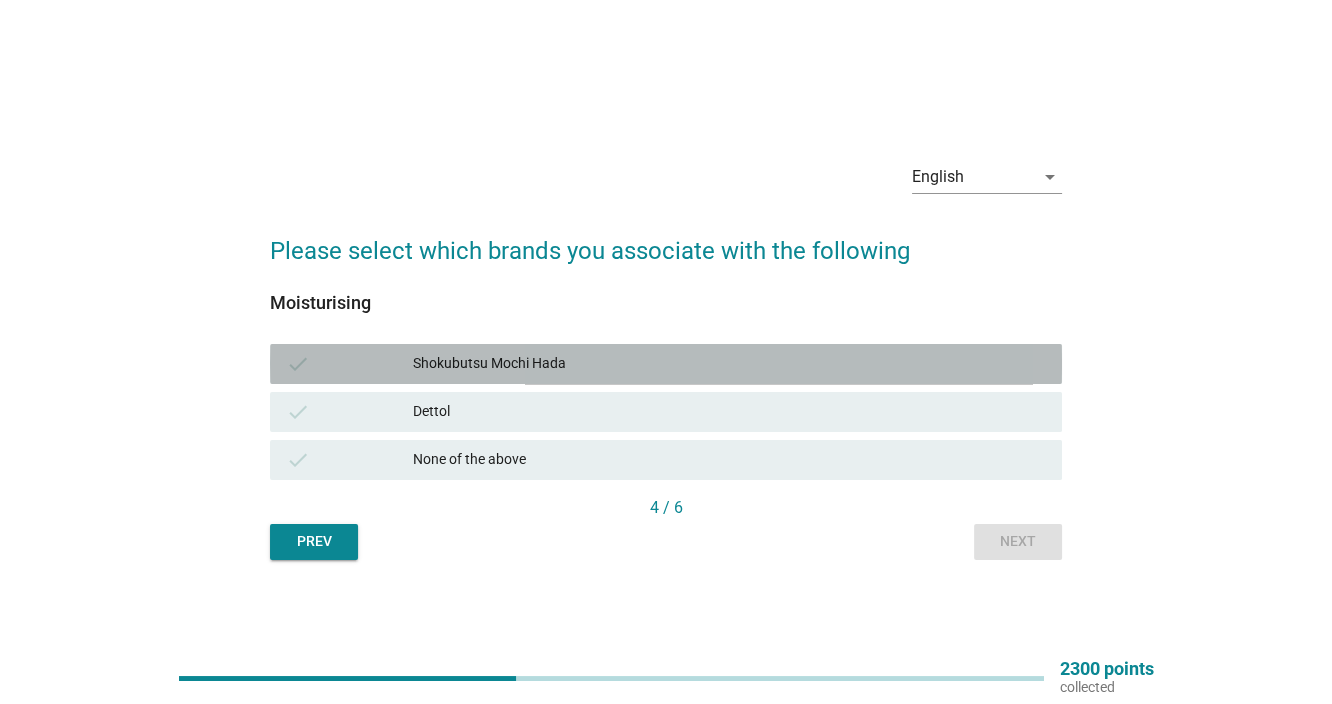 click on "Shokubutsu Mochi Hada" at bounding box center (729, 364) 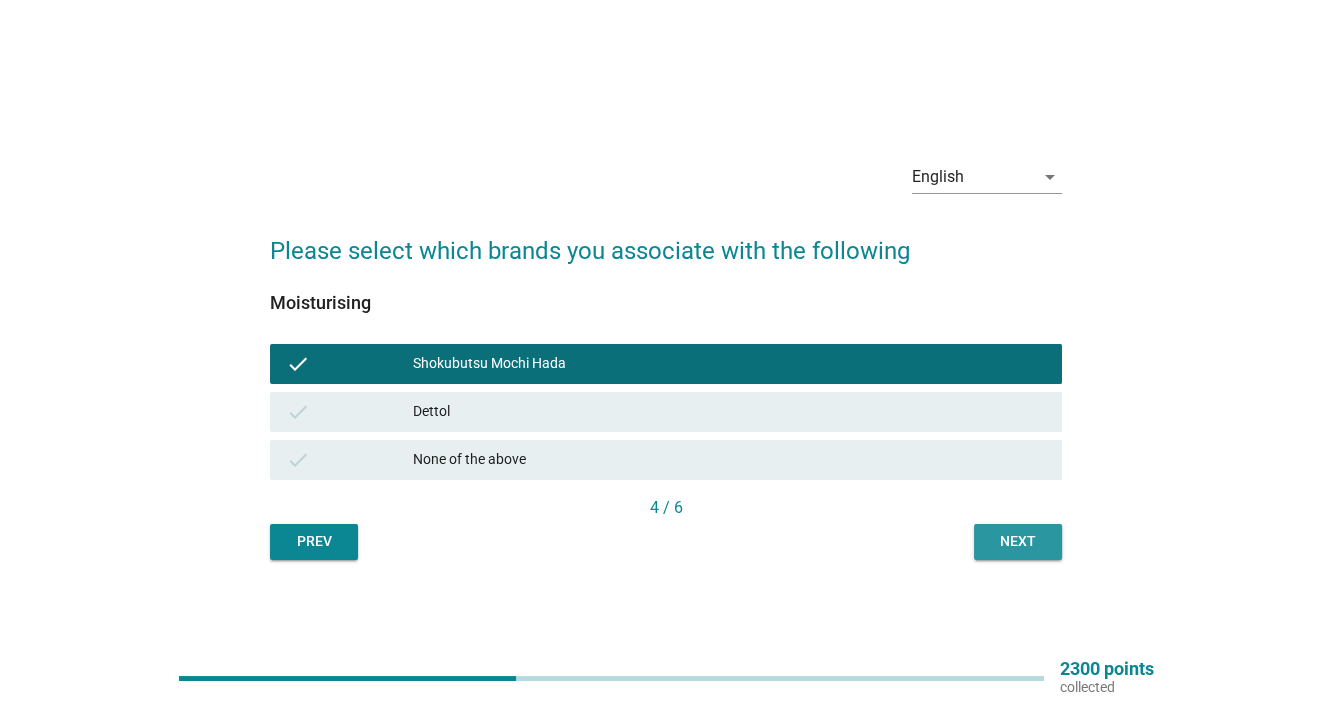 click on "Next" at bounding box center [1018, 541] 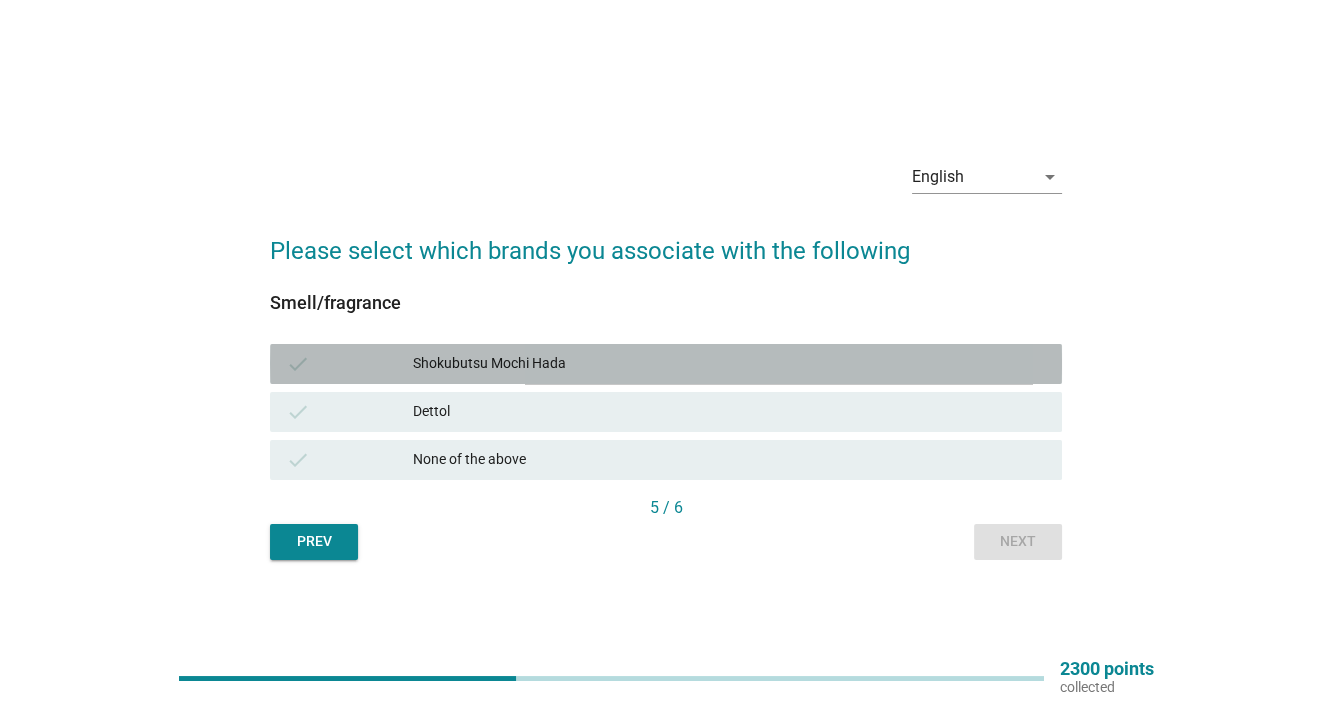 click on "Shokubutsu Mochi Hada" at bounding box center (729, 364) 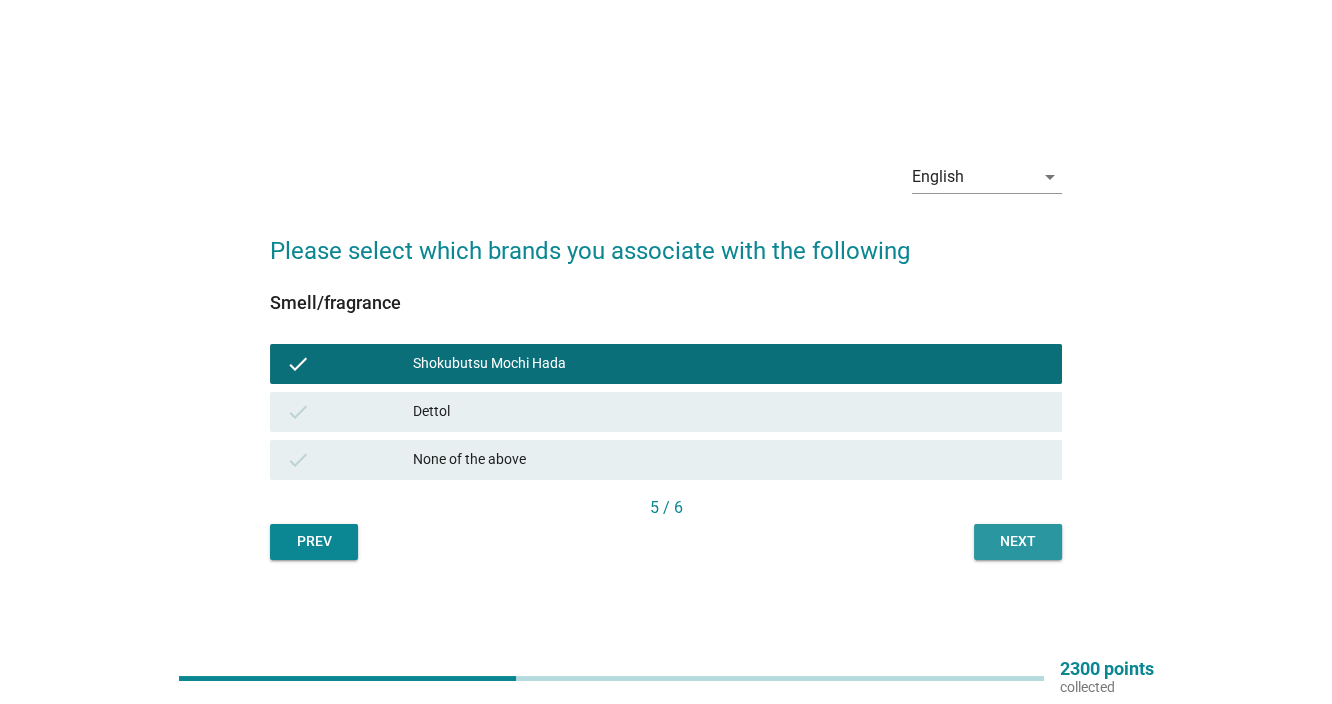 click on "Next" at bounding box center [1018, 541] 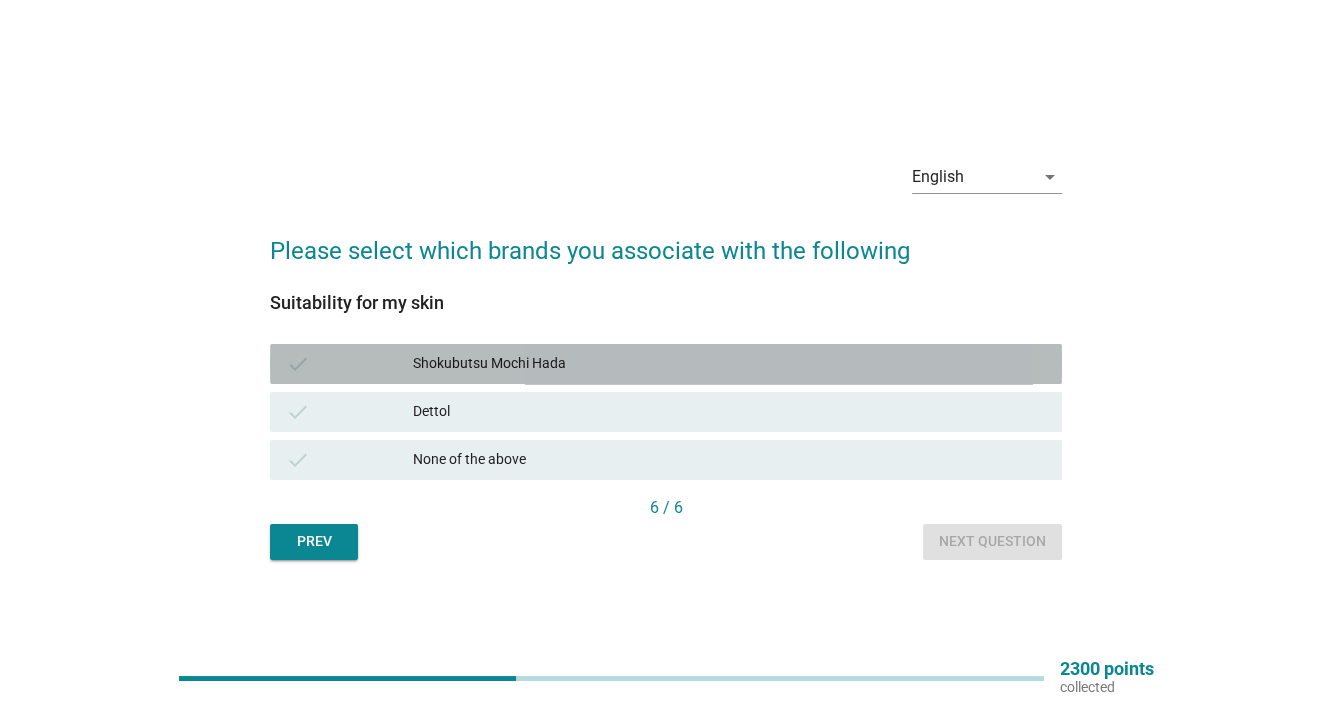 click on "Shokubutsu Mochi Hada" at bounding box center (729, 364) 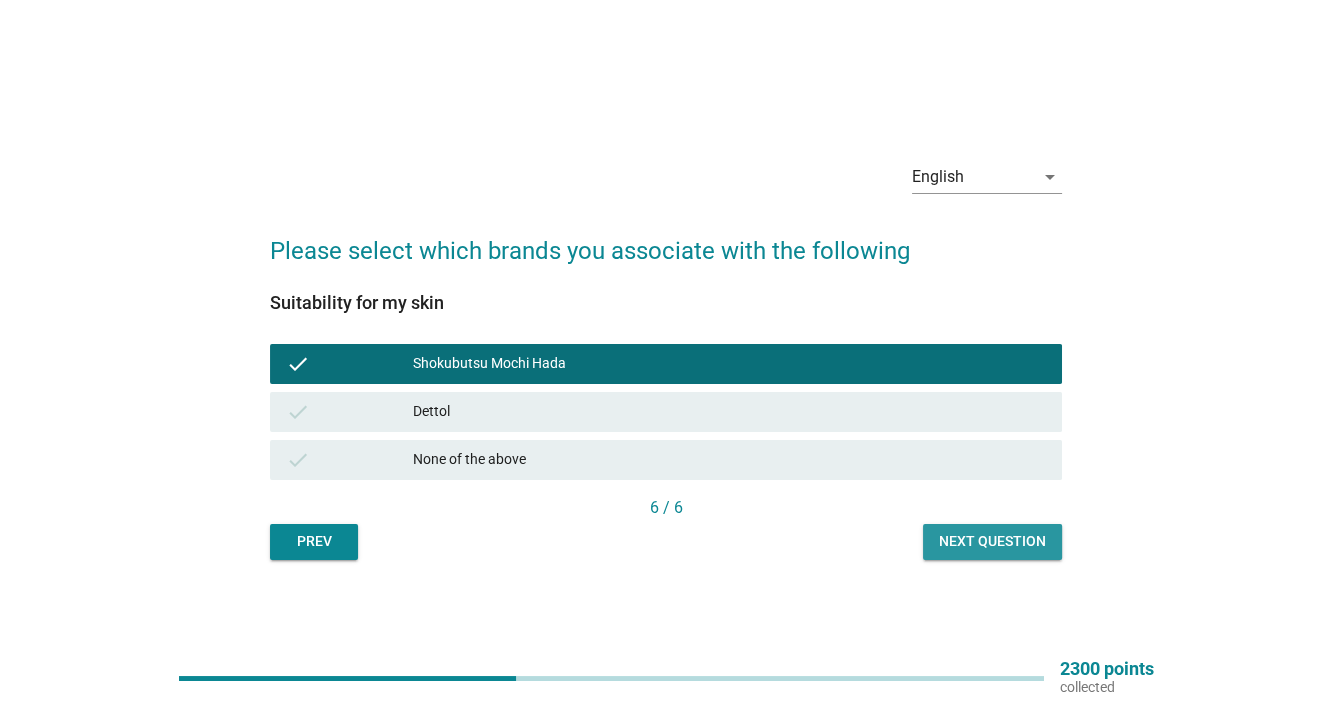 click on "Next question" at bounding box center [992, 542] 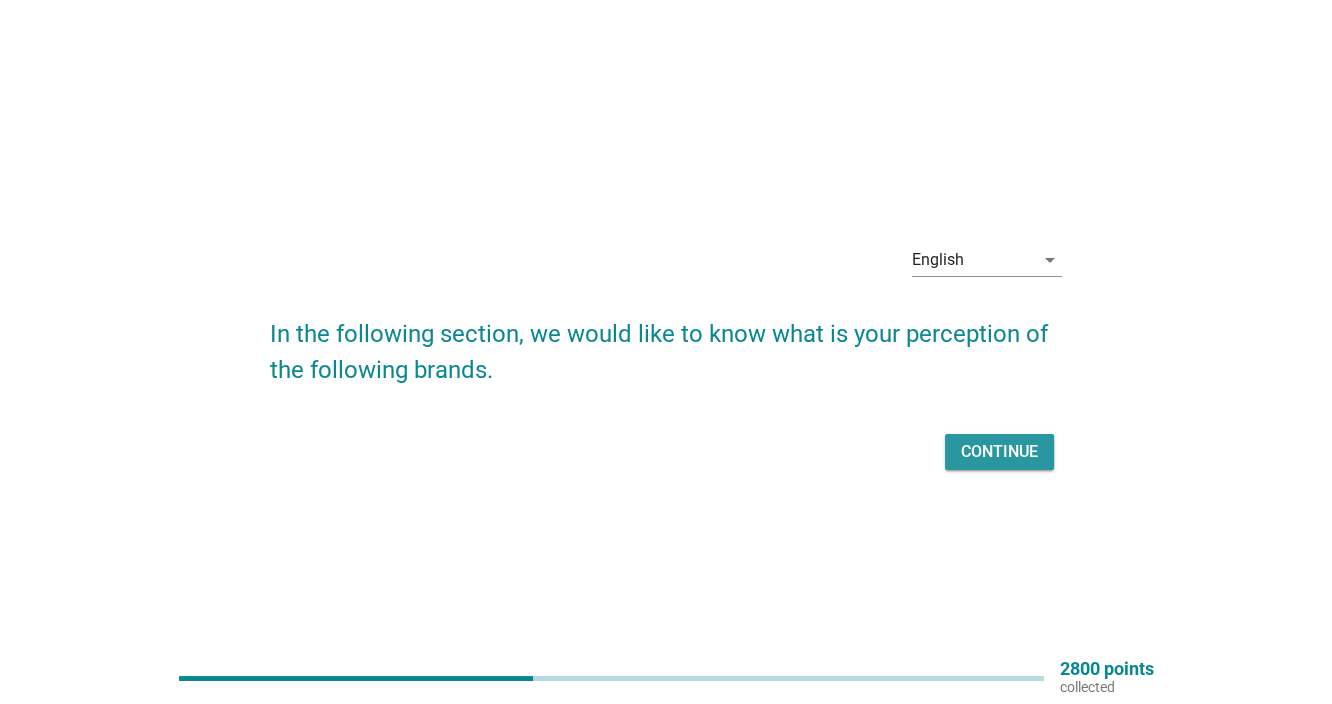 click on "Continue" at bounding box center (999, 452) 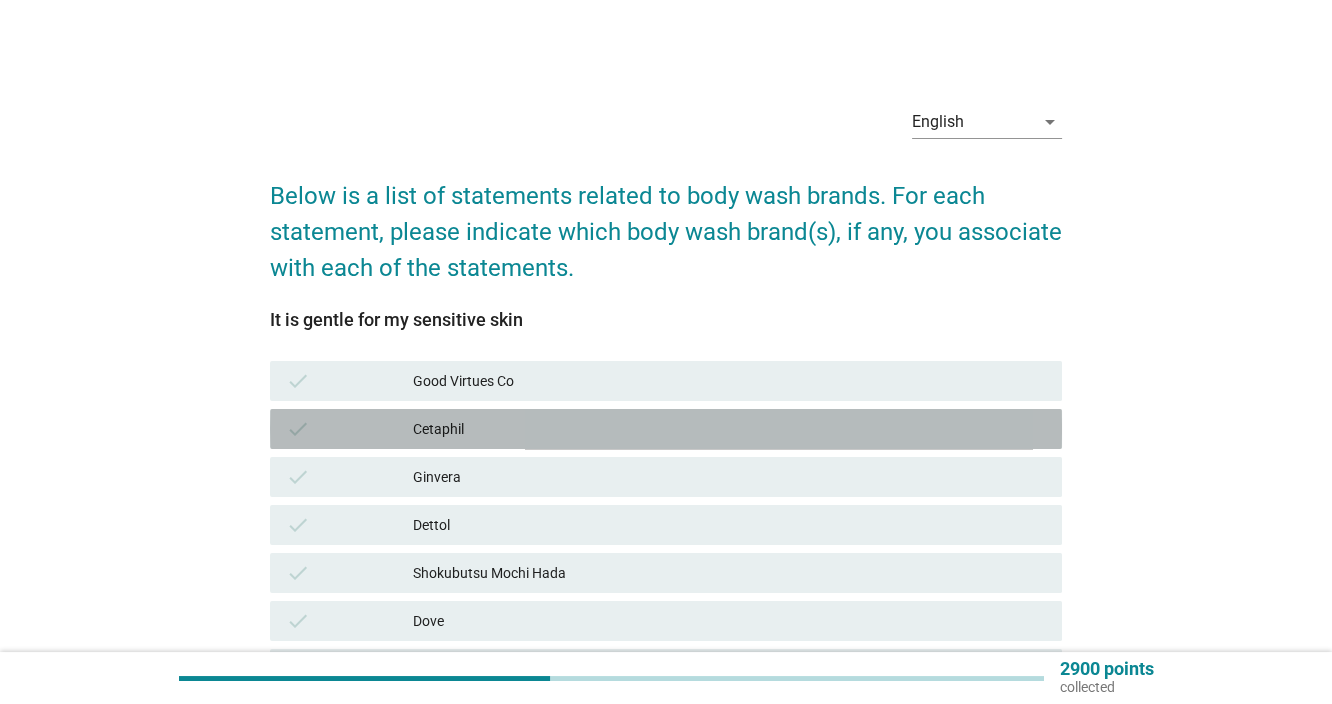 click on "Cetaphil" at bounding box center (729, 429) 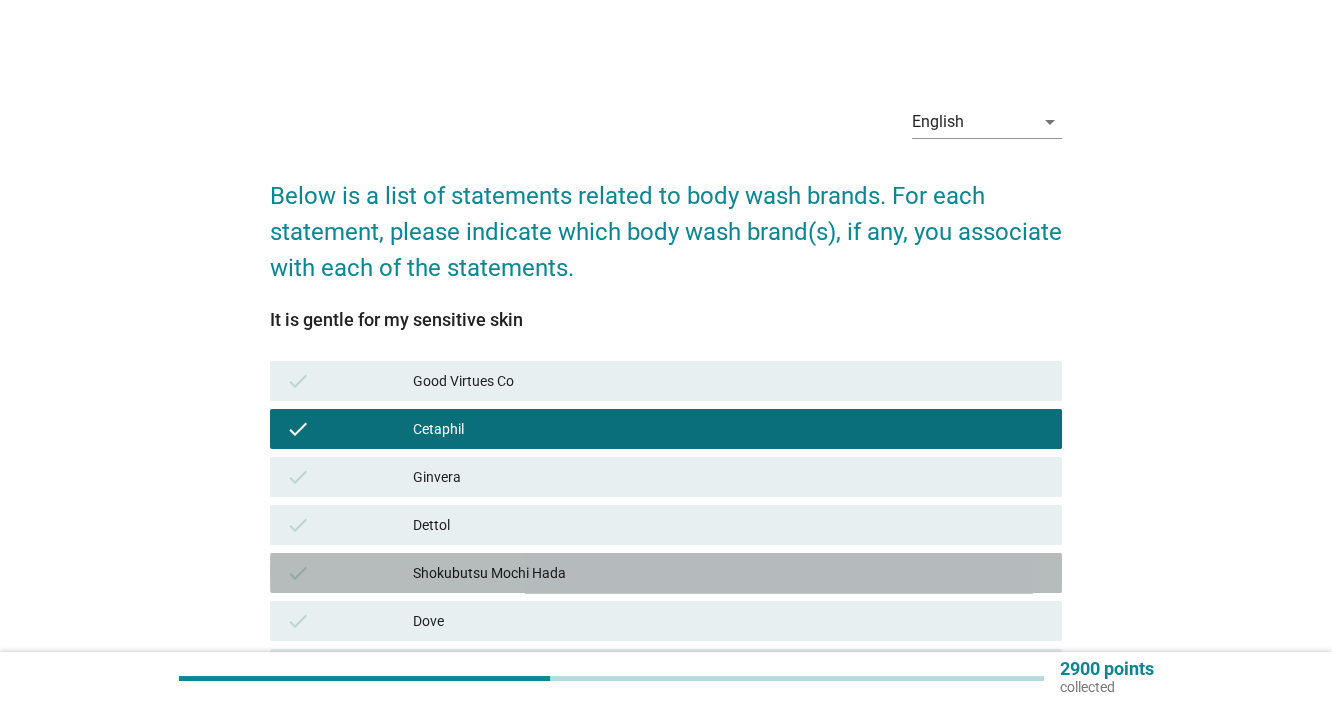 click on "check   Shokubutsu Mochi Hada" at bounding box center [666, 573] 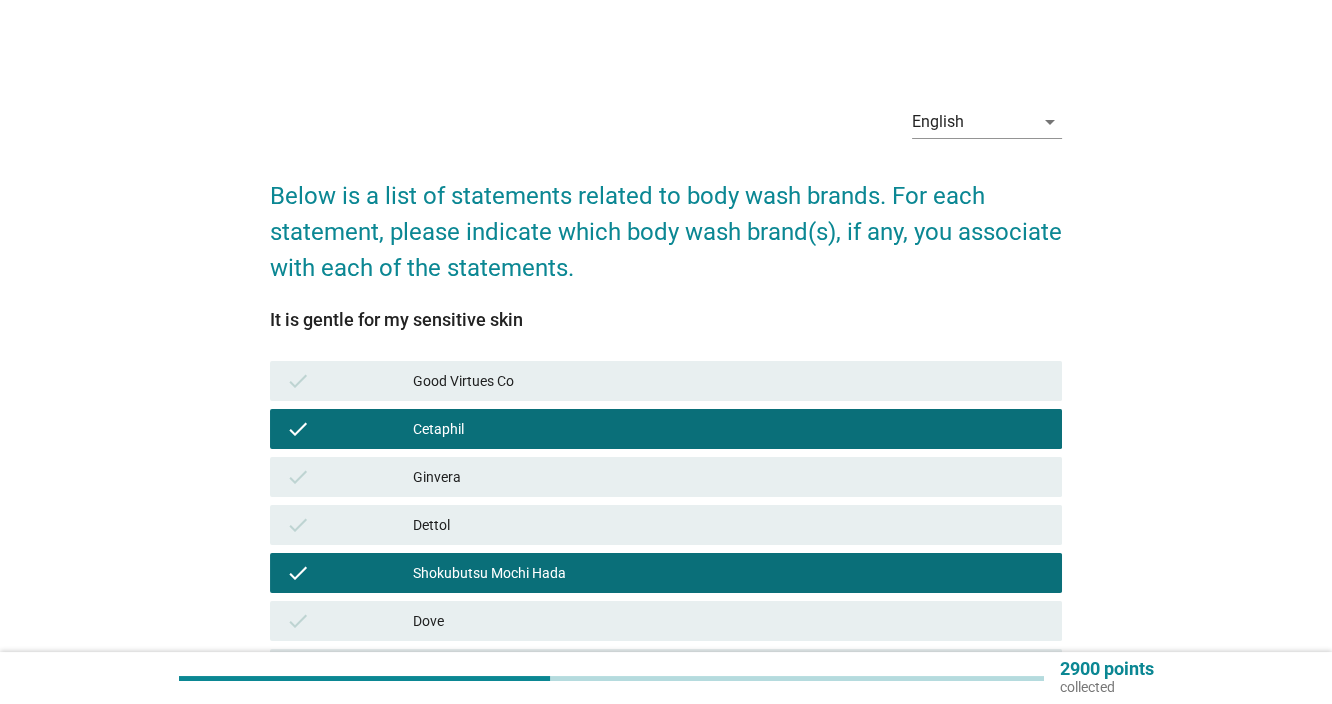 click on "check   Dove" at bounding box center [666, 621] 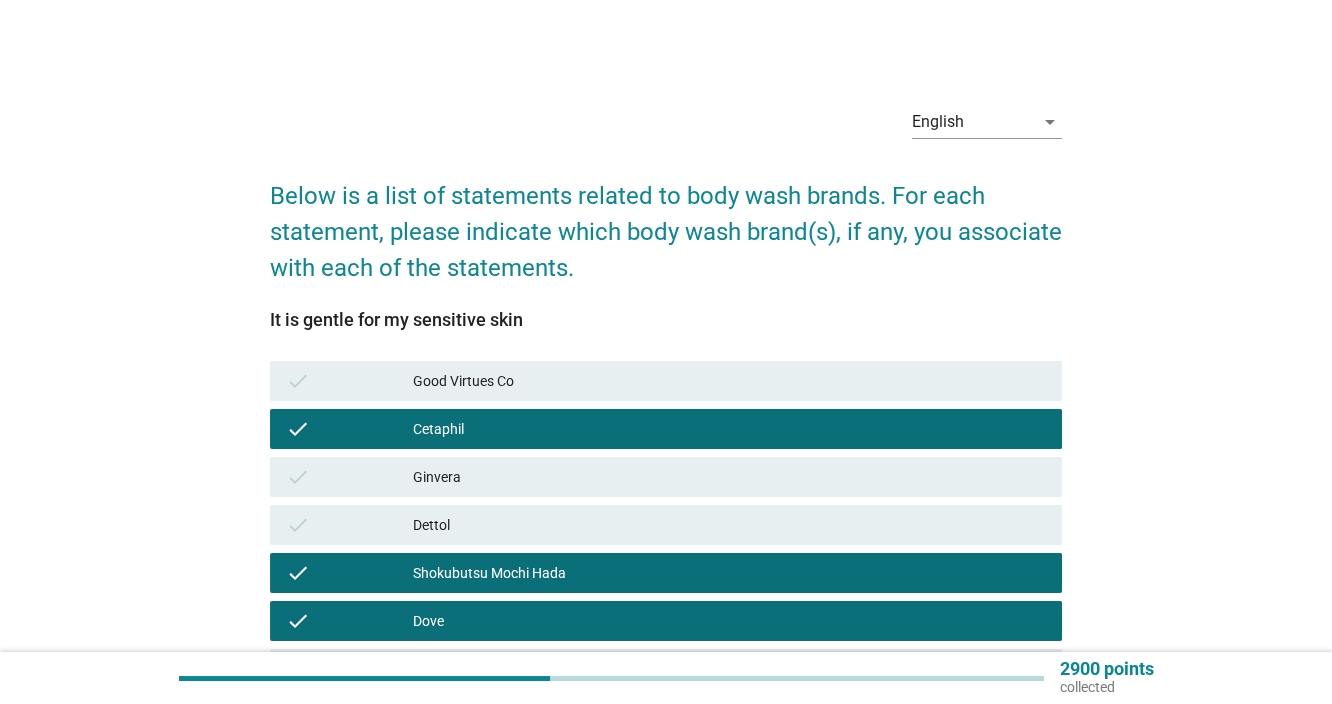 scroll, scrollTop: 494, scrollLeft: 0, axis: vertical 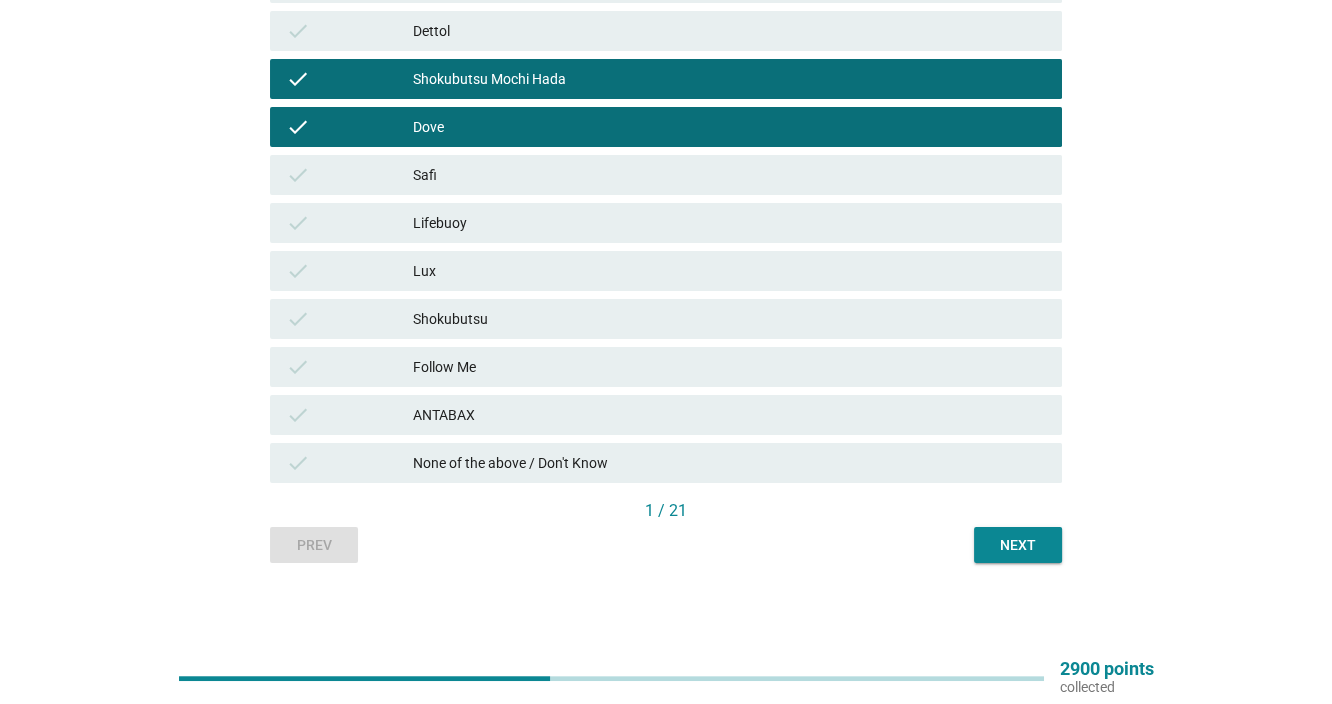 click on "Next" at bounding box center (1018, 545) 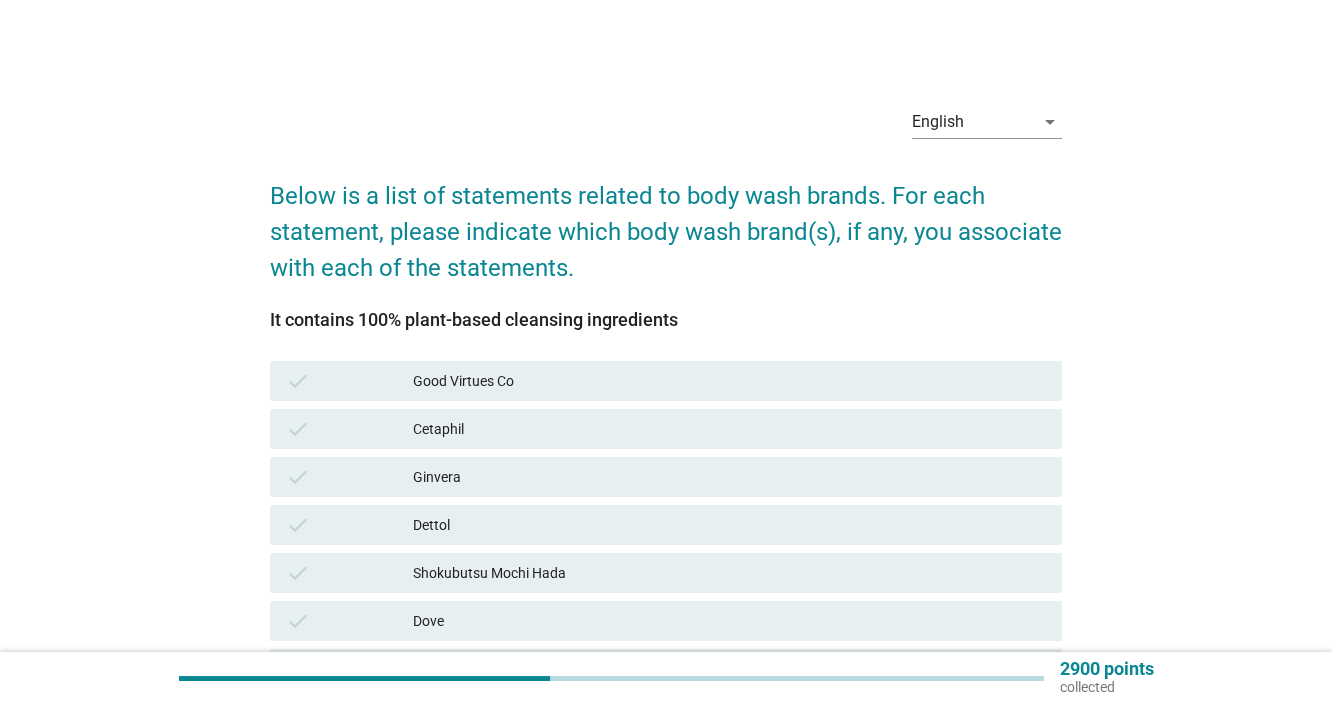 scroll, scrollTop: 333, scrollLeft: 0, axis: vertical 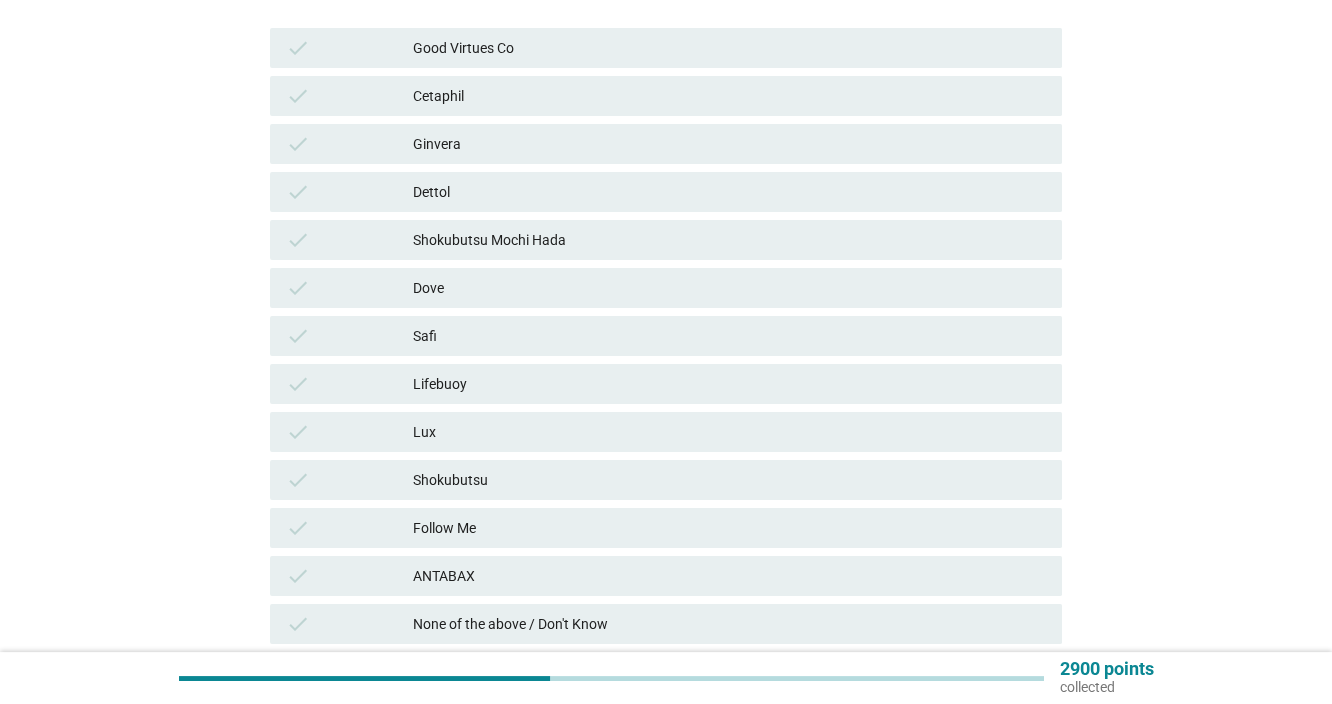 click on "None of the above / Don't Know" at bounding box center (729, 624) 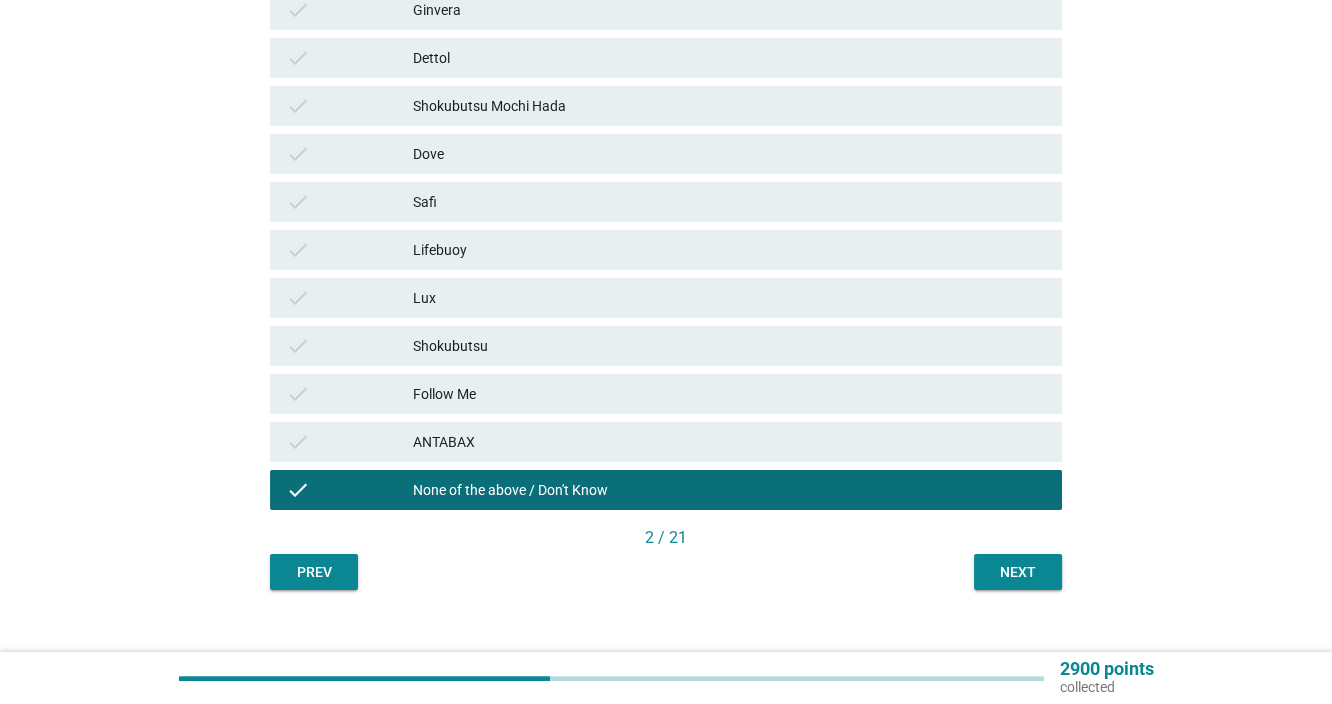 scroll, scrollTop: 494, scrollLeft: 0, axis: vertical 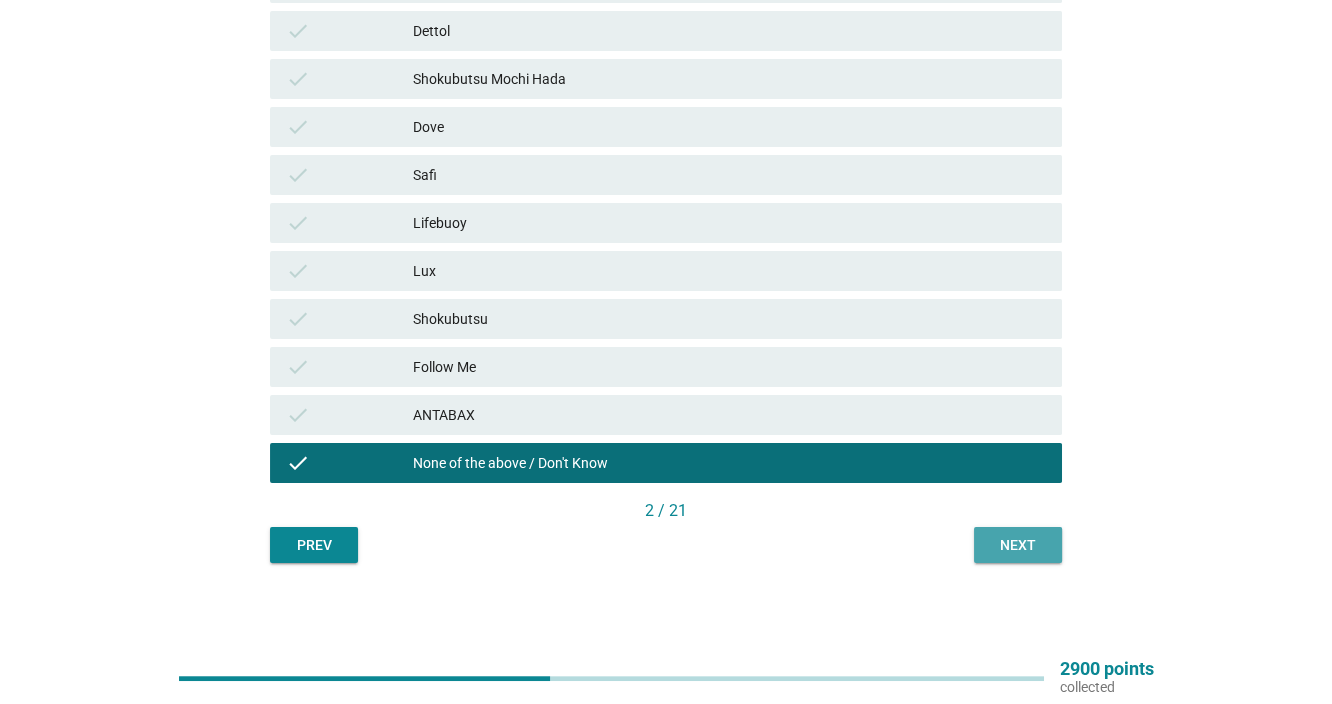 click on "Next" at bounding box center [1018, 545] 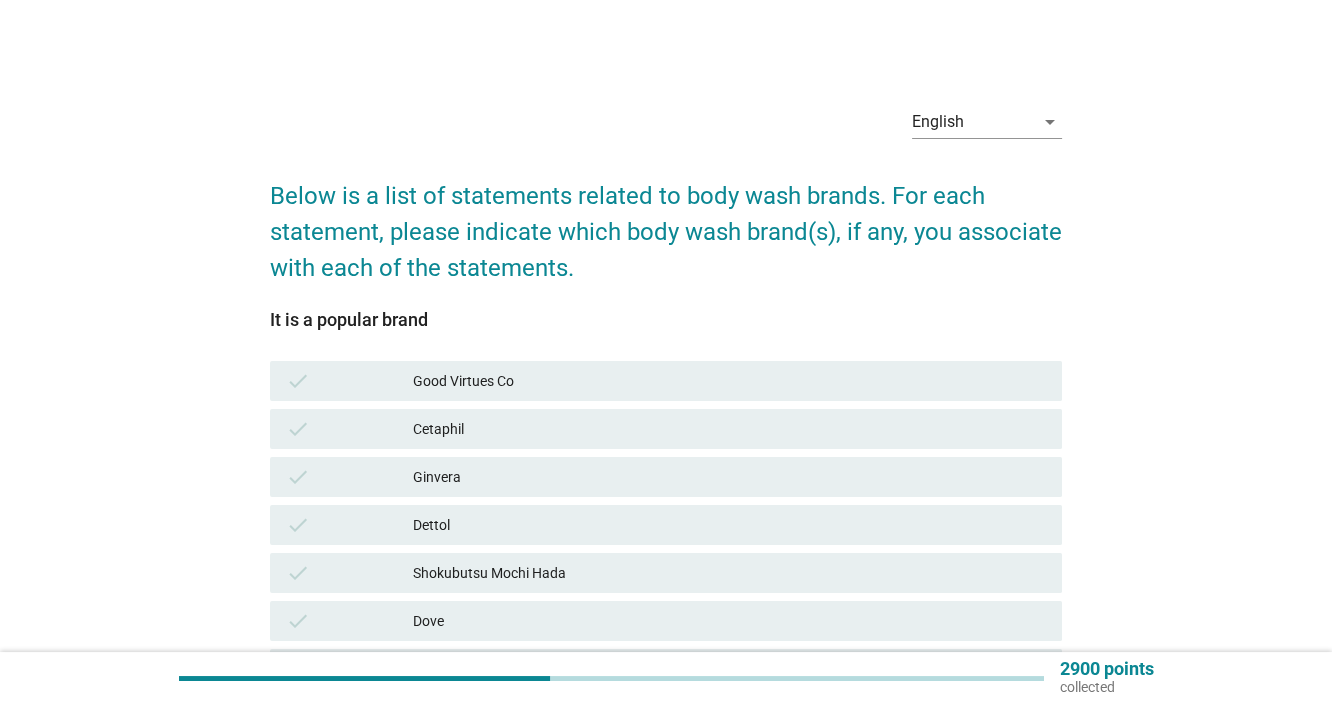 click on "check   Cetaphil" at bounding box center [666, 429] 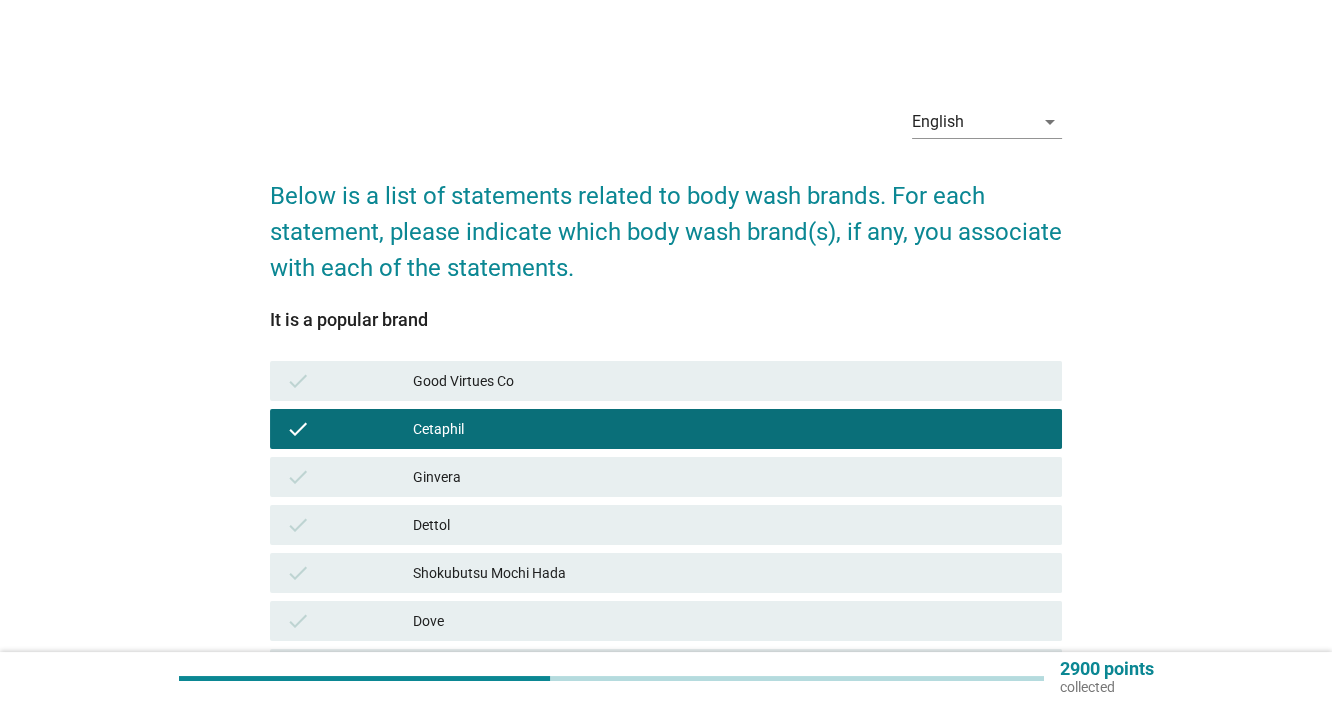 click on "Dettol" at bounding box center (729, 525) 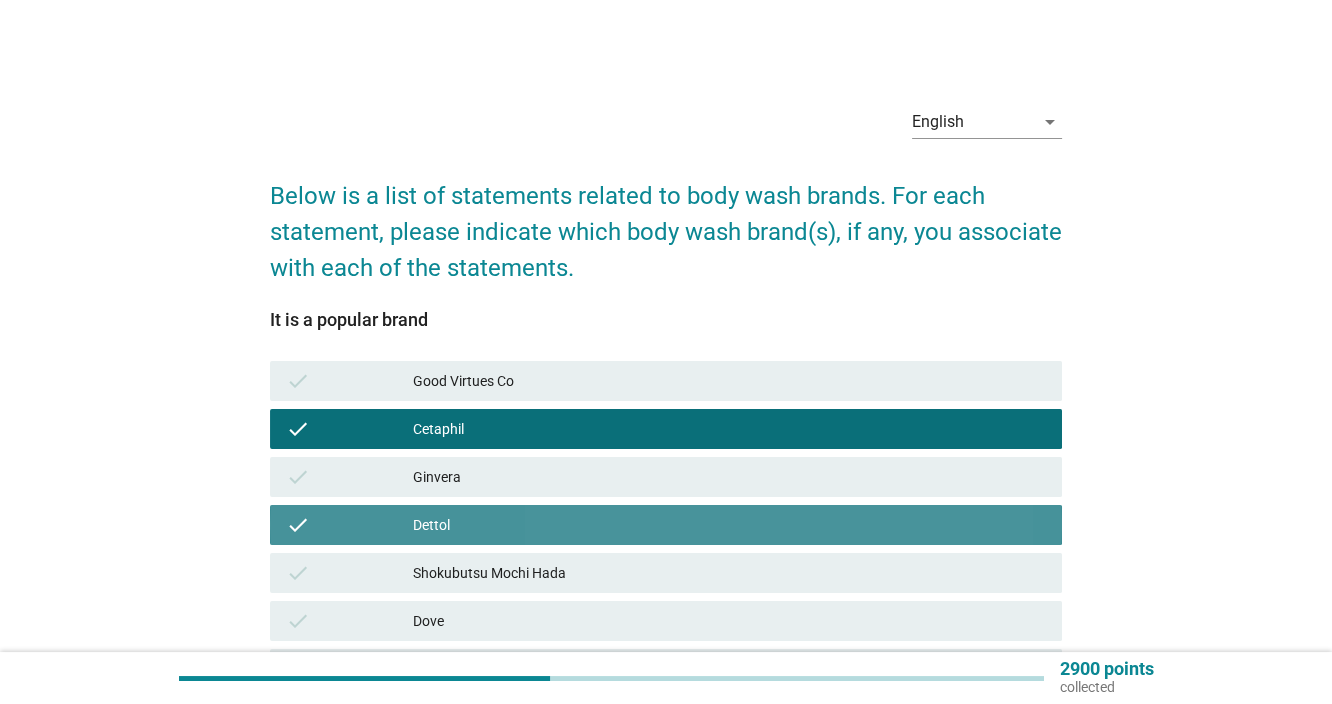 scroll, scrollTop: 333, scrollLeft: 0, axis: vertical 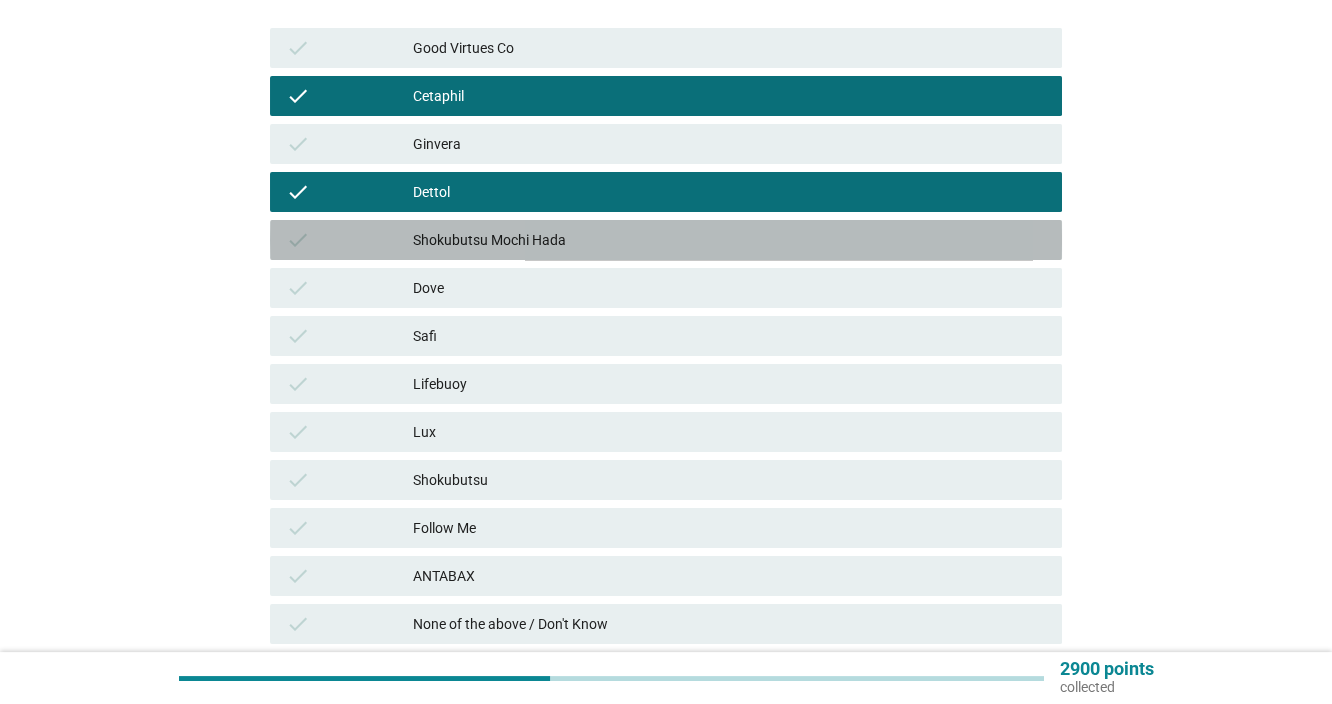 click on "Shokubutsu Mochi Hada" at bounding box center (729, 240) 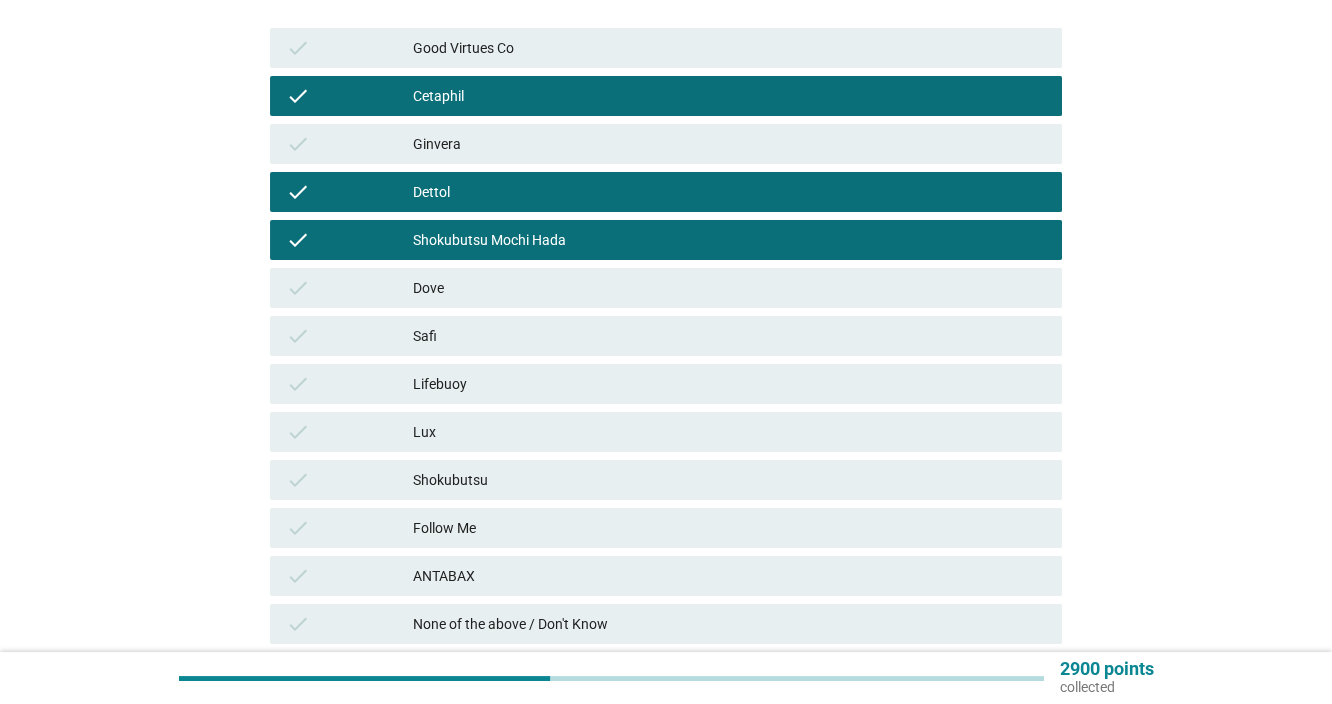 click on "check   Dove" at bounding box center [666, 288] 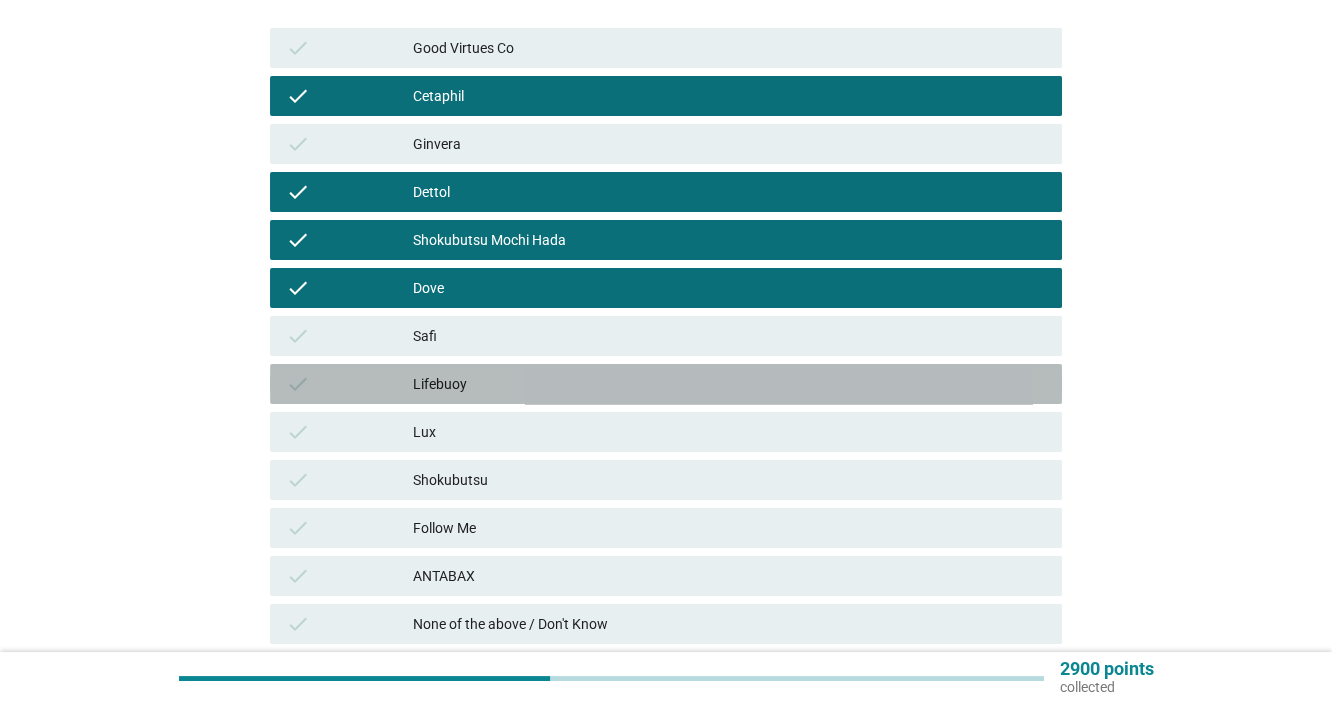 click on "check   Lifebuoy" at bounding box center [666, 384] 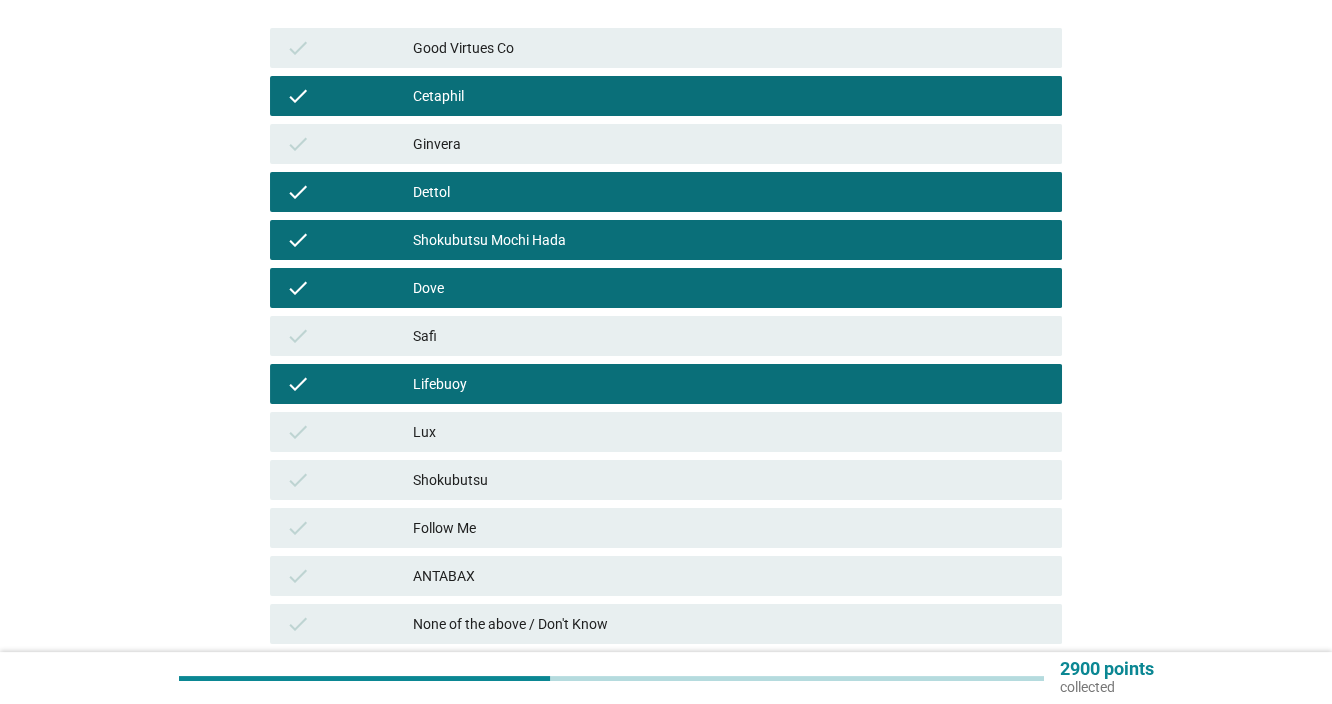 click on "Shokubutsu" at bounding box center (729, 480) 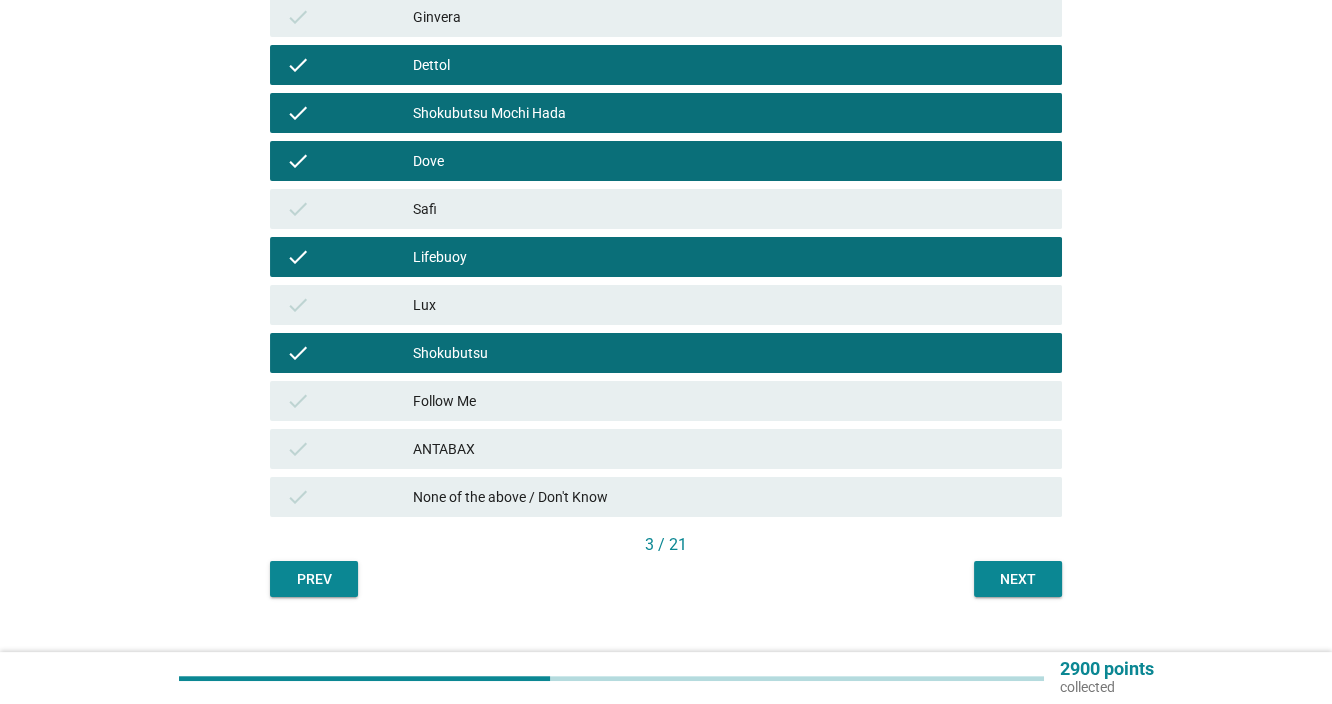 scroll, scrollTop: 494, scrollLeft: 0, axis: vertical 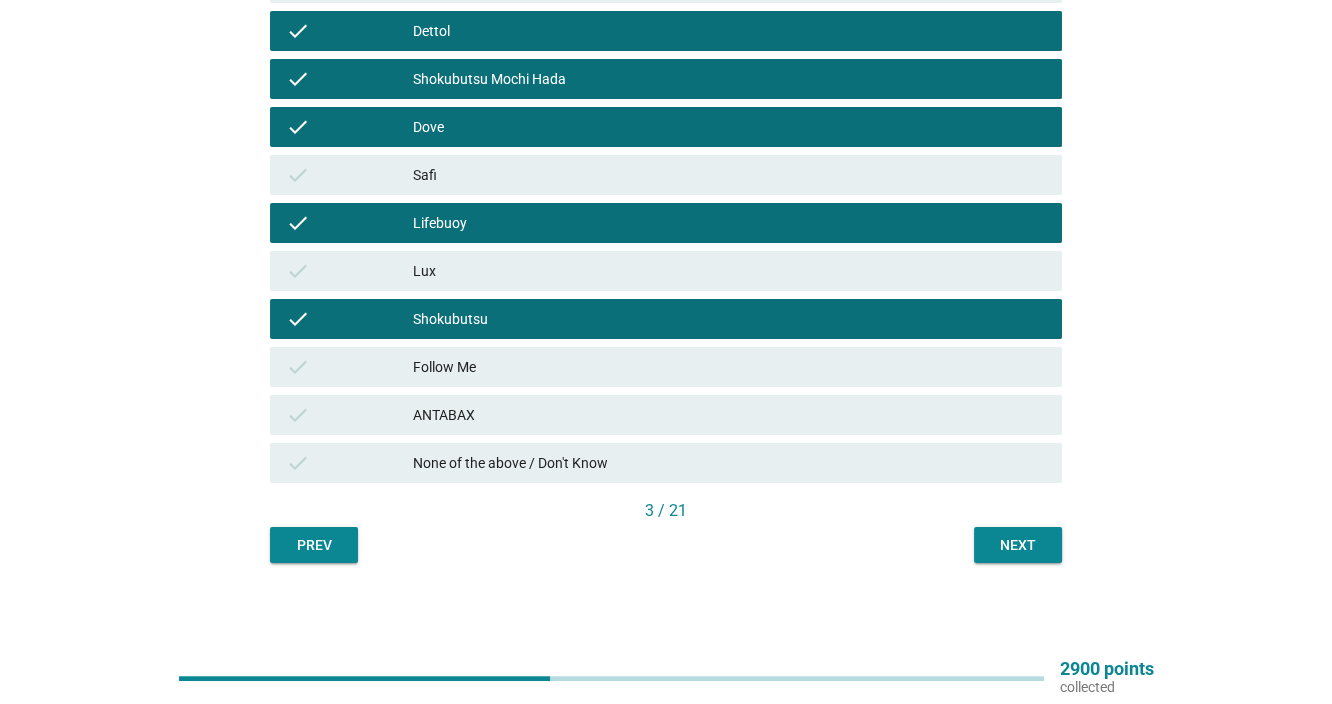 click on "Next" at bounding box center (1018, 545) 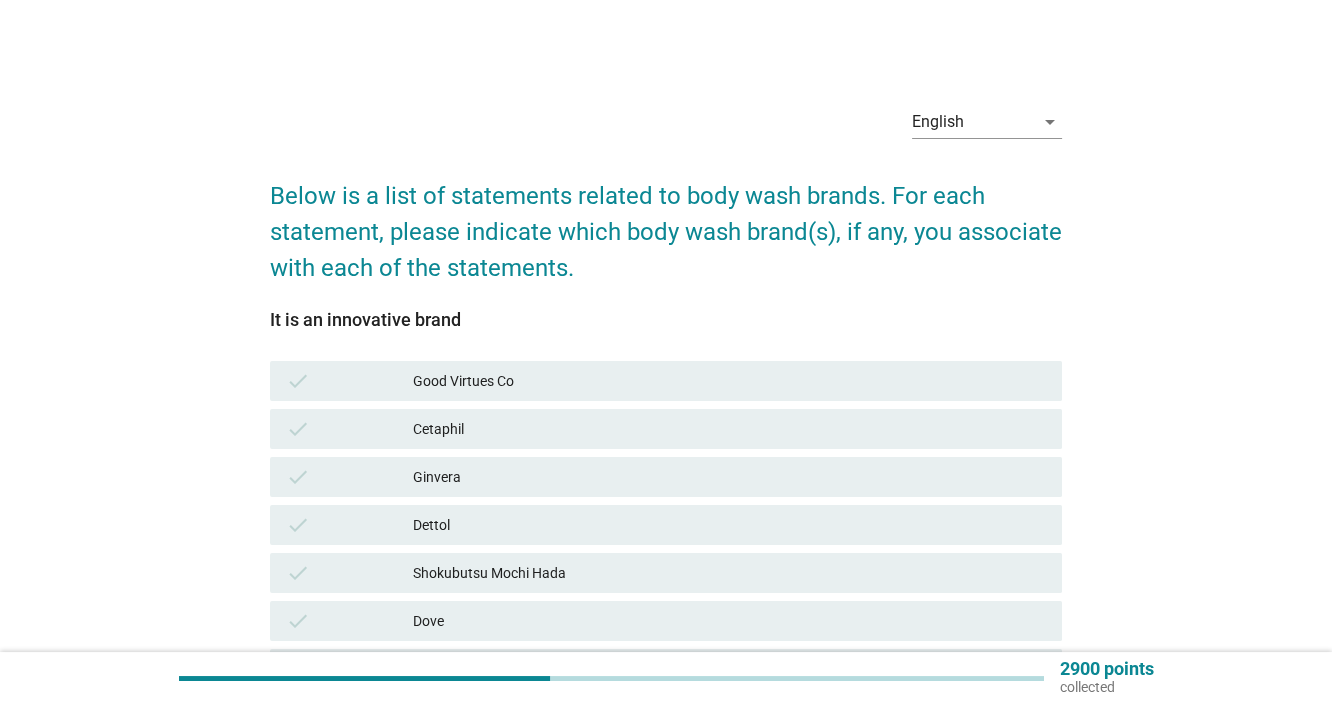 scroll, scrollTop: 333, scrollLeft: 0, axis: vertical 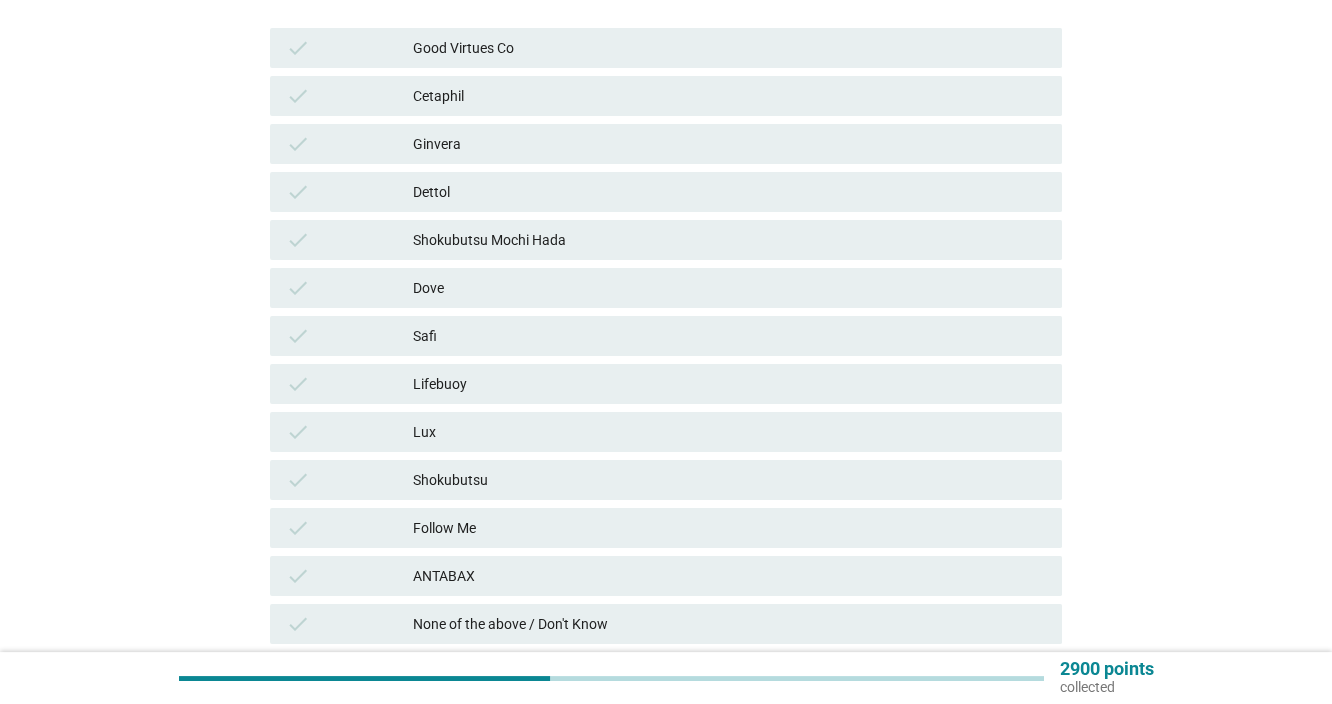 click on "None of the above / Don't Know" at bounding box center [729, 624] 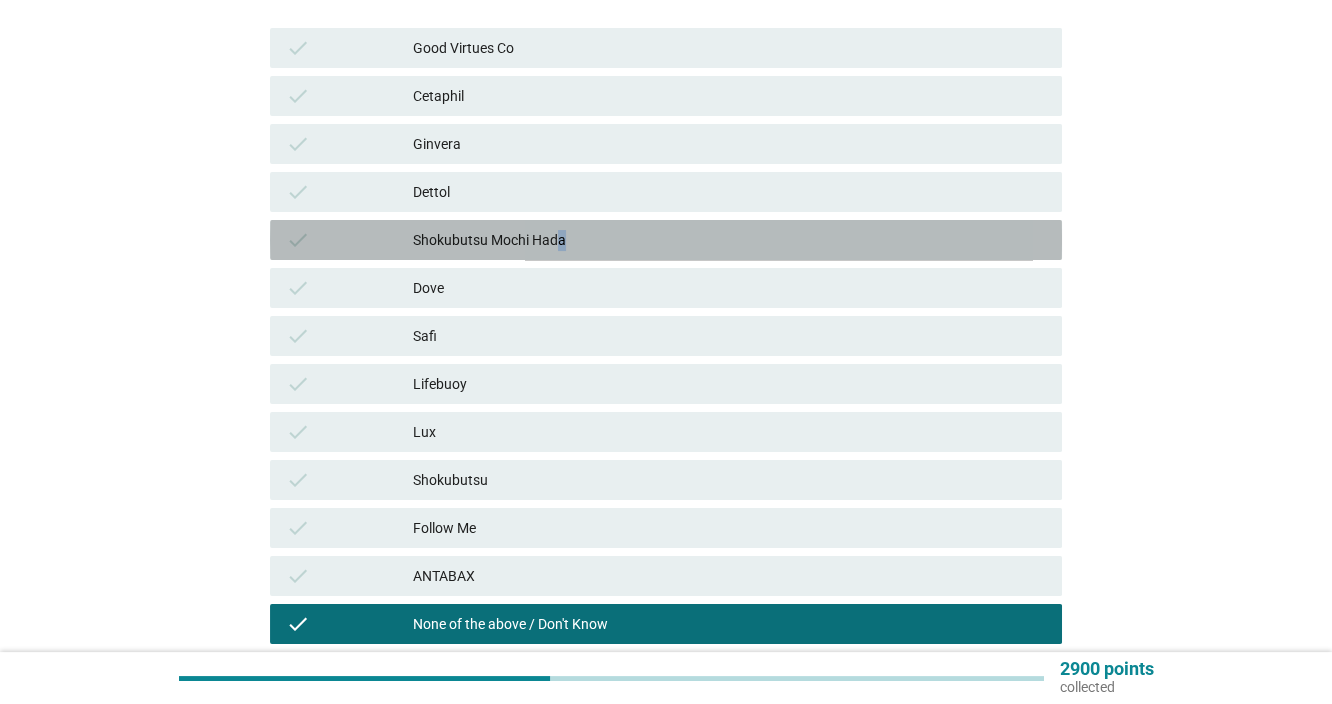 click on "Shokubutsu Mochi Hada" at bounding box center [729, 240] 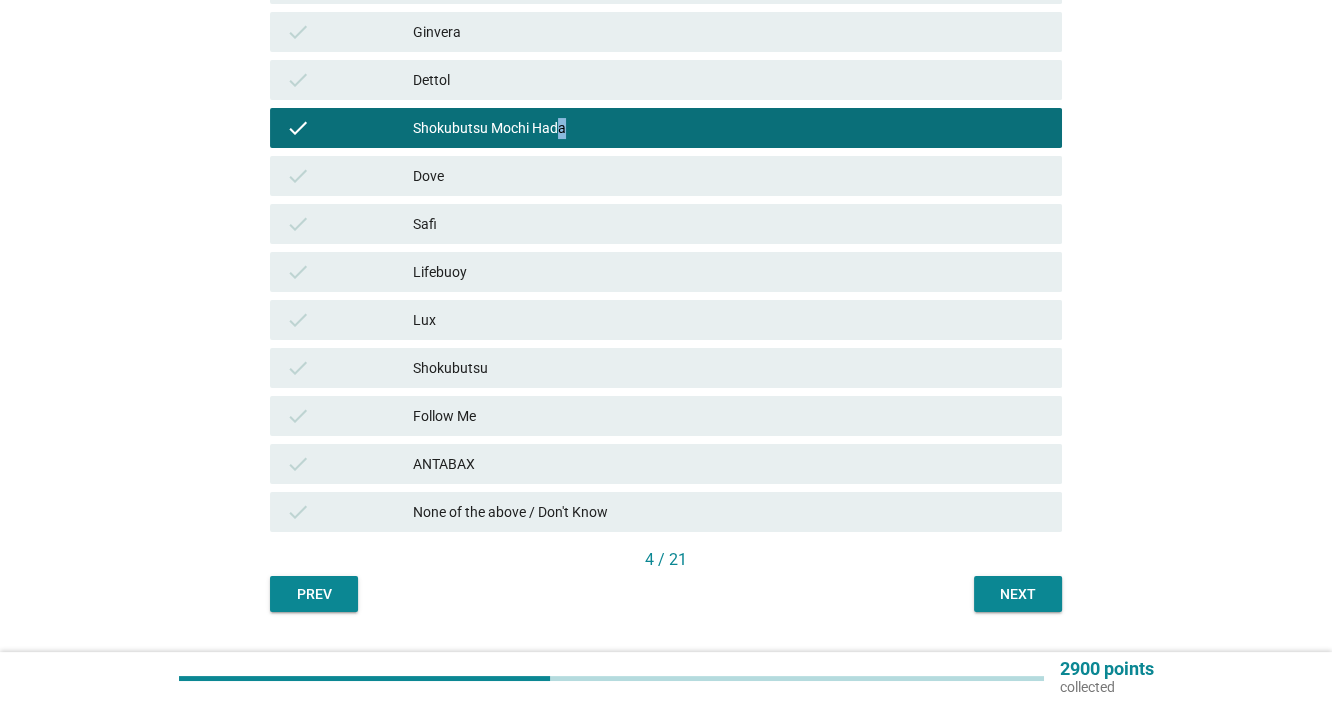 scroll, scrollTop: 494, scrollLeft: 0, axis: vertical 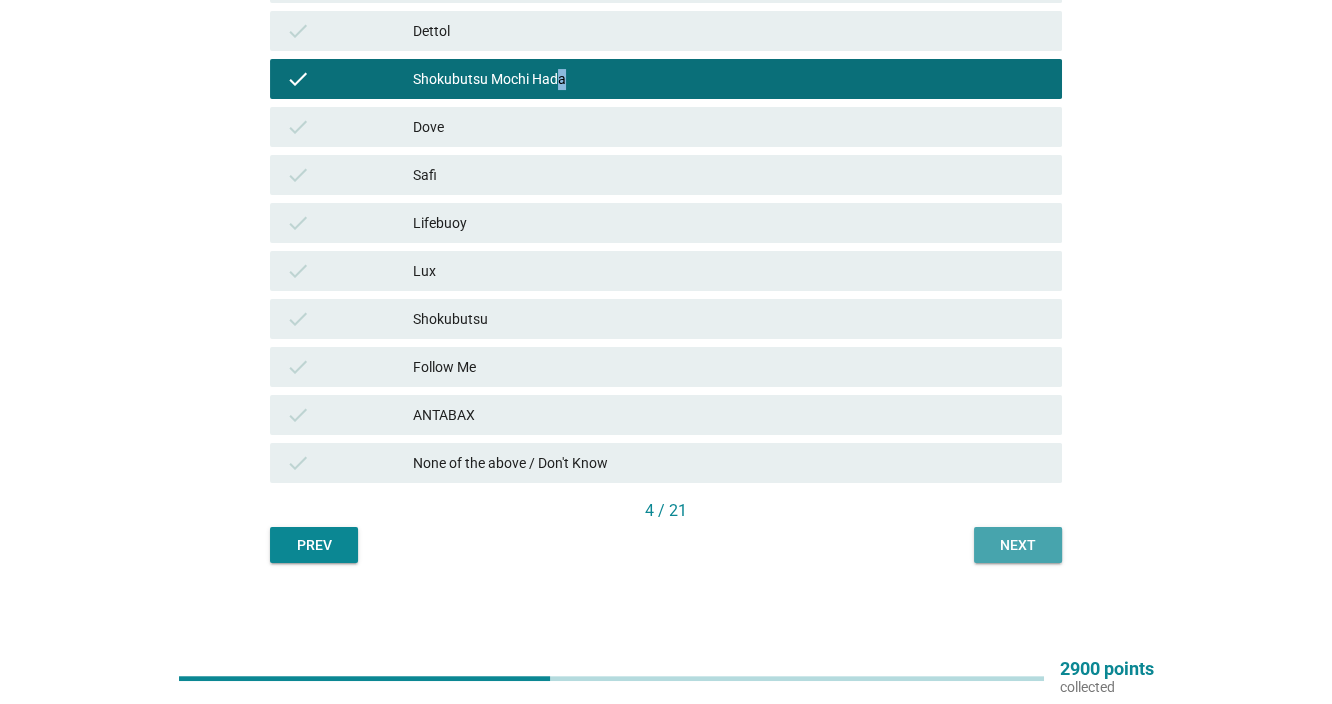 click on "Next" at bounding box center (1018, 545) 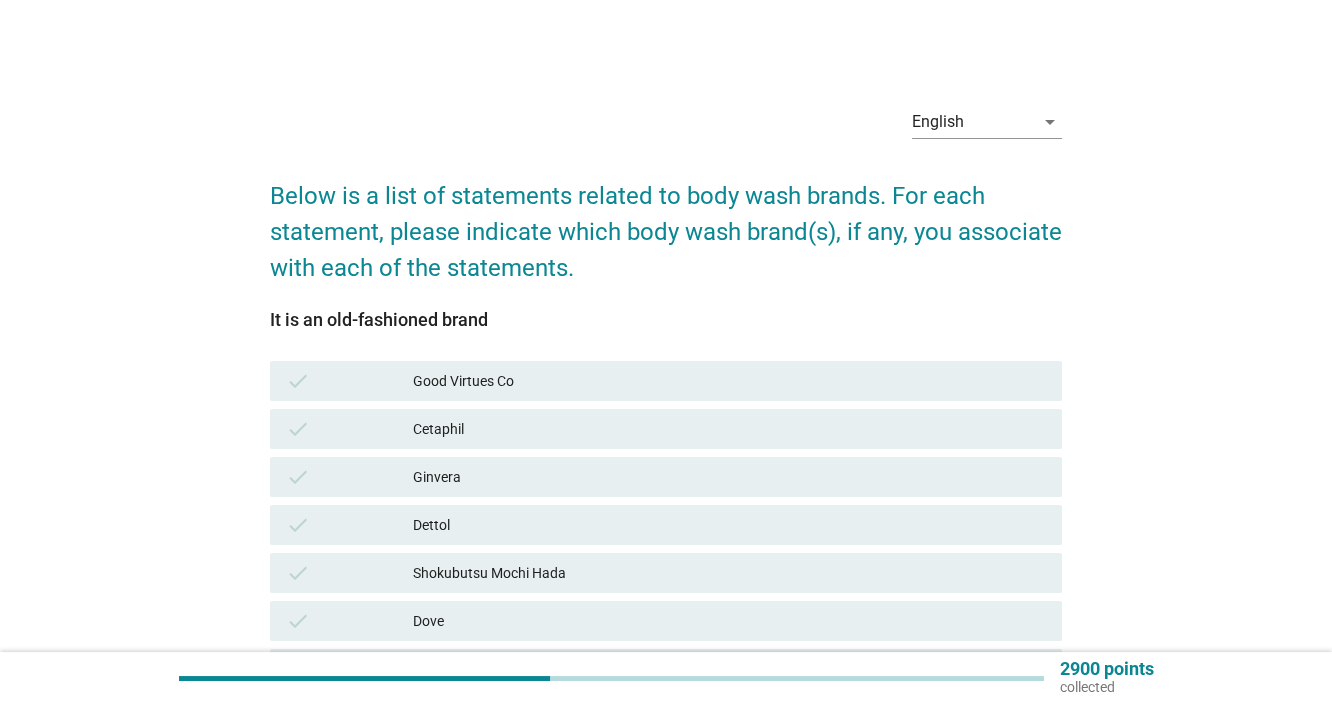 scroll, scrollTop: 333, scrollLeft: 0, axis: vertical 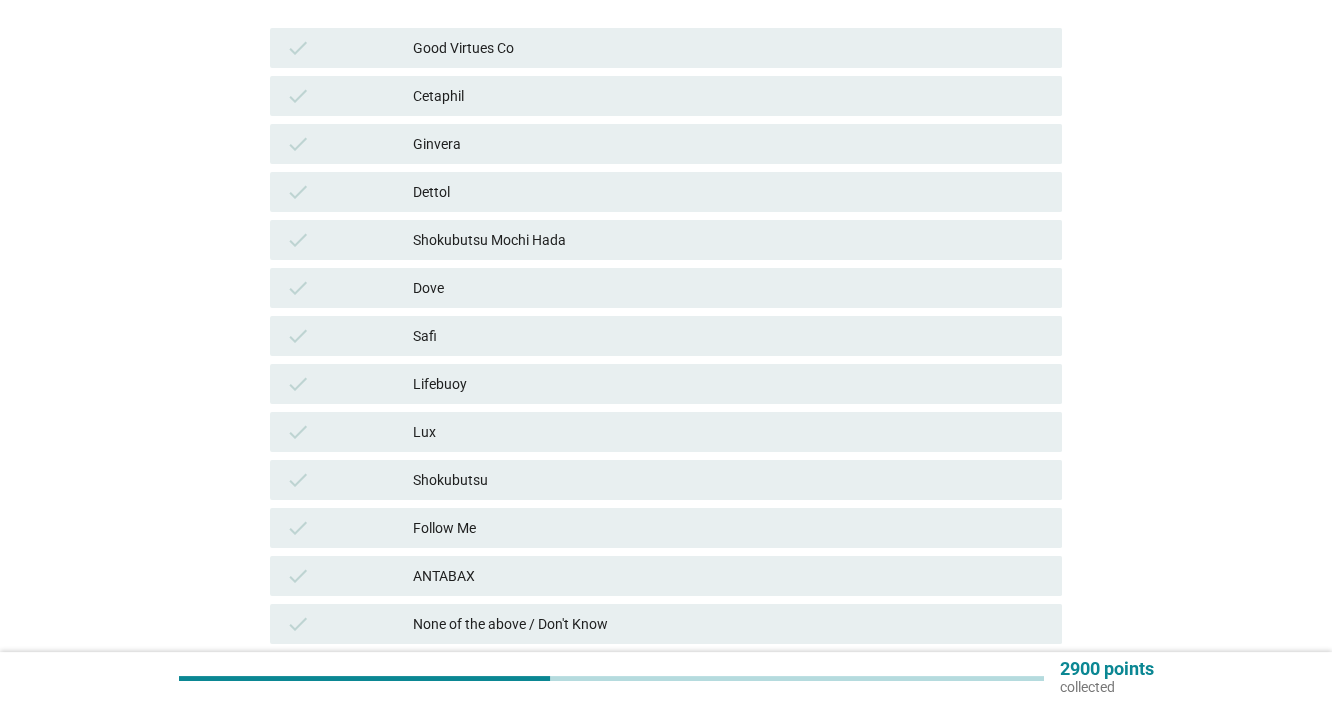 click on "Dettol" at bounding box center [729, 192] 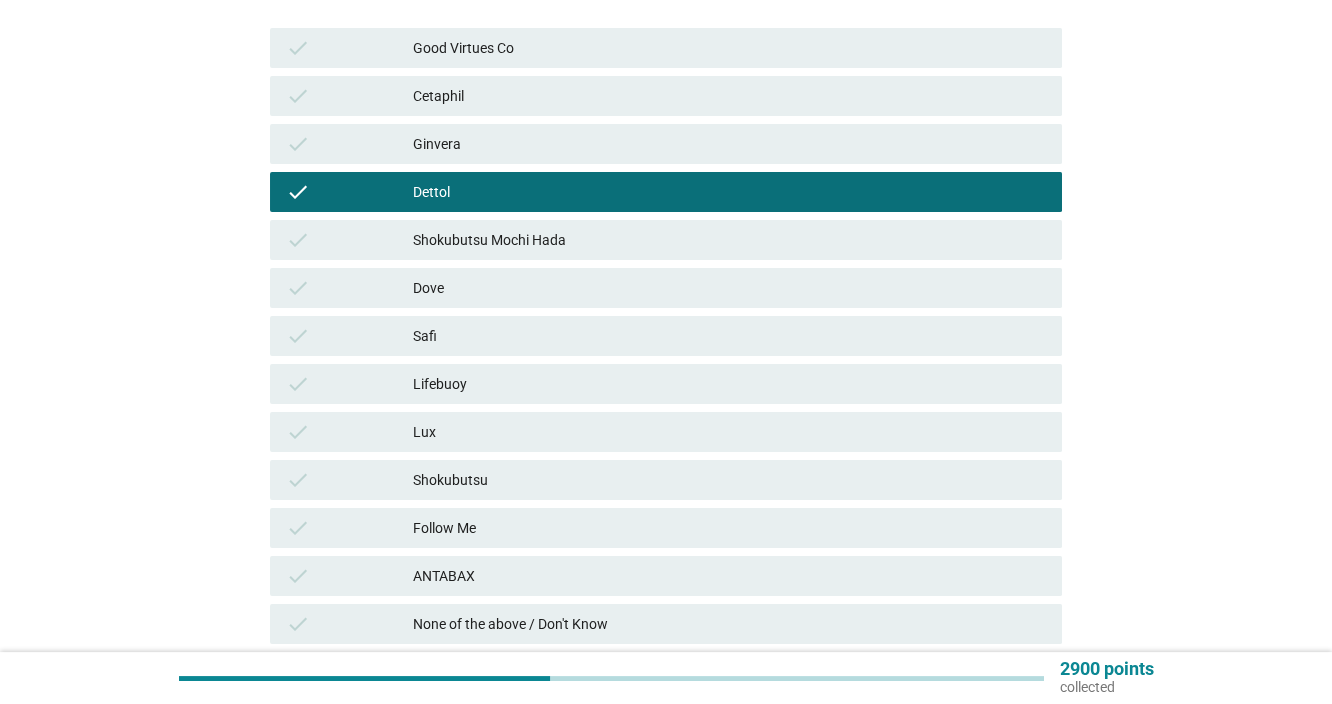 click on "Lifebuoy" at bounding box center (729, 384) 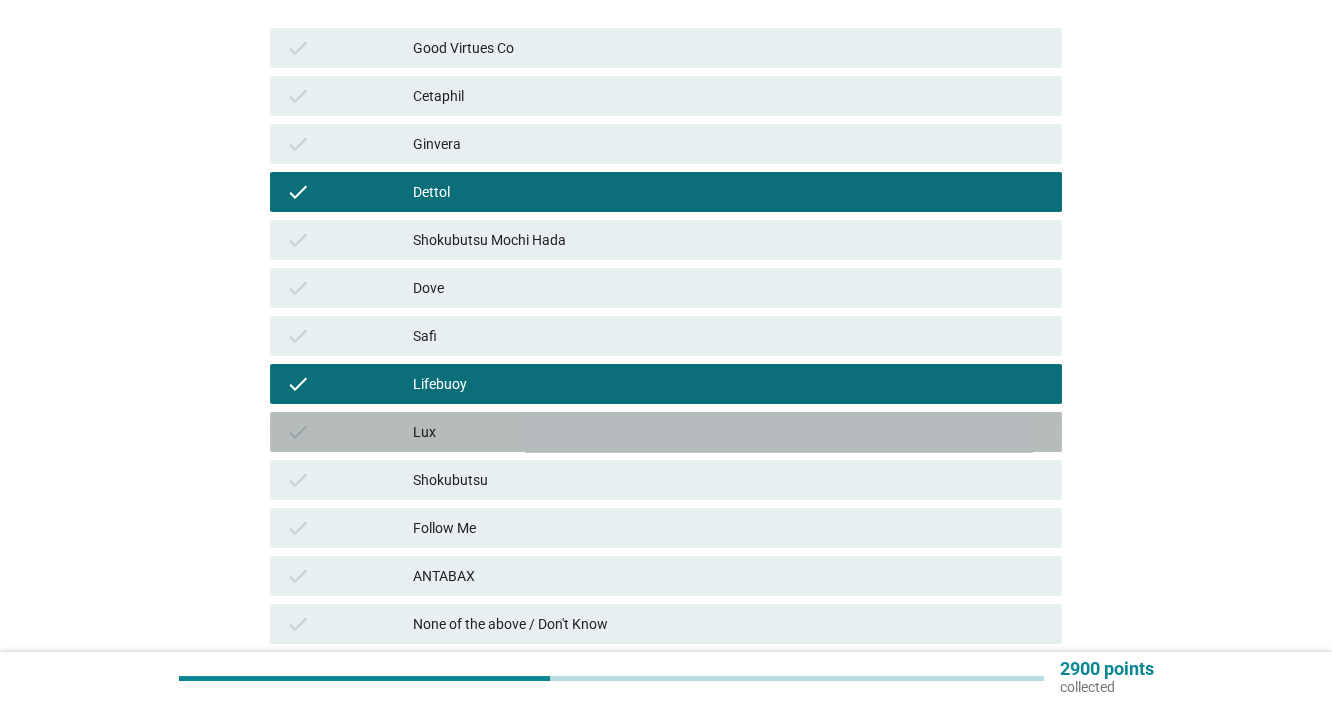 click on "Lux" at bounding box center (729, 432) 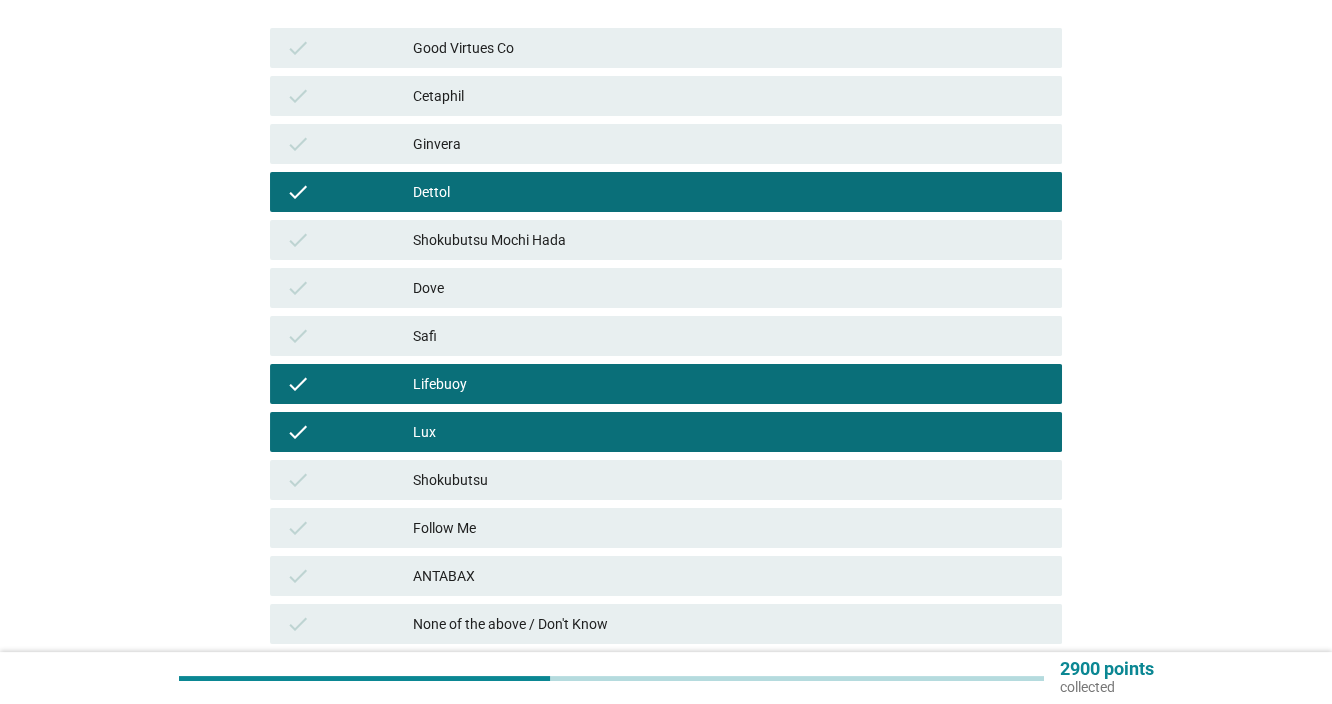scroll, scrollTop: 494, scrollLeft: 0, axis: vertical 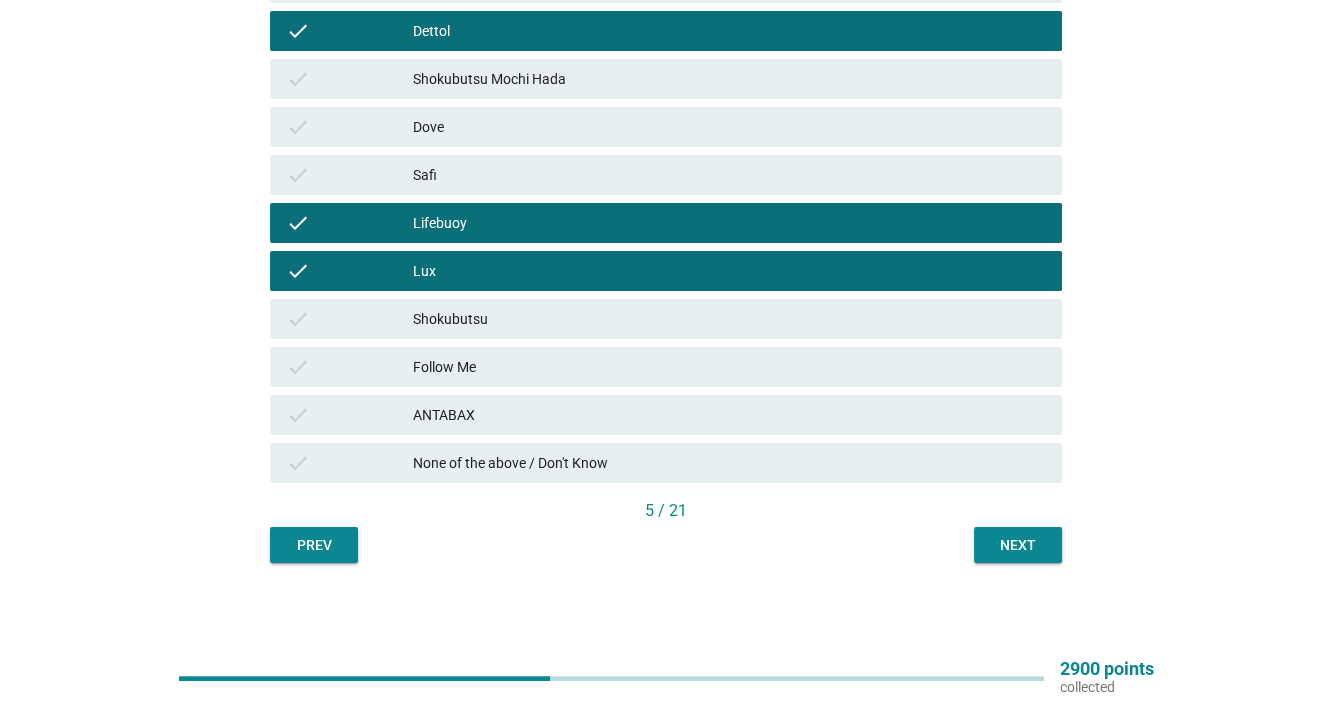 click on "Follow Me" at bounding box center [729, 367] 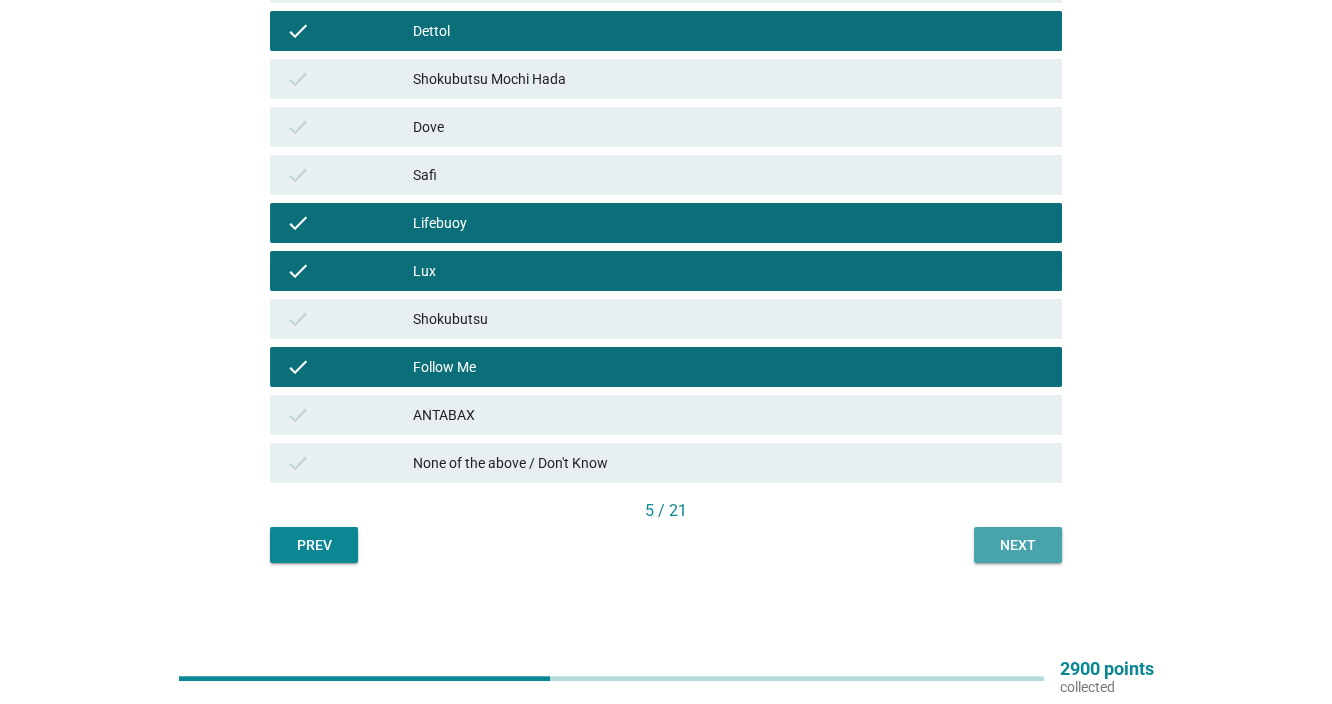 click on "Next" at bounding box center [1018, 545] 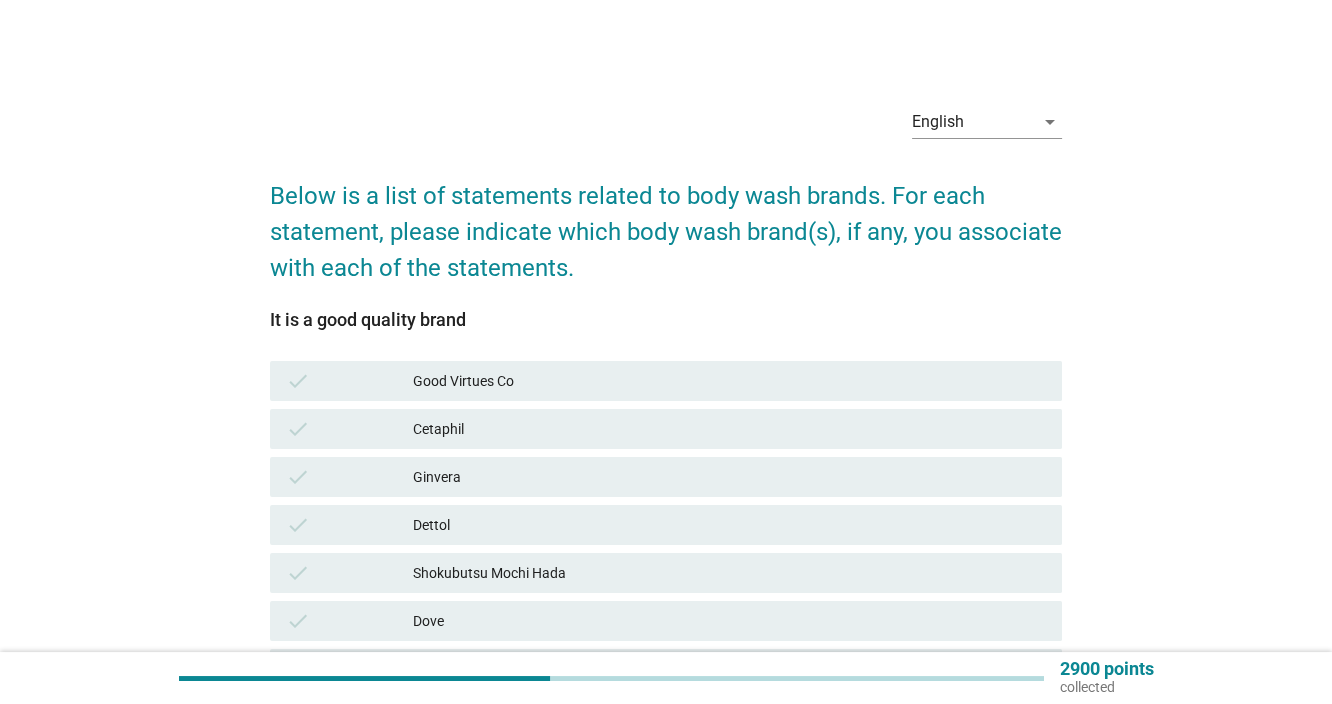 click on "Cetaphil" at bounding box center [729, 429] 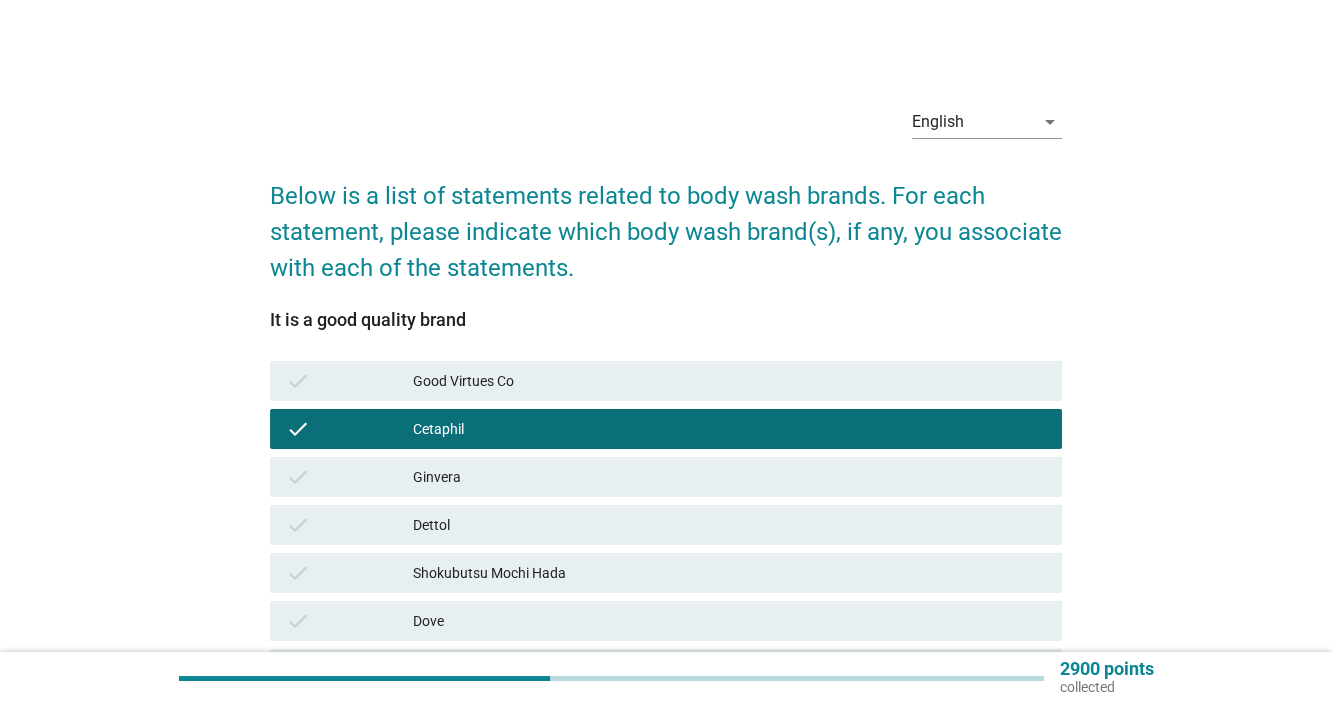 click on "Dettol" at bounding box center (729, 525) 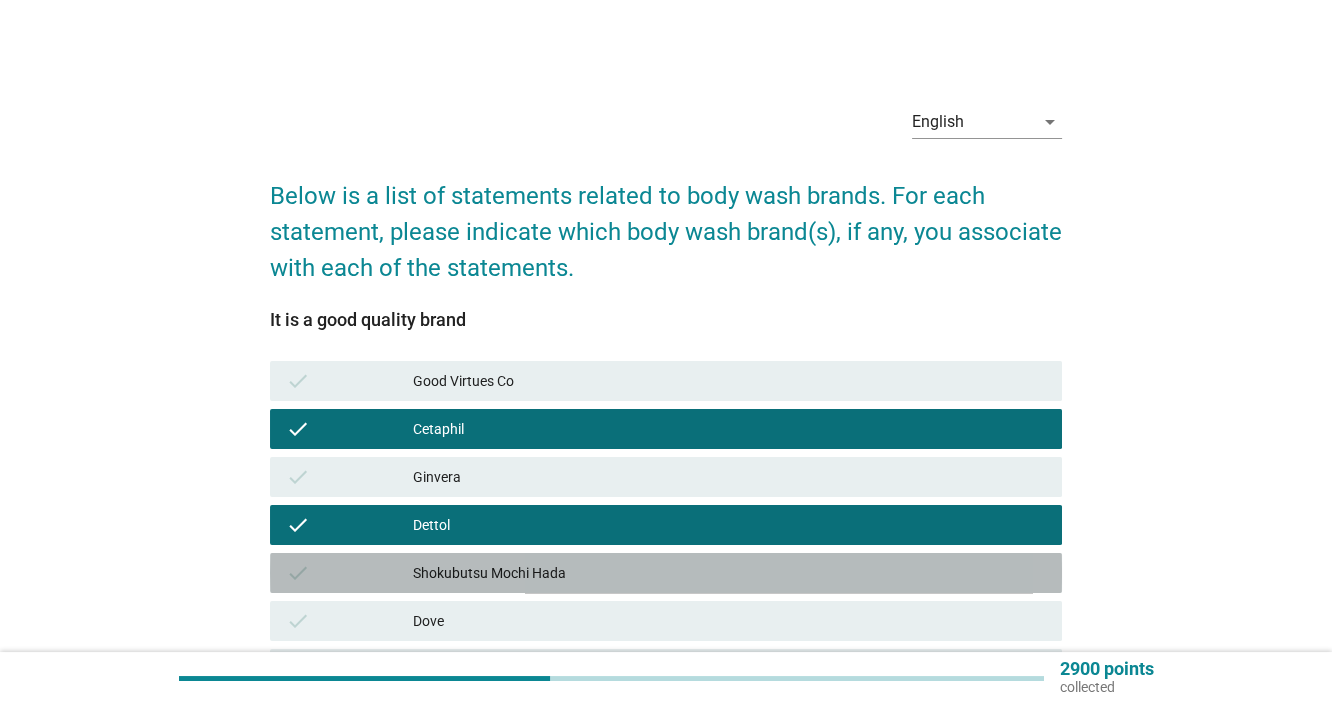 click on "Shokubutsu Mochi Hada" at bounding box center [729, 573] 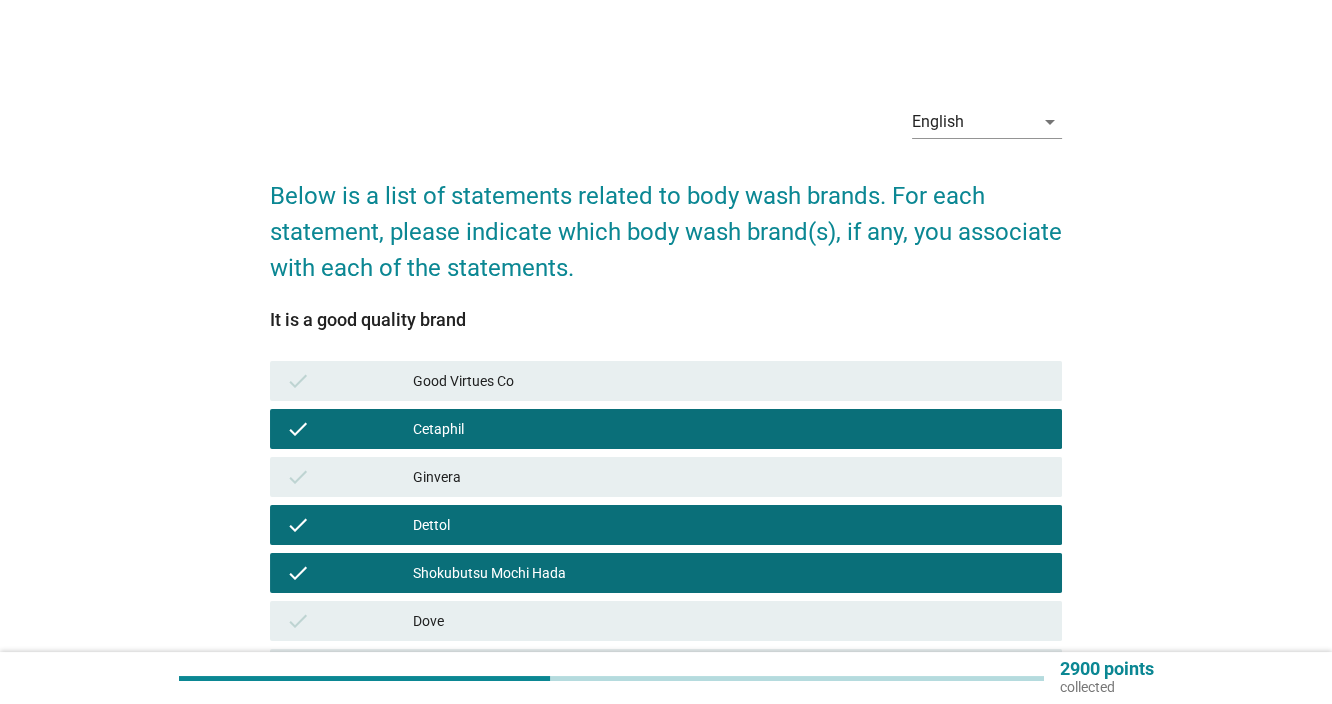 scroll, scrollTop: 333, scrollLeft: 0, axis: vertical 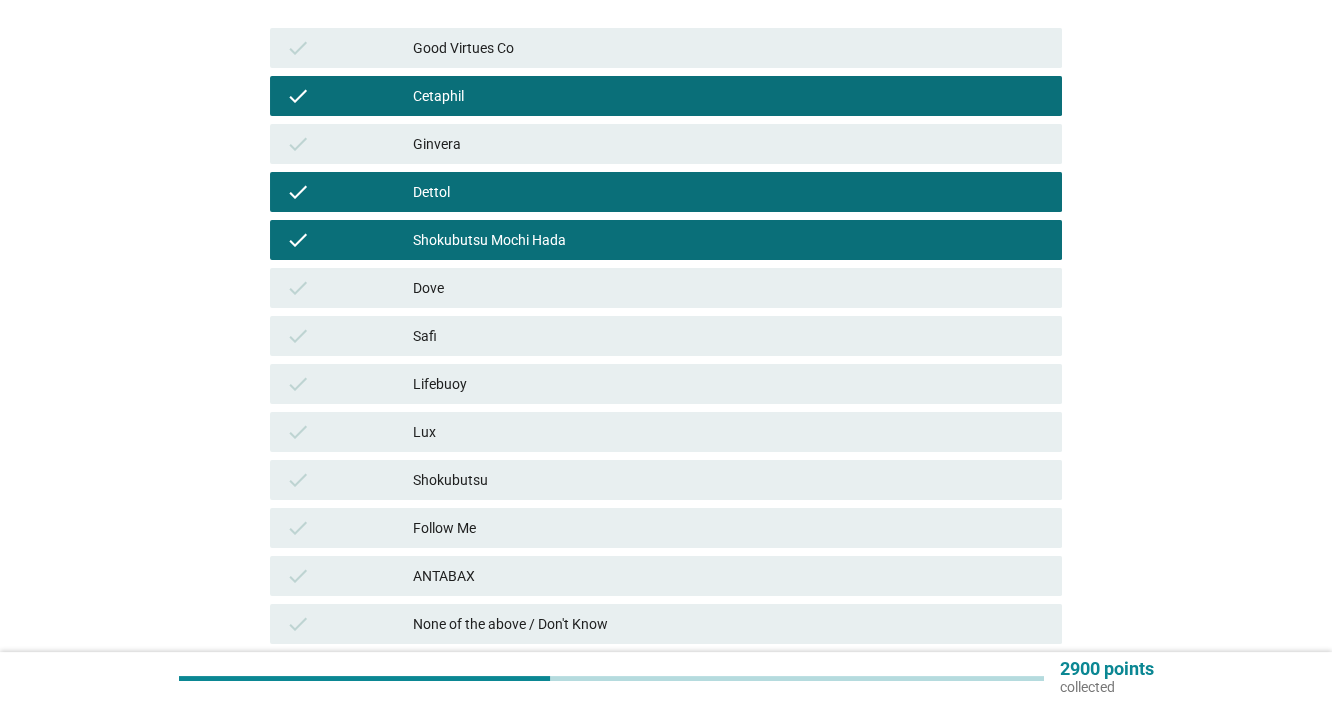 click on "Dove" at bounding box center (729, 288) 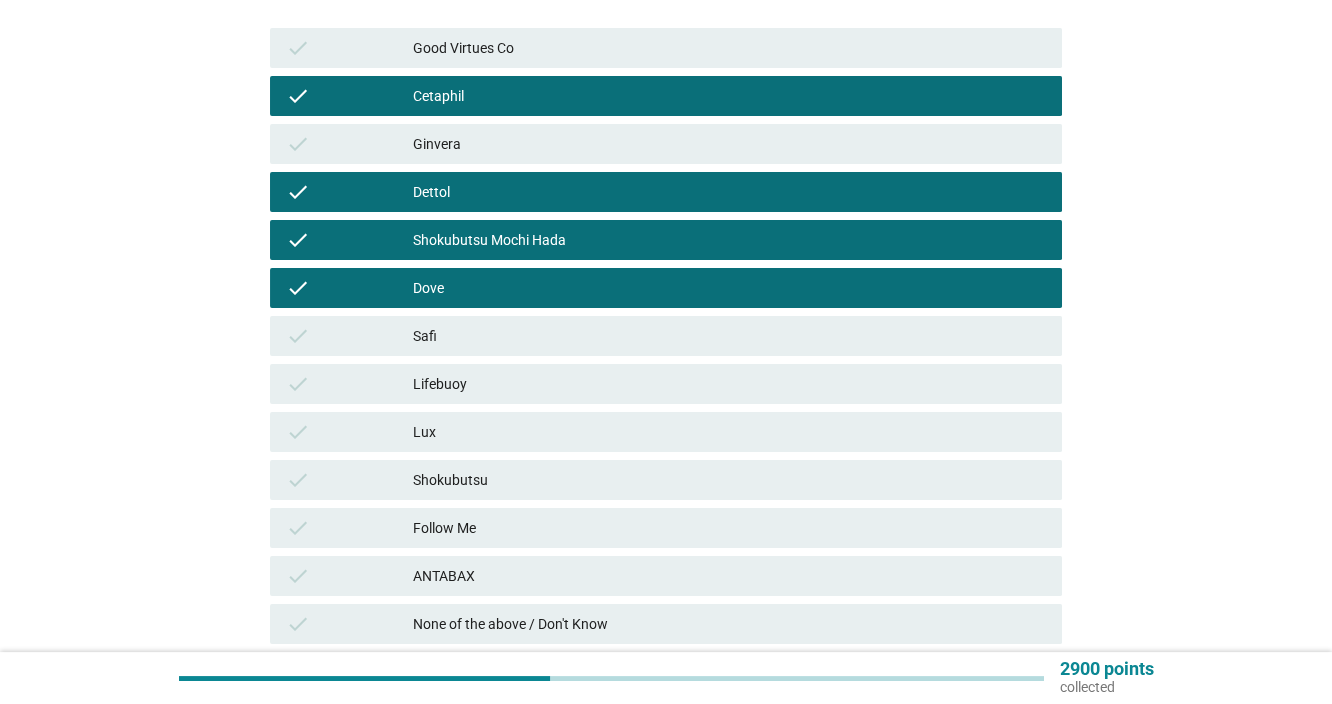 scroll, scrollTop: 494, scrollLeft: 0, axis: vertical 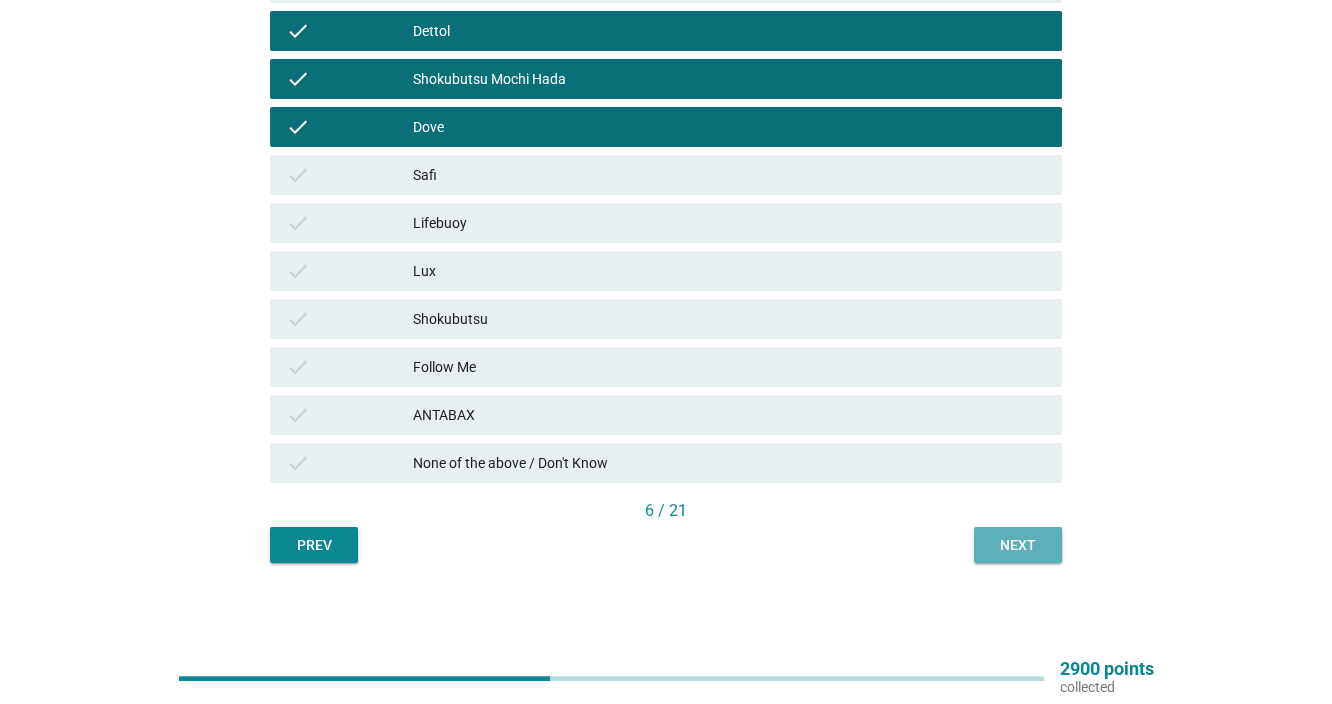 click on "Next" at bounding box center (1018, 545) 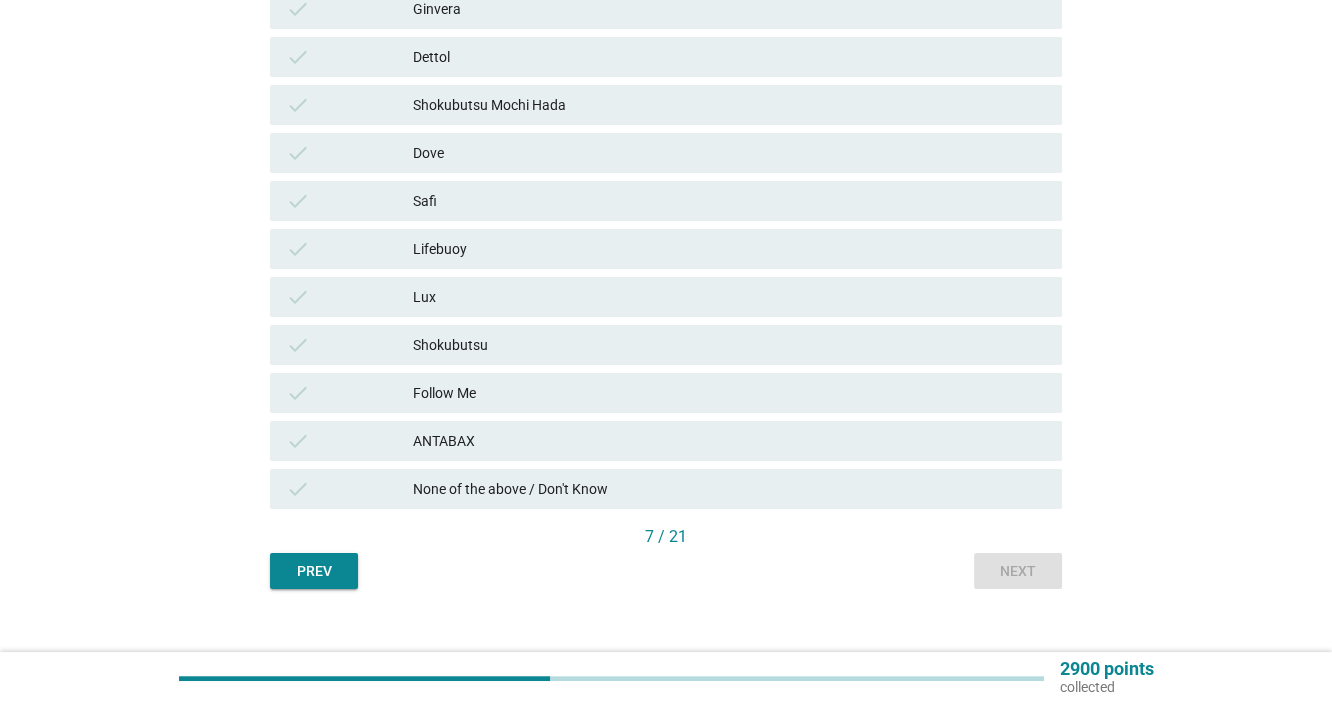 scroll, scrollTop: 494, scrollLeft: 0, axis: vertical 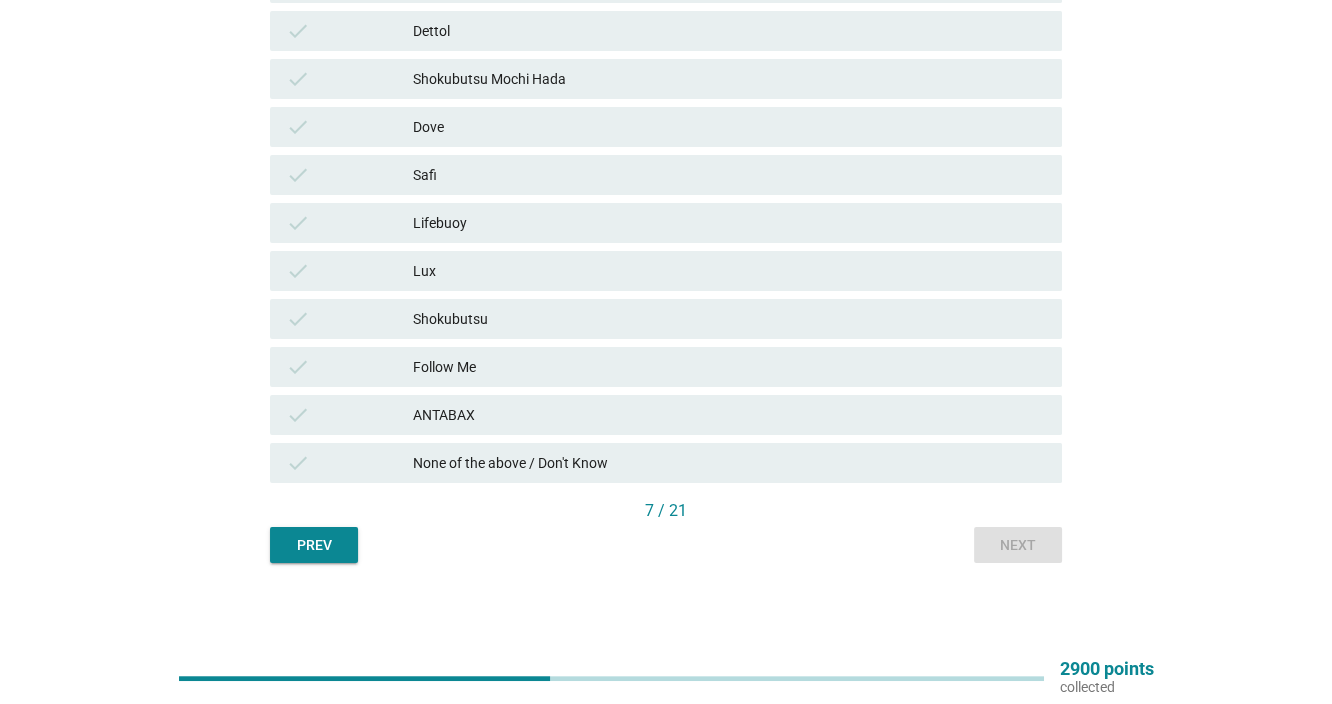 click on "None of the above / Don't Know" at bounding box center (729, 463) 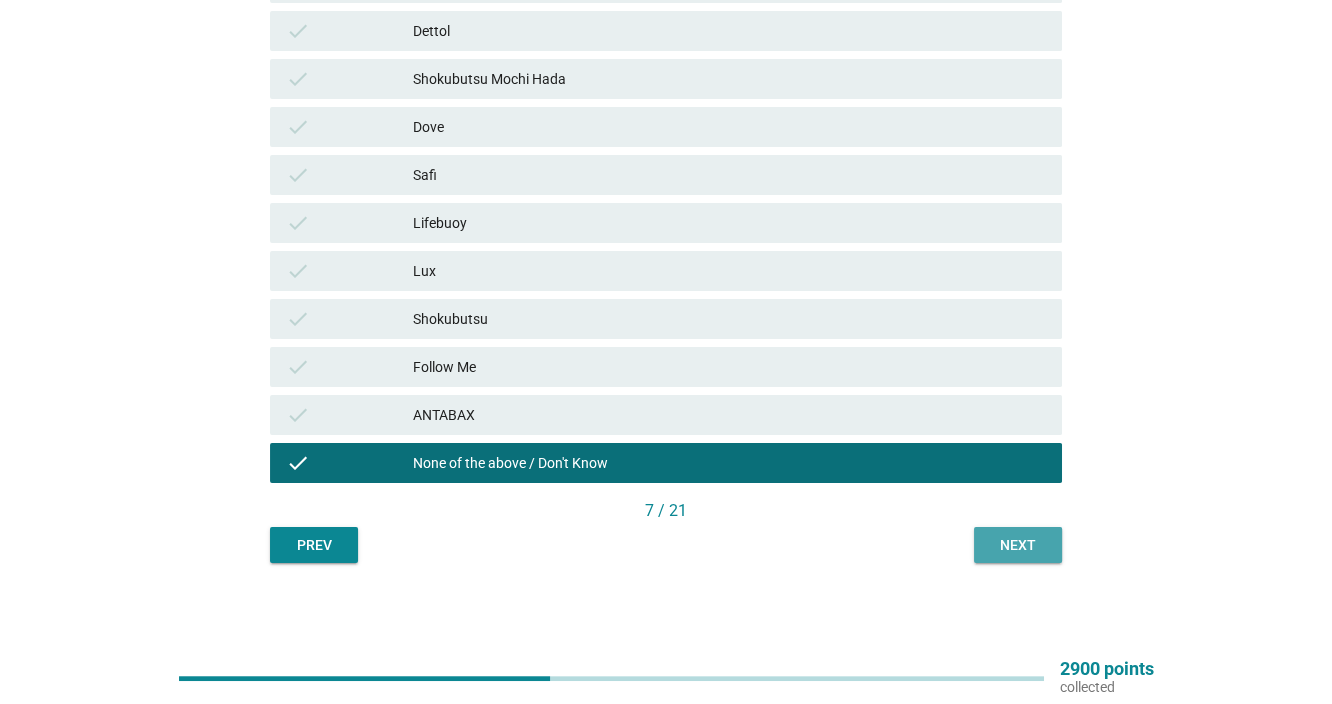 click on "Next" at bounding box center (1018, 545) 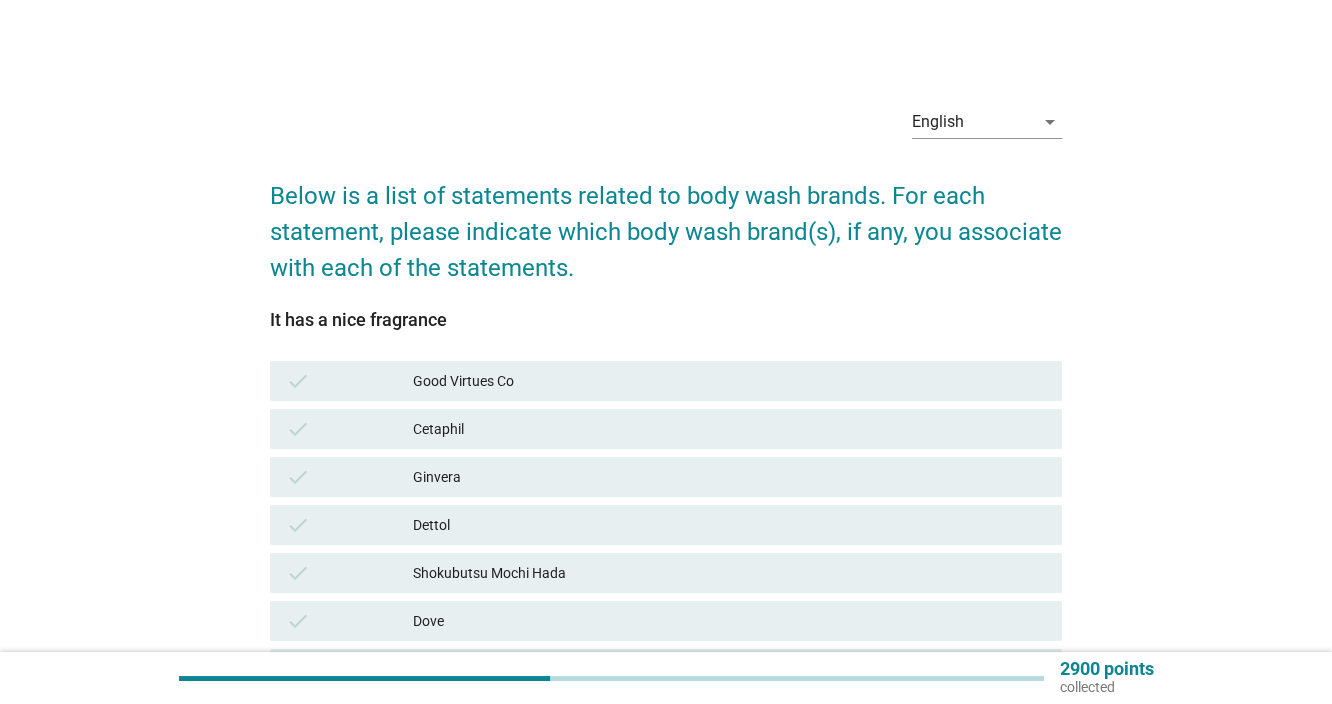 scroll, scrollTop: 333, scrollLeft: 0, axis: vertical 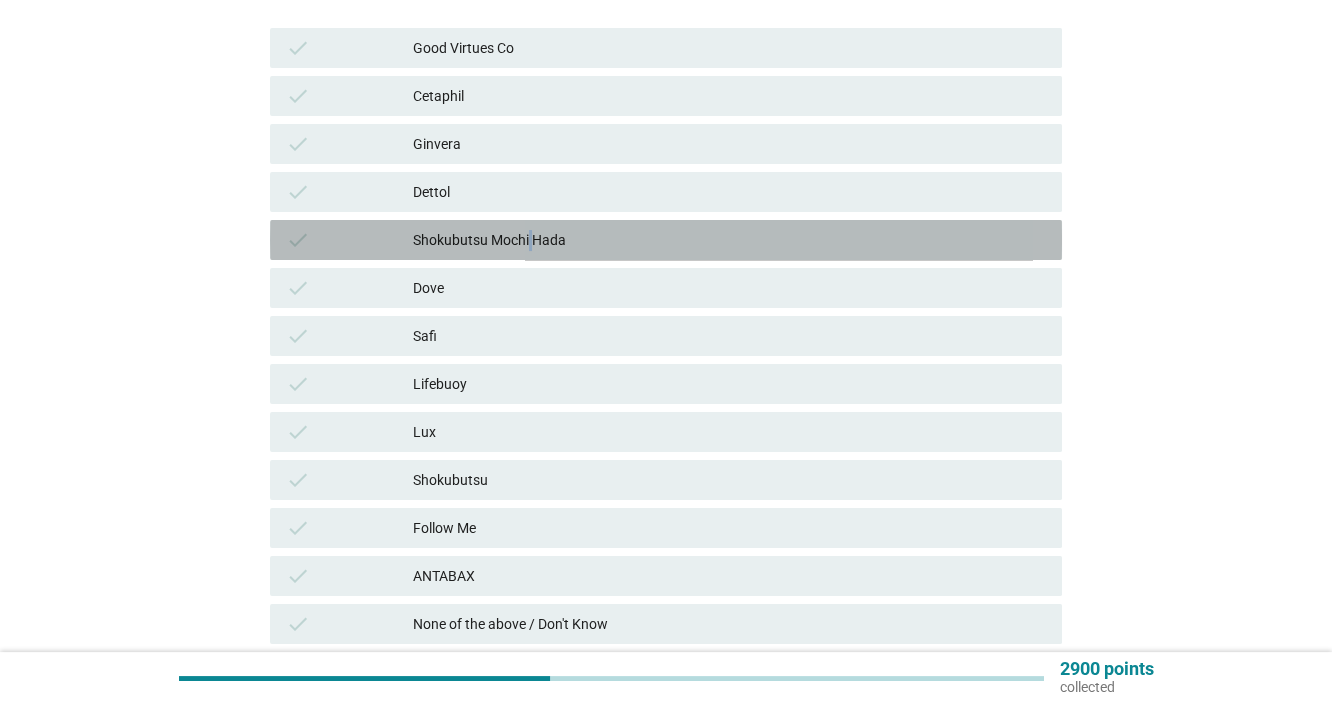 click on "Shokubutsu Mochi Hada" at bounding box center [729, 240] 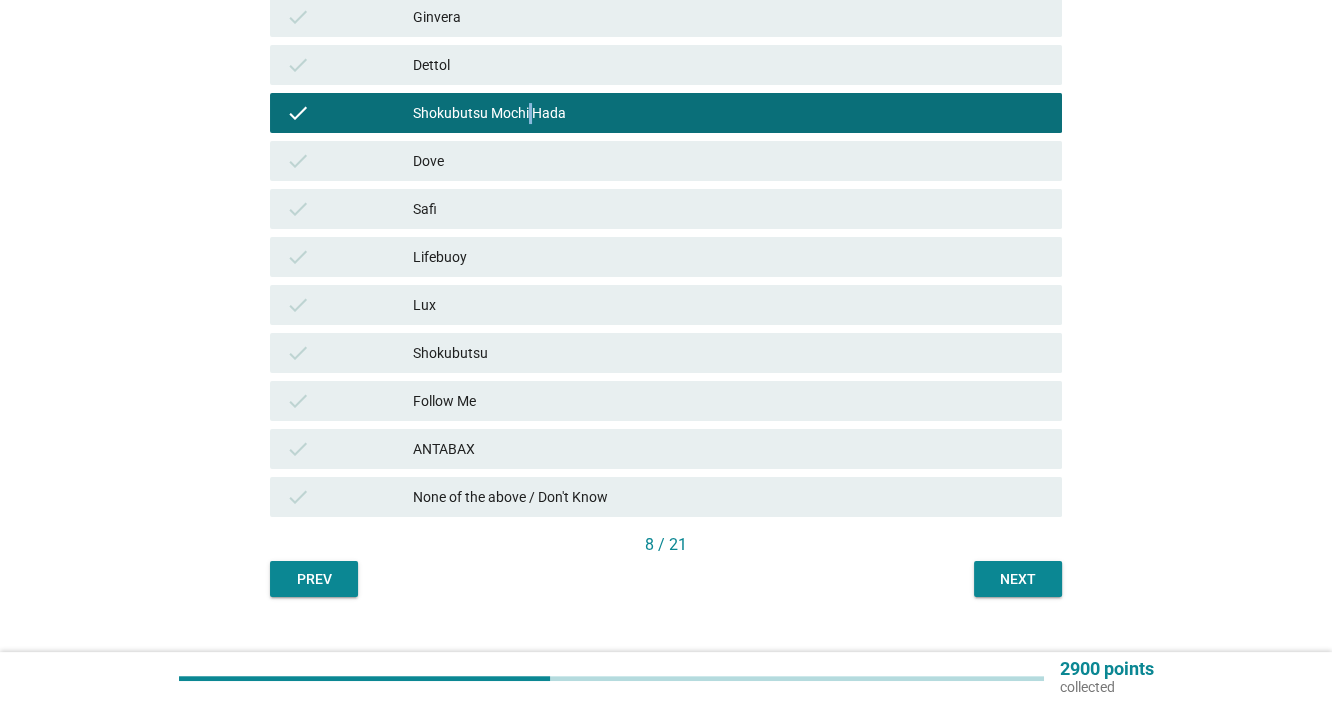 scroll, scrollTop: 494, scrollLeft: 0, axis: vertical 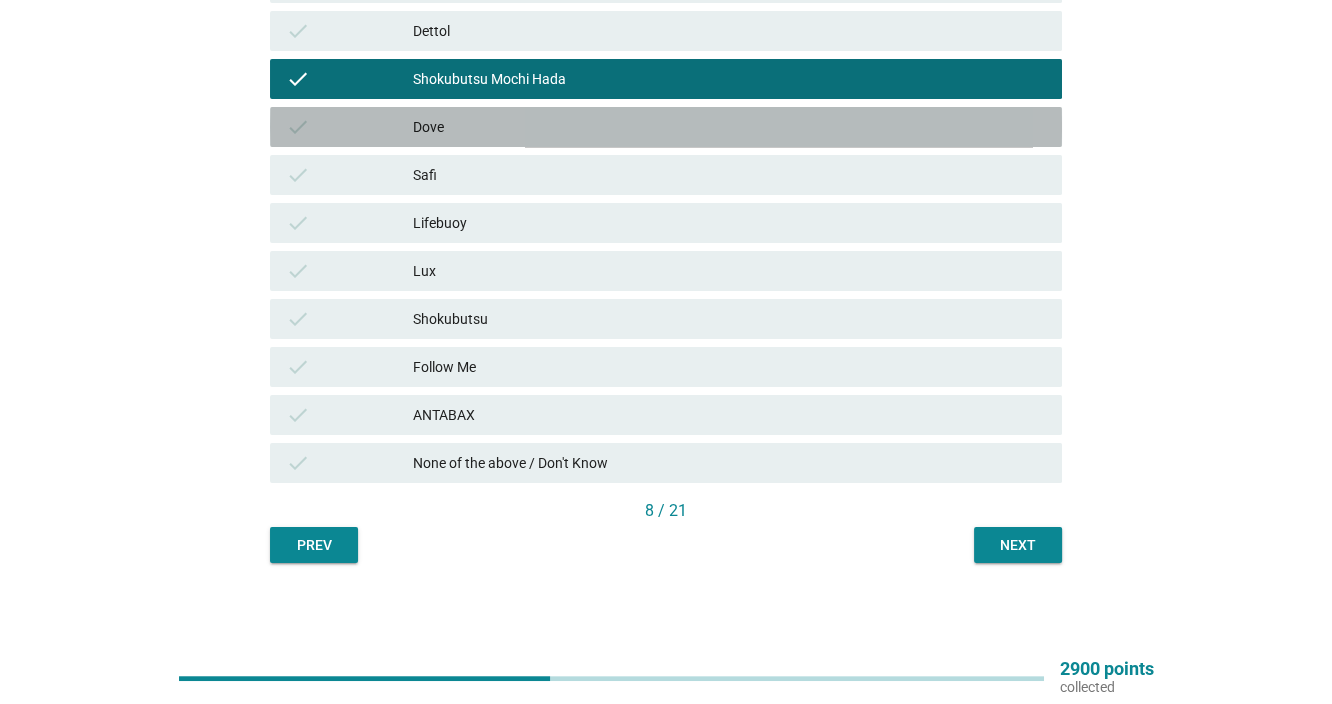 click on "Dove" at bounding box center (729, 127) 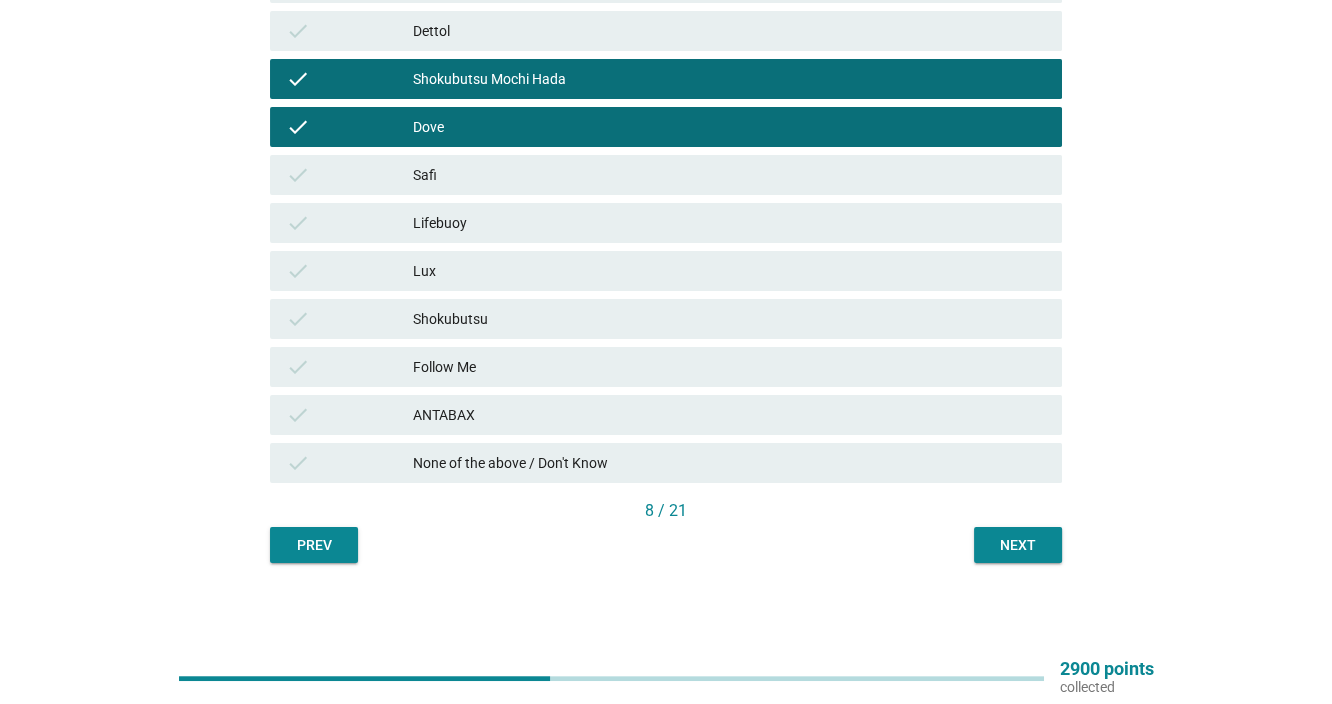click on "Next" at bounding box center [1018, 545] 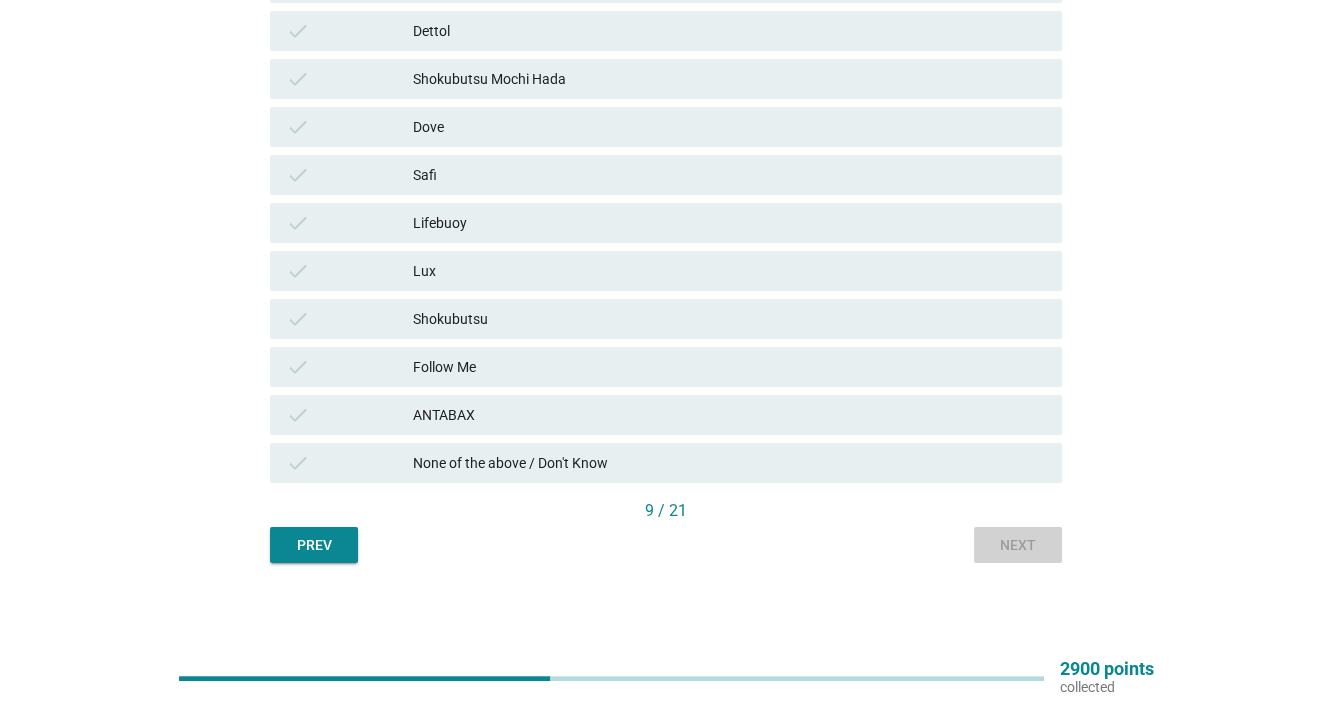 scroll, scrollTop: 0, scrollLeft: 0, axis: both 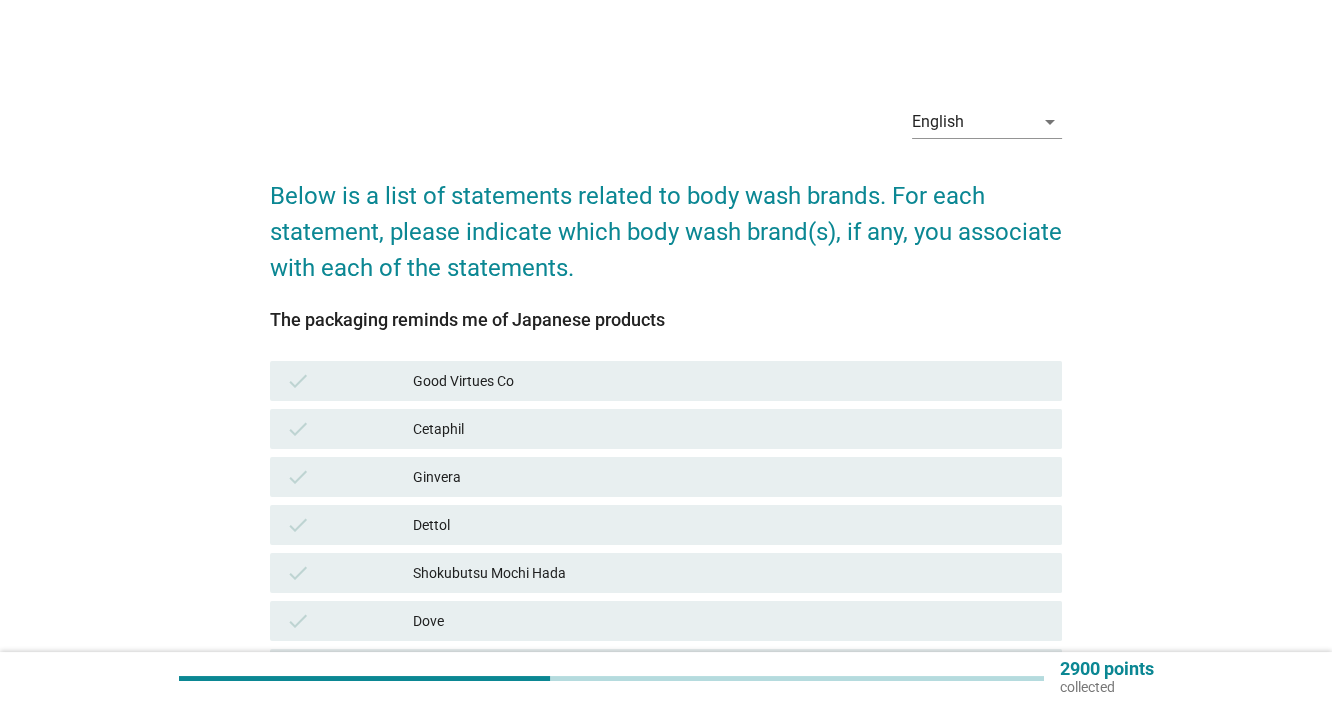 click on "Ginvera" at bounding box center (729, 477) 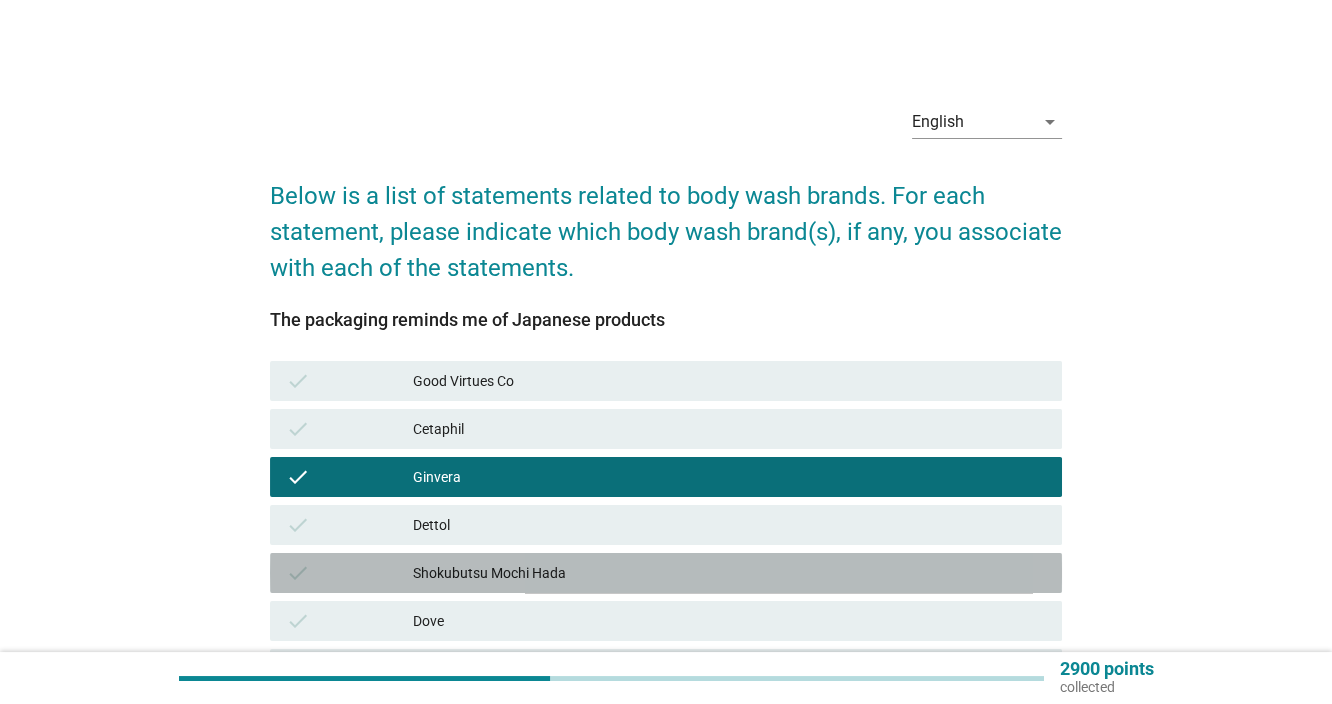 click on "Shokubutsu Mochi Hada" at bounding box center [729, 573] 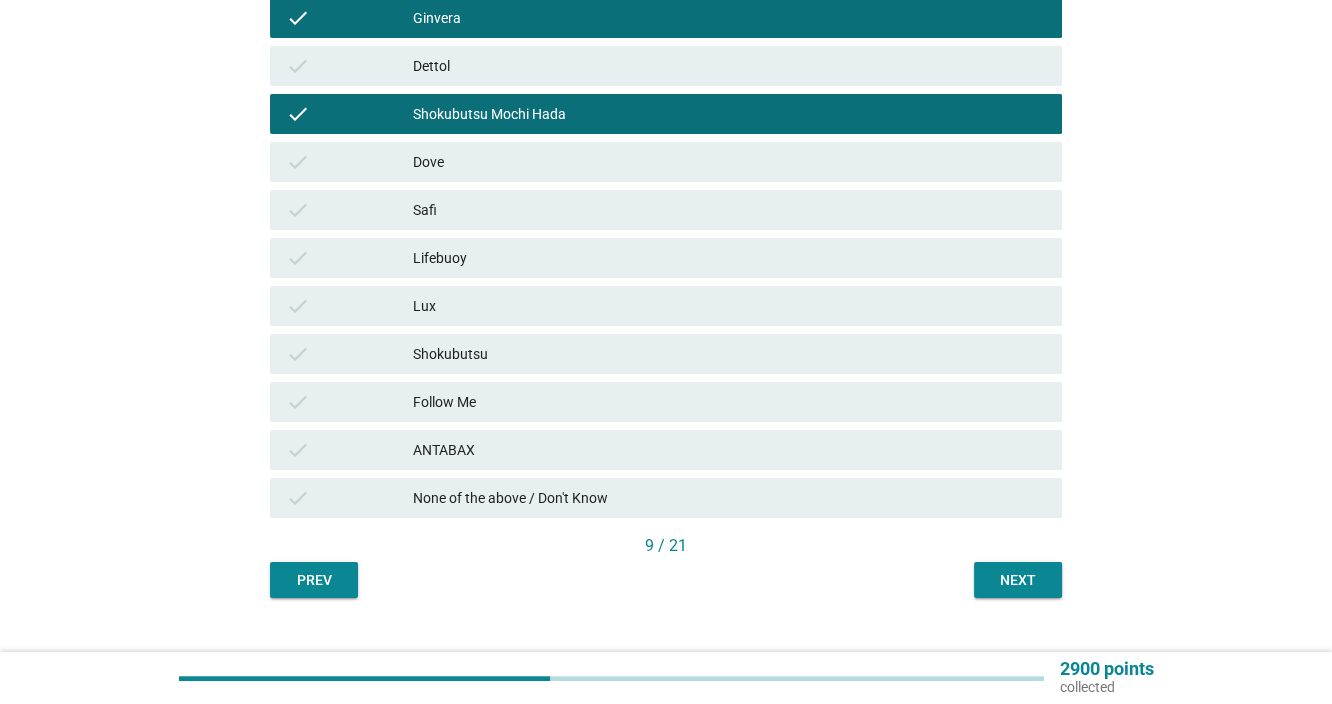 scroll, scrollTop: 494, scrollLeft: 0, axis: vertical 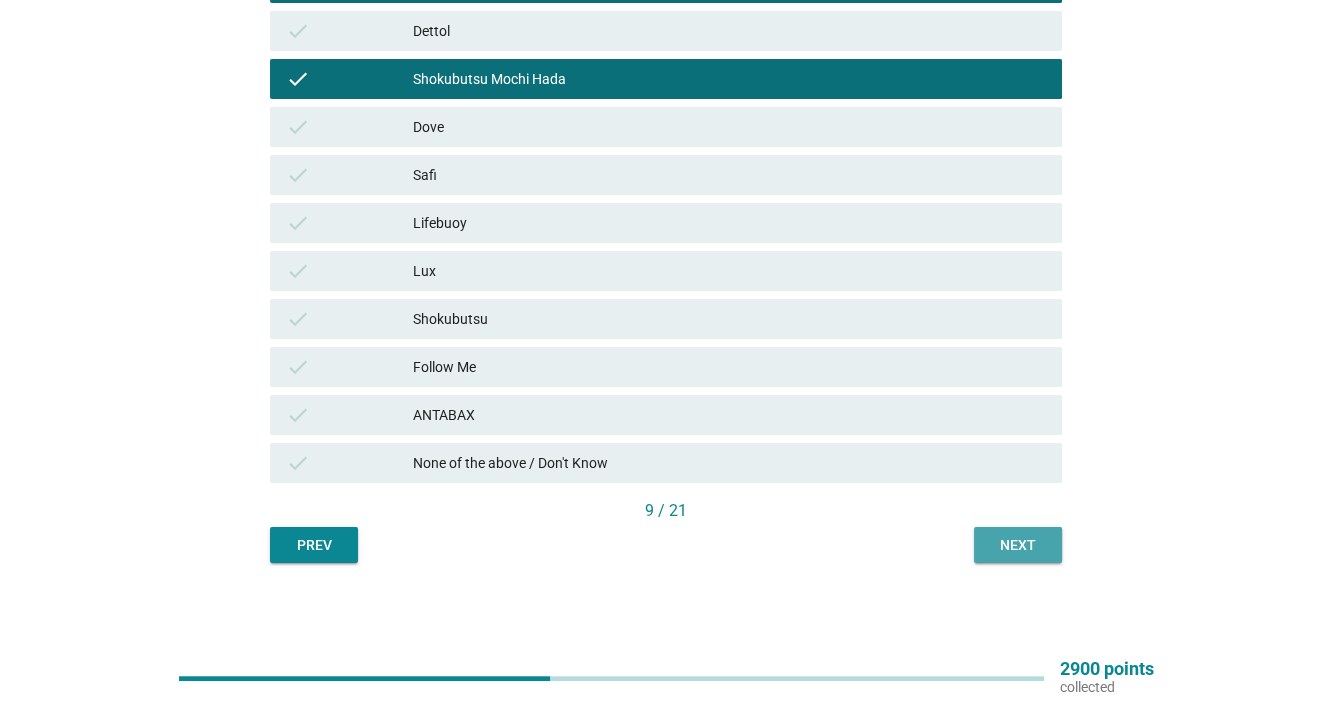 click on "Next" at bounding box center (1018, 545) 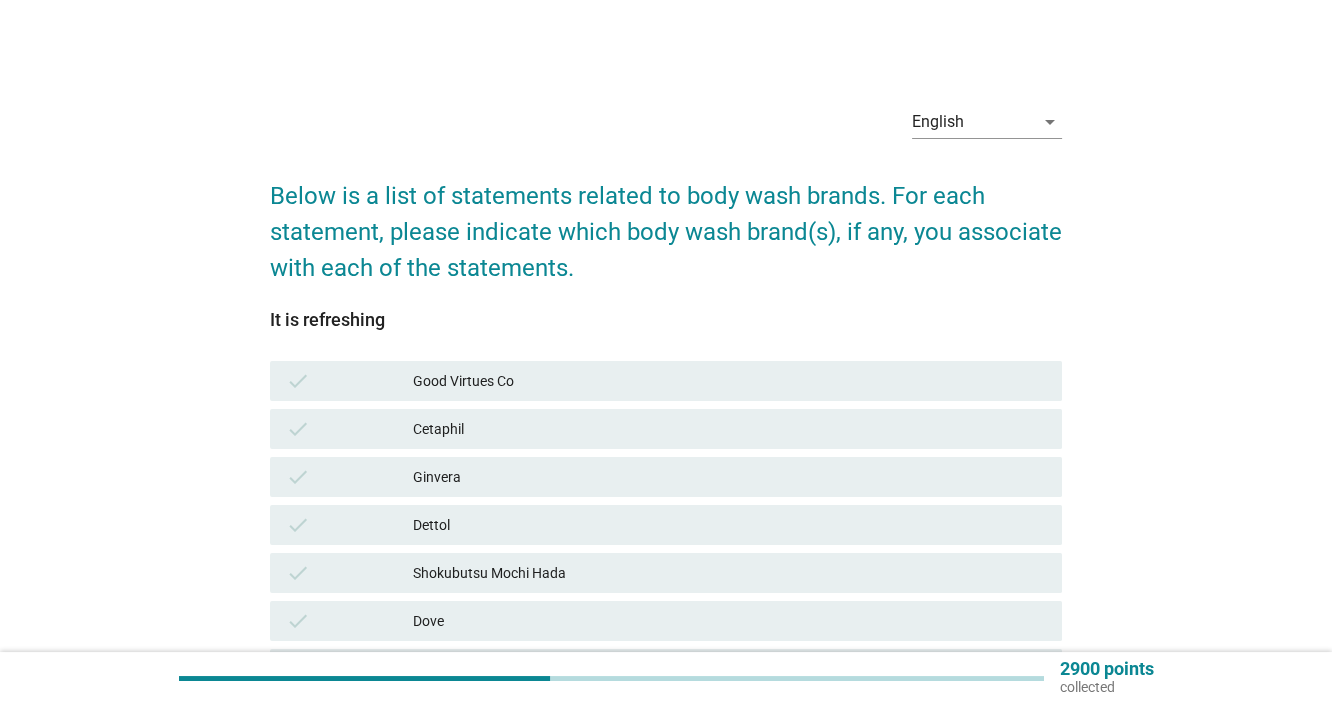 scroll, scrollTop: 333, scrollLeft: 0, axis: vertical 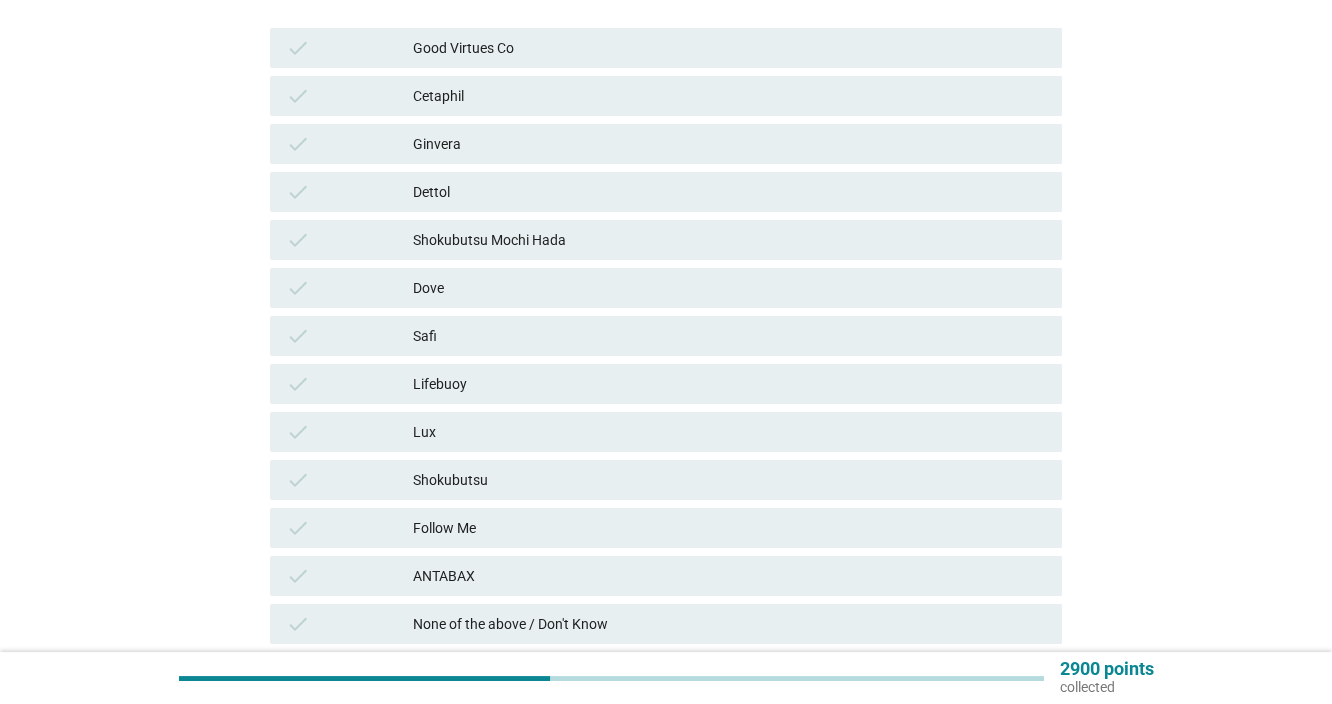 click on "Shokubutsu Mochi Hada" at bounding box center [729, 240] 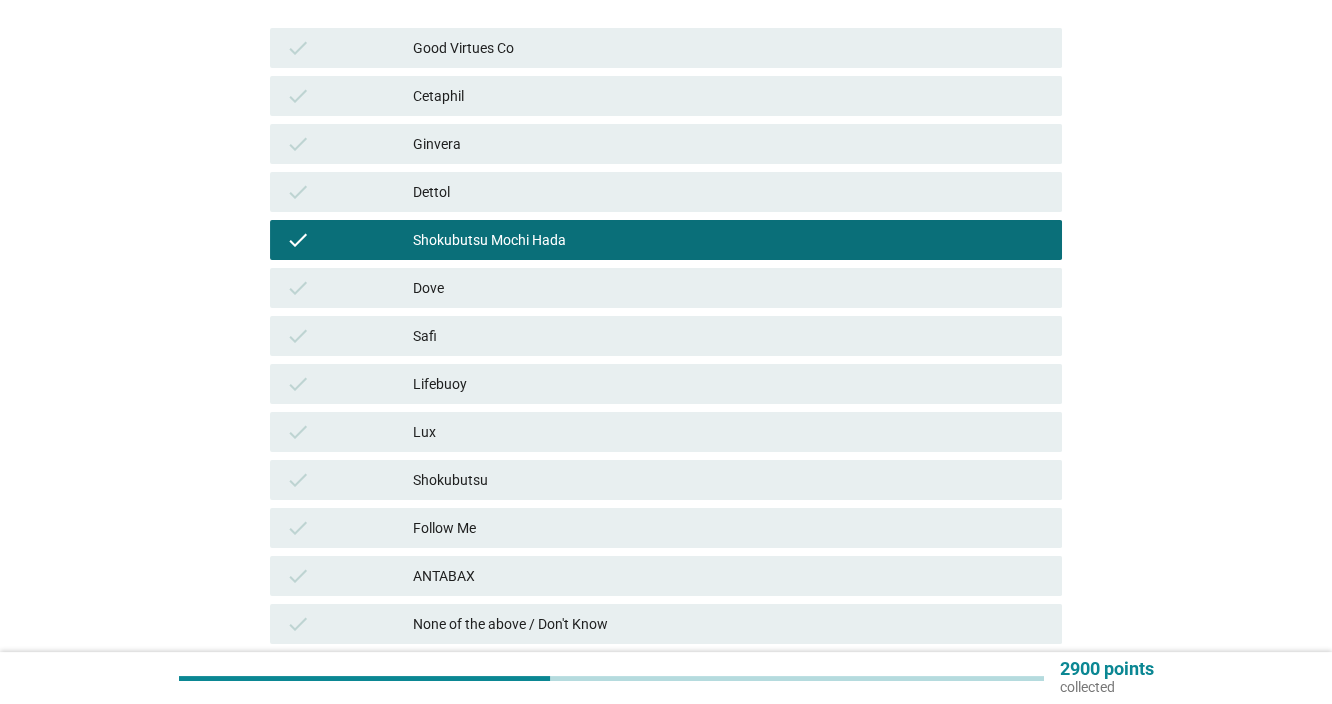 click on "Dettol" at bounding box center [729, 192] 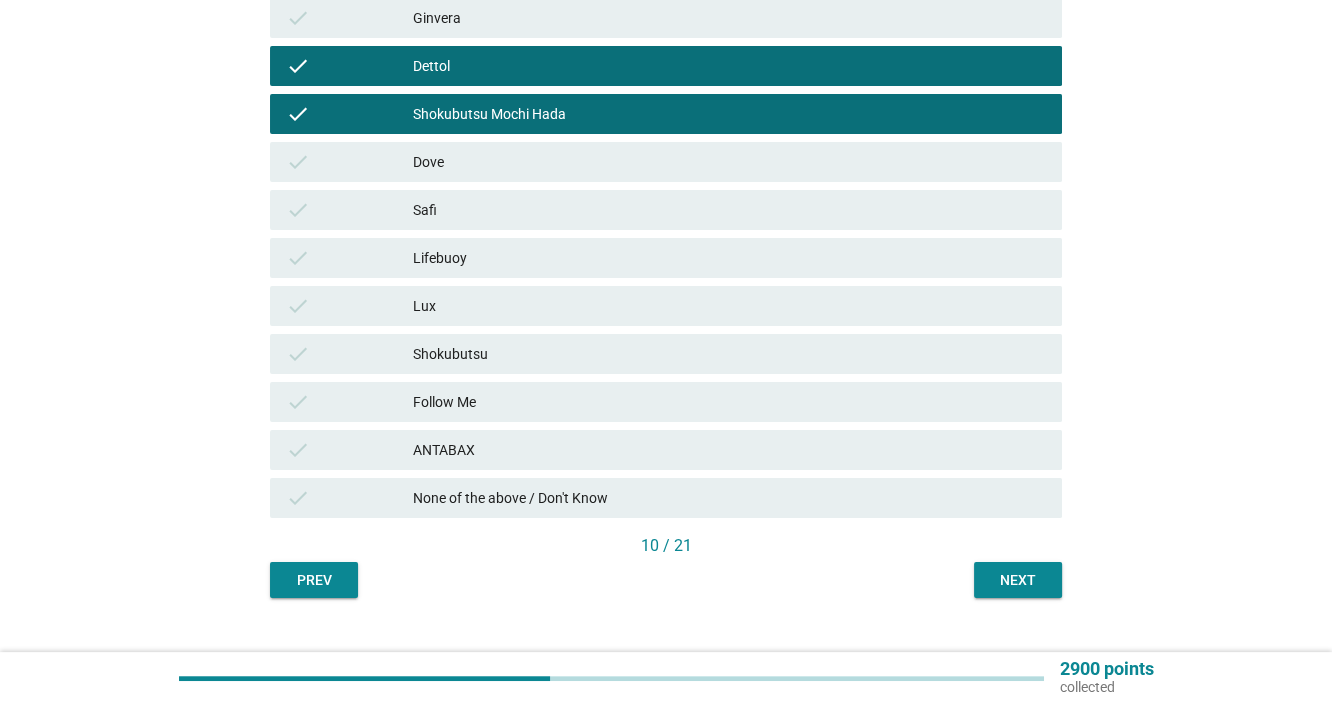 scroll, scrollTop: 494, scrollLeft: 0, axis: vertical 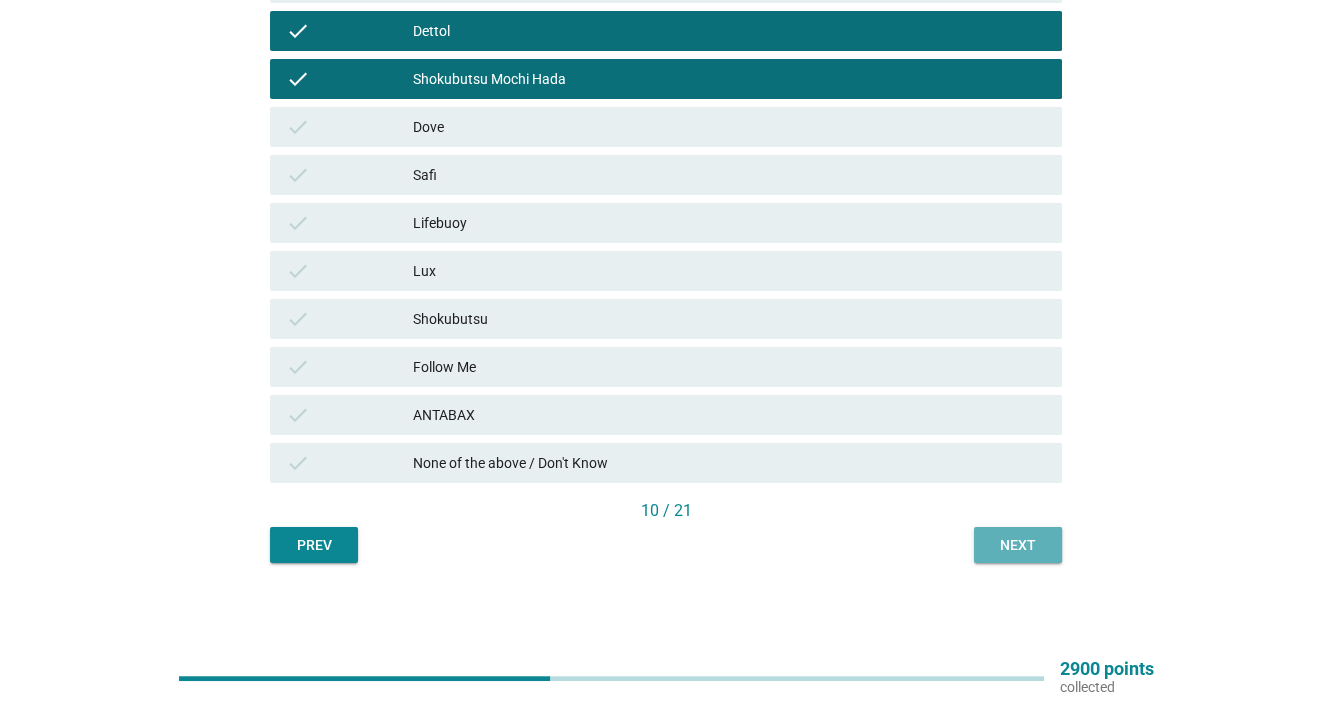 click on "Next" at bounding box center (1018, 545) 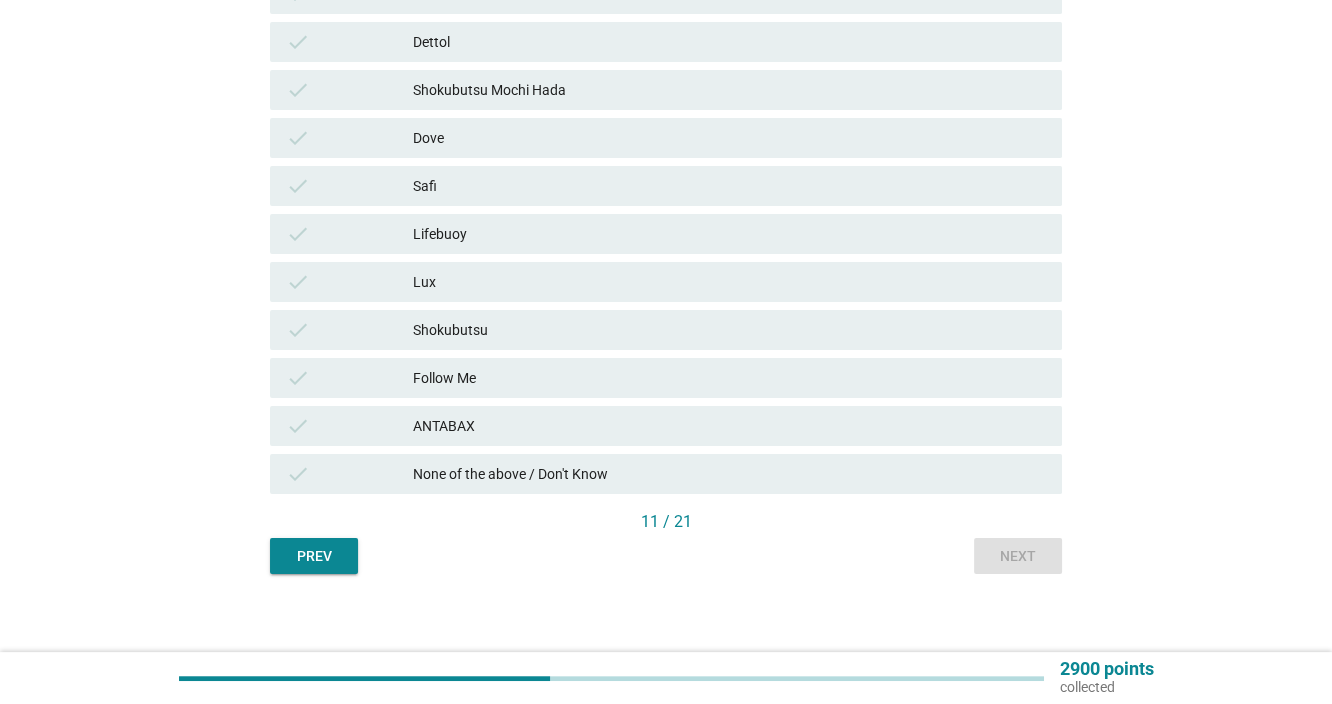 scroll, scrollTop: 494, scrollLeft: 0, axis: vertical 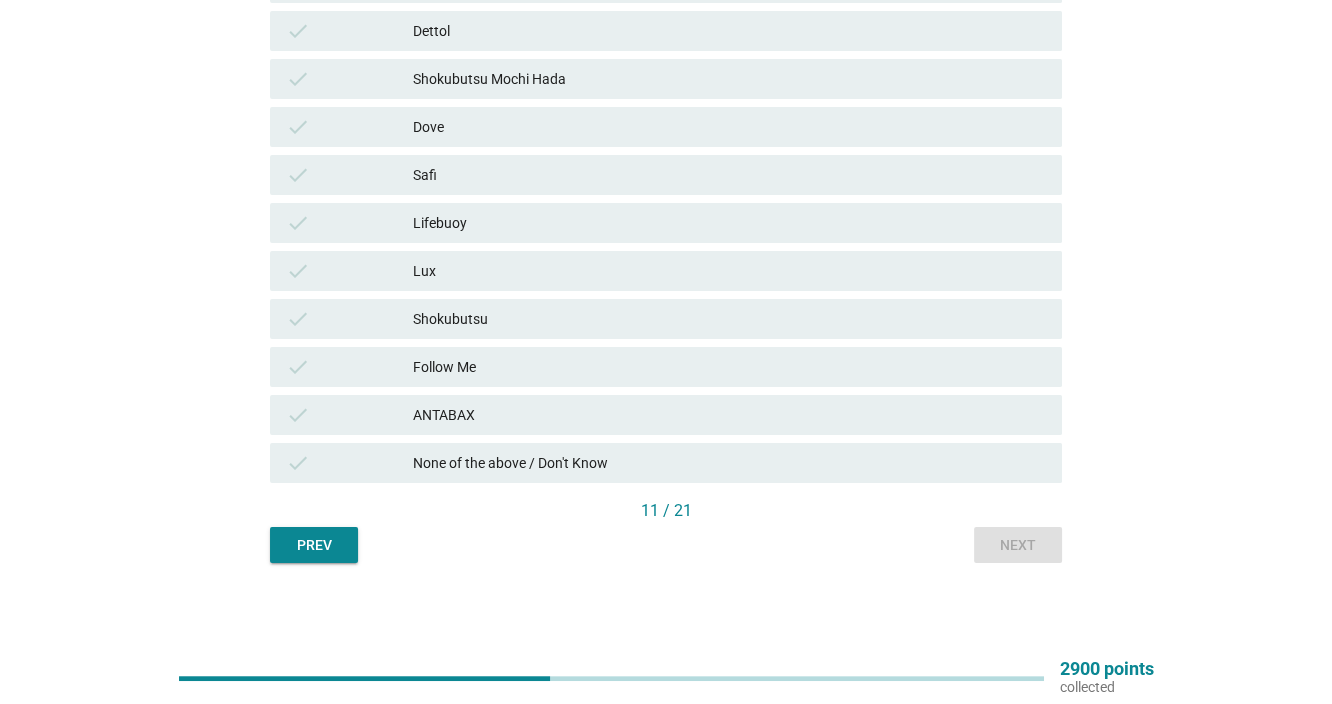 click on "check   ANTABAX" at bounding box center [666, 415] 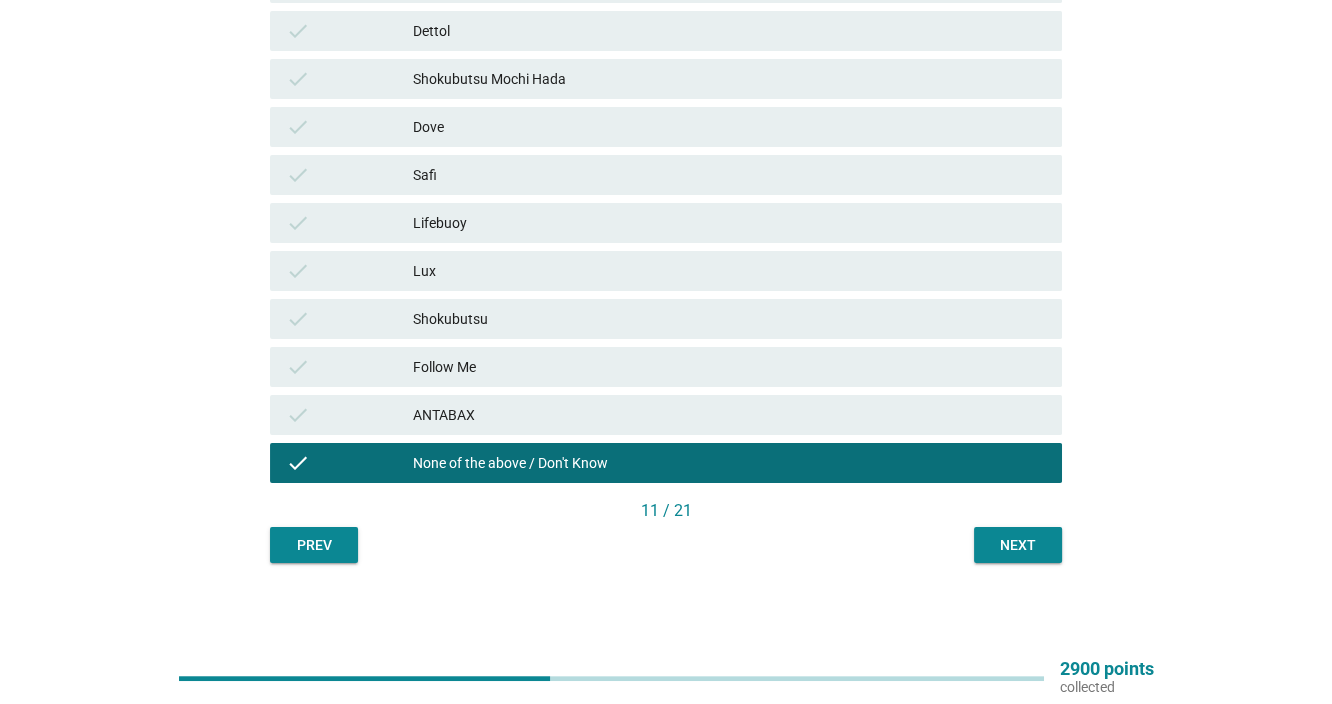 drag, startPoint x: 939, startPoint y: 515, endPoint x: 948, endPoint y: 522, distance: 11.401754 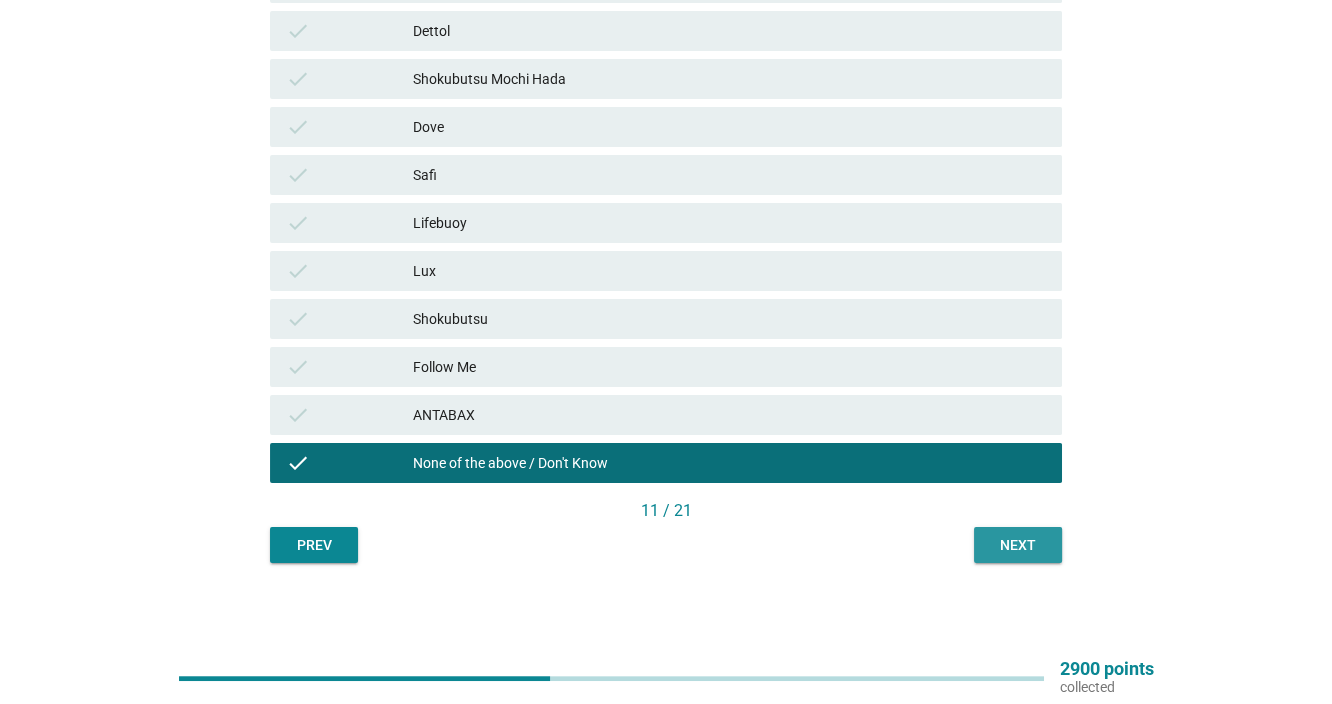 click on "Next" at bounding box center (1018, 545) 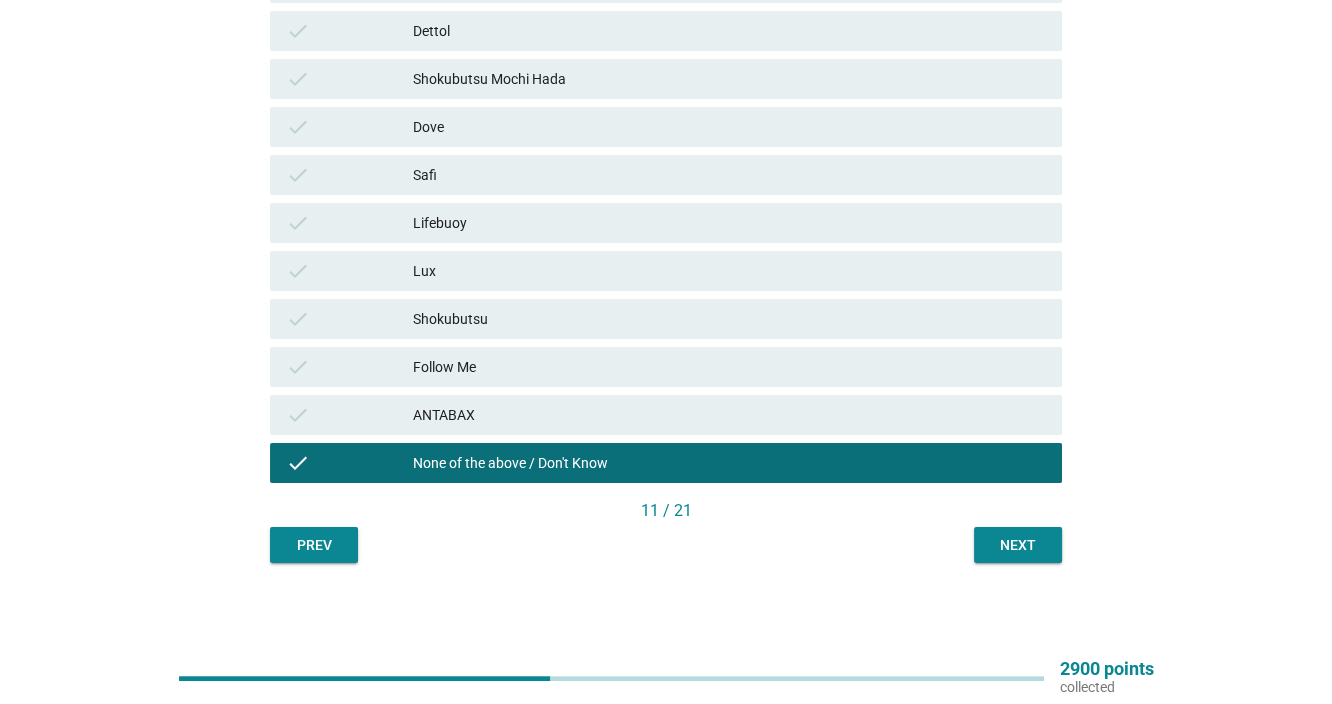 scroll, scrollTop: 0, scrollLeft: 0, axis: both 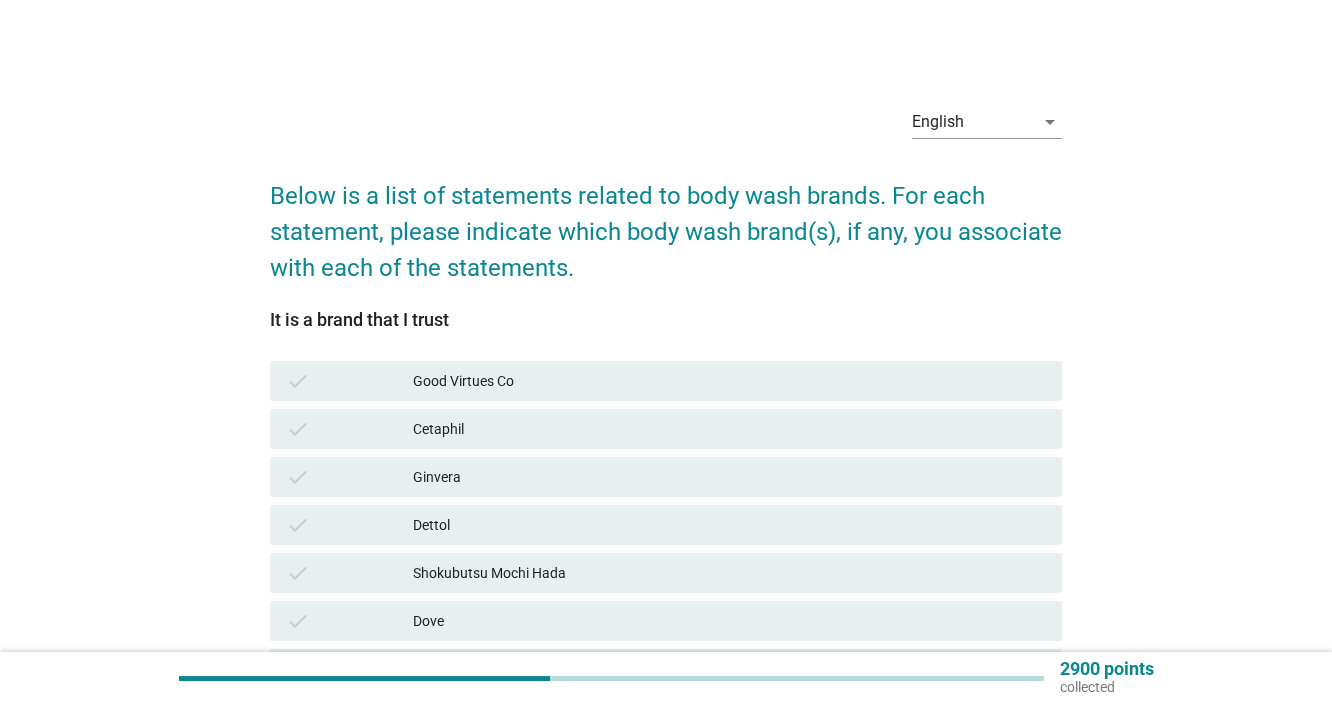 click on "Cetaphil" at bounding box center [729, 429] 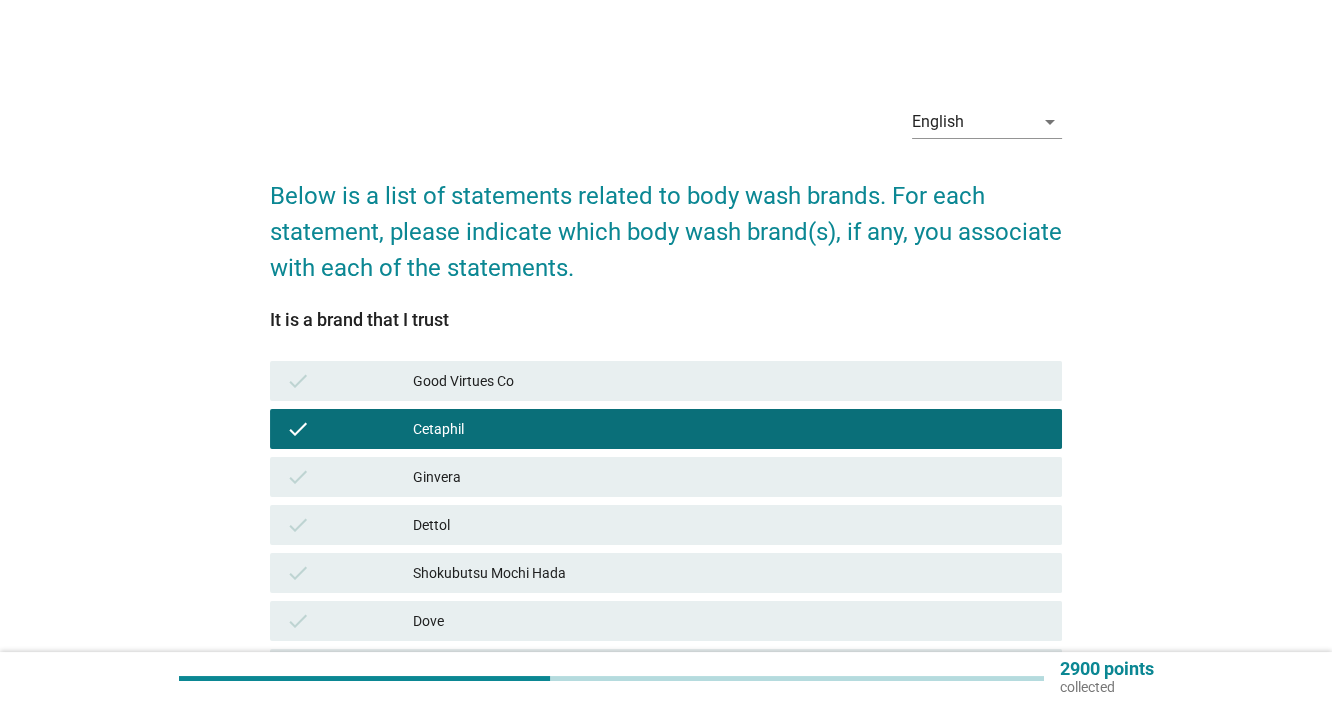 click on "Dettol" at bounding box center (729, 525) 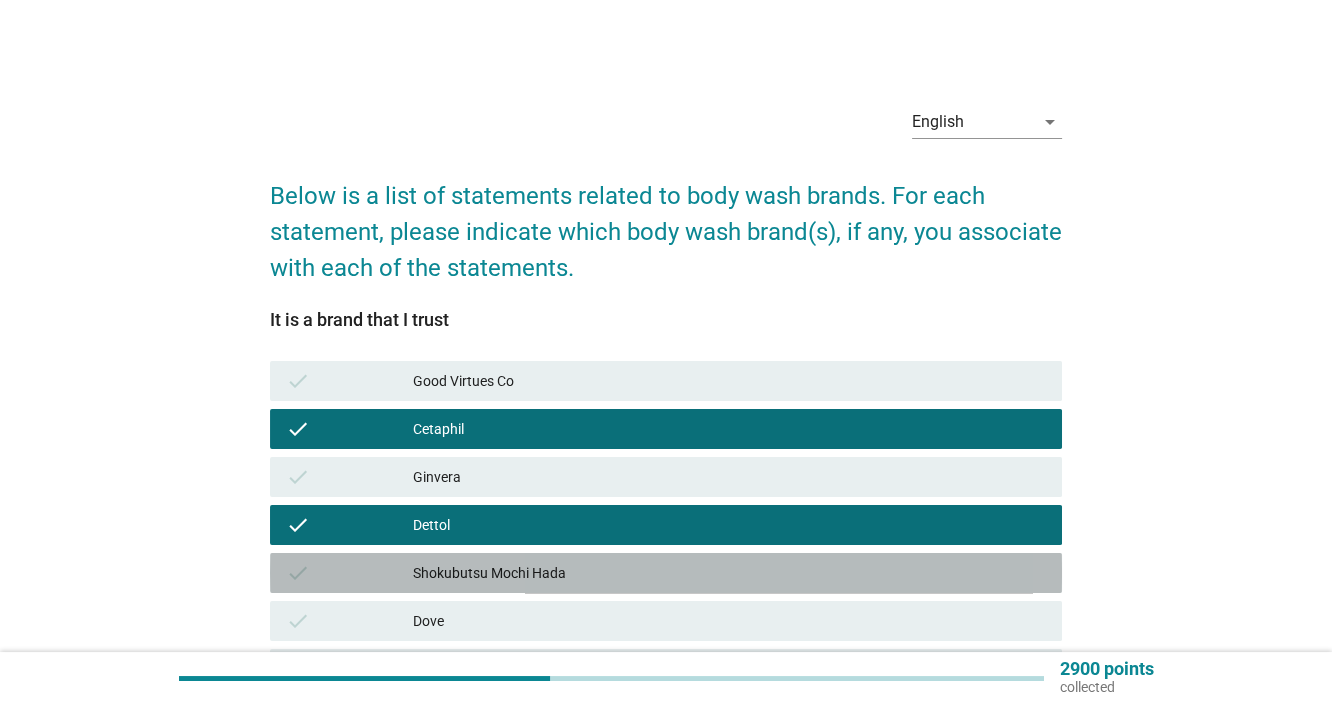 click on "check   Shokubutsu Mochi Hada" at bounding box center [666, 573] 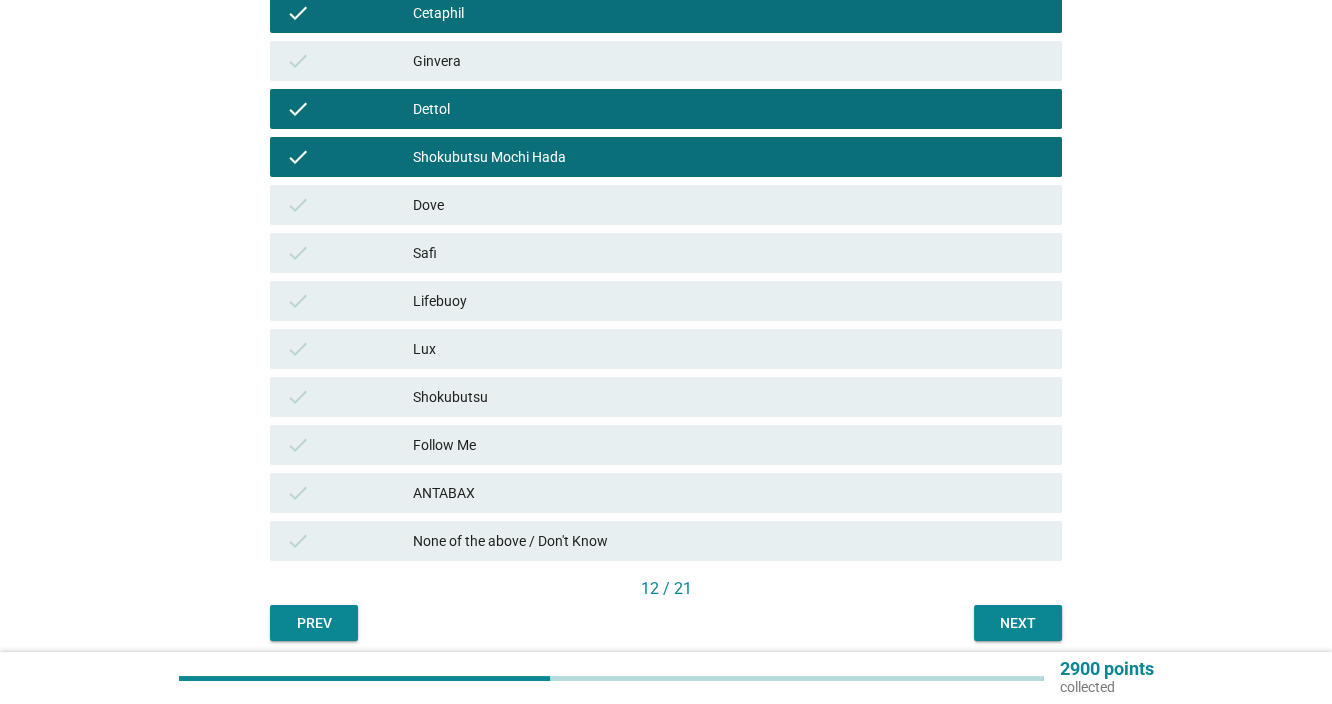 scroll, scrollTop: 494, scrollLeft: 0, axis: vertical 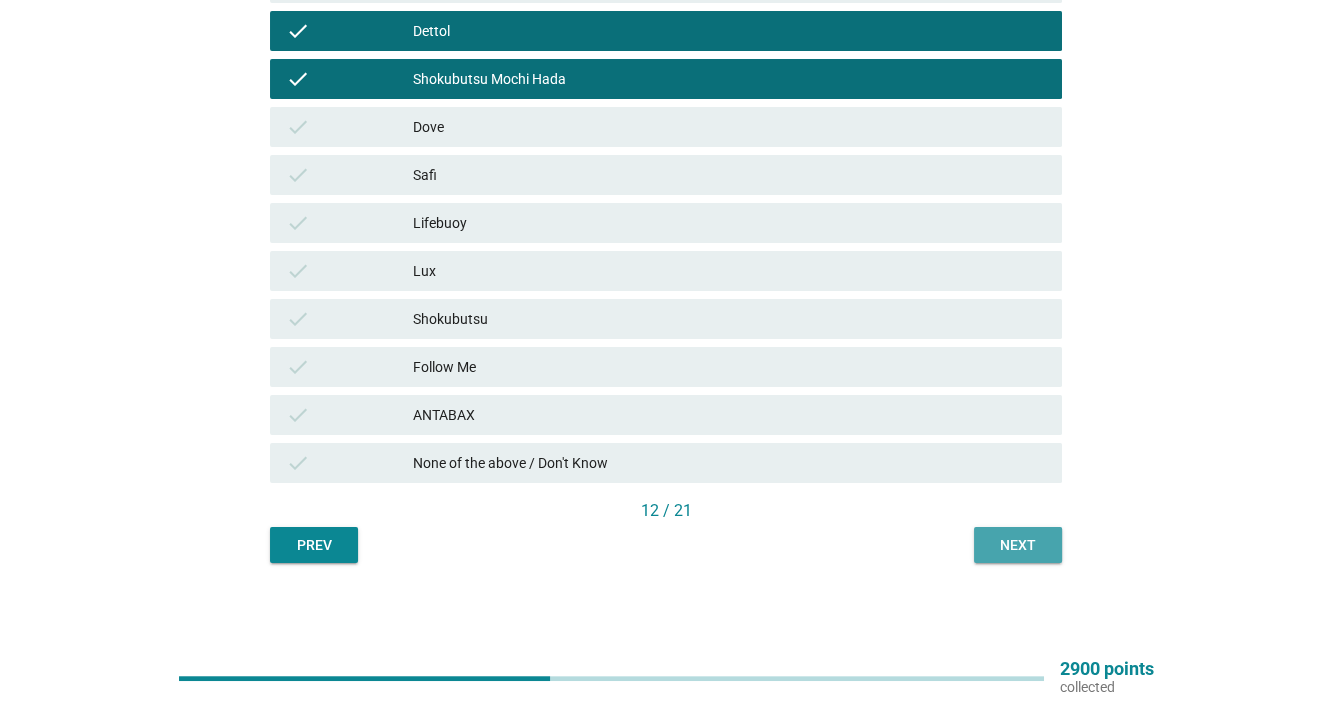 click on "Next" at bounding box center (1018, 545) 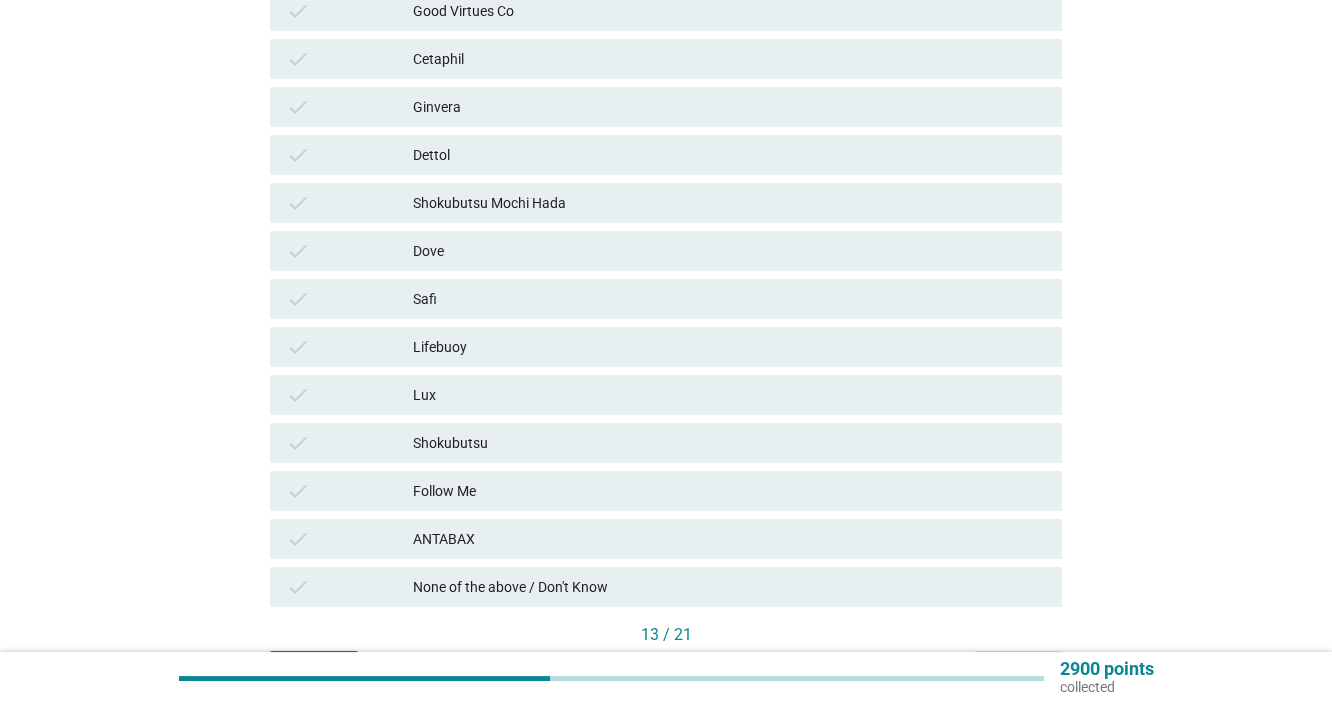 scroll, scrollTop: 494, scrollLeft: 0, axis: vertical 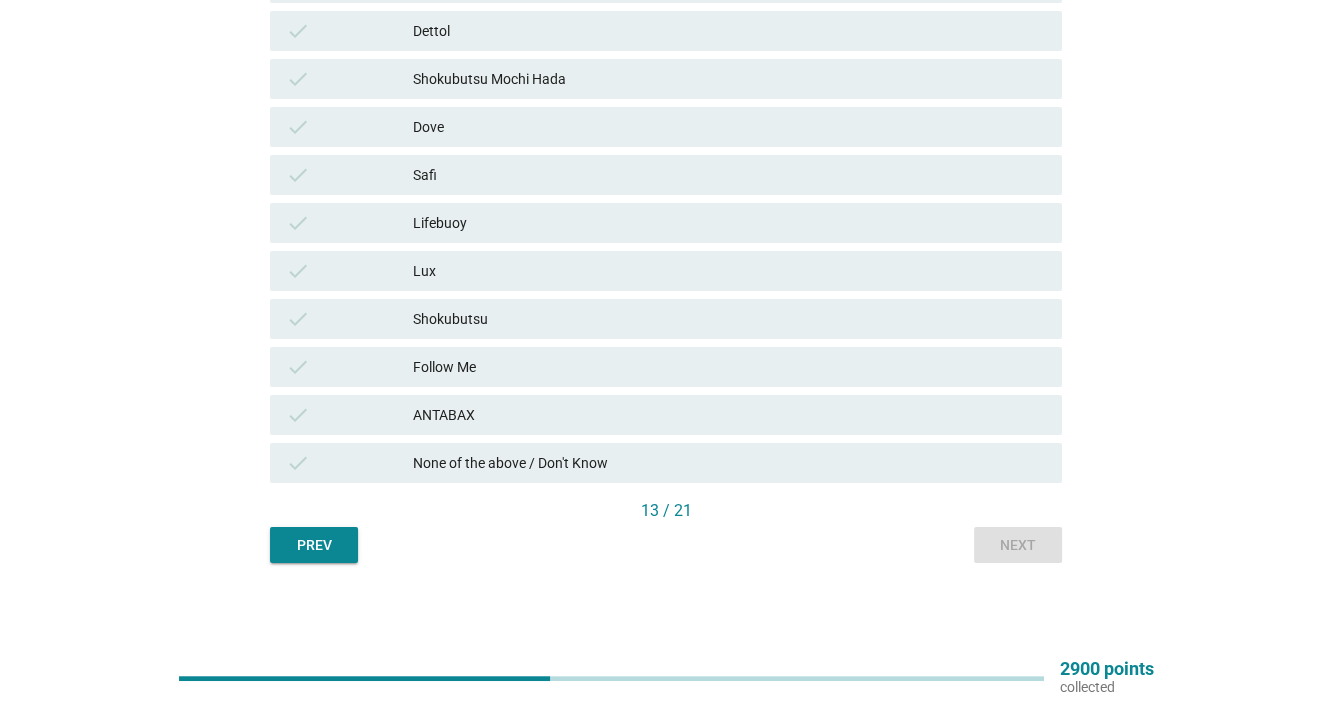 drag, startPoint x: 622, startPoint y: 463, endPoint x: 682, endPoint y: 475, distance: 61.188232 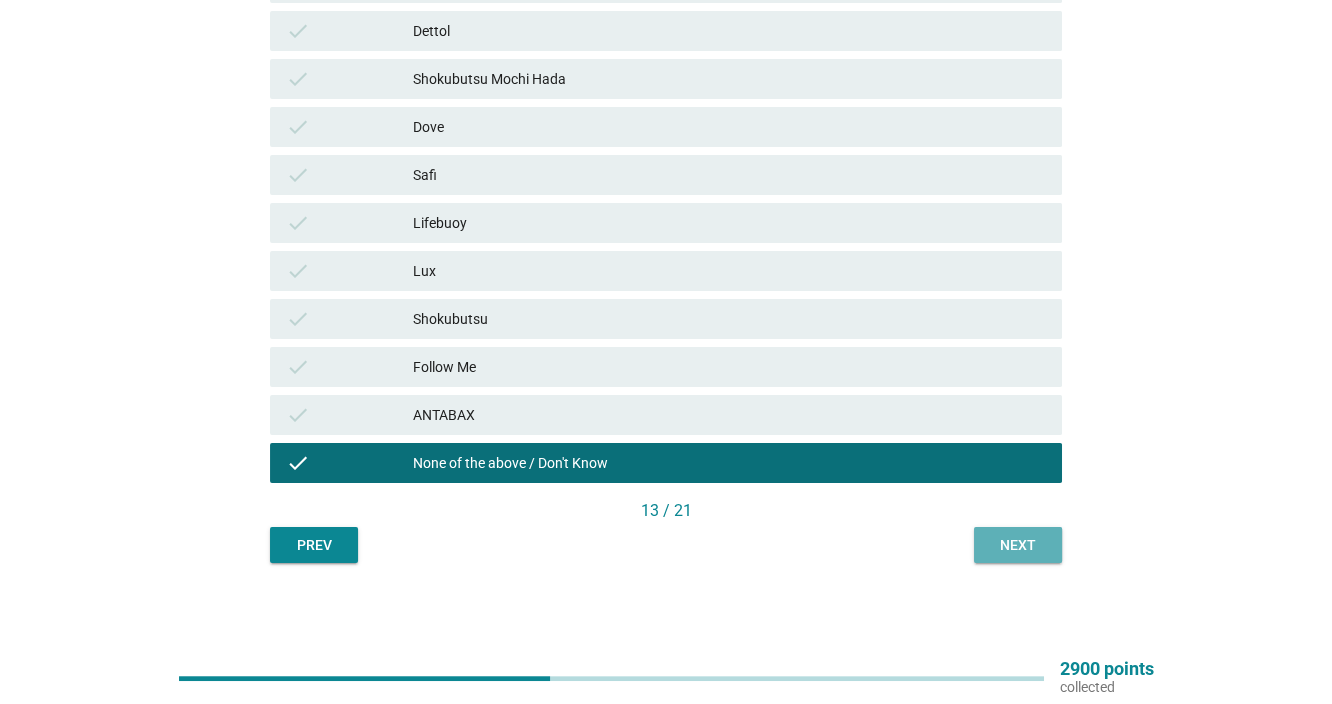 click on "Next" at bounding box center [1018, 545] 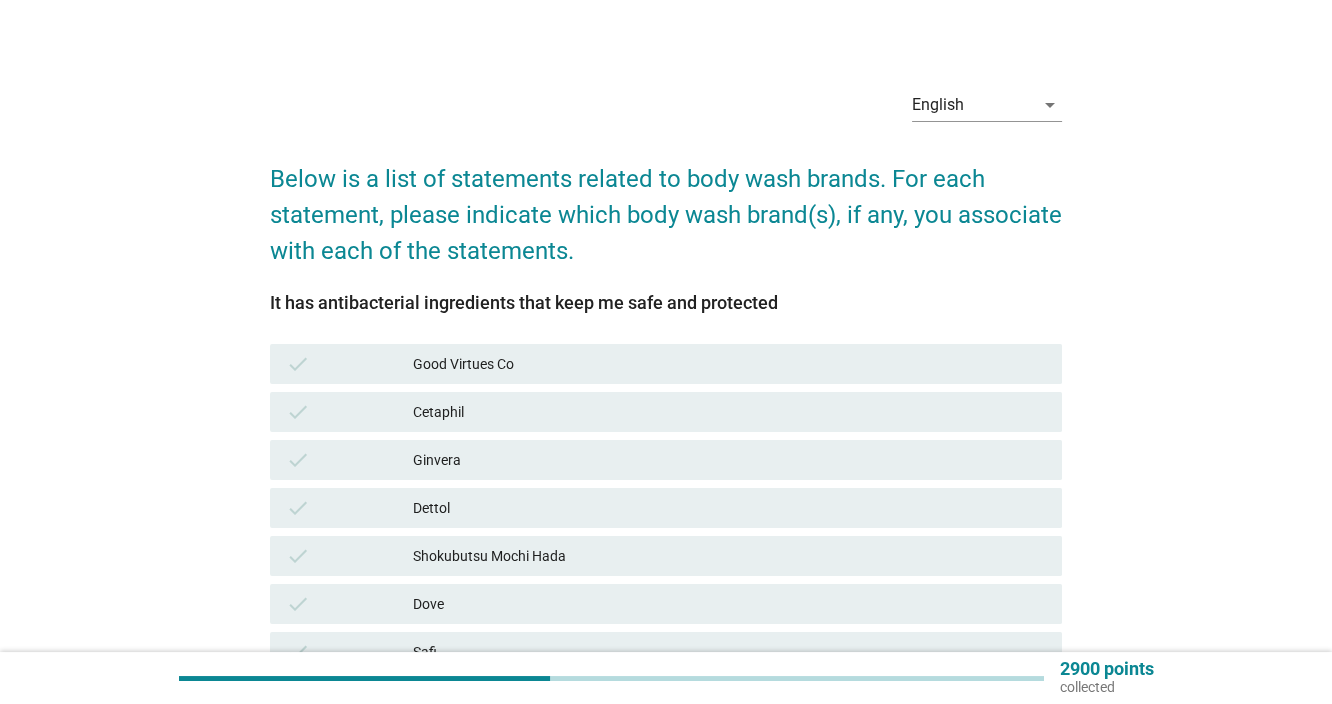 scroll, scrollTop: 333, scrollLeft: 0, axis: vertical 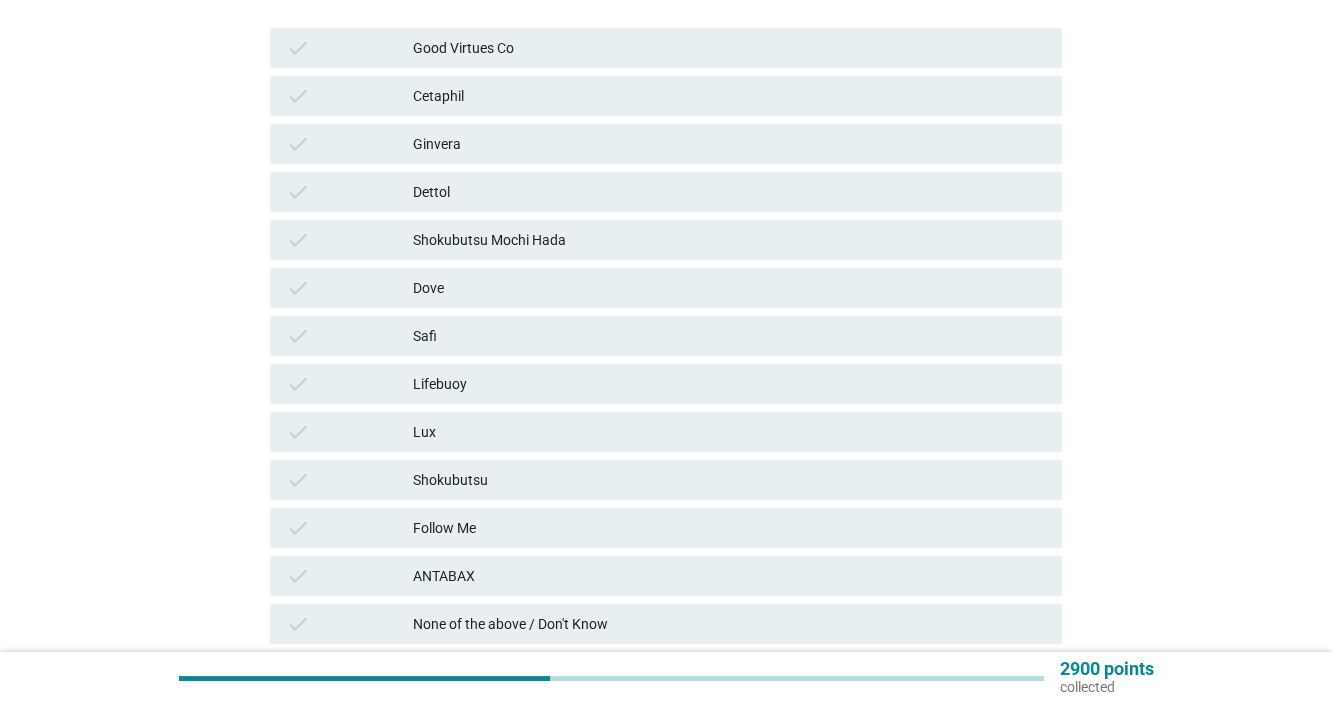 click on "Dettol" at bounding box center [729, 192] 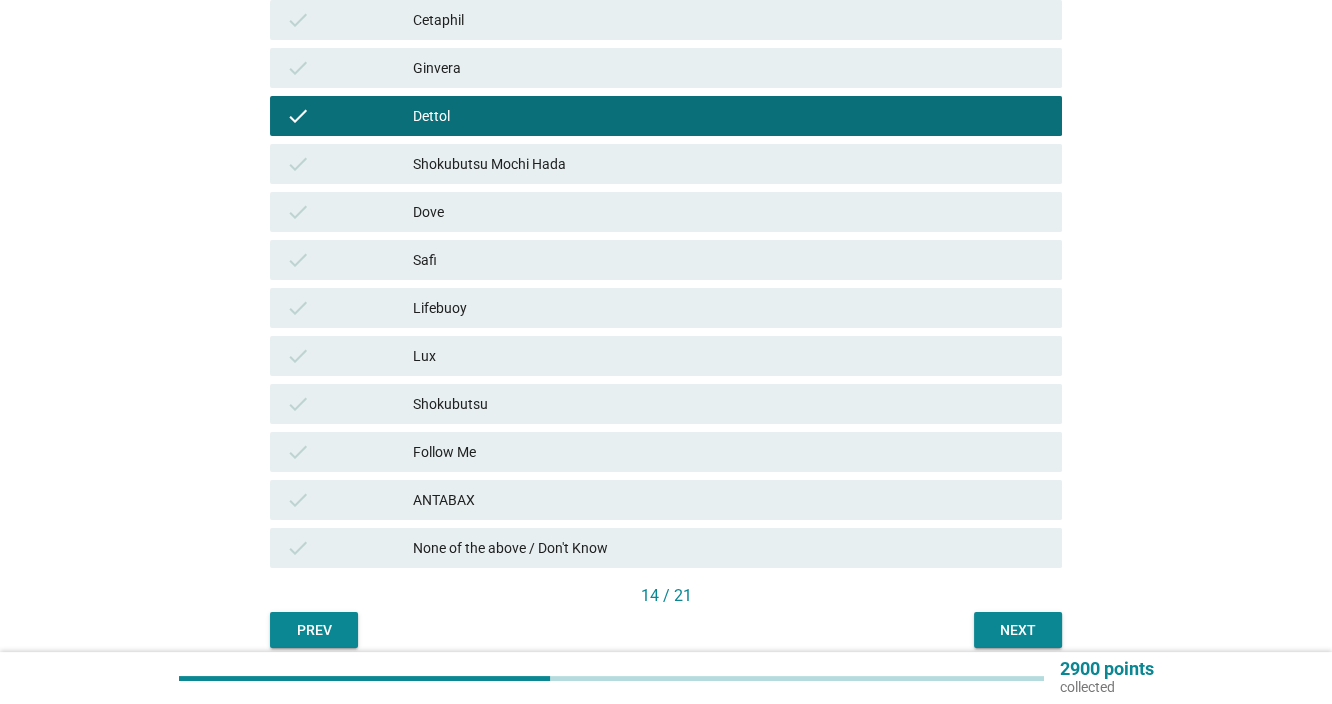 scroll, scrollTop: 494, scrollLeft: 0, axis: vertical 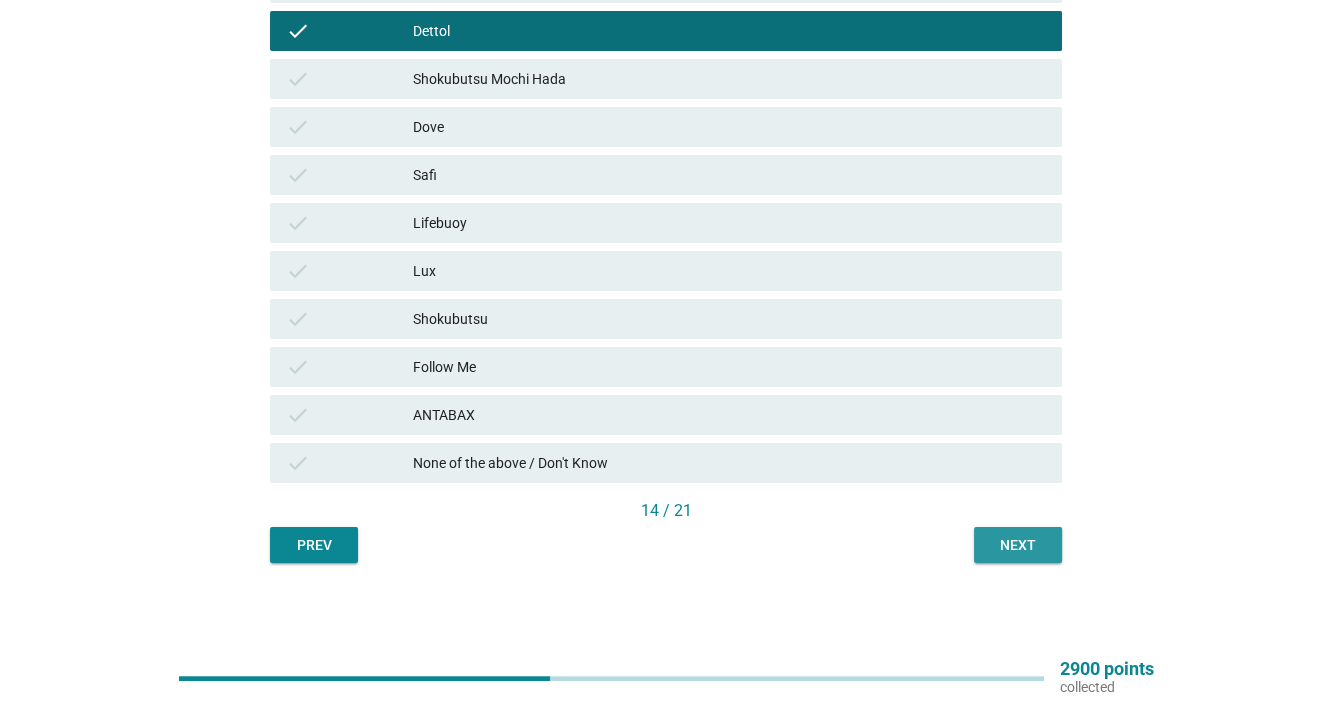 click on "Next" at bounding box center [1018, 545] 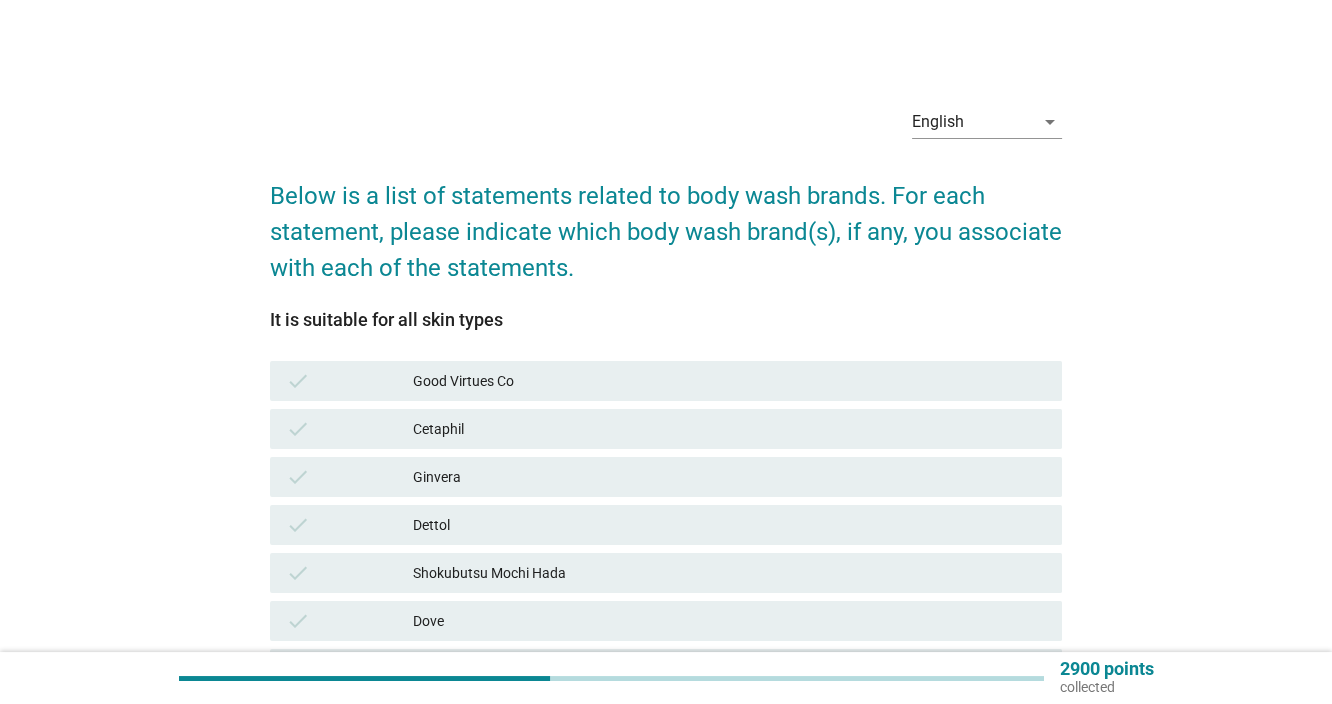 scroll, scrollTop: 333, scrollLeft: 0, axis: vertical 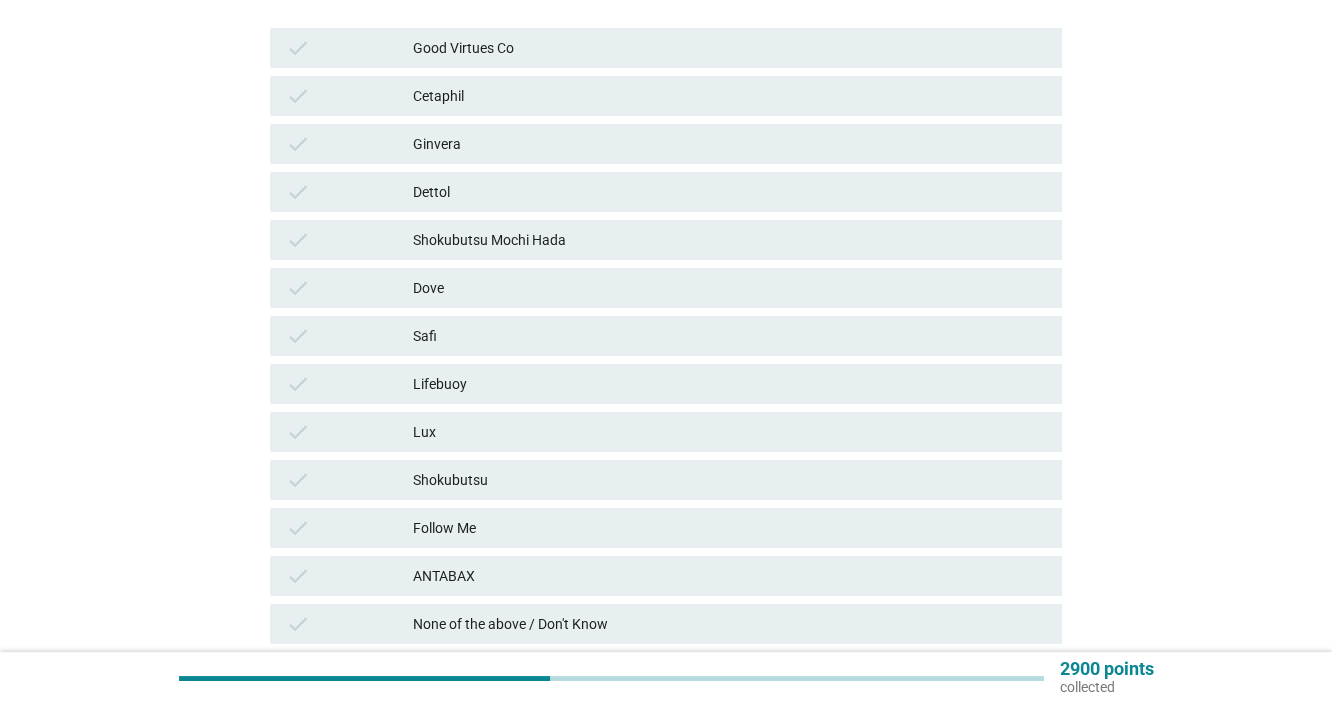 click on "Shokubutsu Mochi Hada" at bounding box center (729, 240) 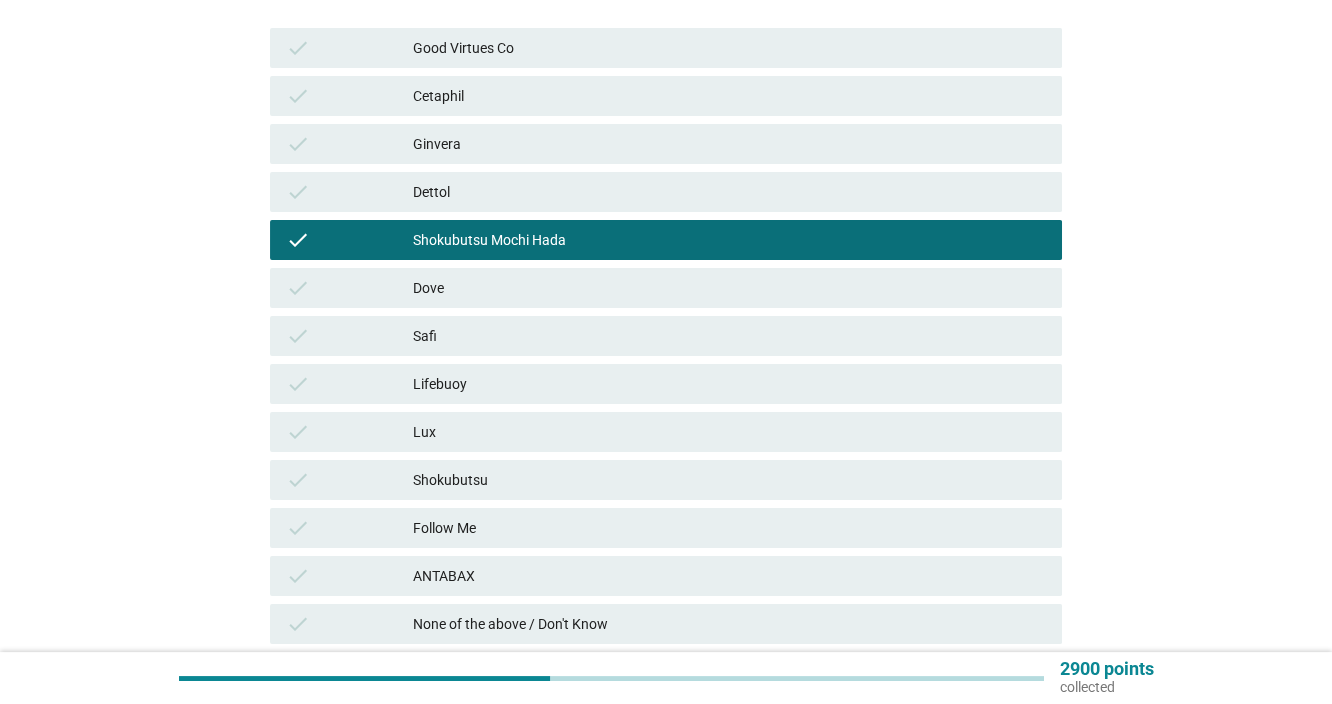 click on "Dove" at bounding box center [729, 288] 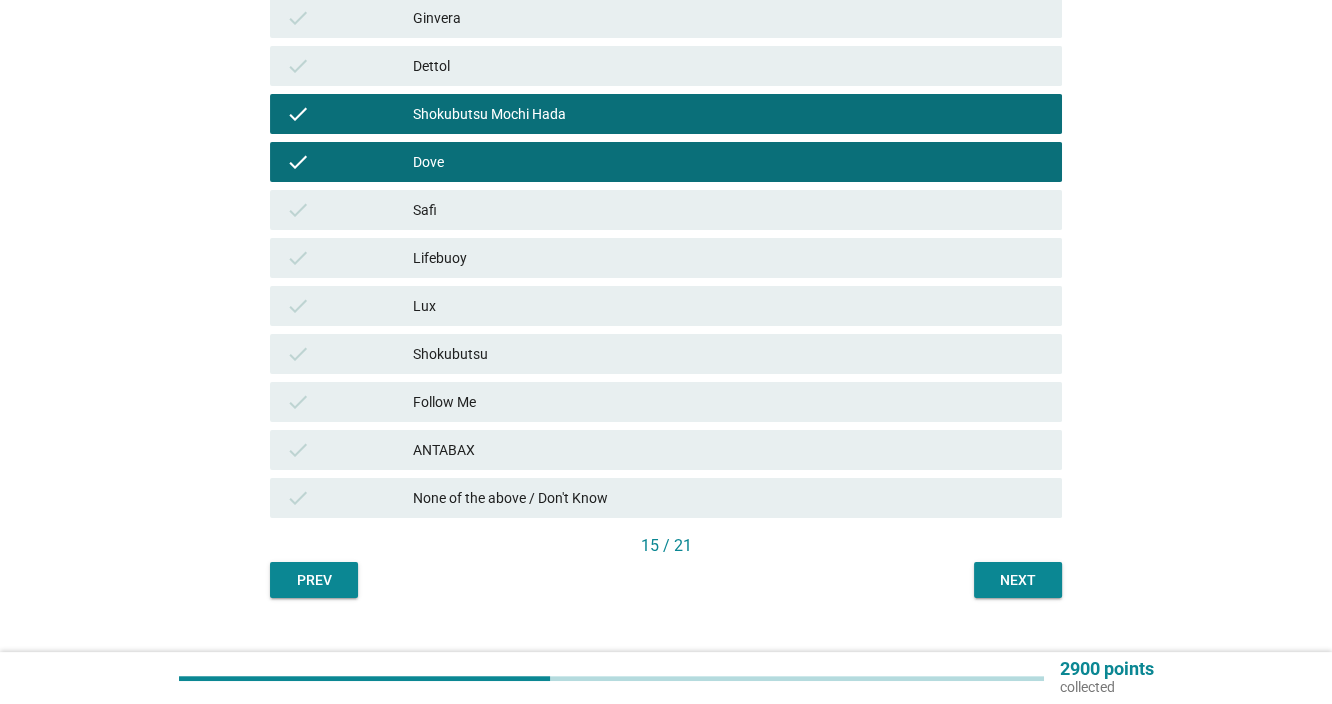 scroll, scrollTop: 494, scrollLeft: 0, axis: vertical 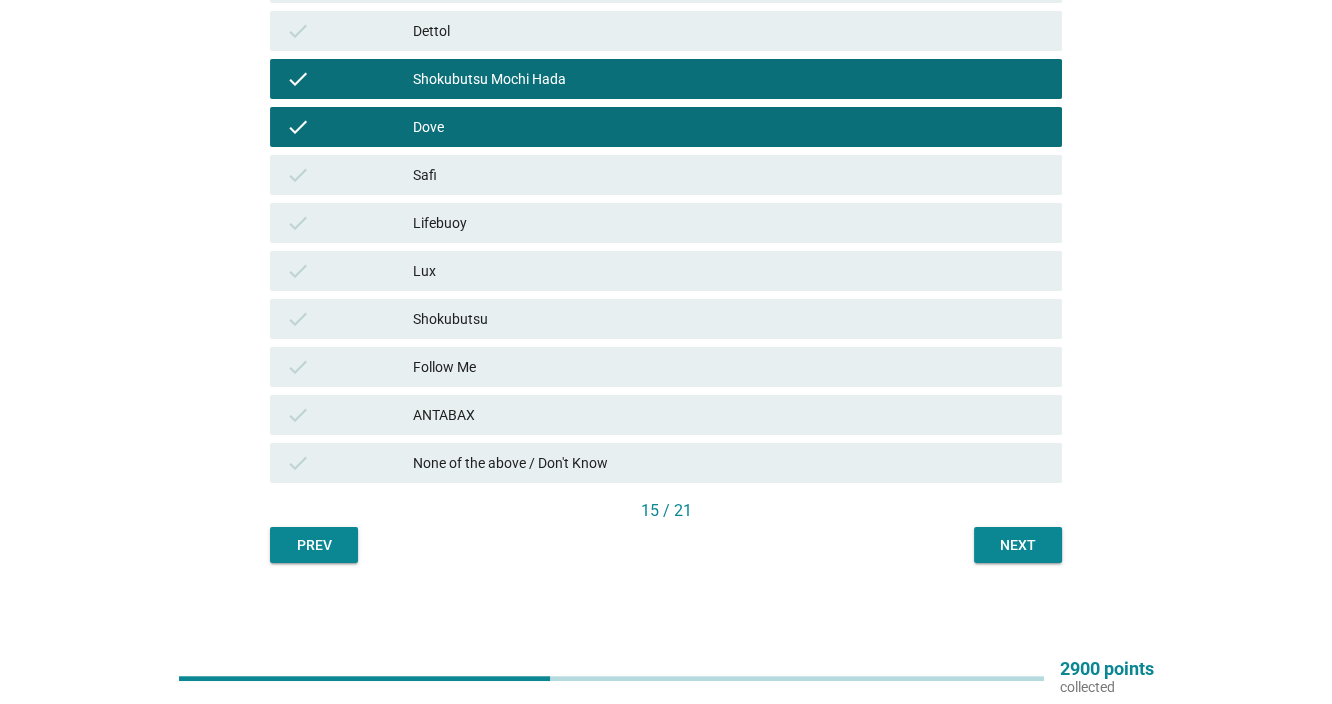 click on "English arrow_drop_down   Below is a list of statements related to body wash brands. For each statement, please indicate which body wash brand(s), if any, you associate with each of the statements.
It is suitable for all skin types
check   Good Virtues Co check   Cetaphil check   Ginvera check   Dettol check   Shokubutsu Mochi Hada check   Dove check   Safi check   Lifebuoy check   Lux check   Shokubutsu check   Follow Me check   ANTABAX check   None of the above / Don't Know
[NUMBER] / [NUMBER]
Prev   Next" at bounding box center (666, 79) 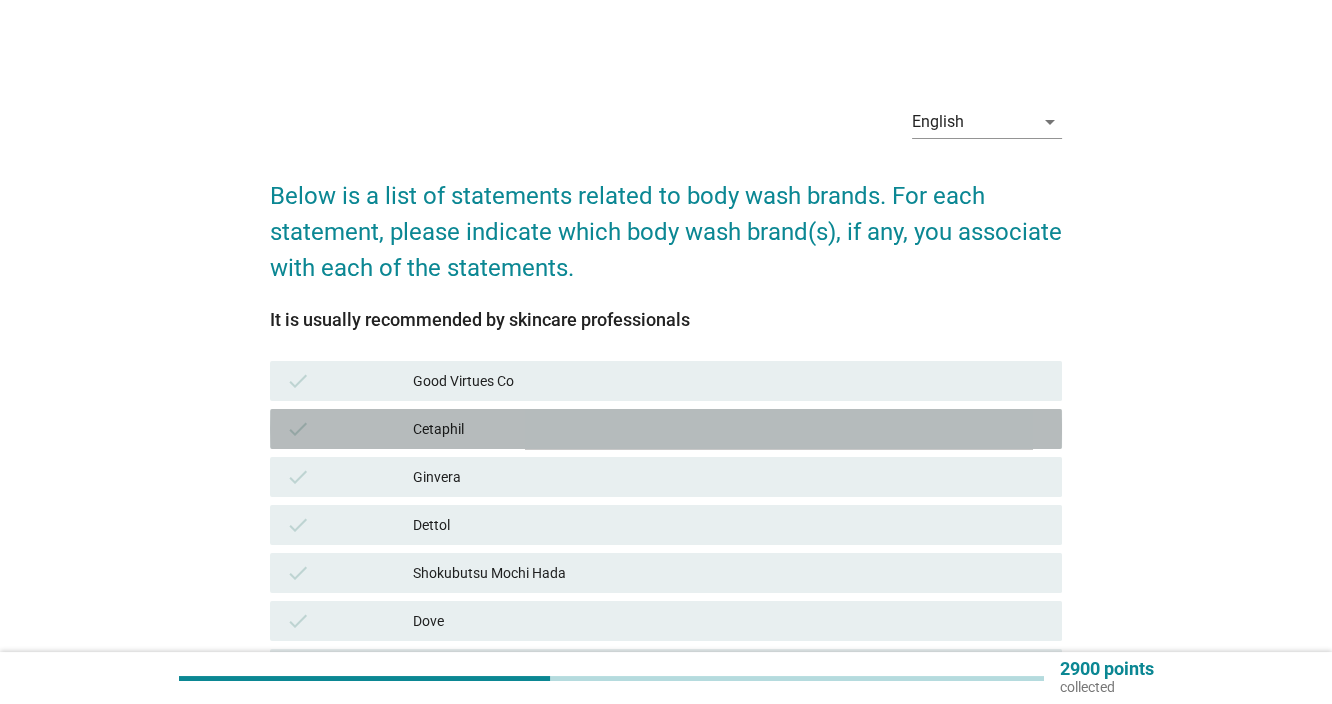 click on "Cetaphil" at bounding box center (729, 429) 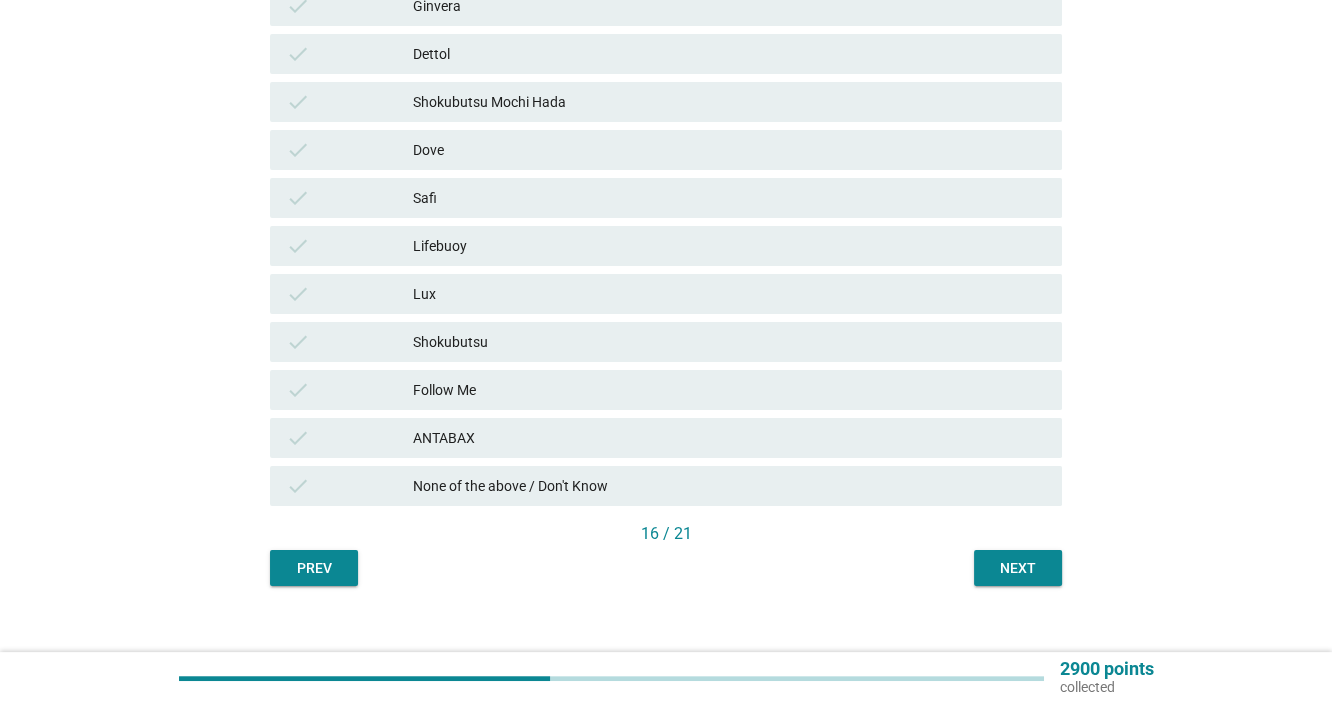 scroll, scrollTop: 494, scrollLeft: 0, axis: vertical 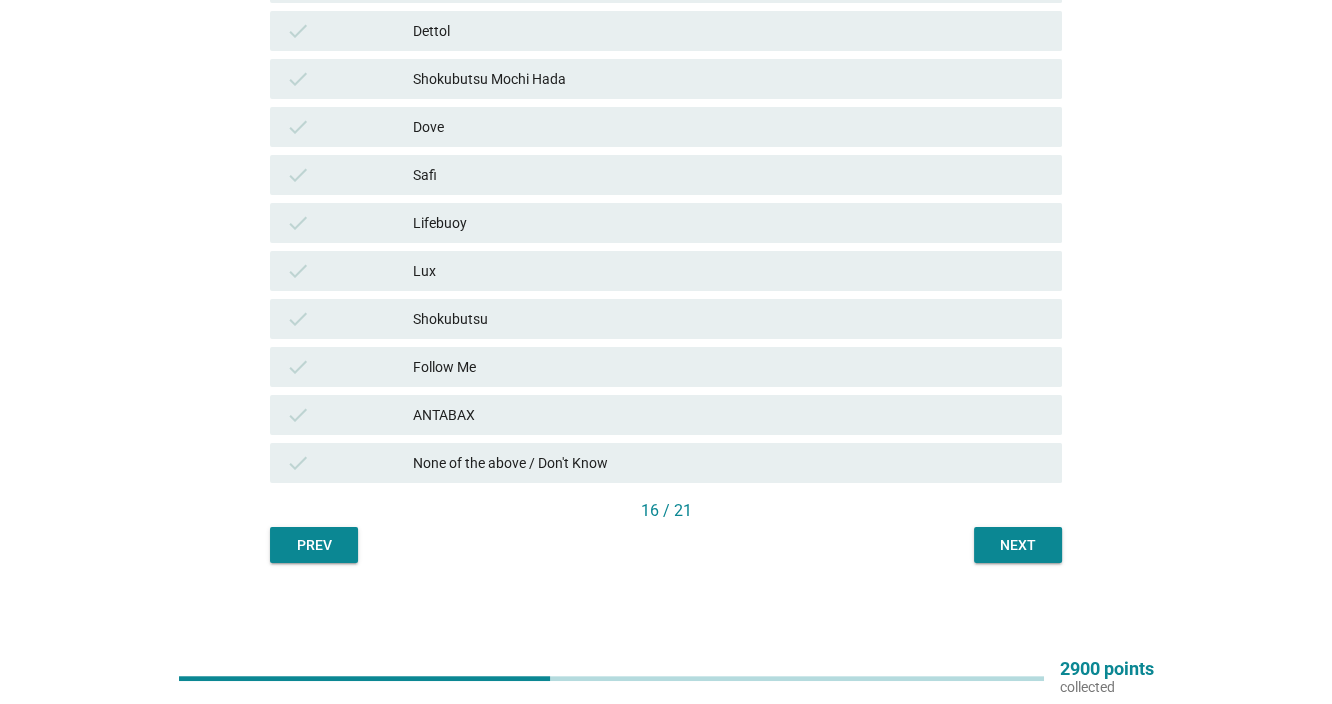 click on "16 / 21" at bounding box center (666, 511) 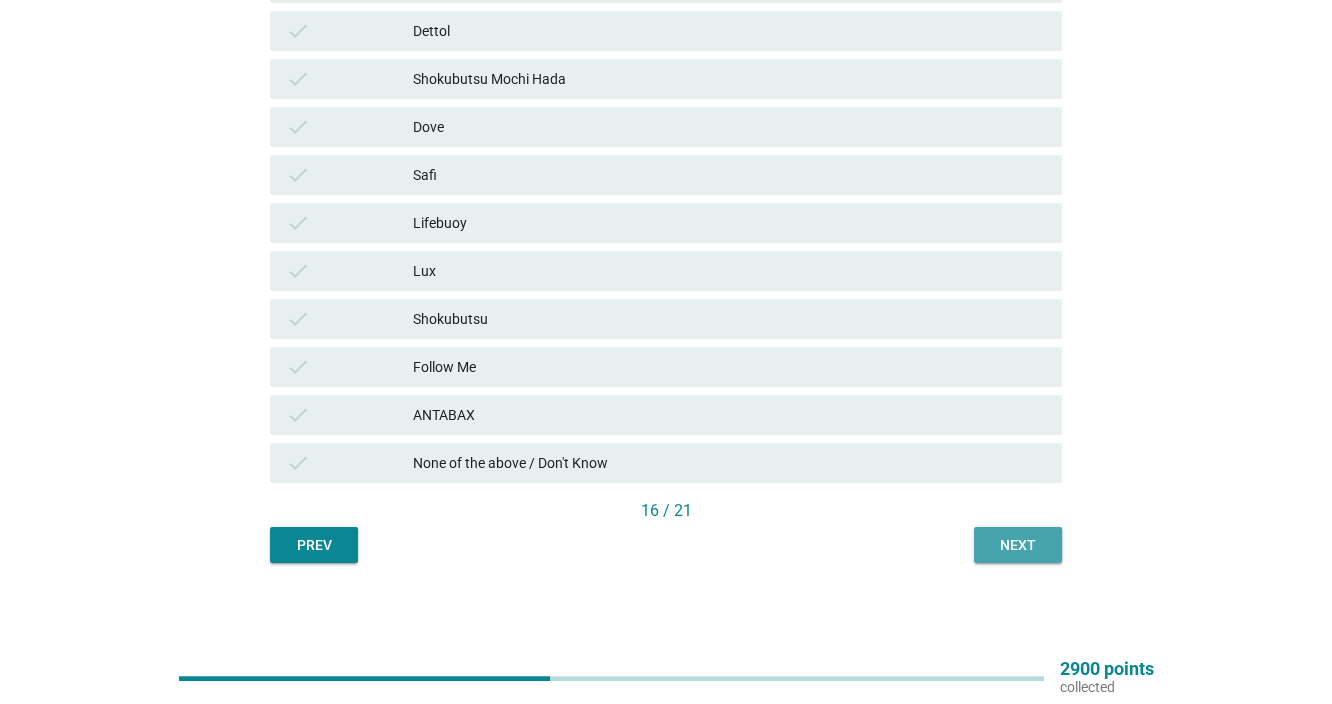 click on "Next" at bounding box center [1018, 545] 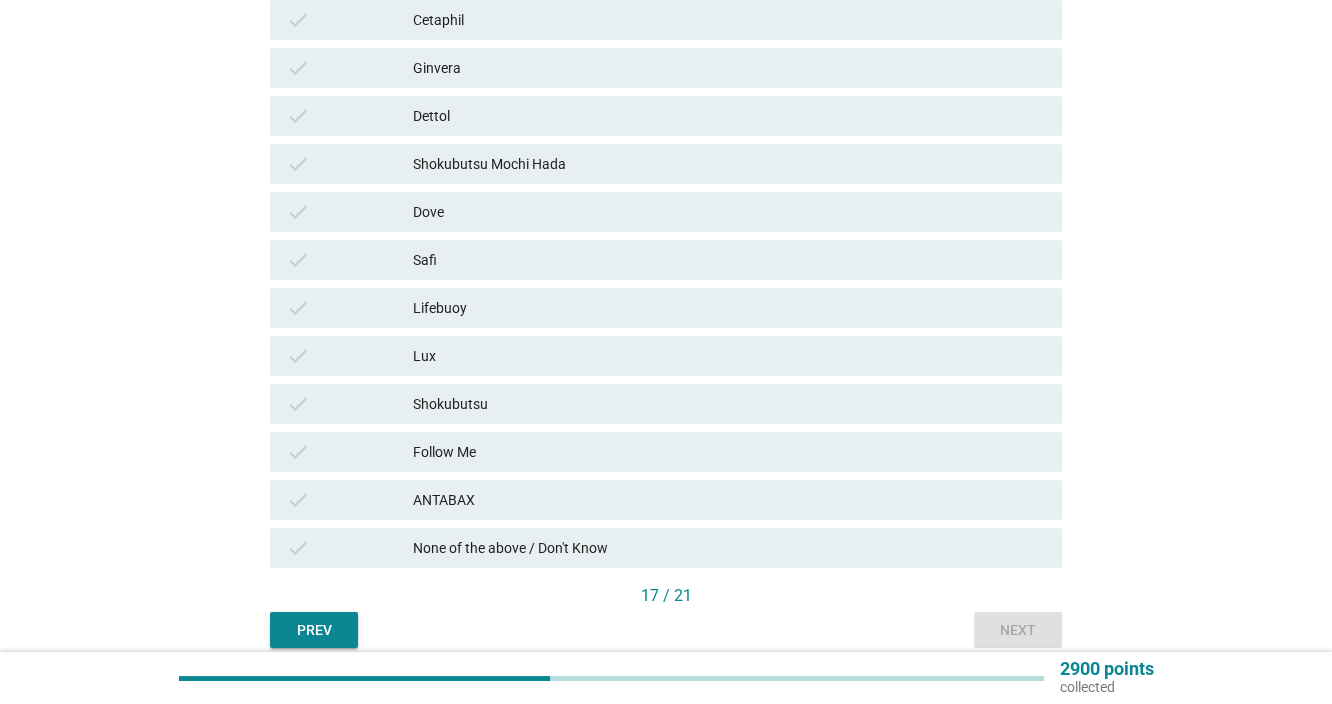 scroll, scrollTop: 494, scrollLeft: 0, axis: vertical 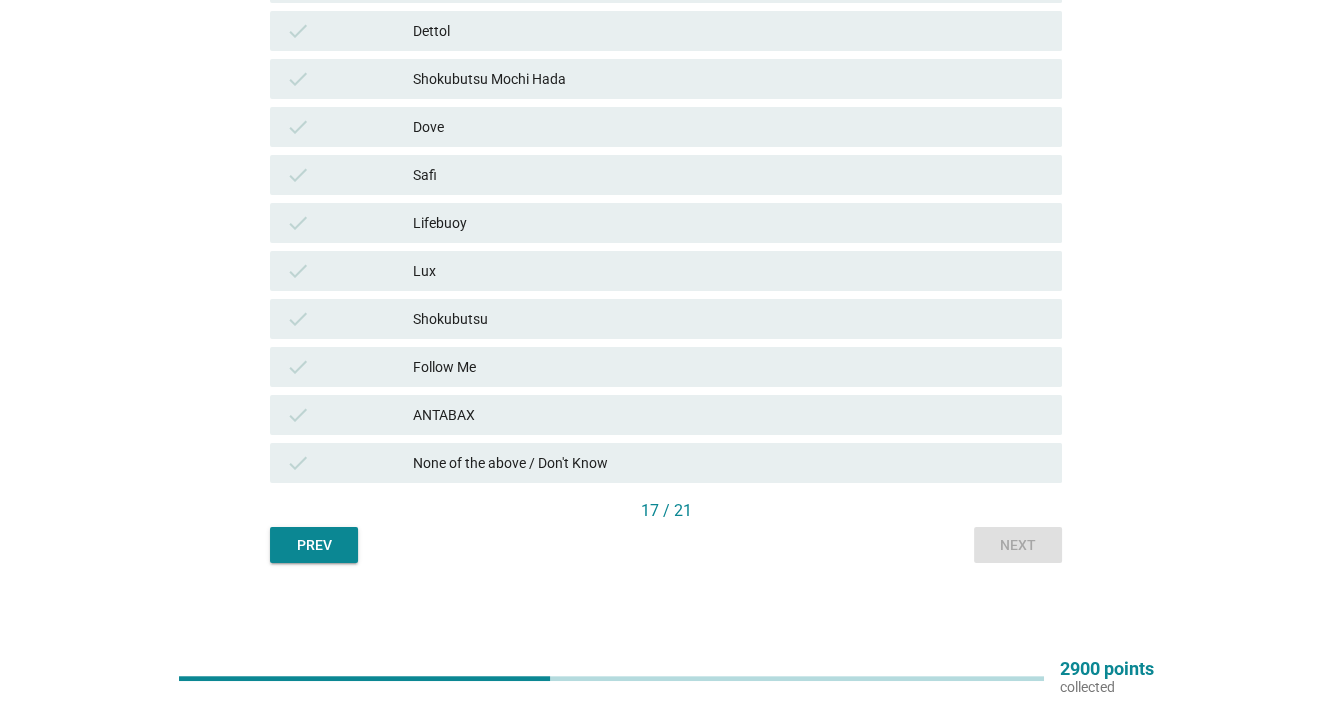 click on "None of the above / Don't Know" at bounding box center [729, 463] 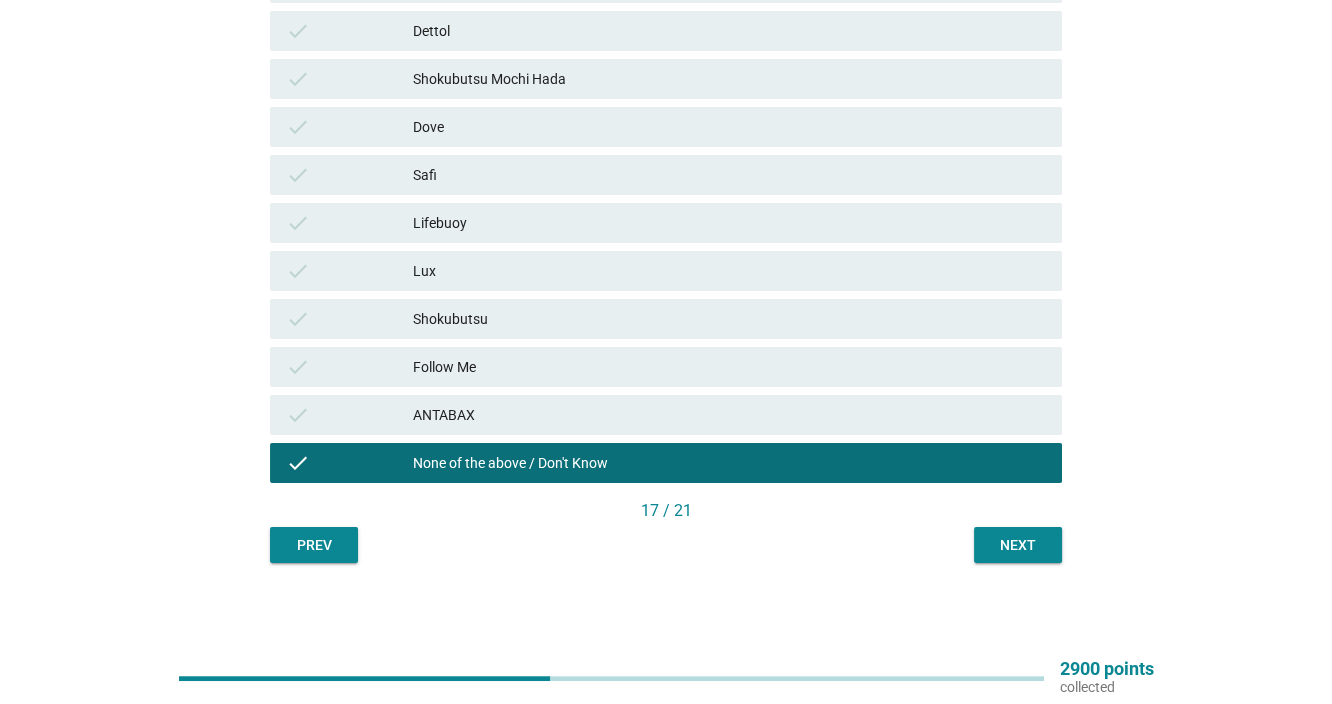 click on "Next" at bounding box center (1018, 545) 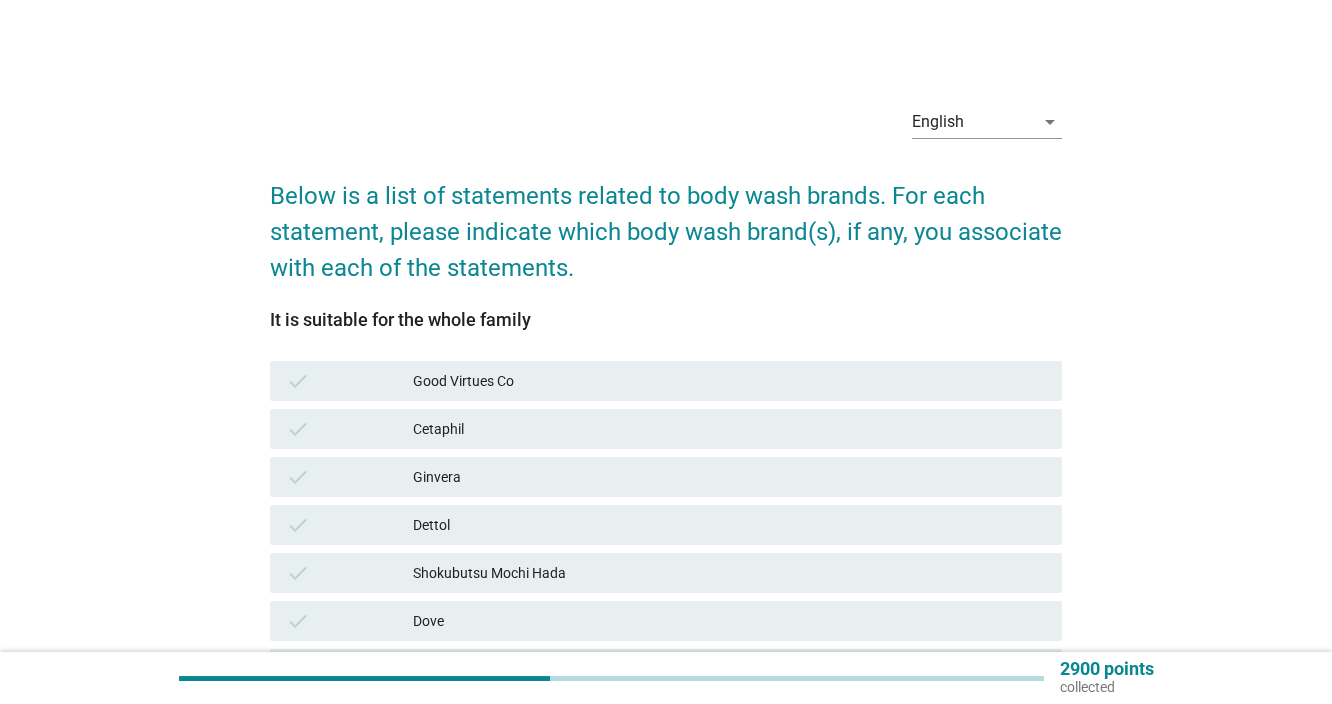 scroll, scrollTop: 333, scrollLeft: 0, axis: vertical 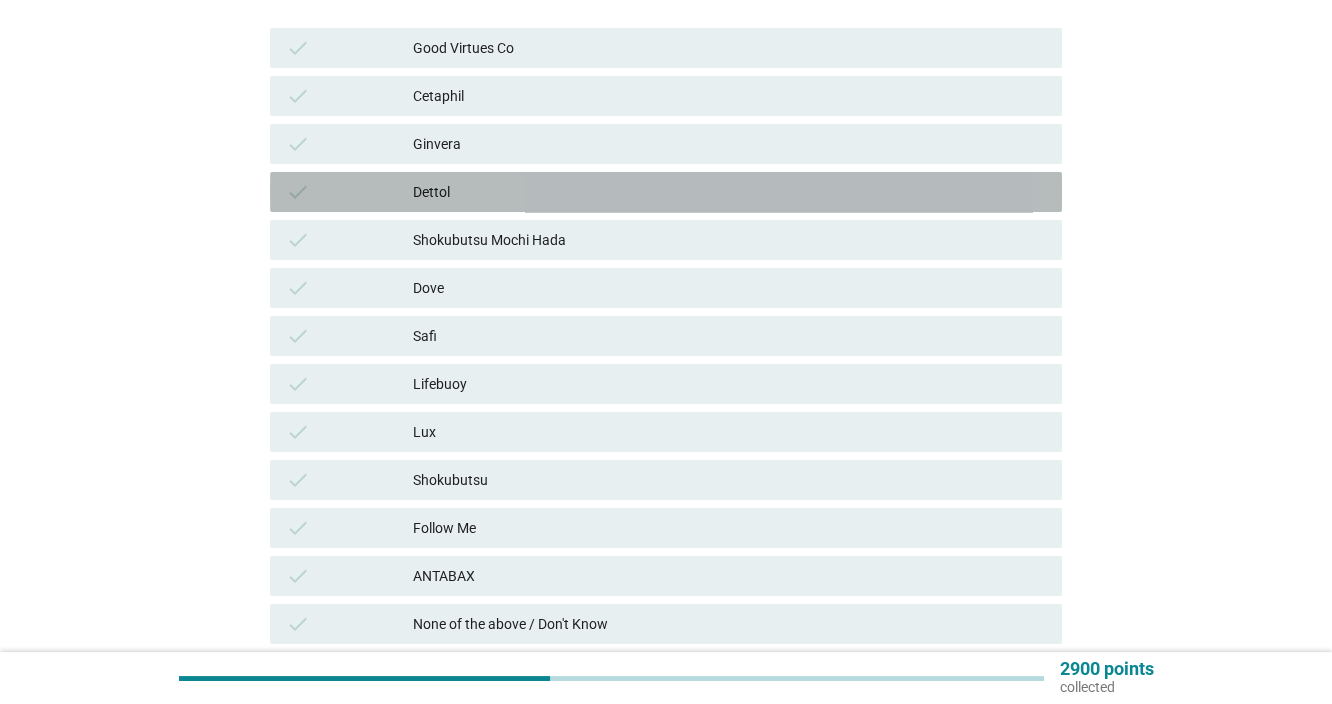 drag, startPoint x: 491, startPoint y: 206, endPoint x: 500, endPoint y: 247, distance: 41.976185 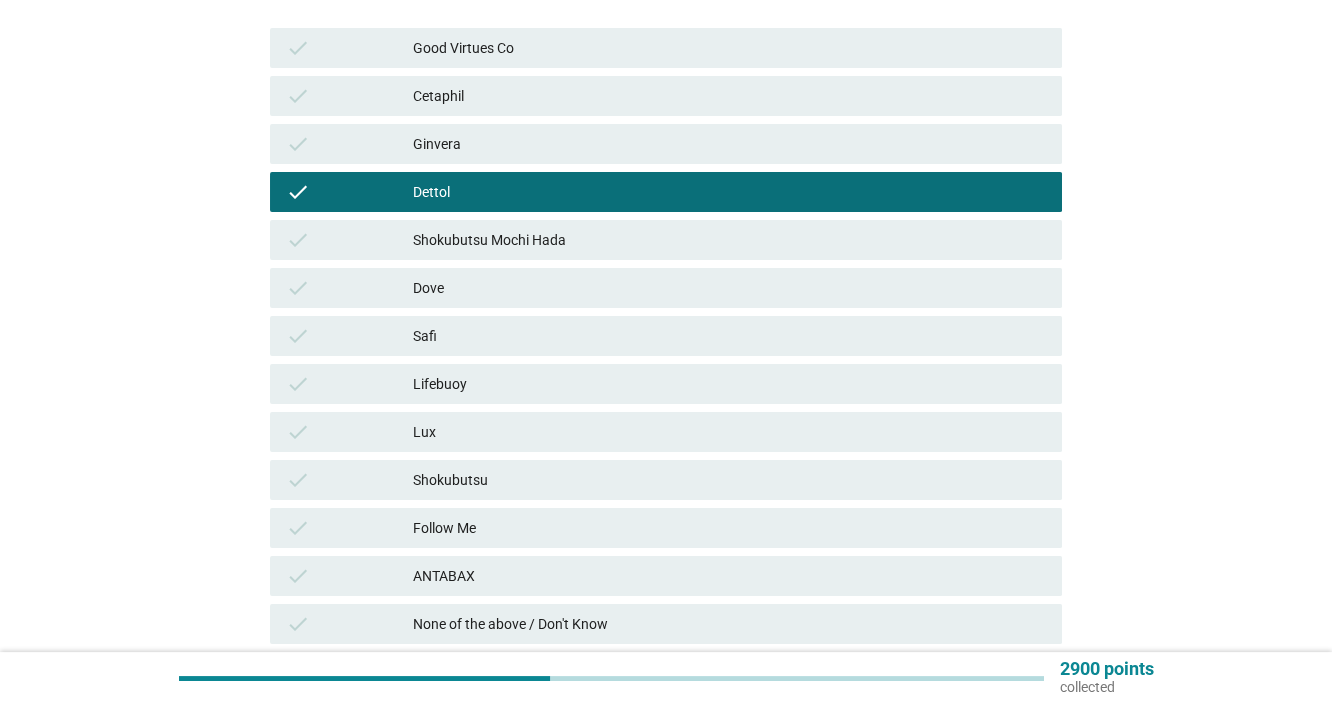 click on "check   Shokubutsu Mochi Hada" at bounding box center (666, 240) 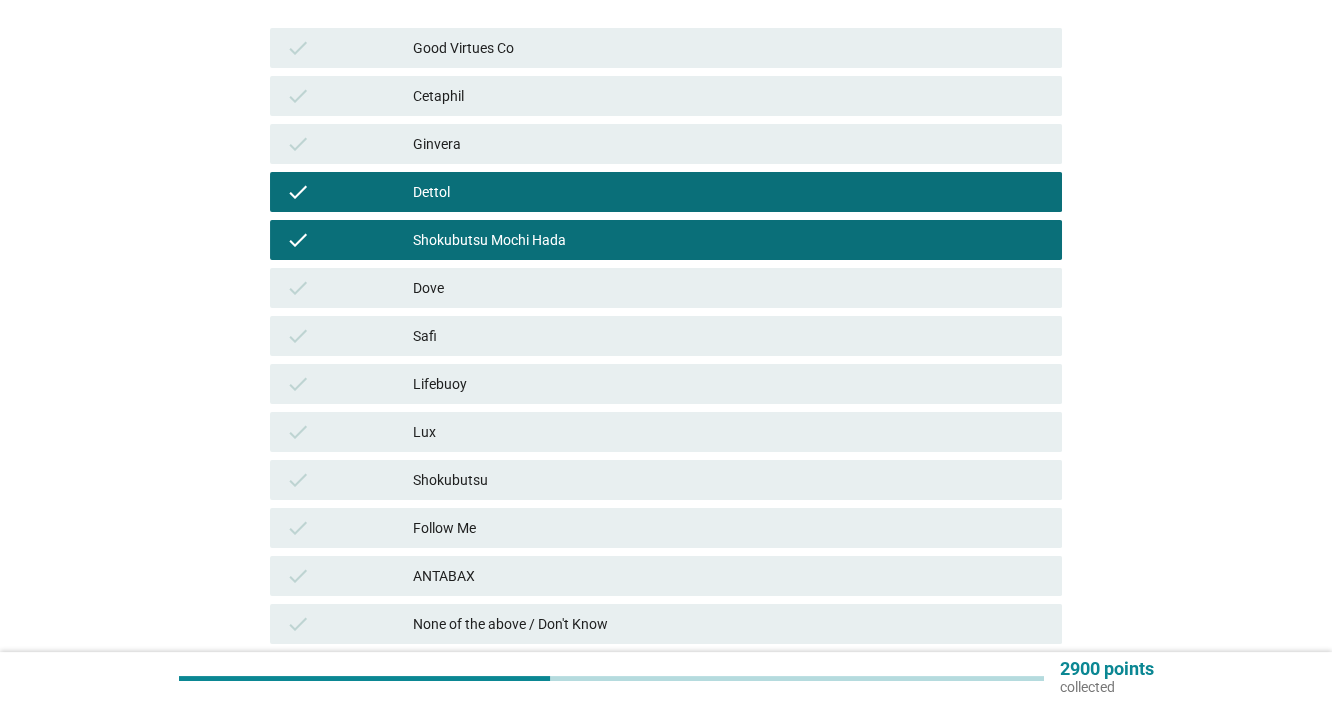 click on "check   Cetaphil" at bounding box center (666, 96) 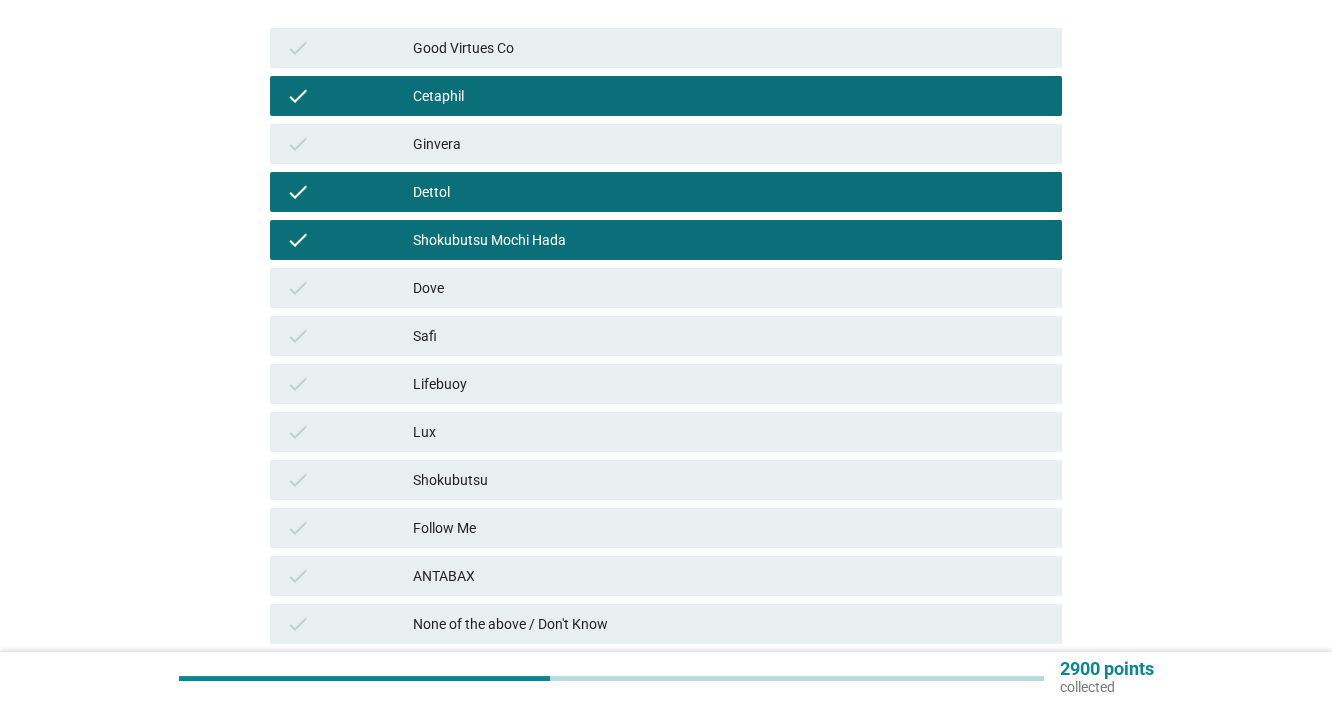 click on "check   Dove" at bounding box center [666, 288] 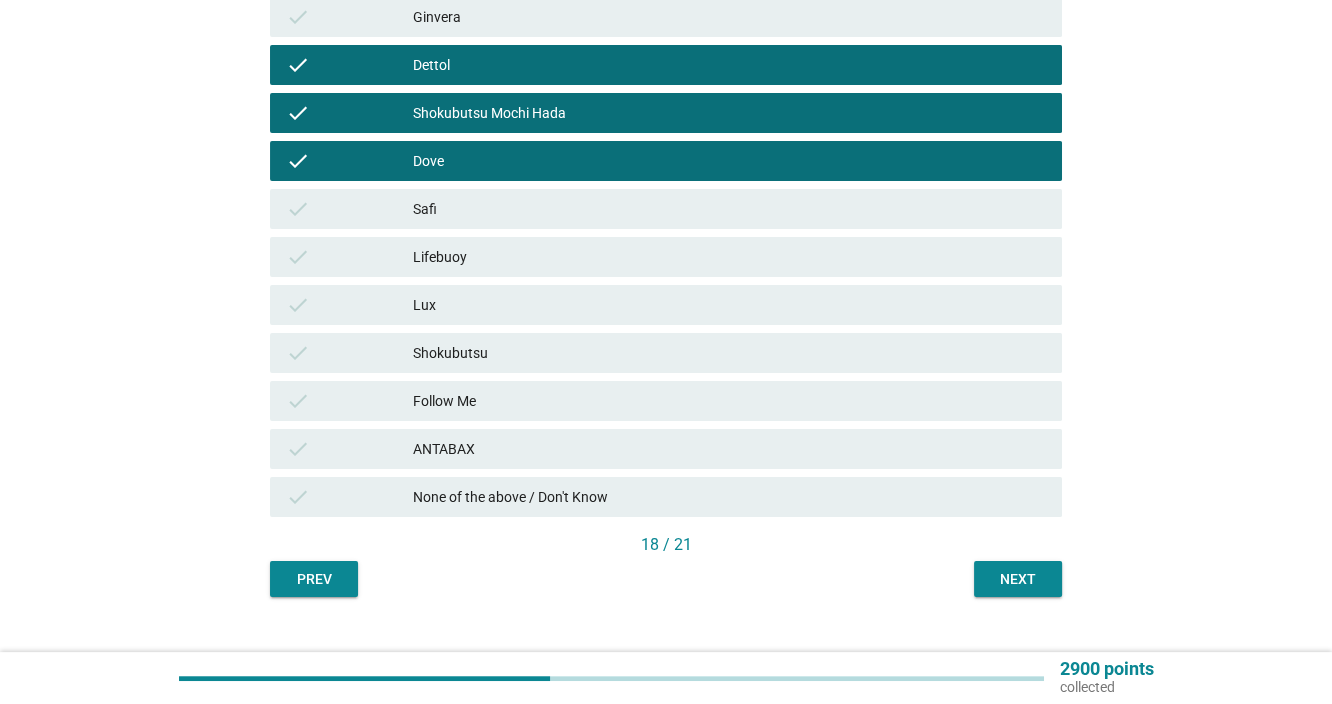 scroll, scrollTop: 494, scrollLeft: 0, axis: vertical 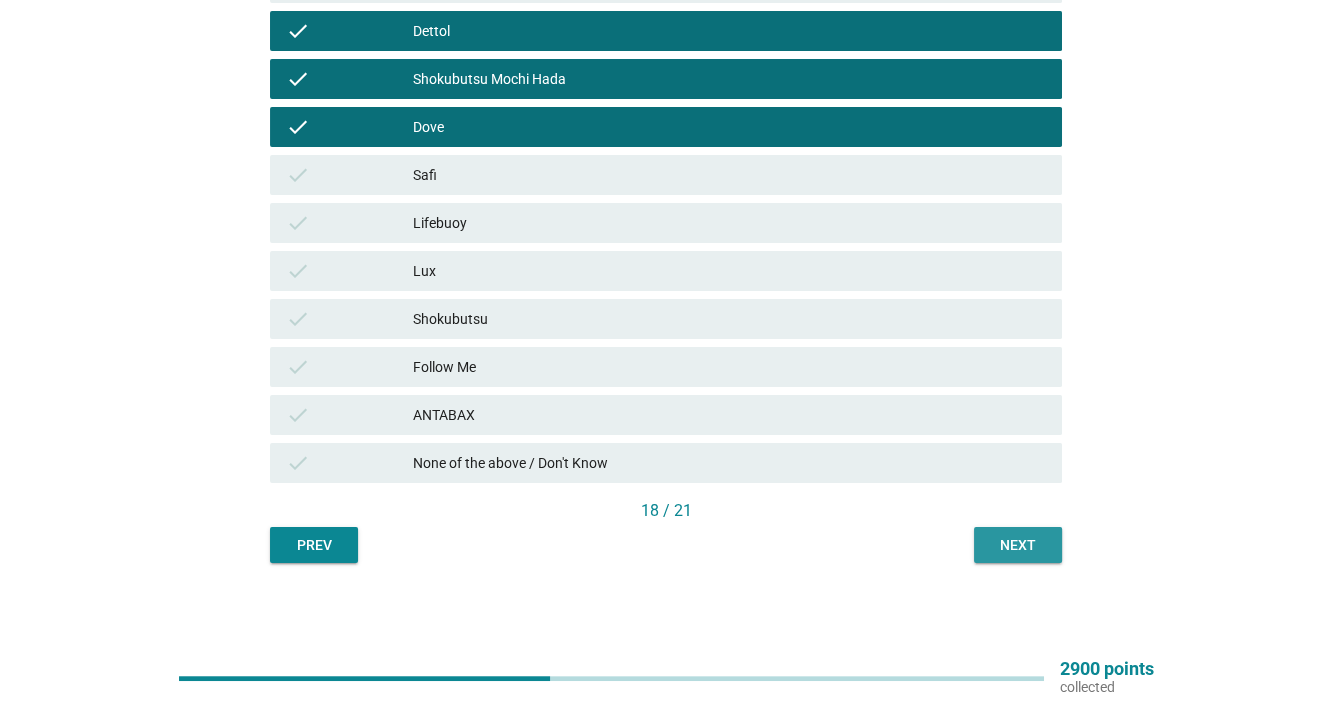 click on "Next" at bounding box center (1018, 545) 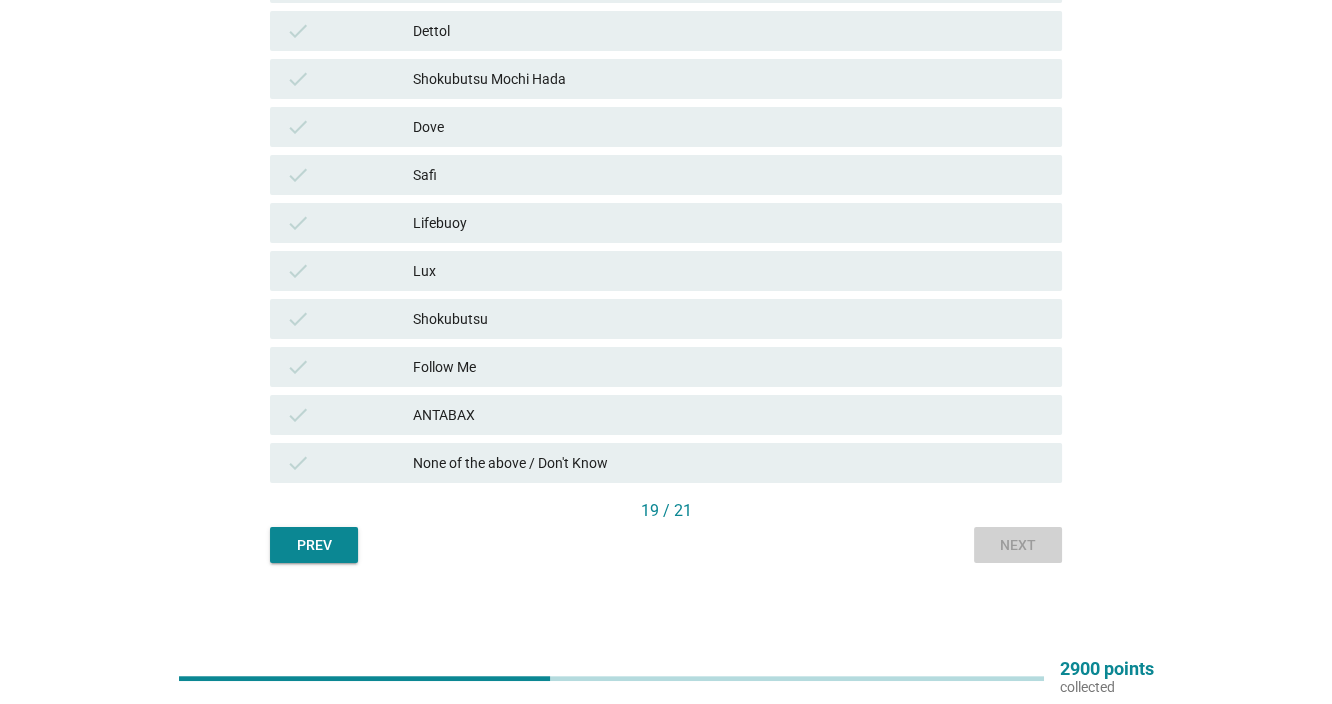 scroll, scrollTop: 0, scrollLeft: 0, axis: both 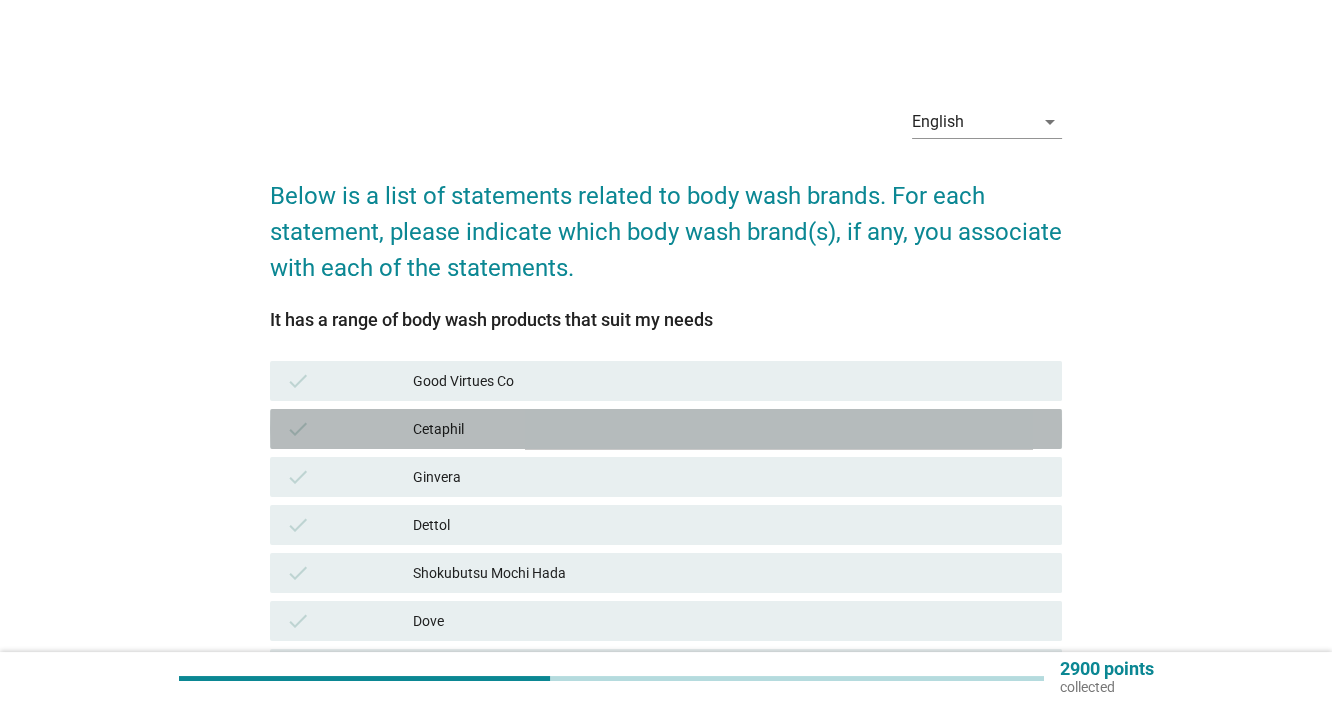 click on "Cetaphil" at bounding box center [729, 429] 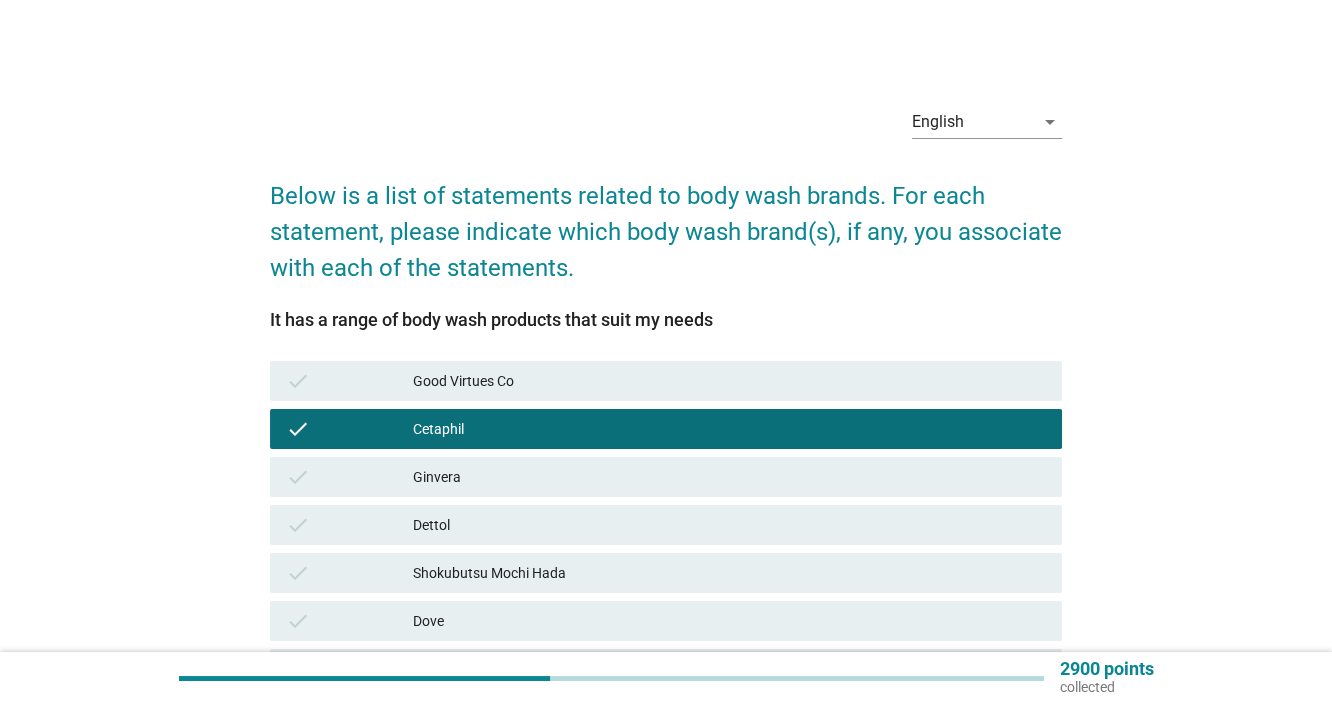 click on "Shokubutsu Mochi Hada" at bounding box center [729, 573] 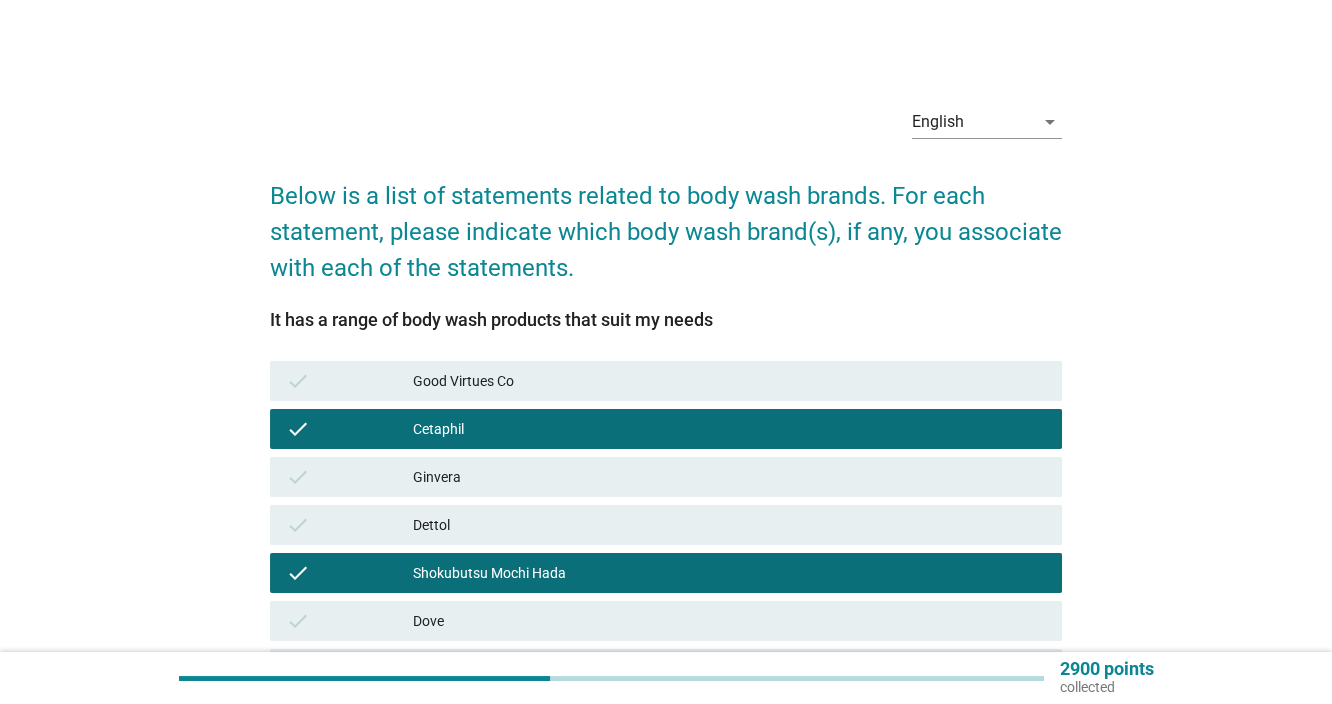 scroll, scrollTop: 333, scrollLeft: 0, axis: vertical 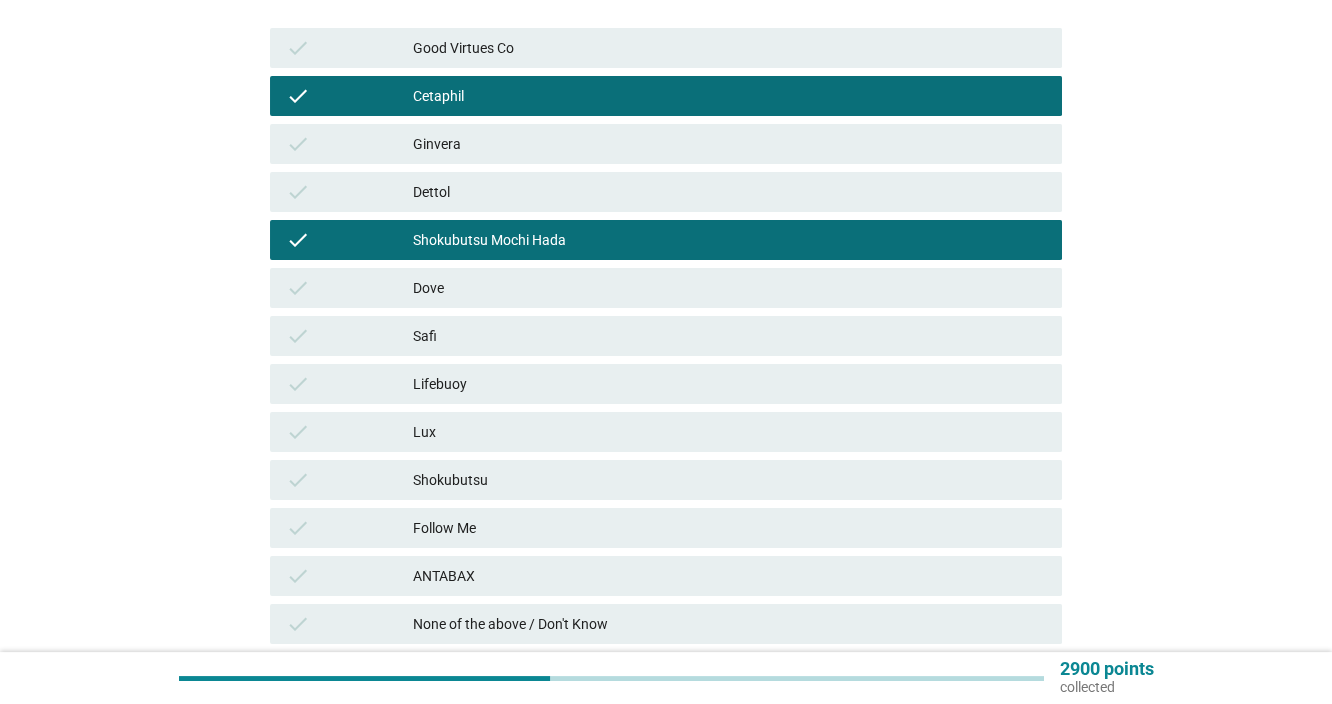 click on "Dettol" at bounding box center (729, 192) 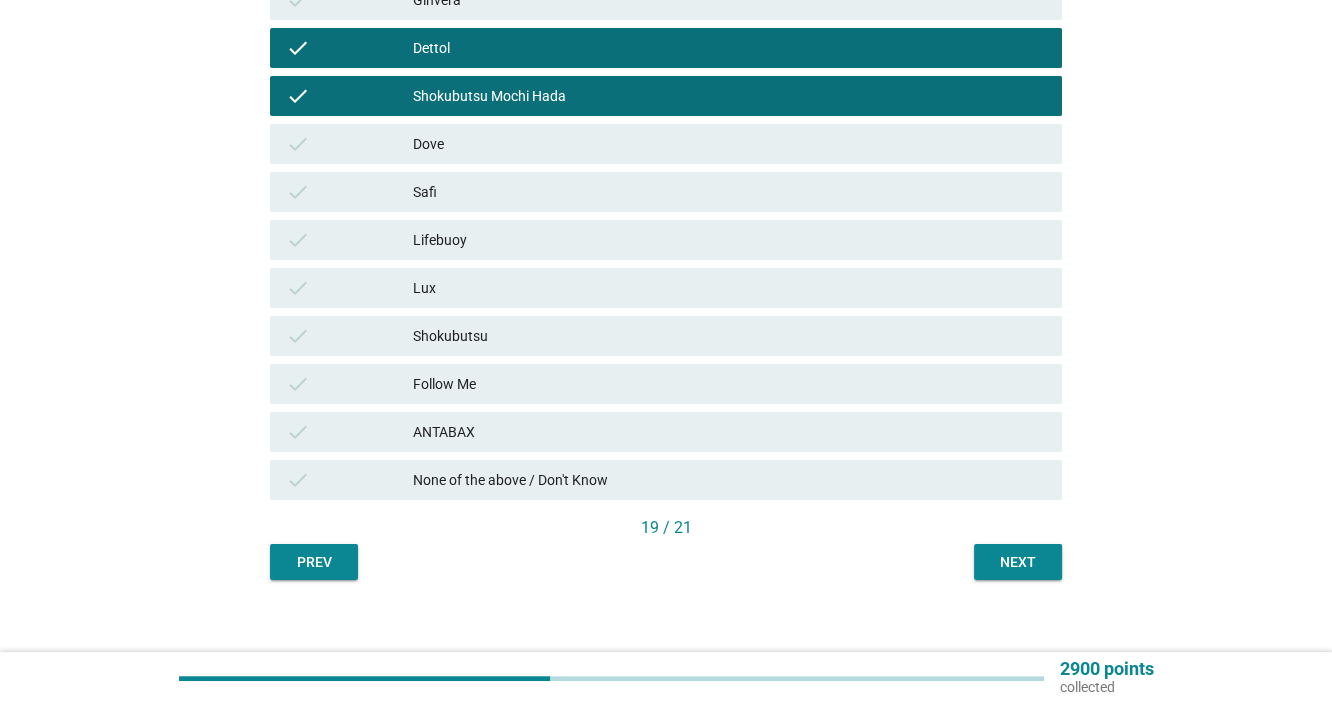 scroll, scrollTop: 494, scrollLeft: 0, axis: vertical 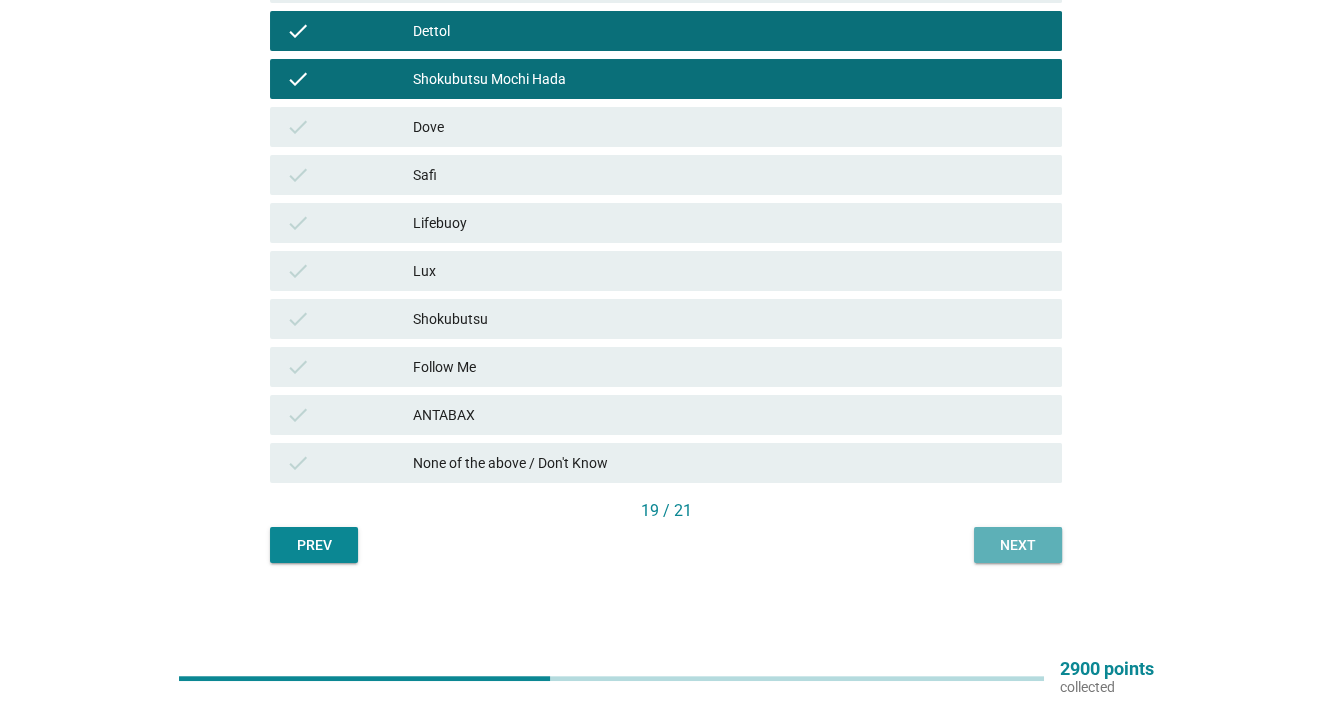 click on "Next" at bounding box center [1018, 545] 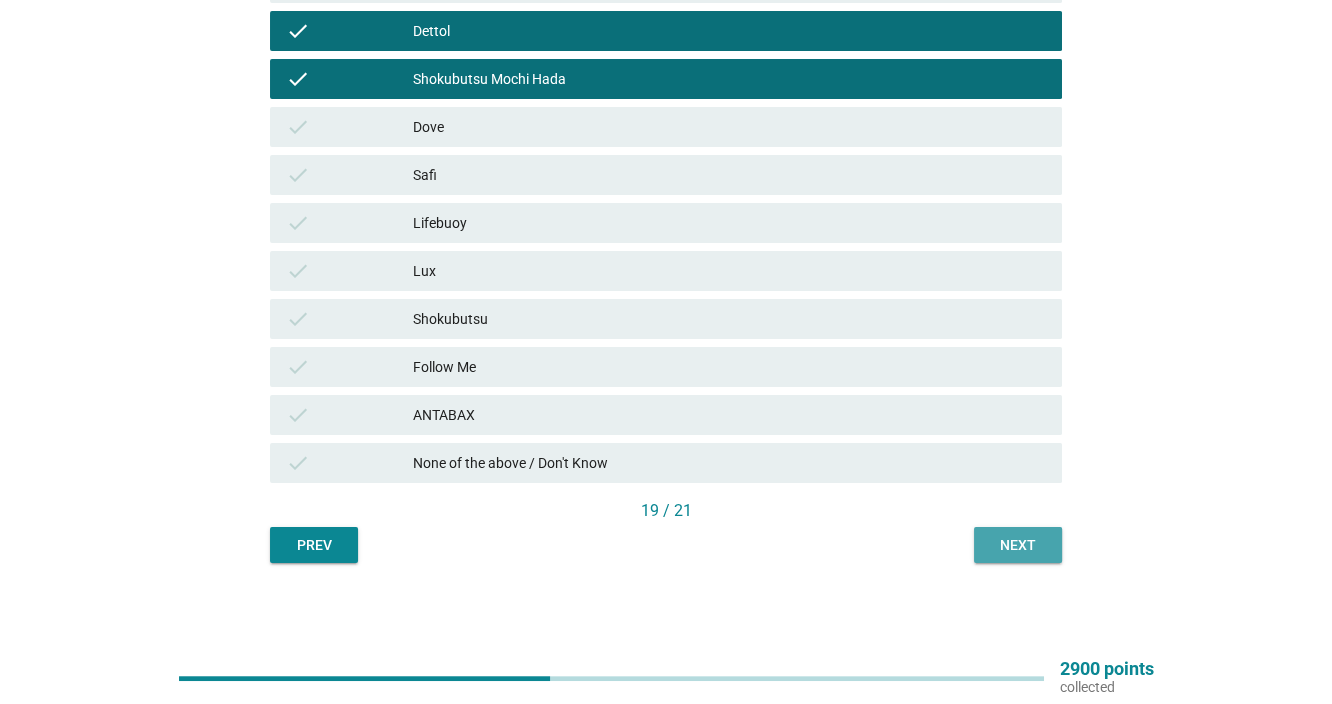 scroll, scrollTop: 0, scrollLeft: 0, axis: both 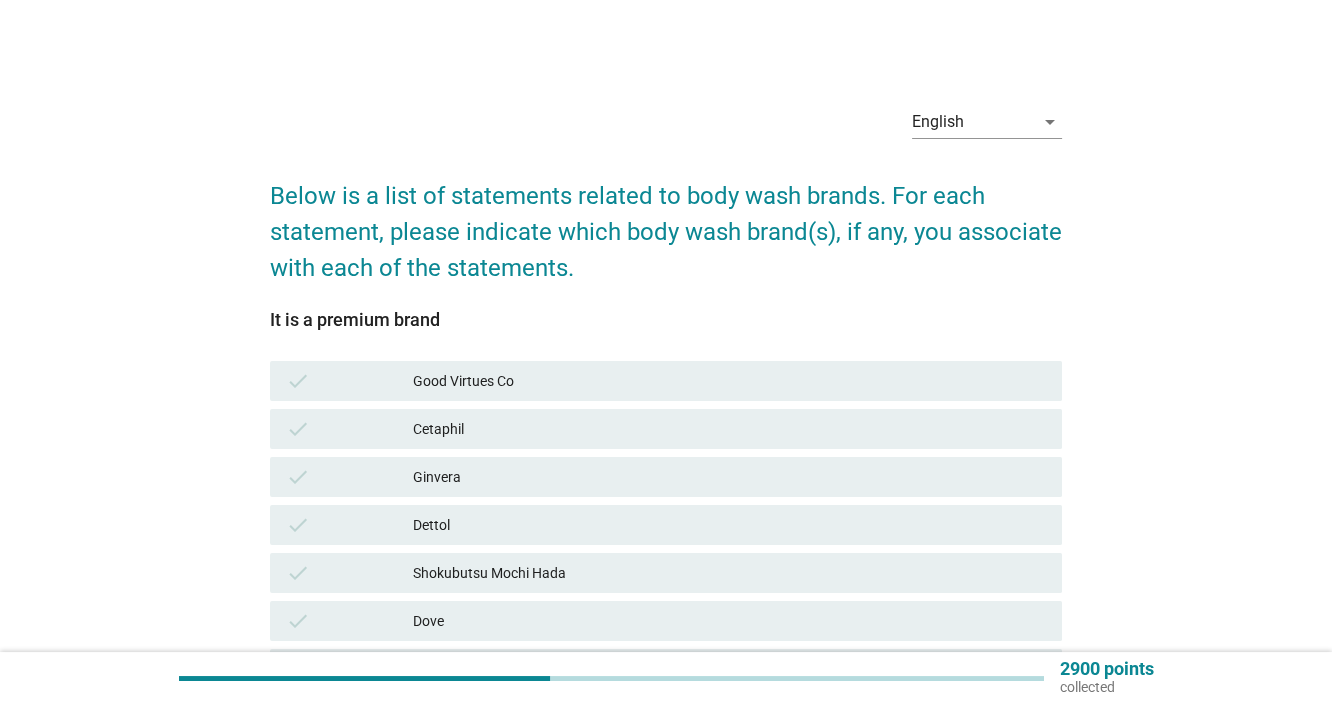 click on "Cetaphil" at bounding box center (729, 429) 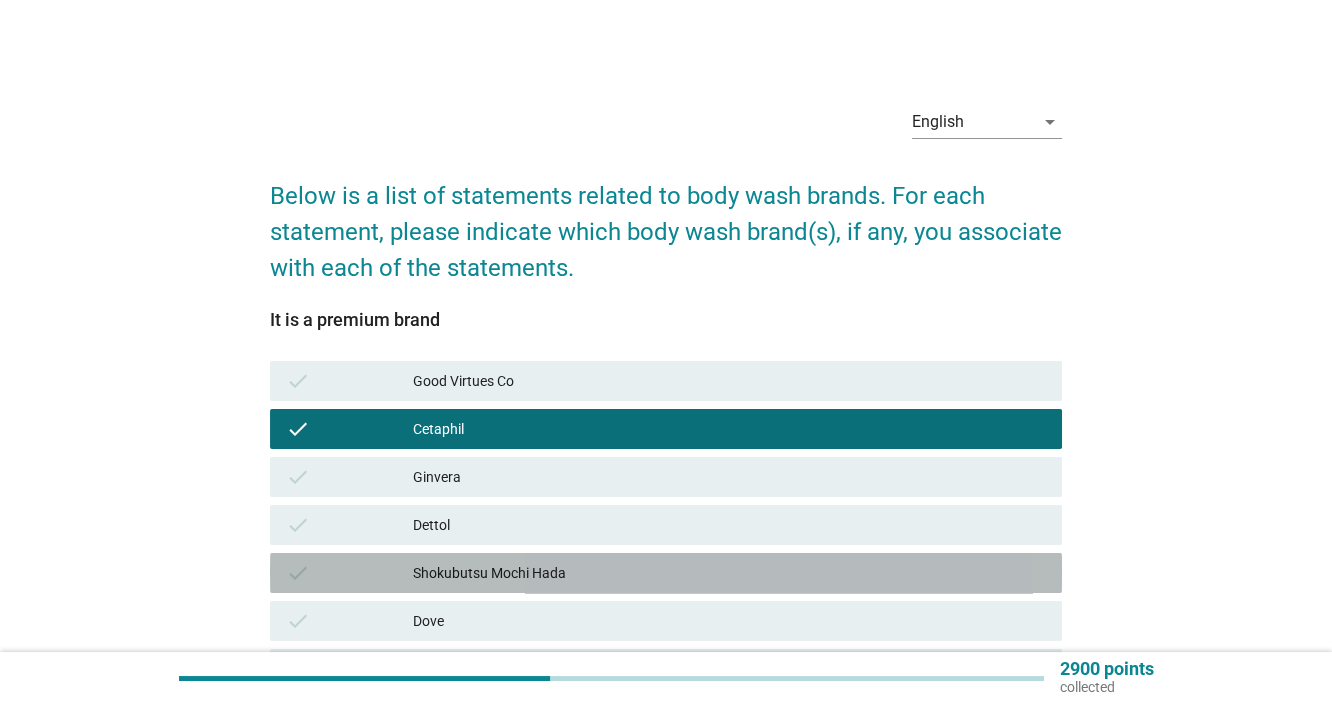 click on "Shokubutsu Mochi Hada" at bounding box center (729, 573) 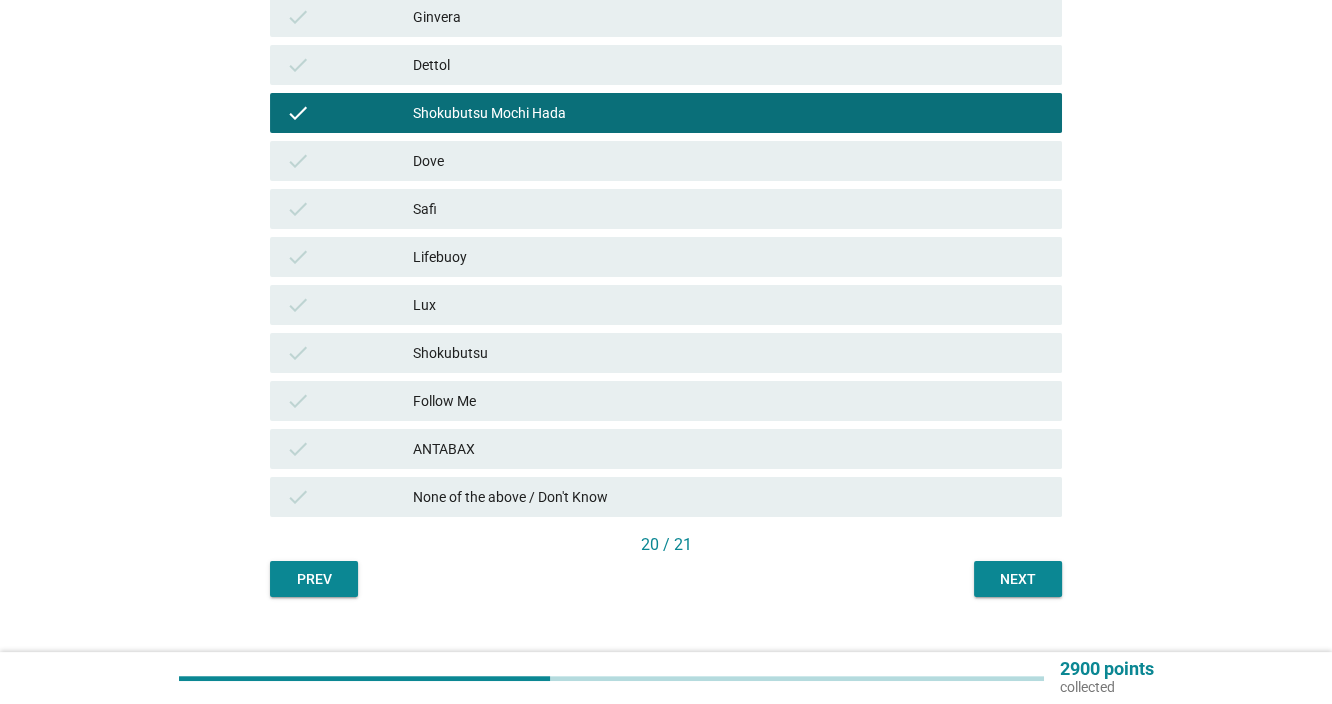 scroll, scrollTop: 494, scrollLeft: 0, axis: vertical 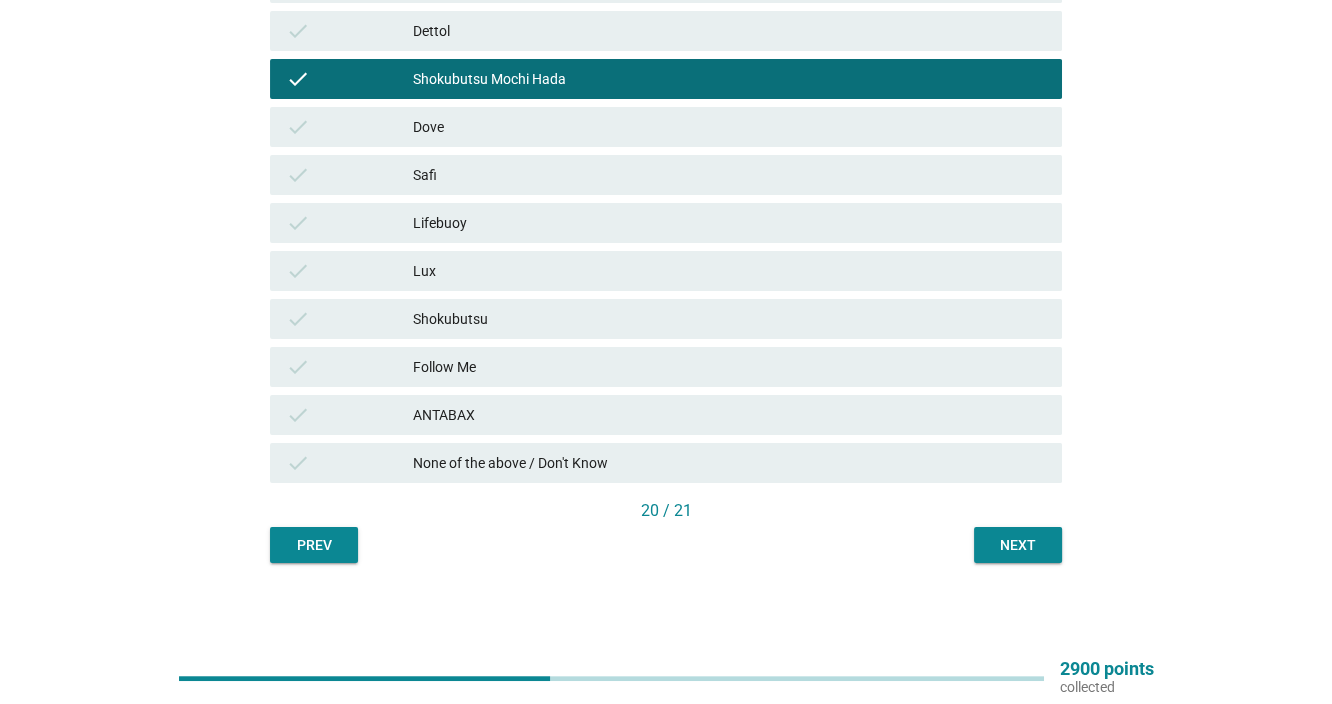click on "check   Dove" at bounding box center (666, 127) 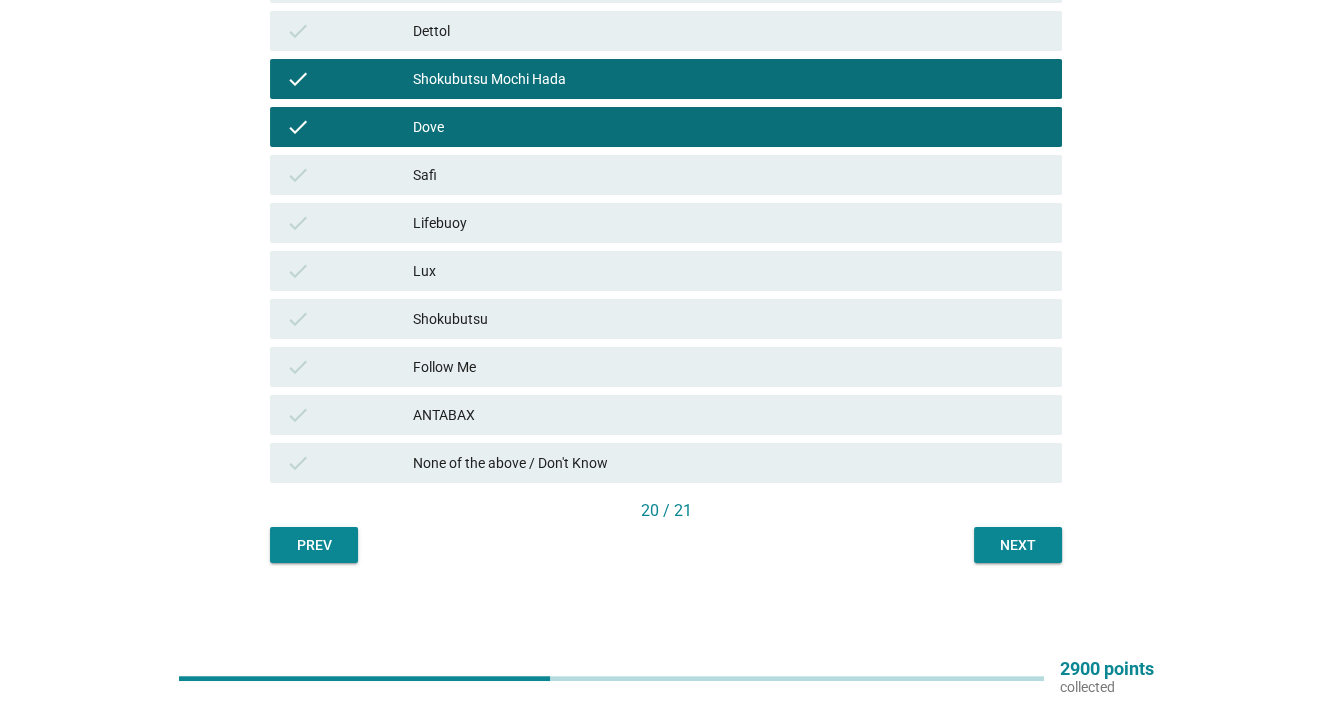 click on "Next" at bounding box center [1018, 545] 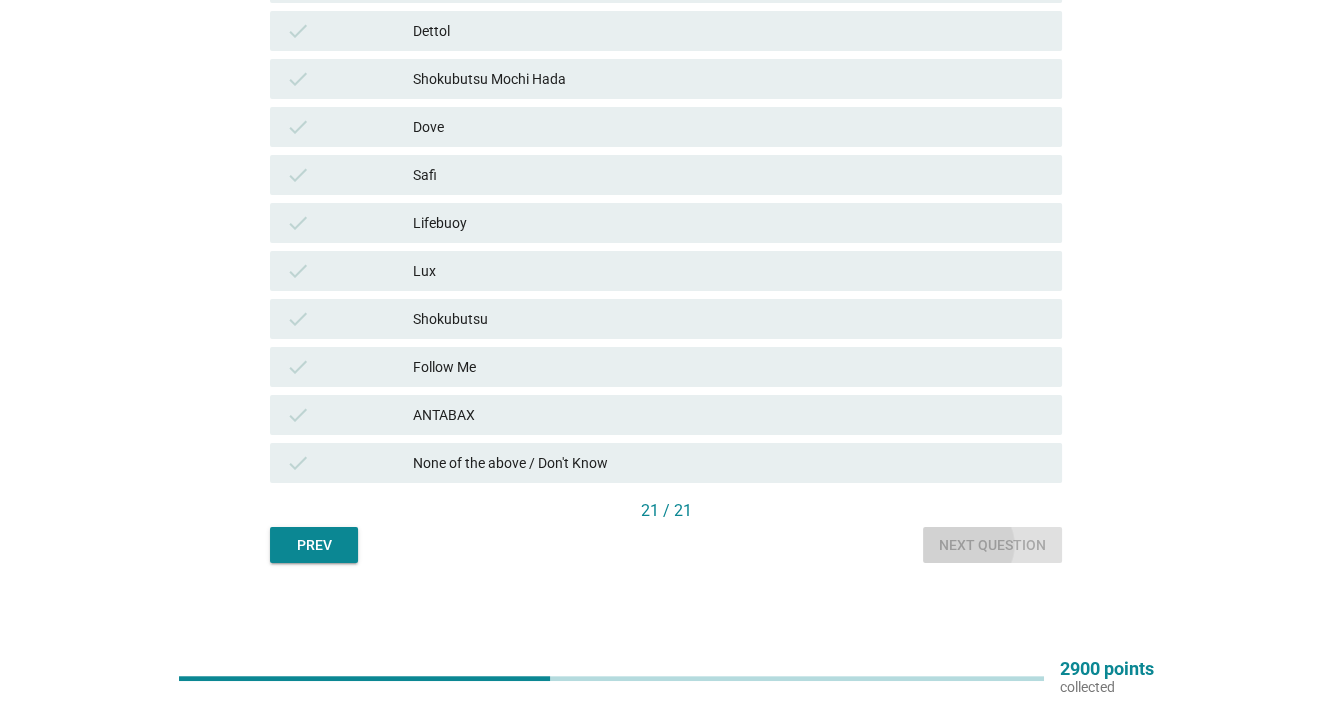 scroll, scrollTop: 0, scrollLeft: 0, axis: both 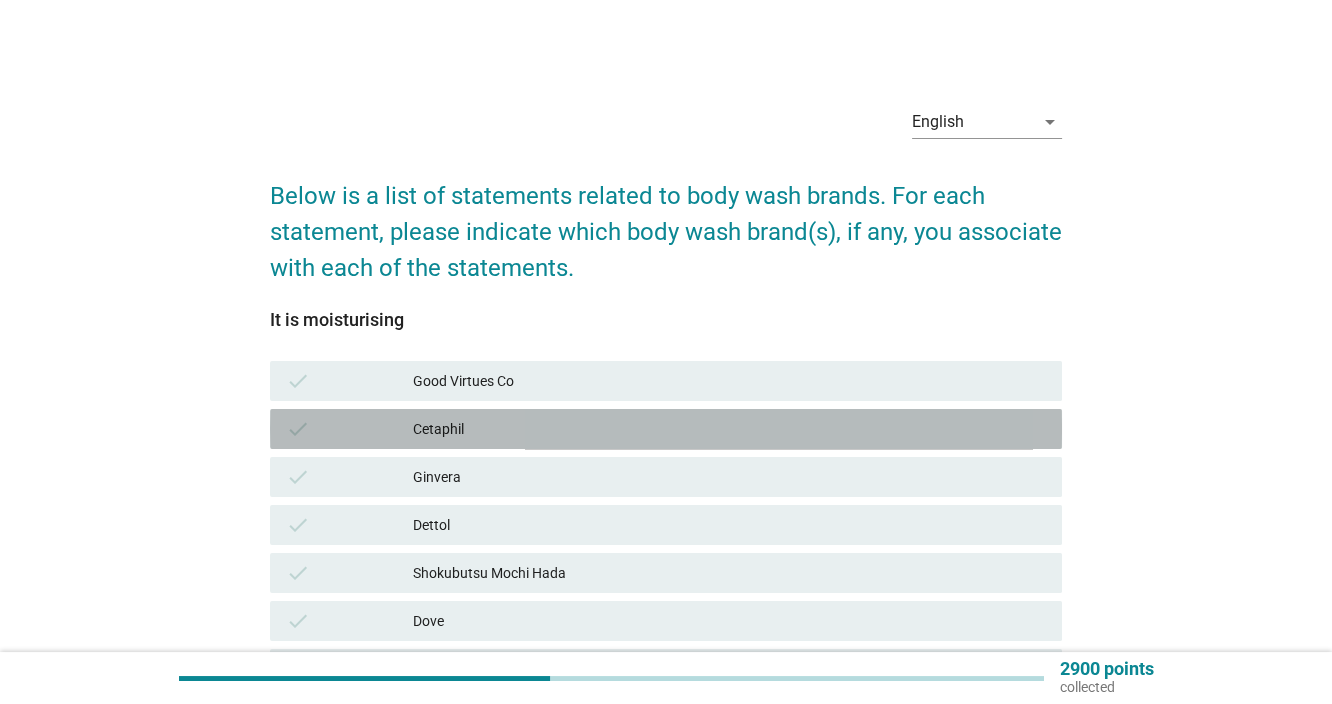 click on "Cetaphil" at bounding box center [729, 429] 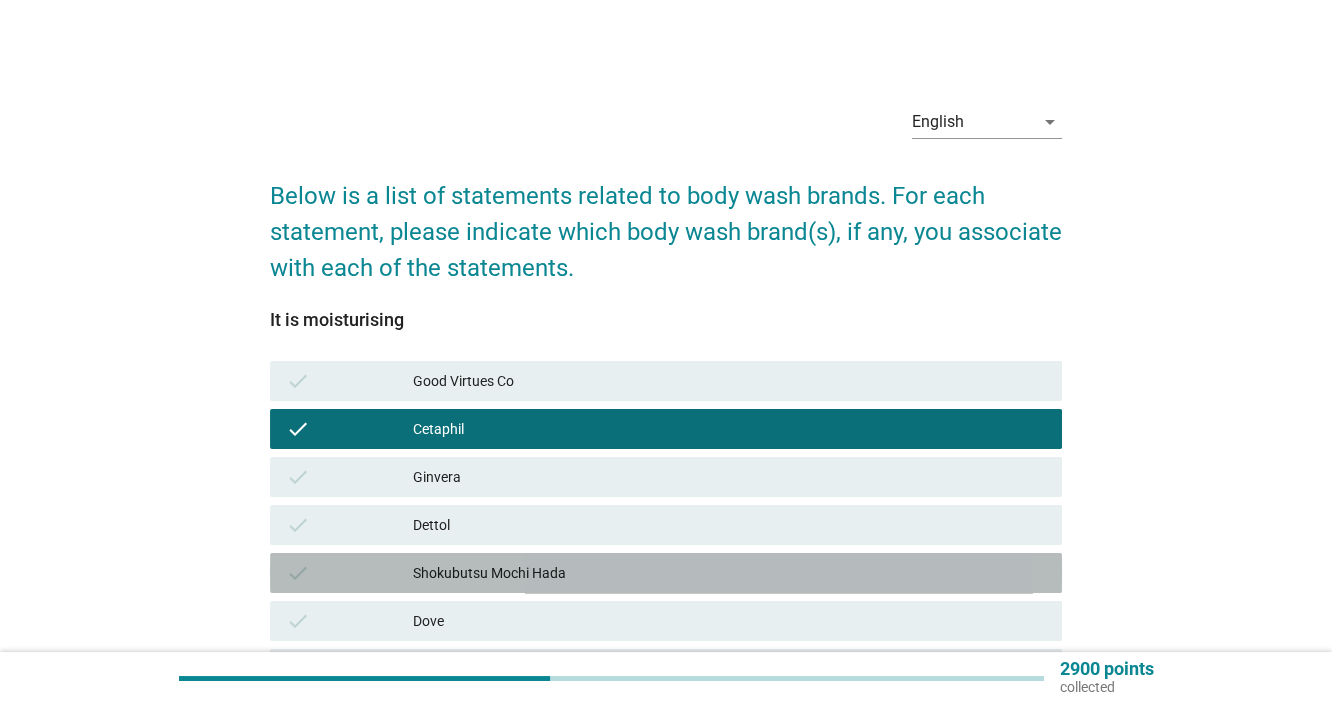 click on "Shokubutsu Mochi Hada" at bounding box center [729, 573] 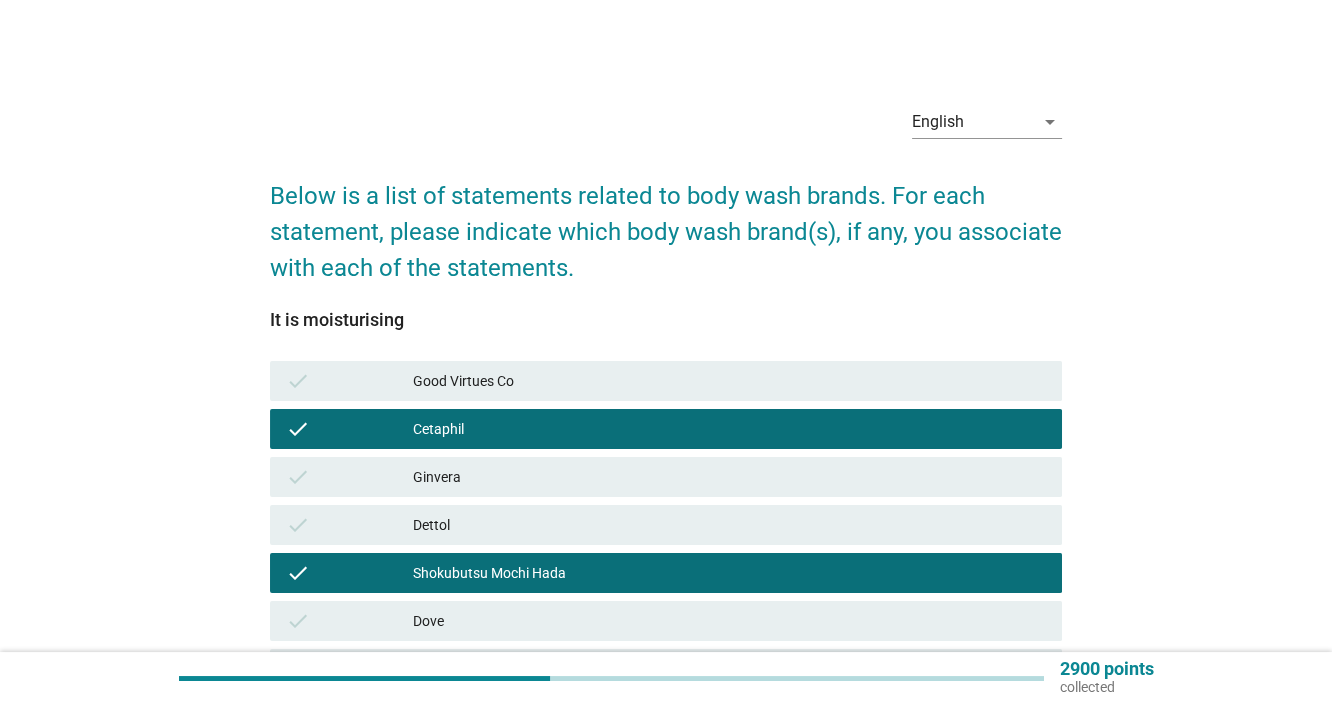 scroll, scrollTop: 333, scrollLeft: 0, axis: vertical 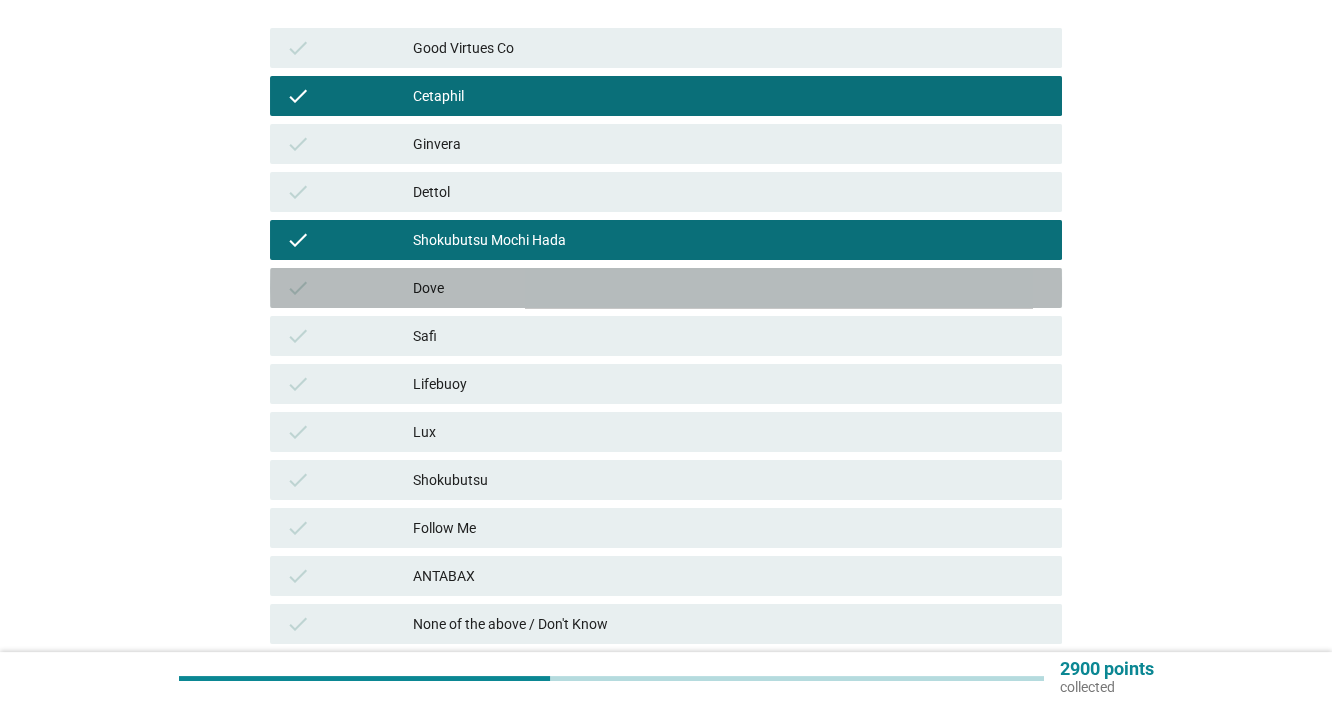 click on "Dove" at bounding box center [729, 288] 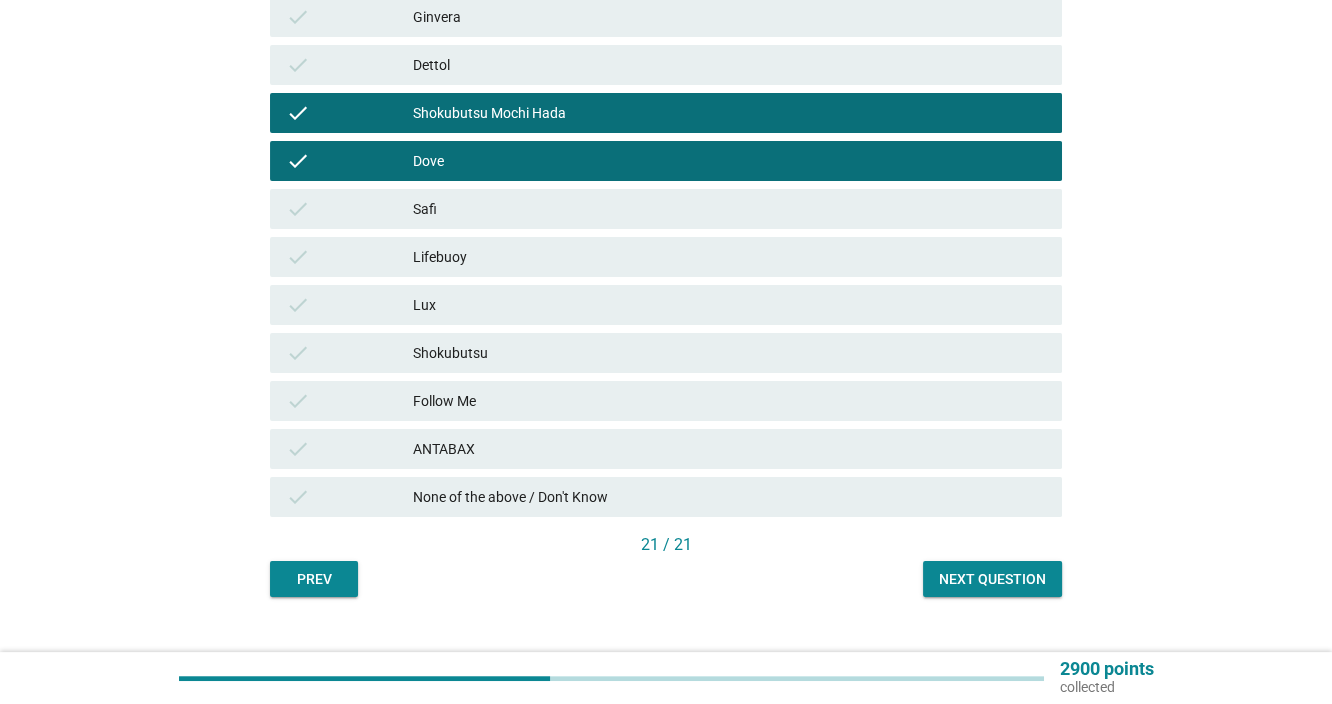 scroll, scrollTop: 494, scrollLeft: 0, axis: vertical 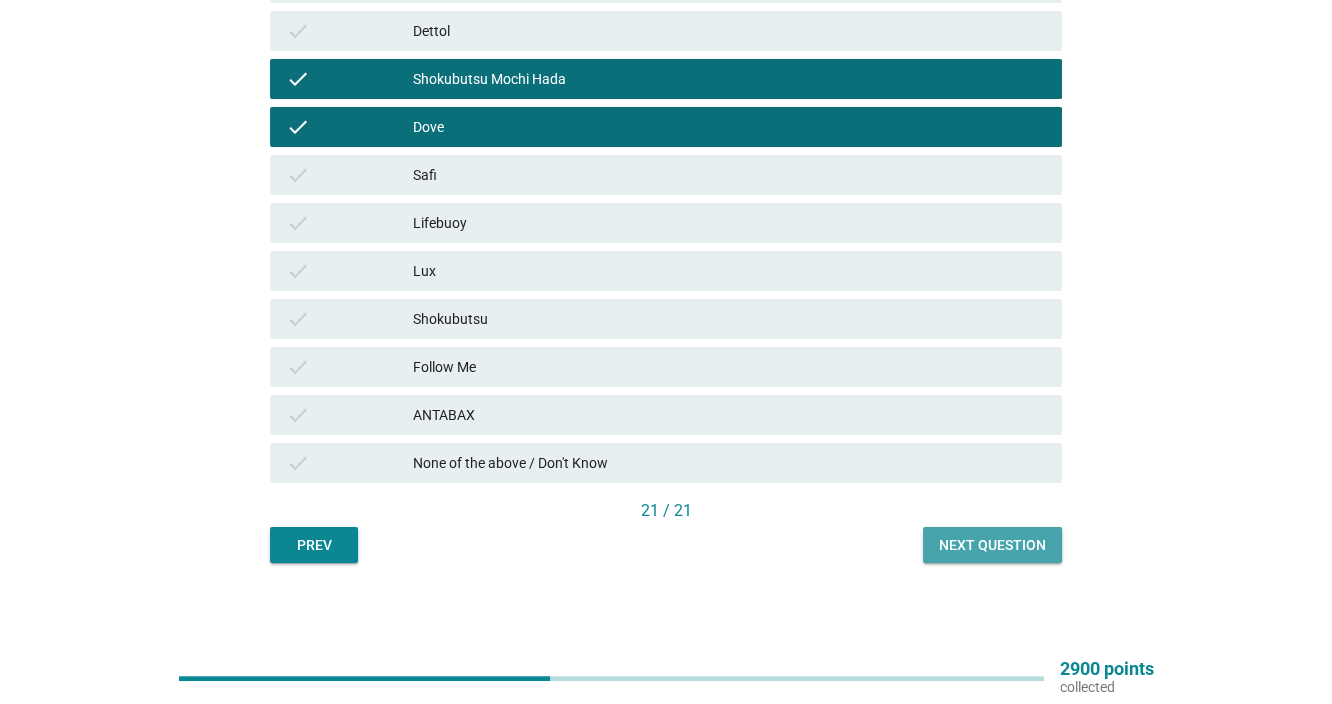 click on "Next question" at bounding box center (992, 545) 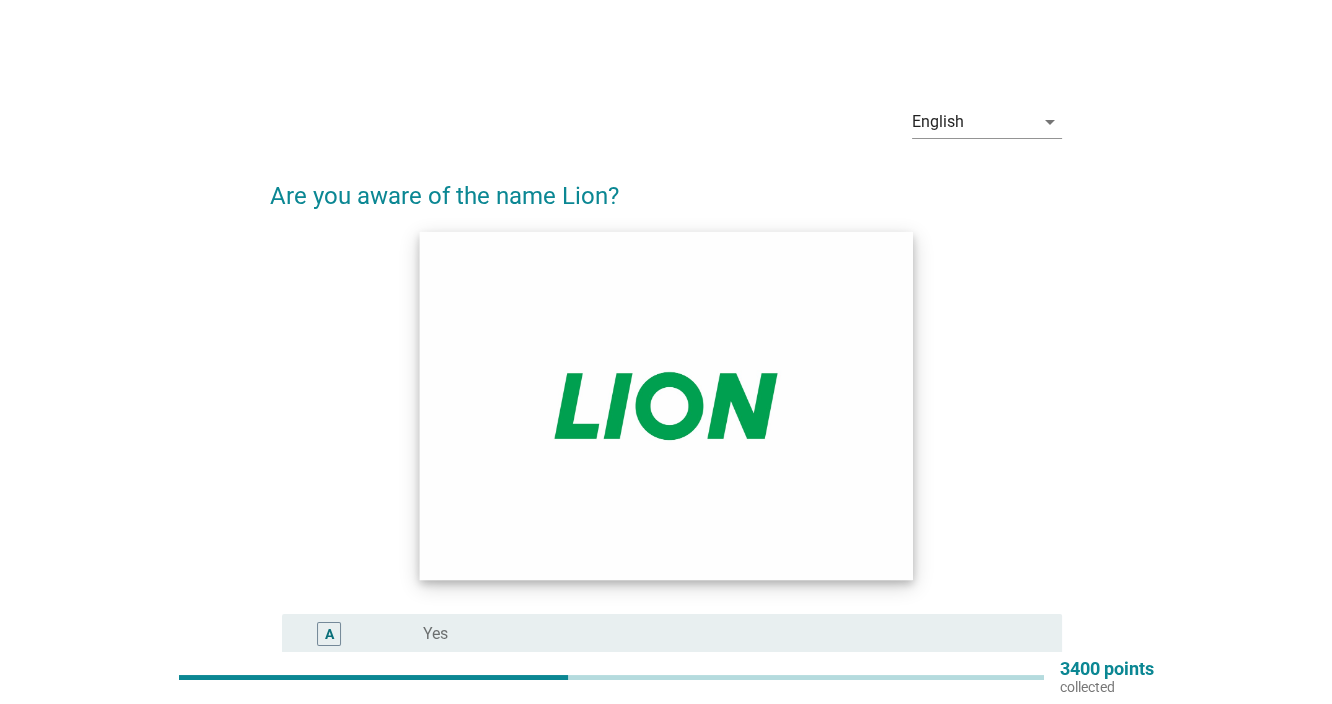 scroll, scrollTop: 268, scrollLeft: 0, axis: vertical 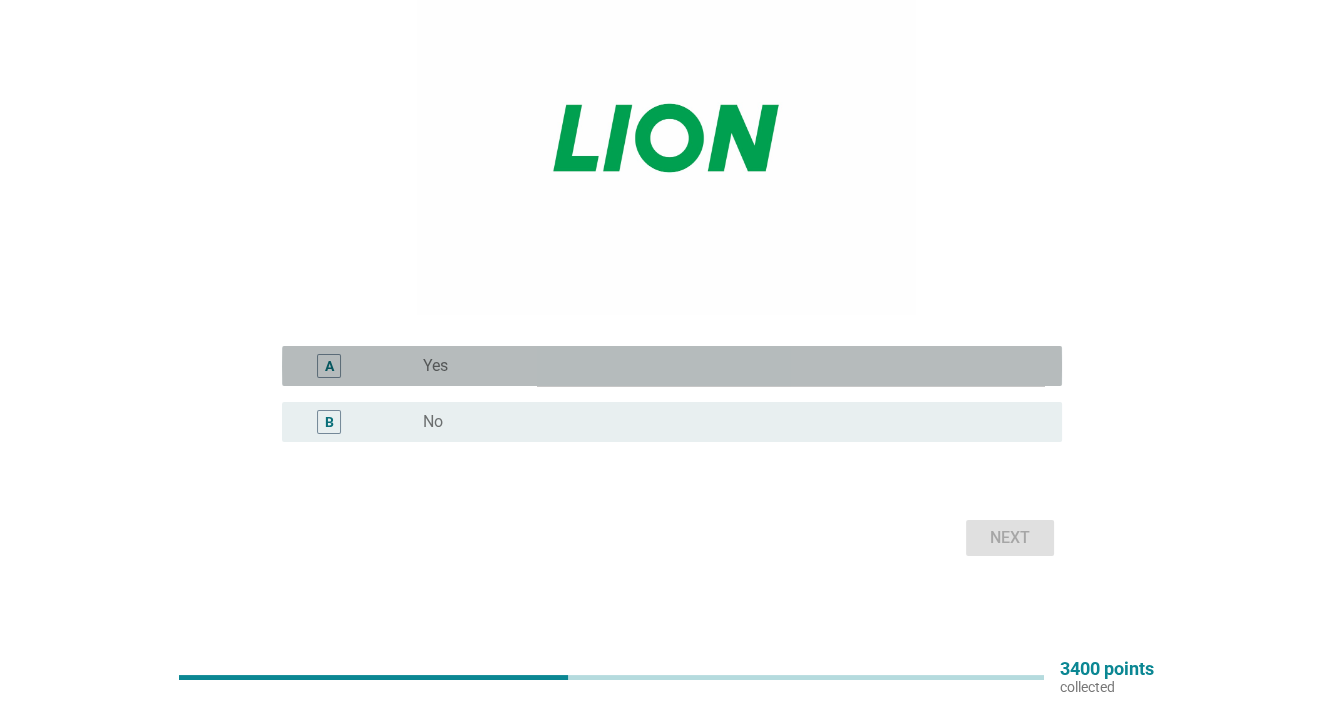 click on "radio_button_unchecked Yes" at bounding box center [726, 366] 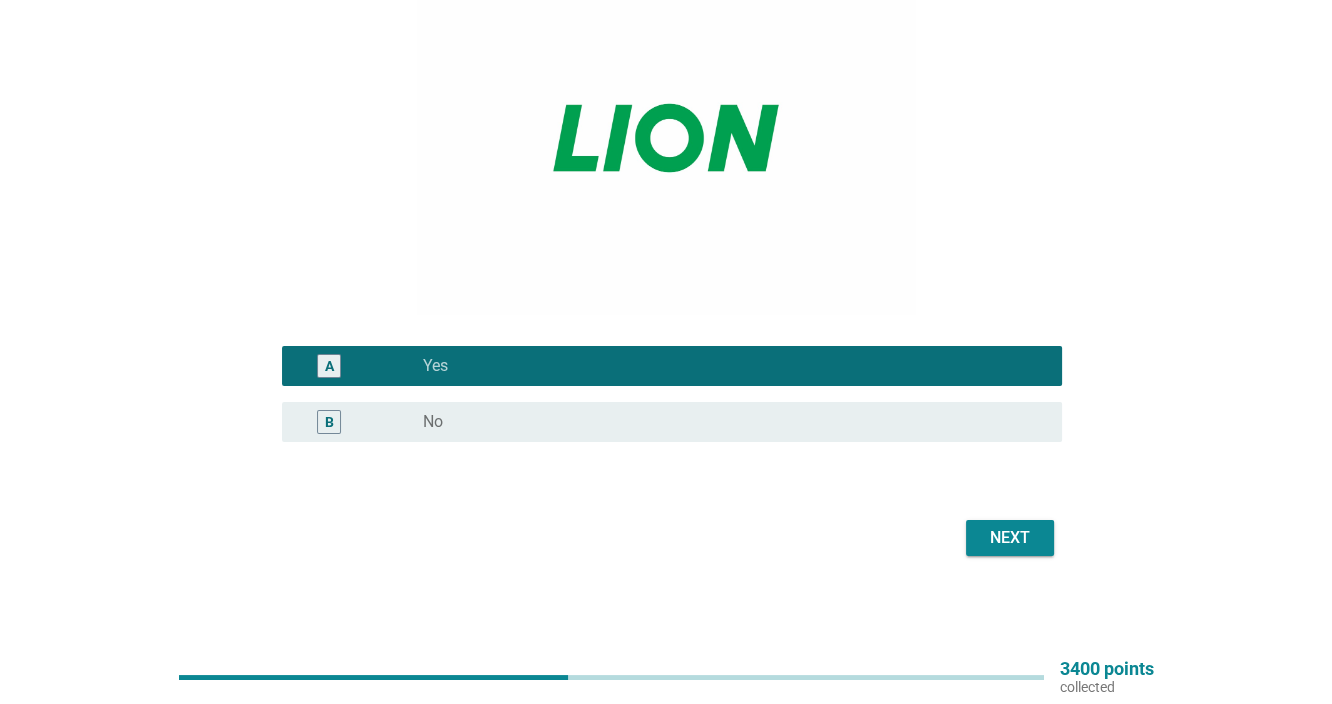 click on "Next" at bounding box center (1010, 538) 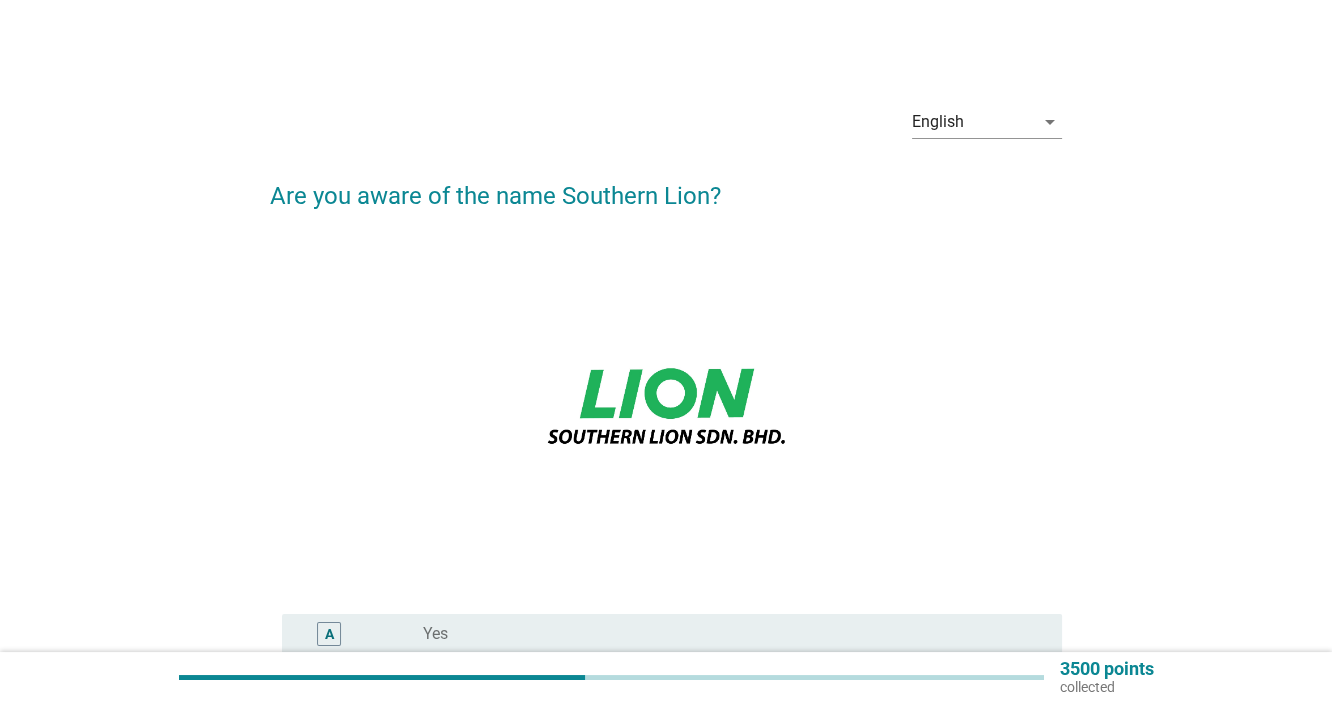 scroll, scrollTop: 268, scrollLeft: 0, axis: vertical 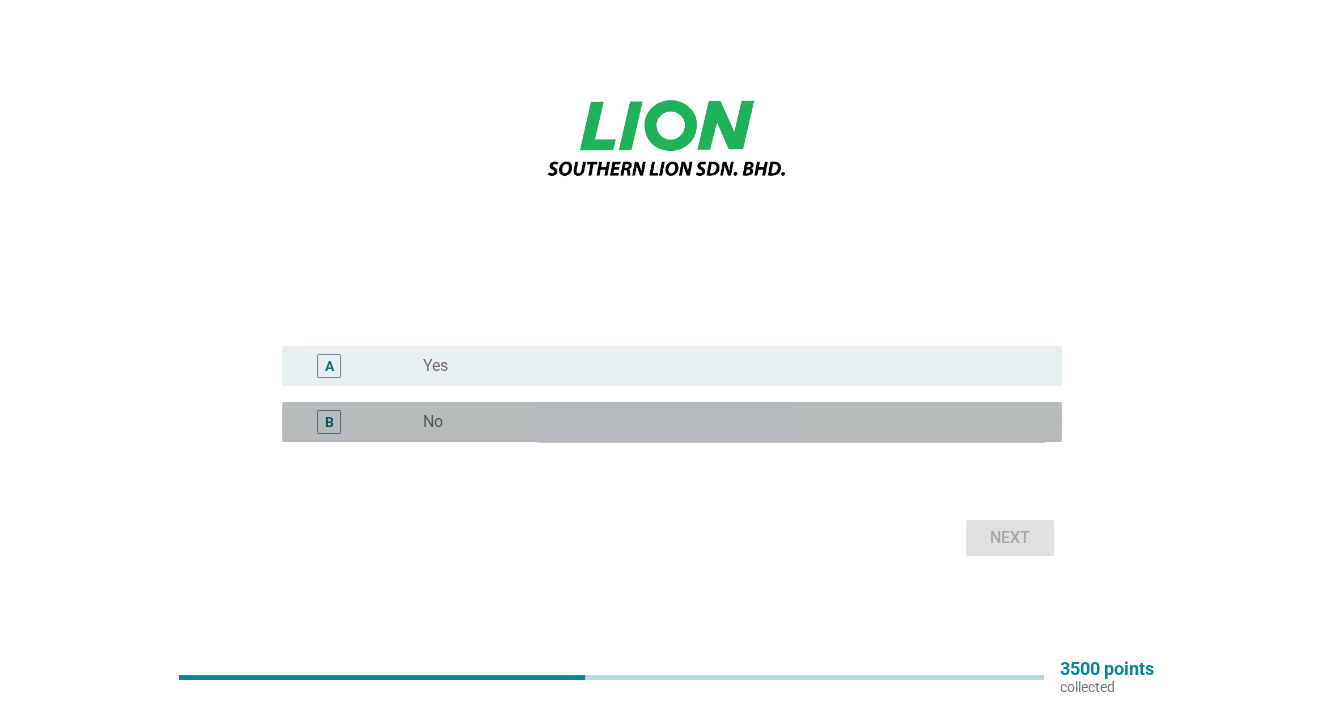 click on "radio_button_unchecked No" at bounding box center [726, 422] 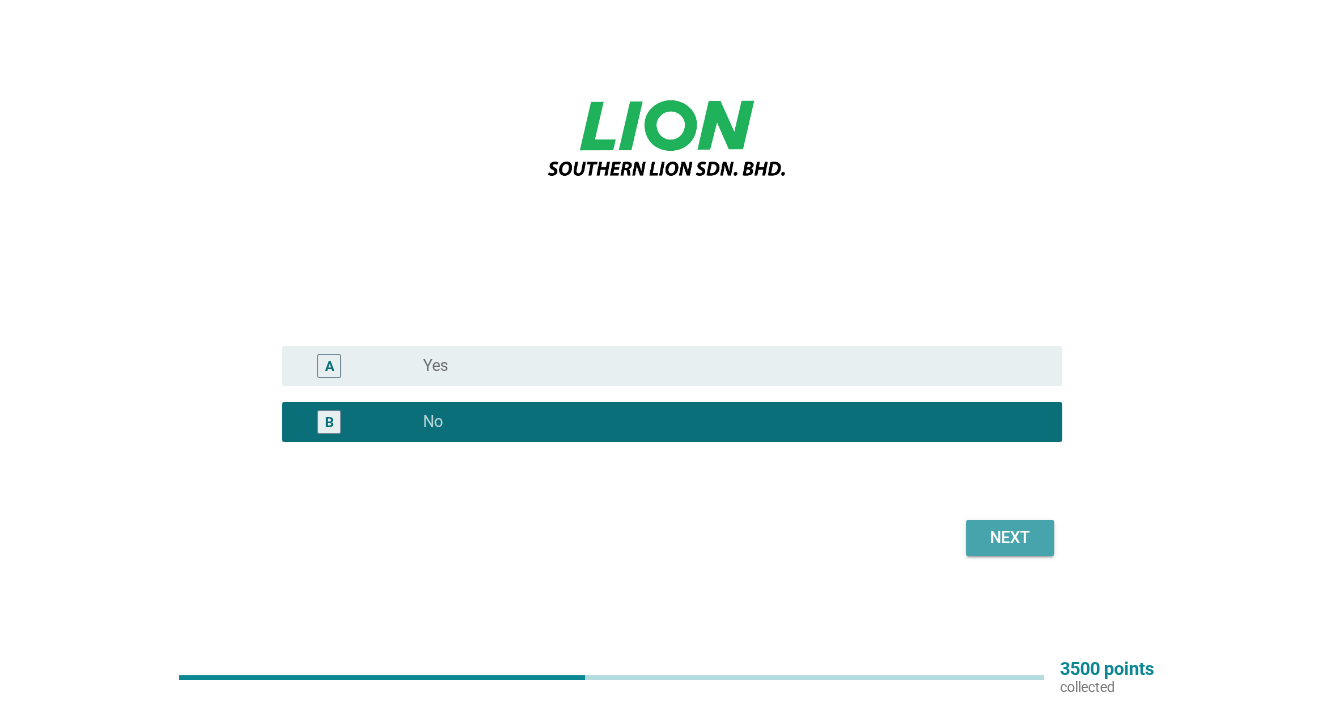 click on "Next" at bounding box center (1010, 538) 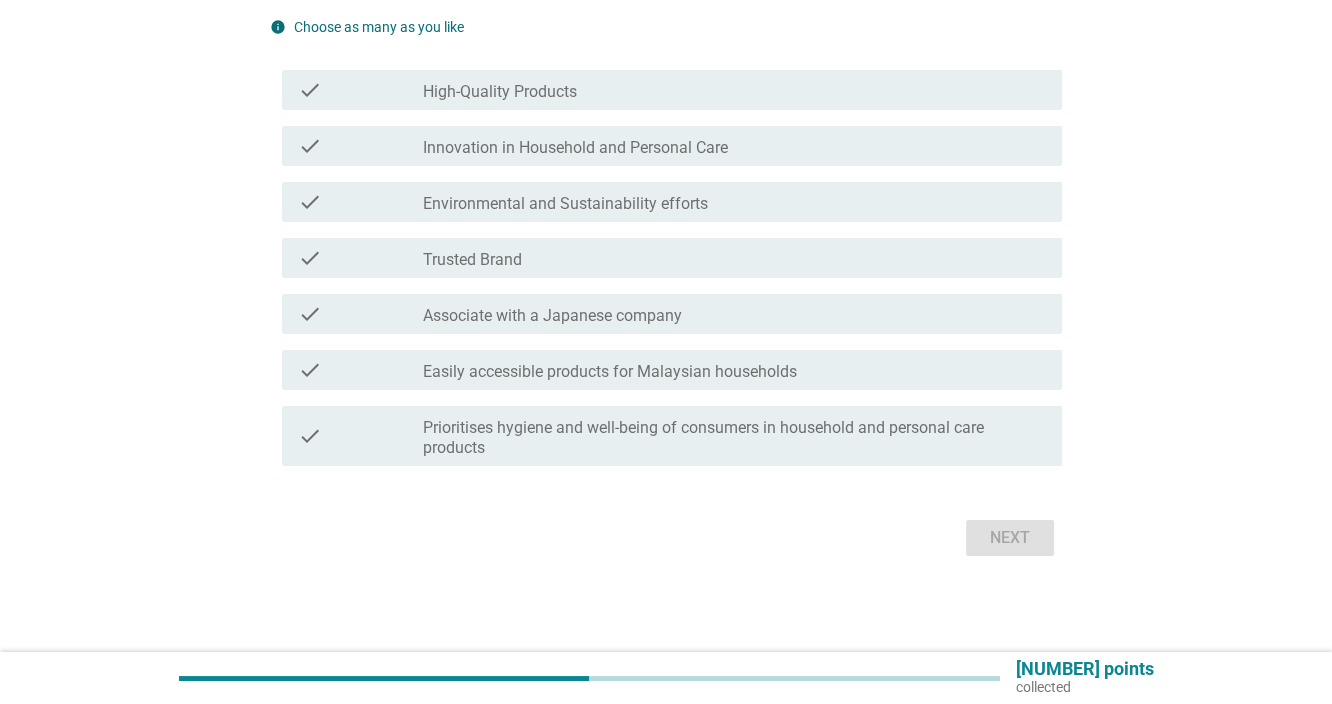 scroll, scrollTop: 0, scrollLeft: 0, axis: both 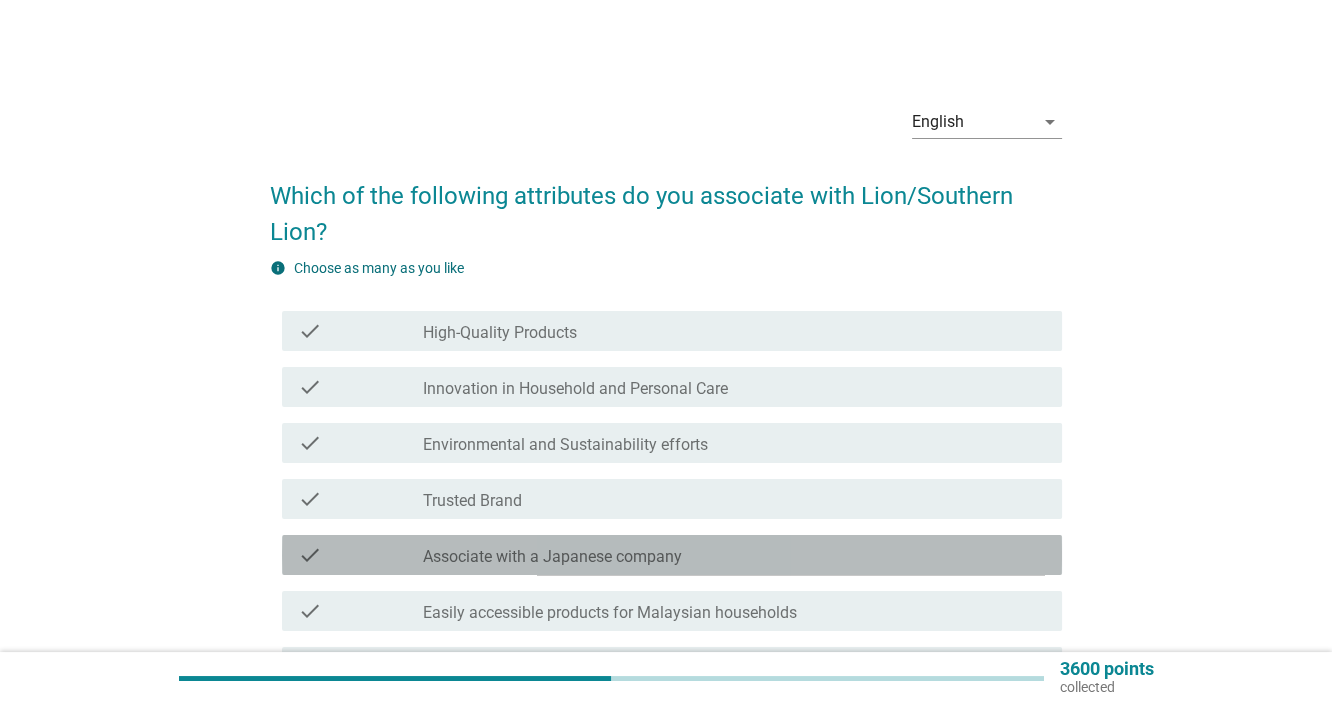 click on "Associate with a Japanese company" at bounding box center [552, 557] 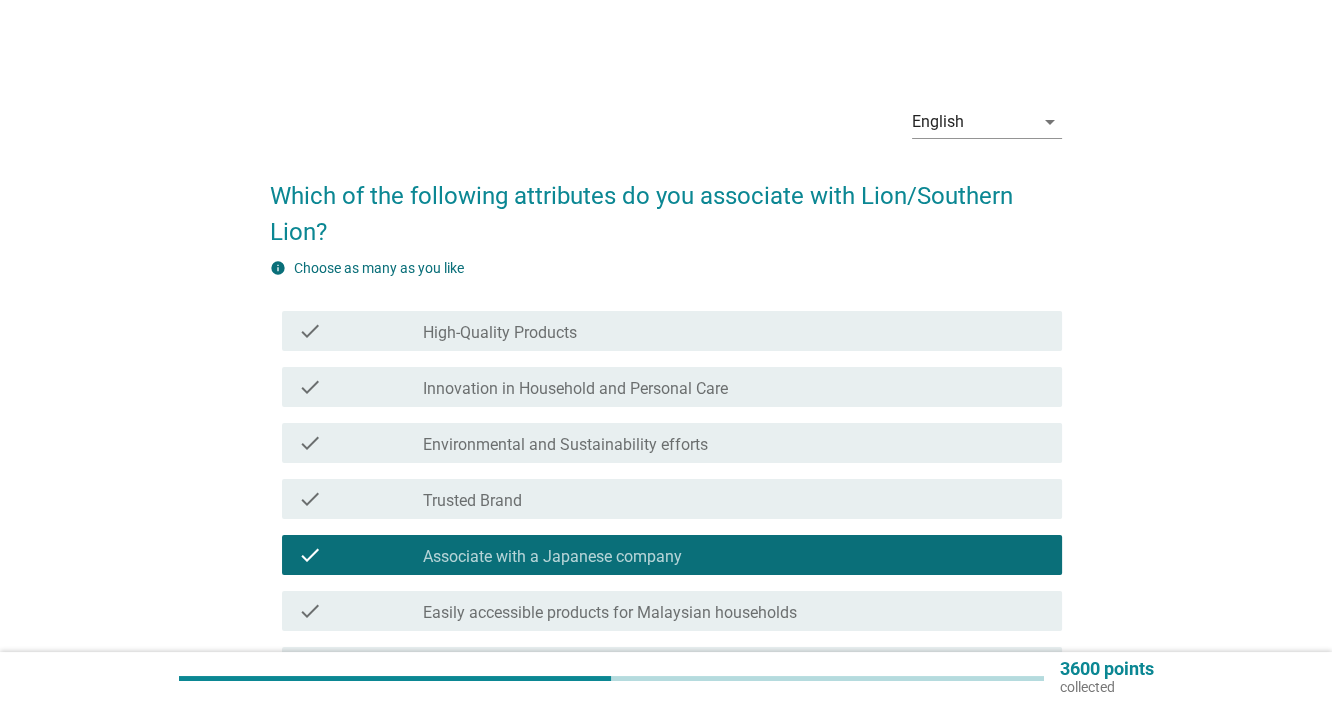 click on "Innovation in Household and Personal Care" at bounding box center (575, 389) 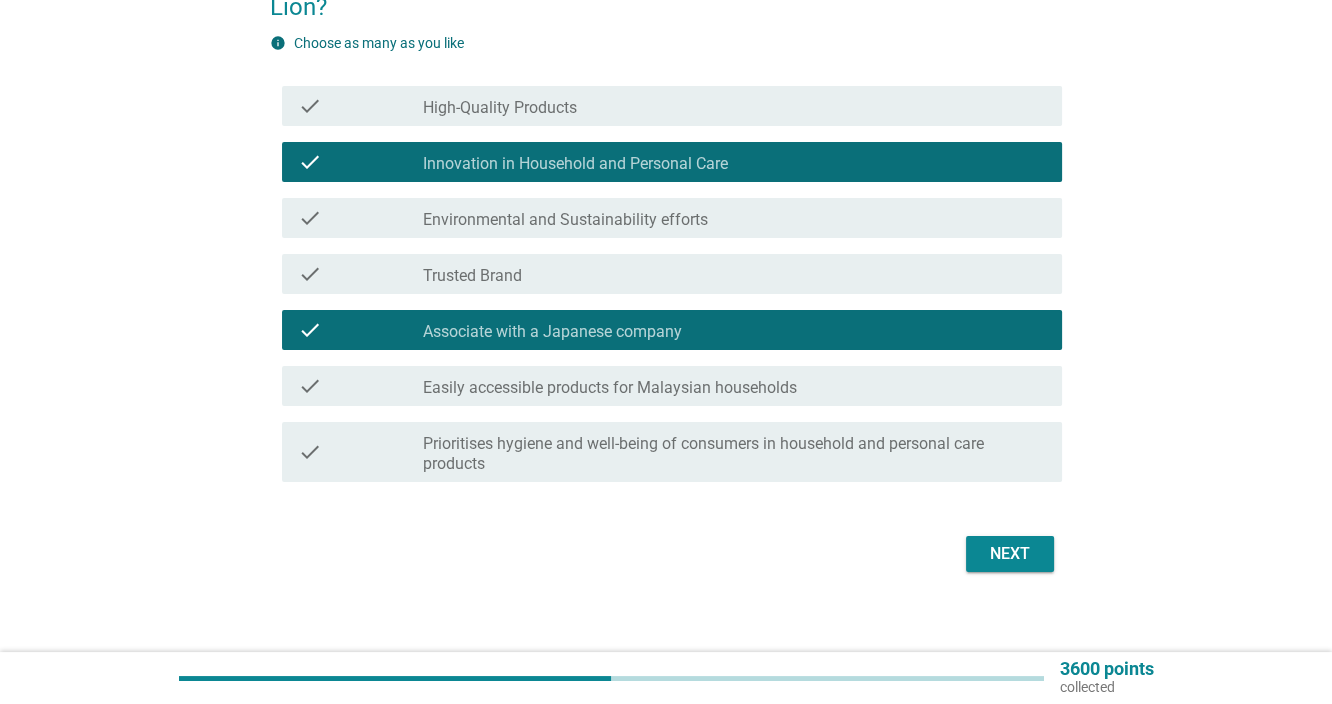 scroll, scrollTop: 241, scrollLeft: 0, axis: vertical 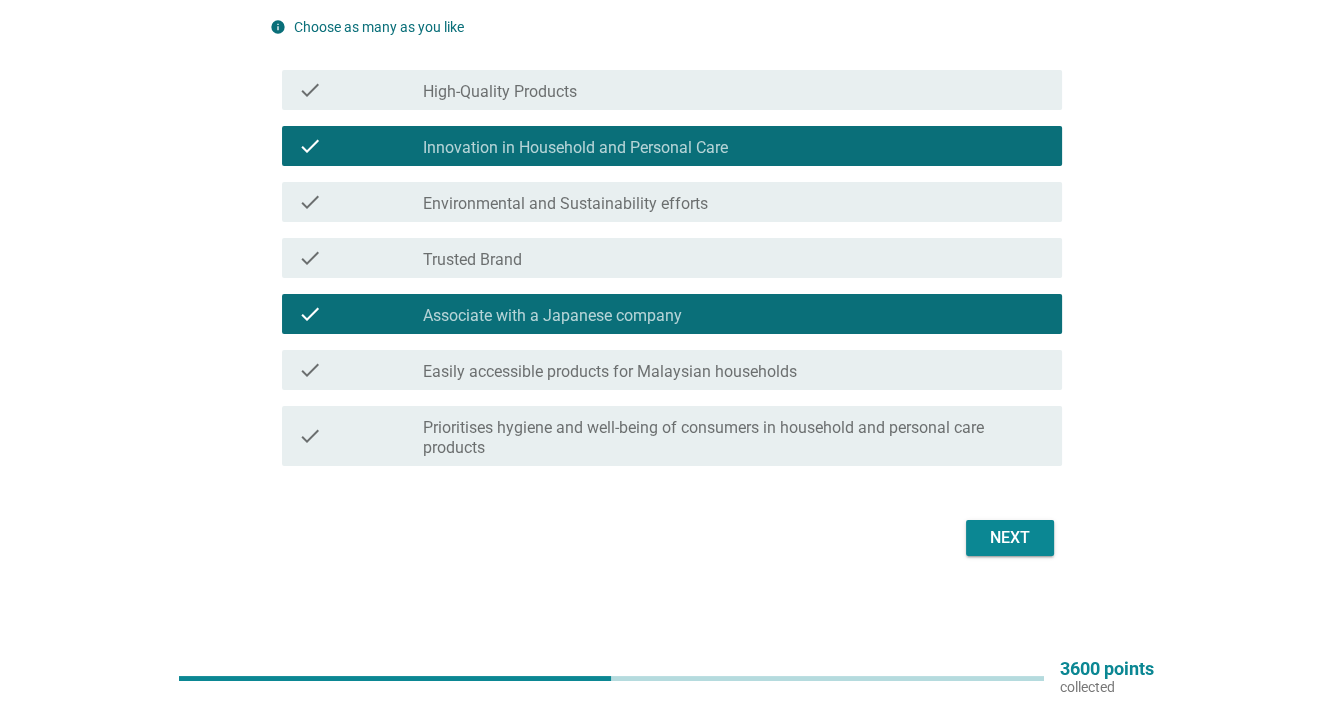 click on "Next" at bounding box center (1010, 538) 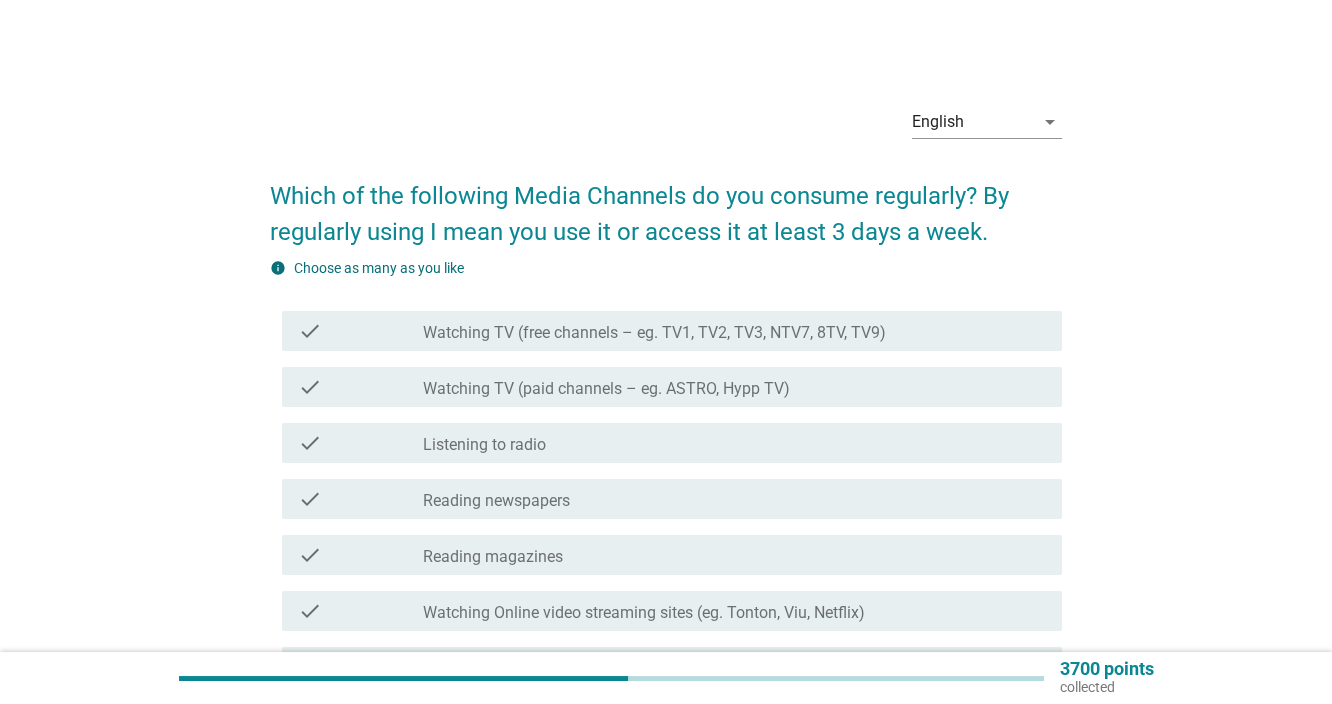 scroll, scrollTop: 333, scrollLeft: 0, axis: vertical 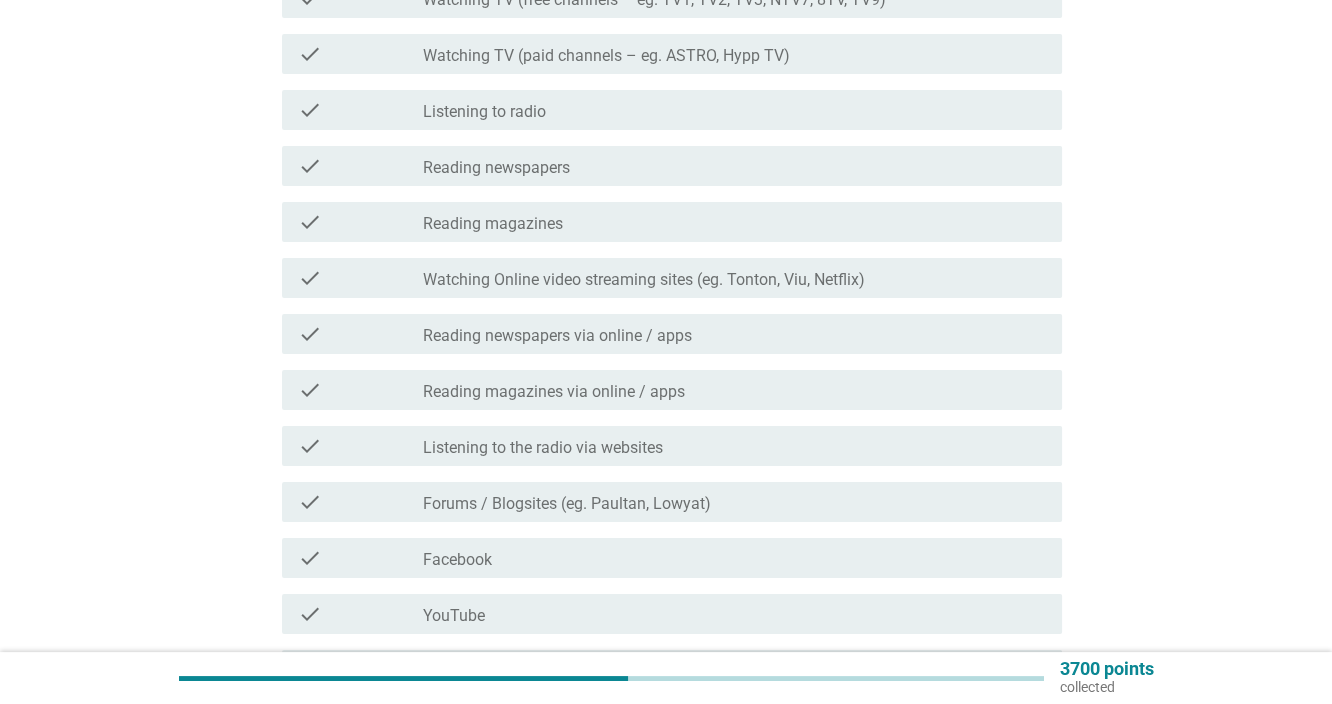 click on "Watching Online video streaming sites (eg. Tonton, Viu, Netflix)" at bounding box center [644, 280] 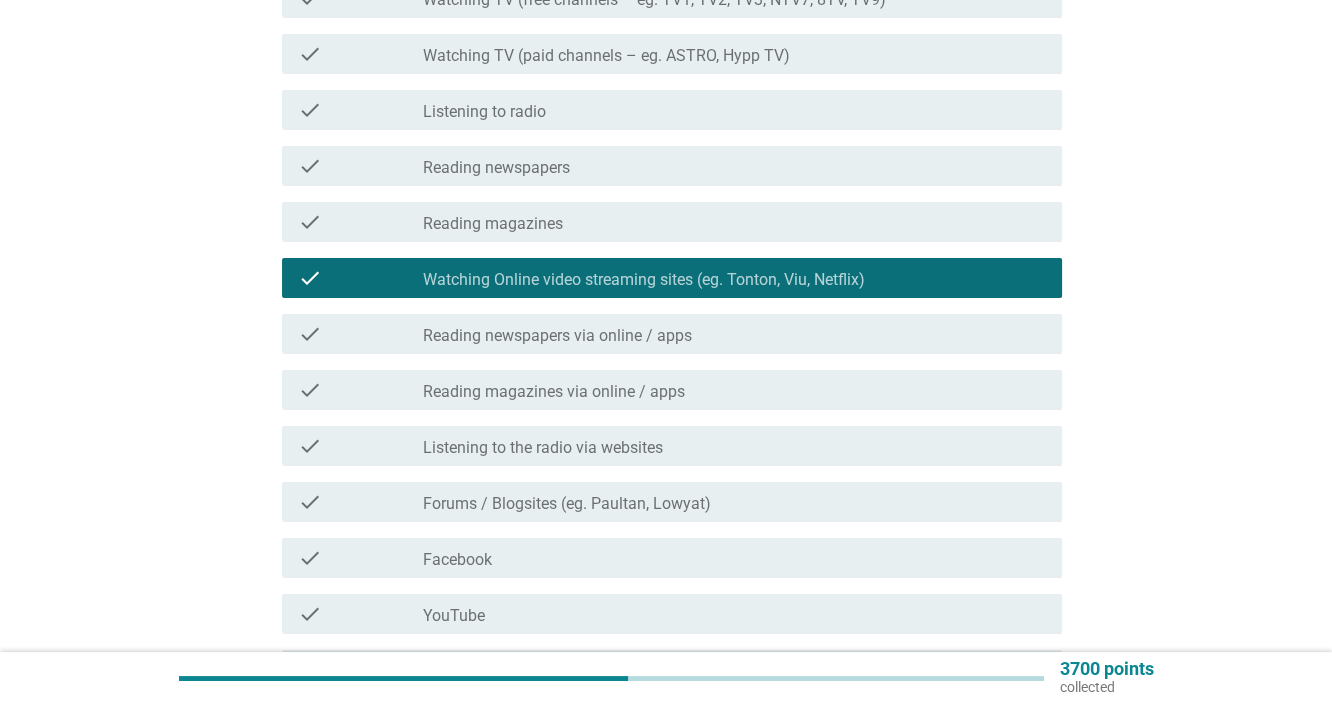 click on "check_box_outline_blank Listening to the radio via websites" at bounding box center (734, 446) 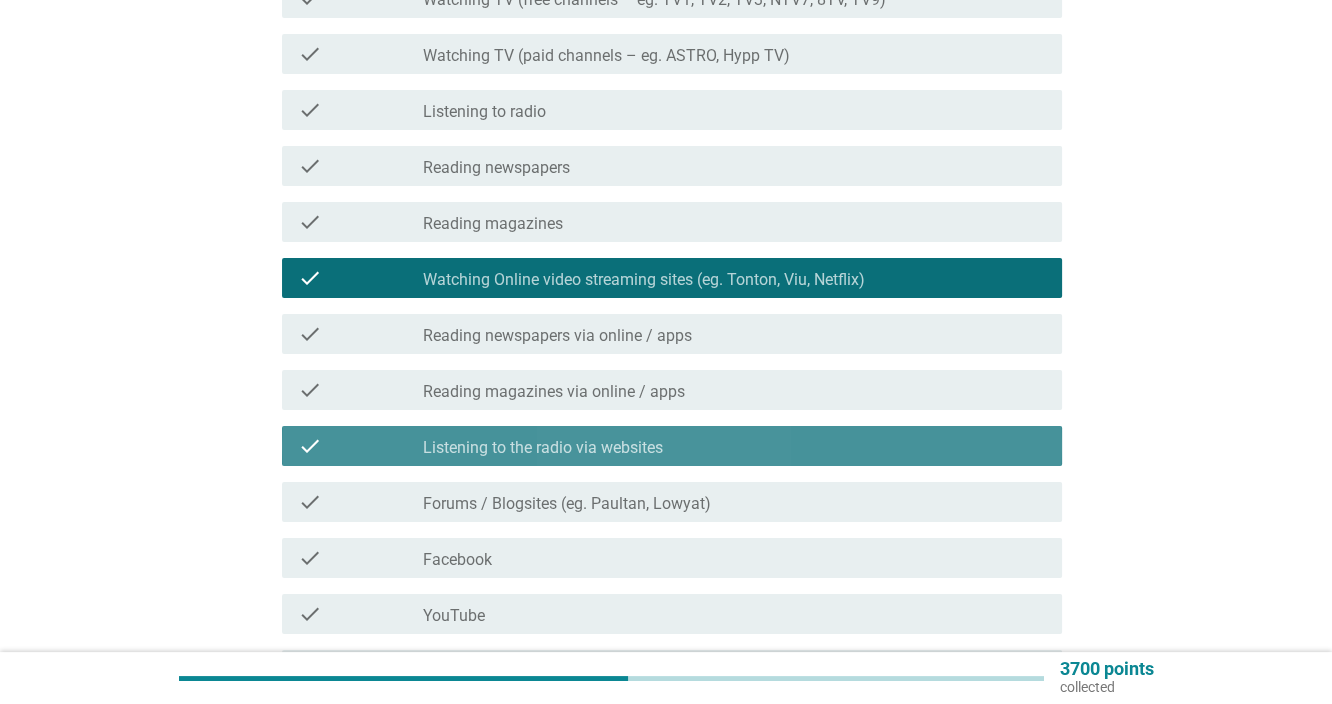 click on "check_box_outline_blank Listening to the radio via websites" at bounding box center (734, 446) 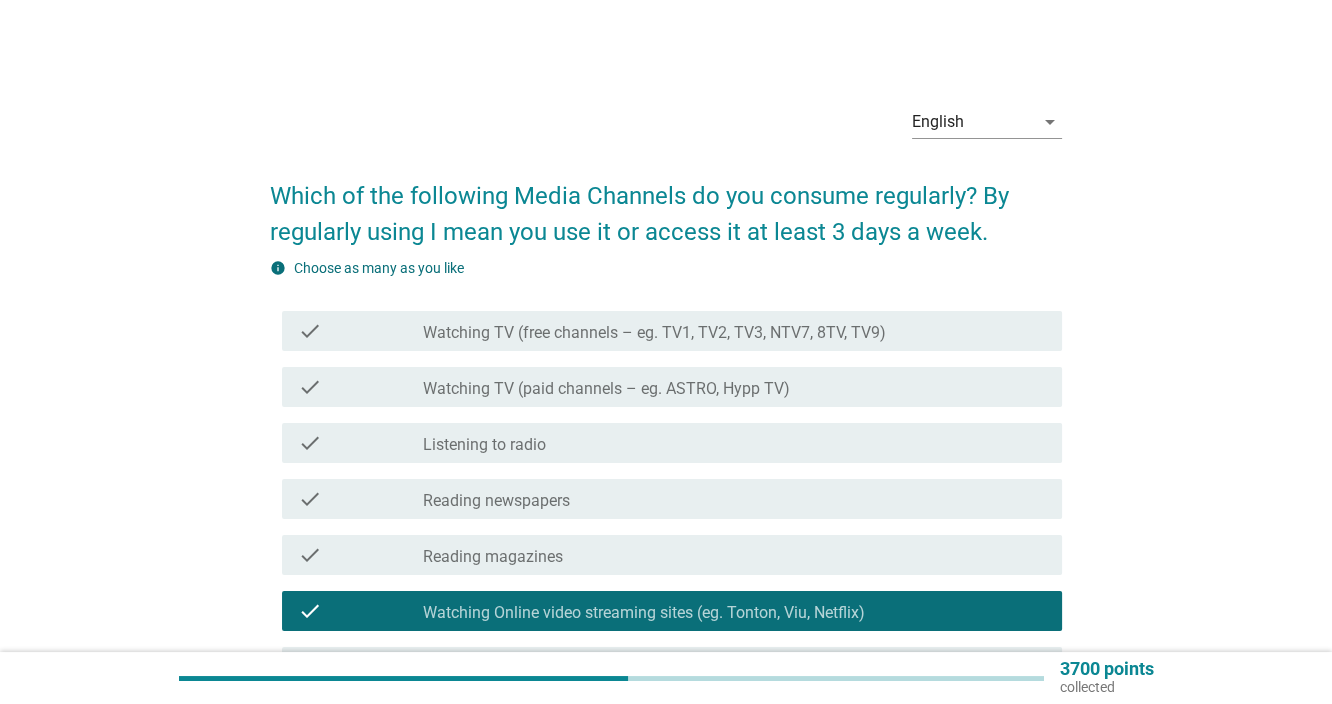 scroll, scrollTop: 333, scrollLeft: 0, axis: vertical 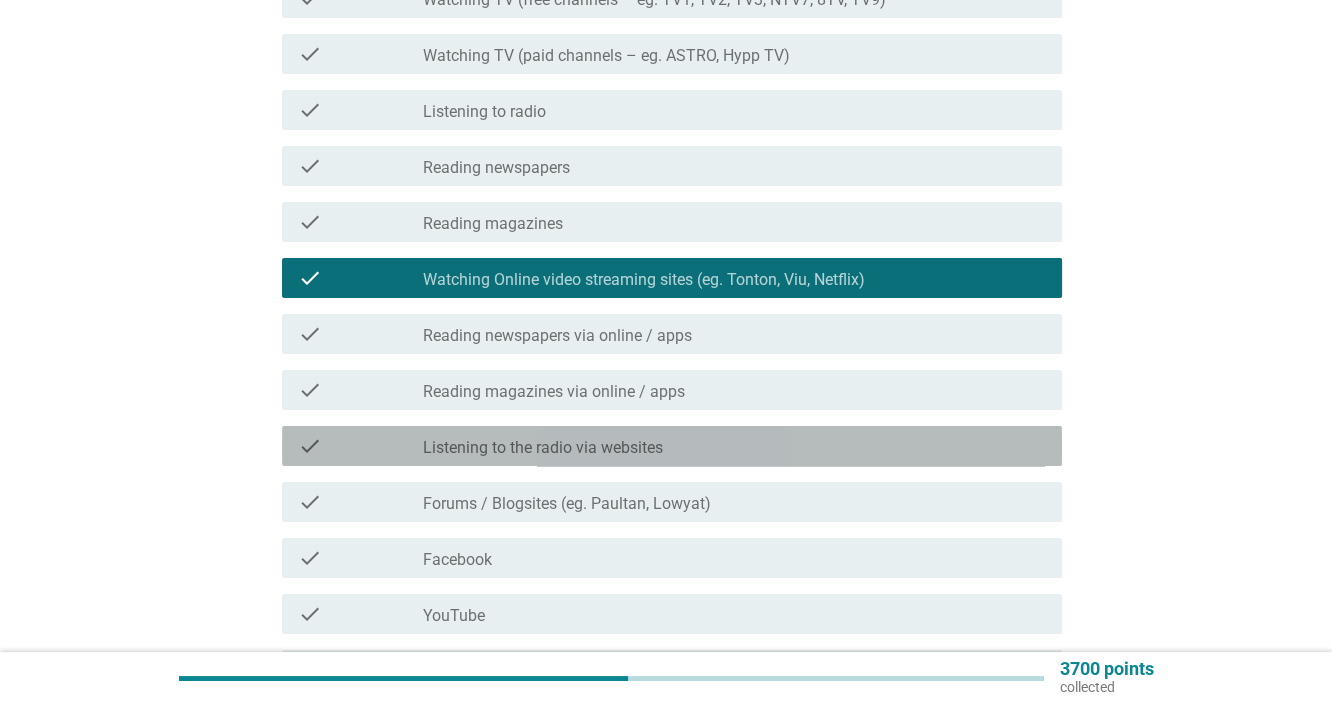 click on "Listening to the radio via websites" at bounding box center [543, 448] 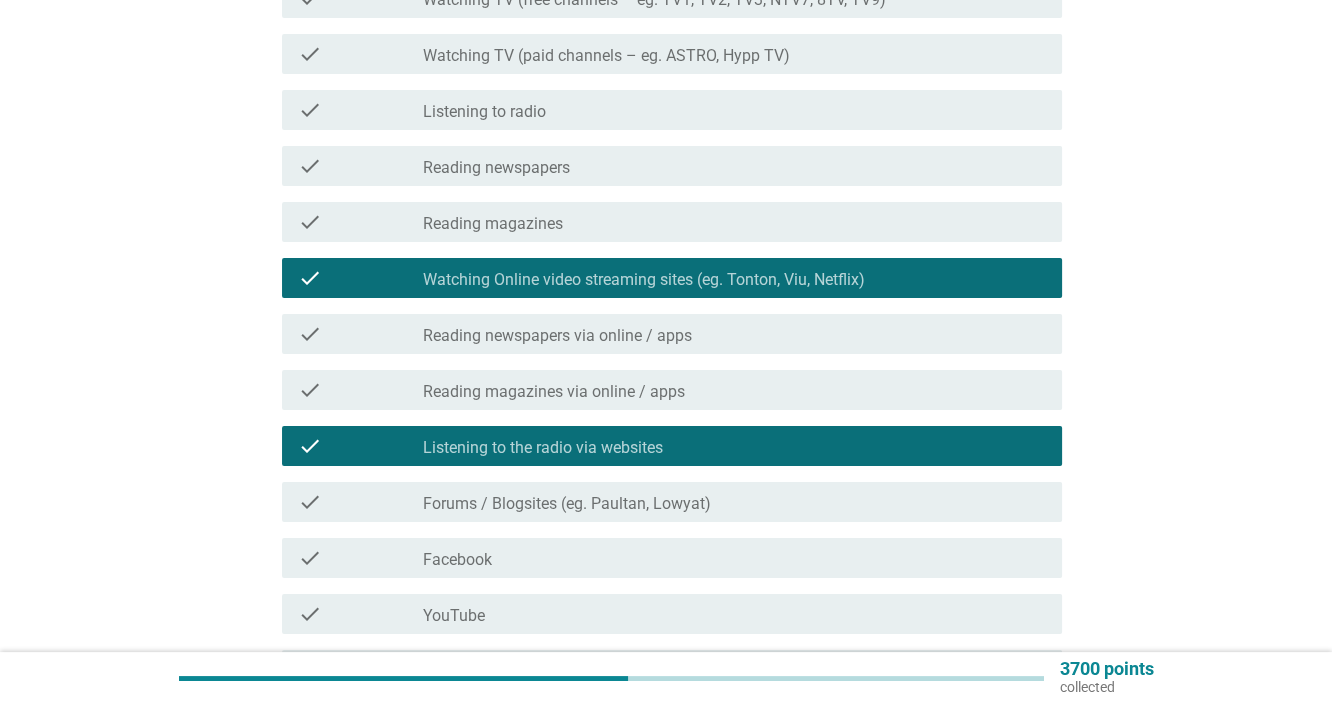 scroll, scrollTop: 666, scrollLeft: 0, axis: vertical 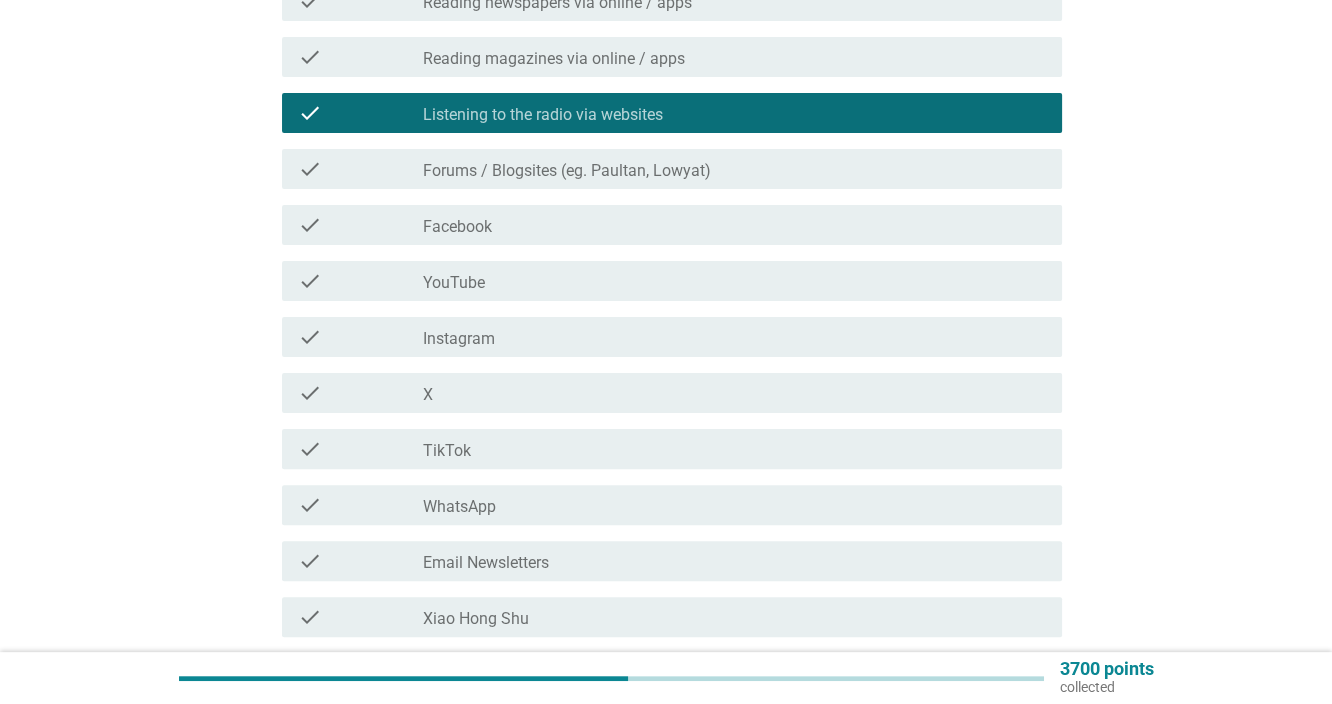 click on "check_box_outline_blank Facebook" at bounding box center (734, 225) 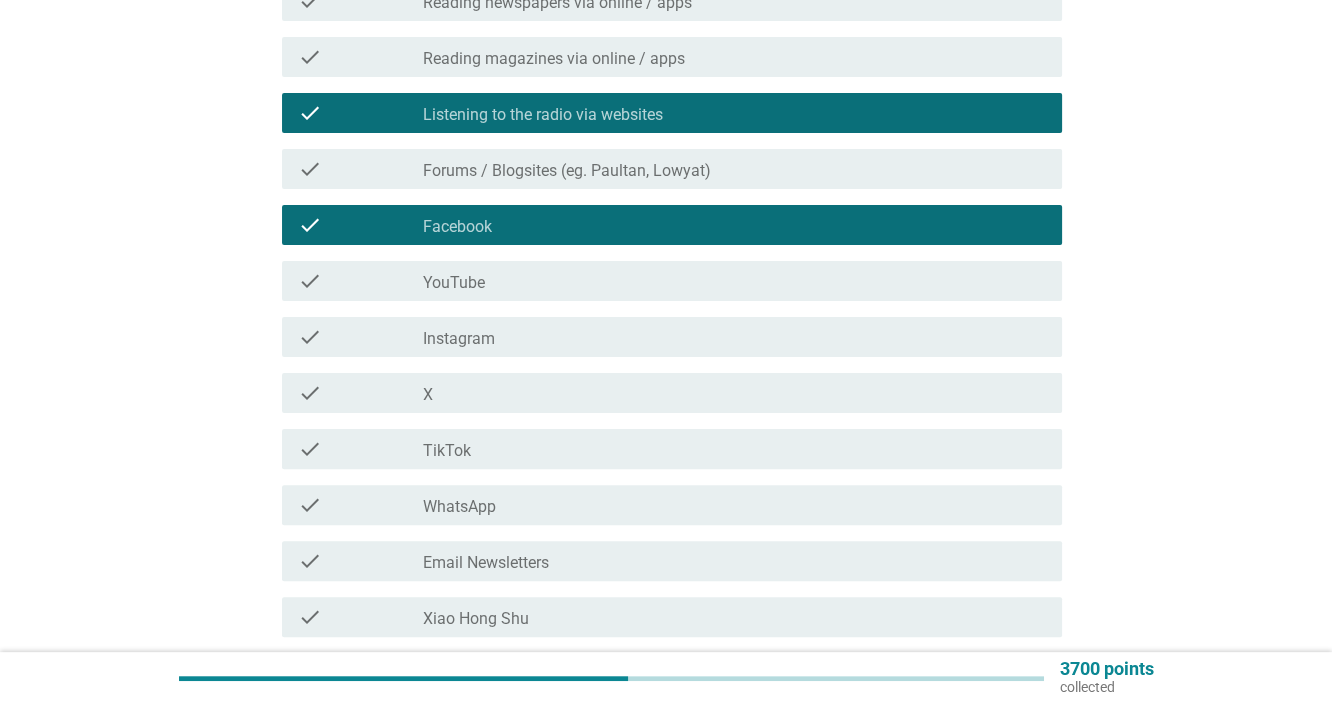 click on "check_box_outline_blank YouTube" at bounding box center (734, 281) 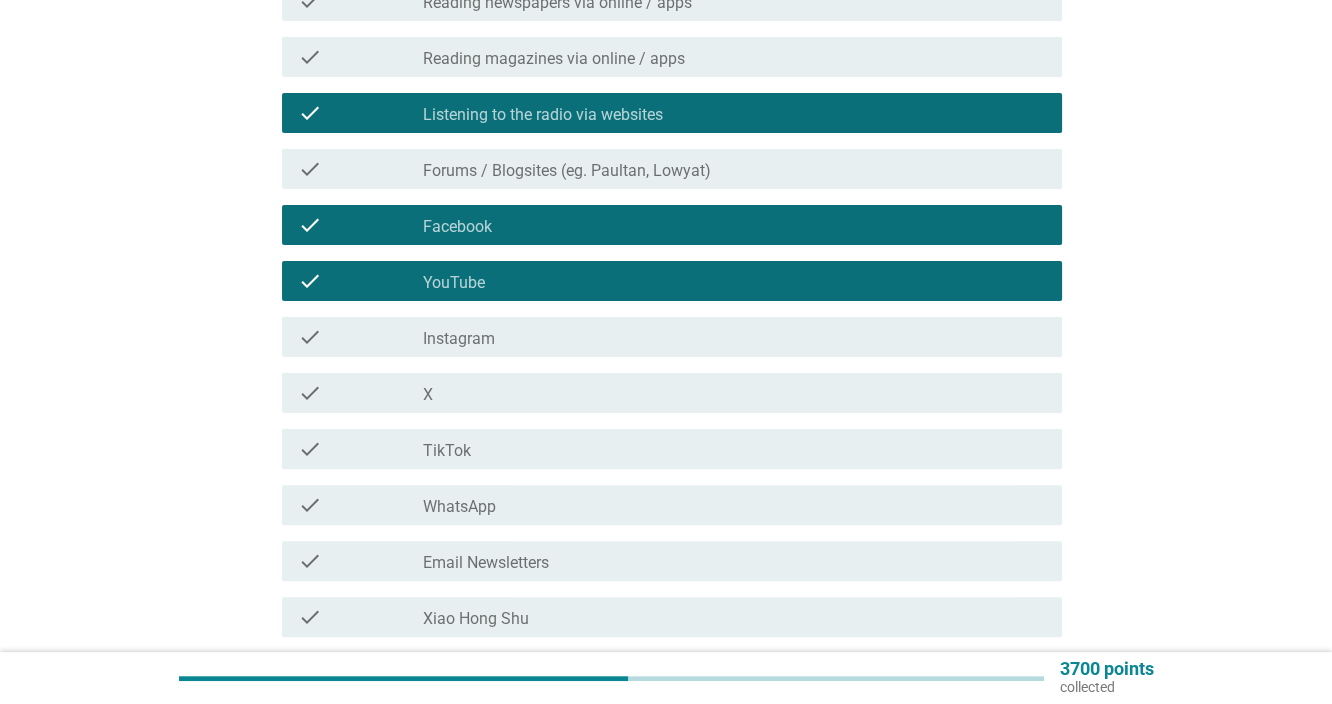 click on "check_box_outline_blank WhatsApp" at bounding box center (734, 505) 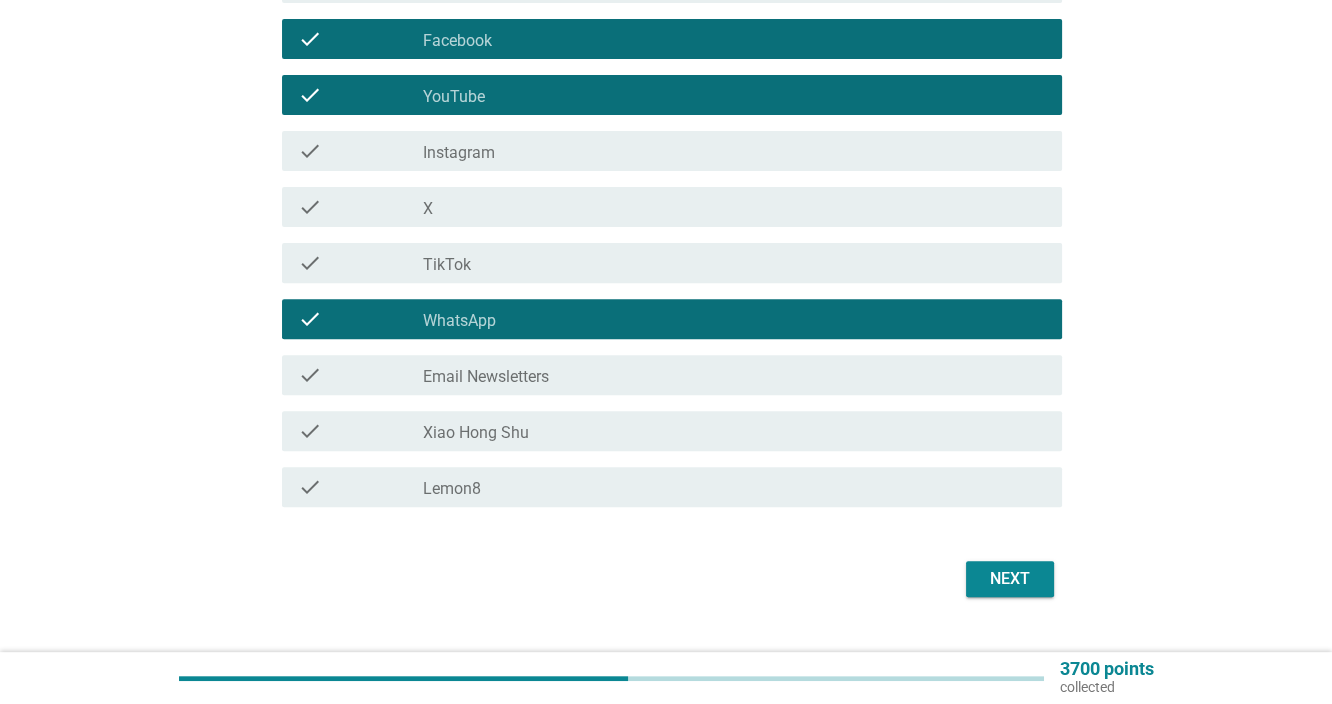 scroll, scrollTop: 893, scrollLeft: 0, axis: vertical 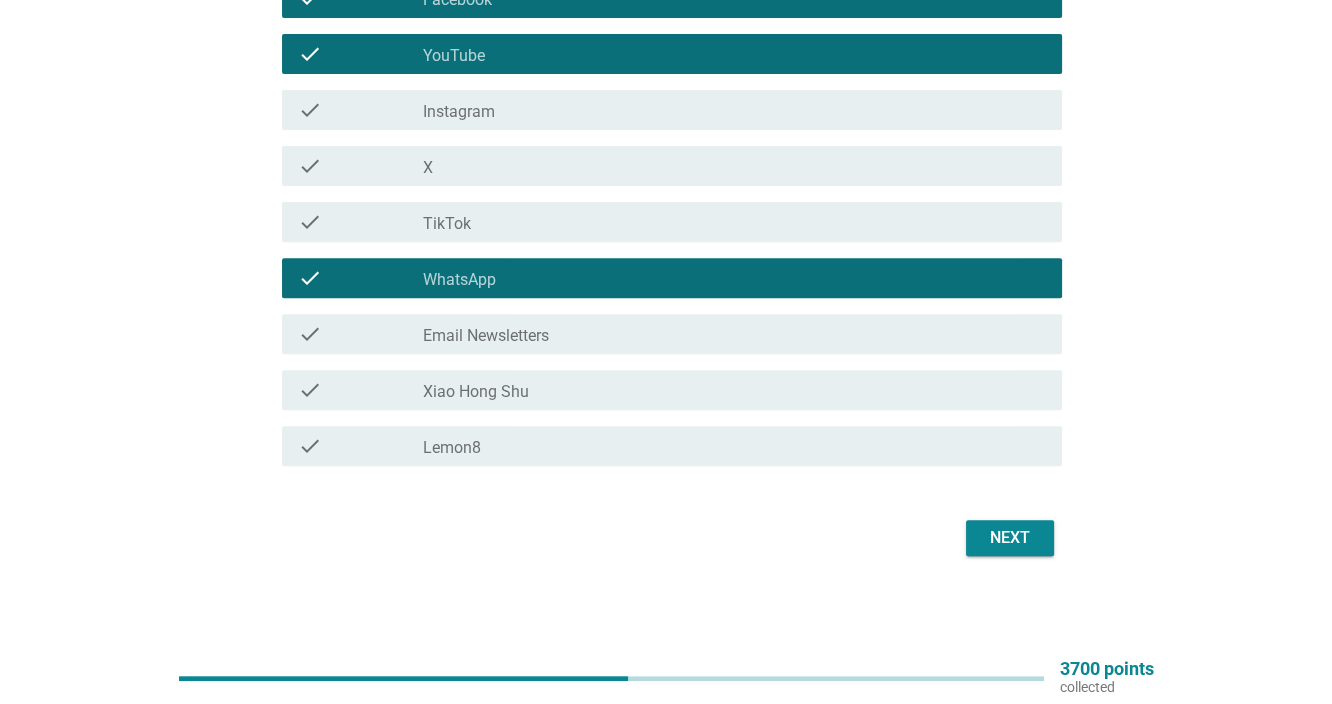 click on "check_box_outline_blank Xiao Hong Shu" at bounding box center [734, 390] 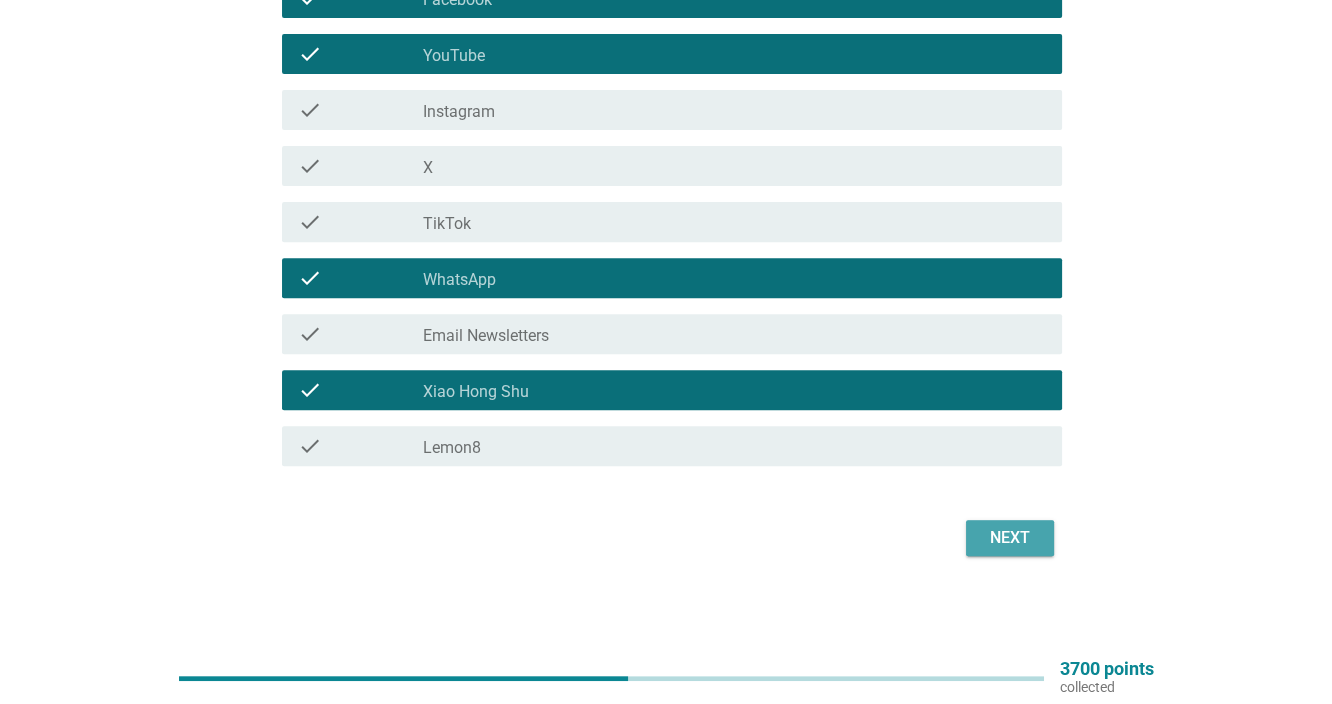 click on "Next" at bounding box center (1010, 538) 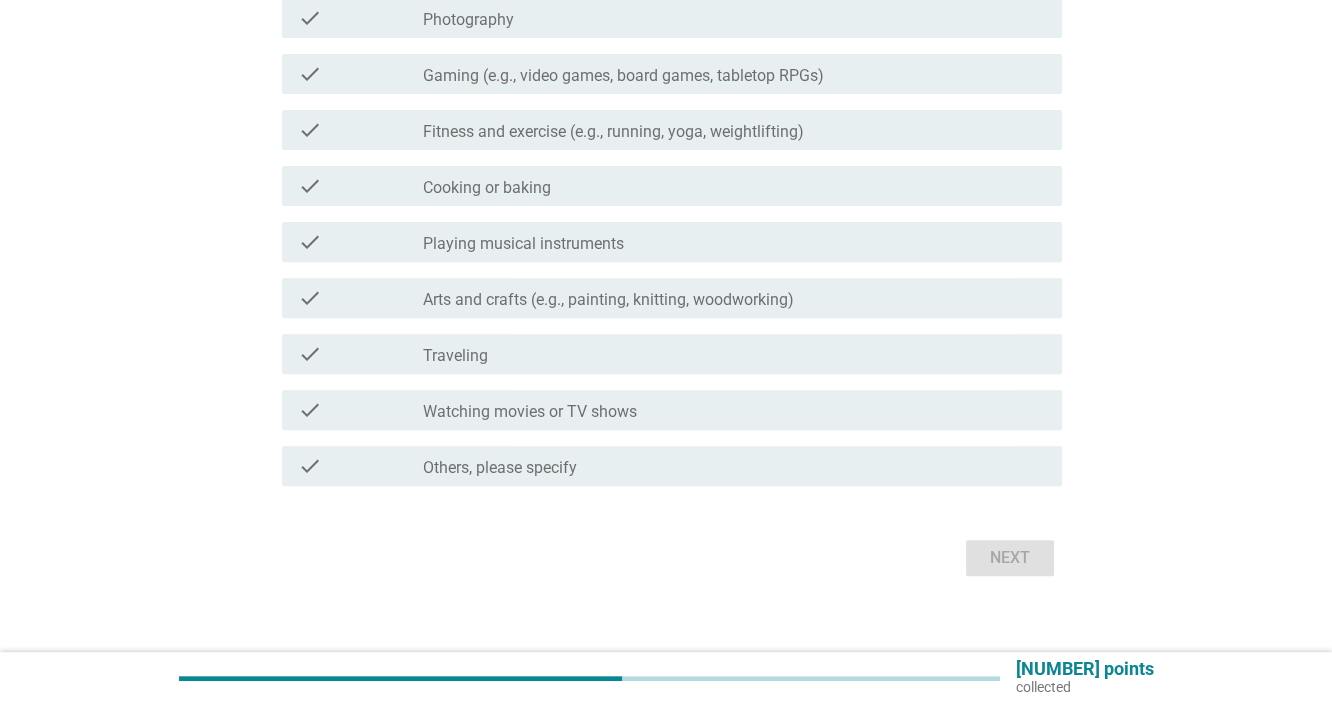 scroll, scrollTop: 0, scrollLeft: 0, axis: both 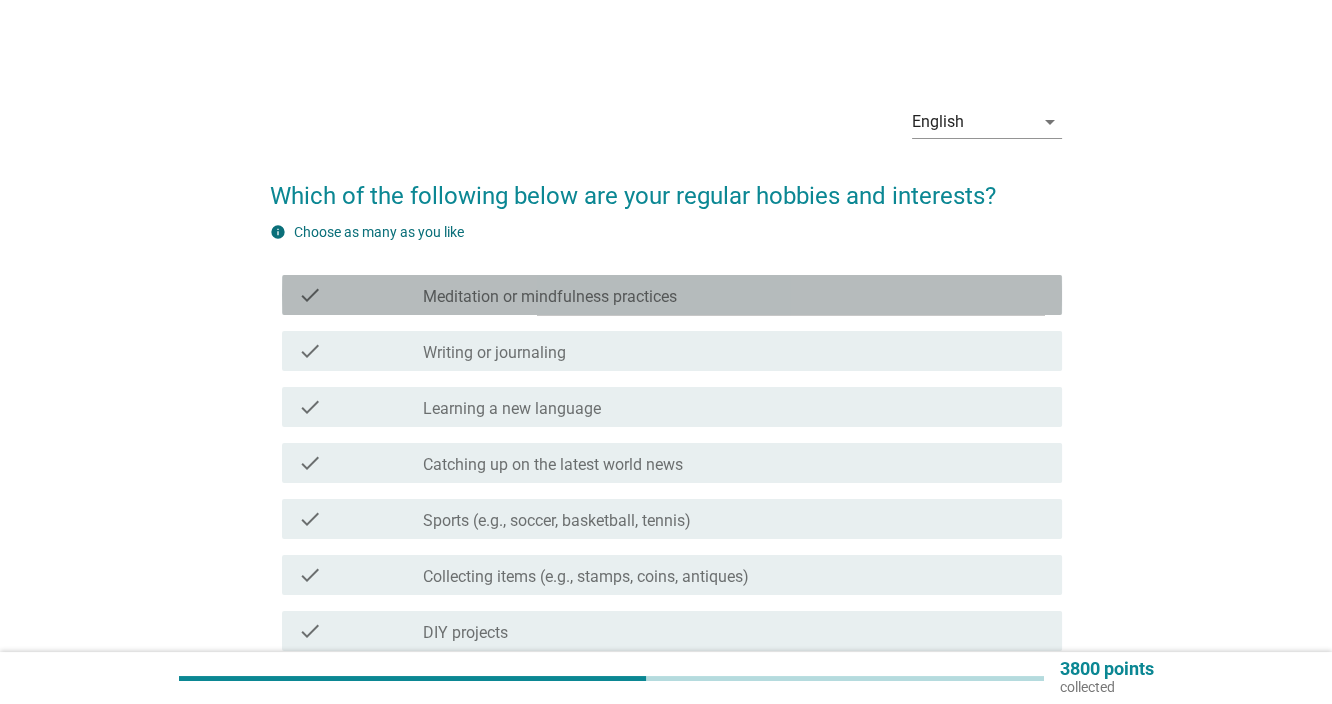 click on "check_box_outline_blank Meditation or mindfulness practices" at bounding box center (734, 295) 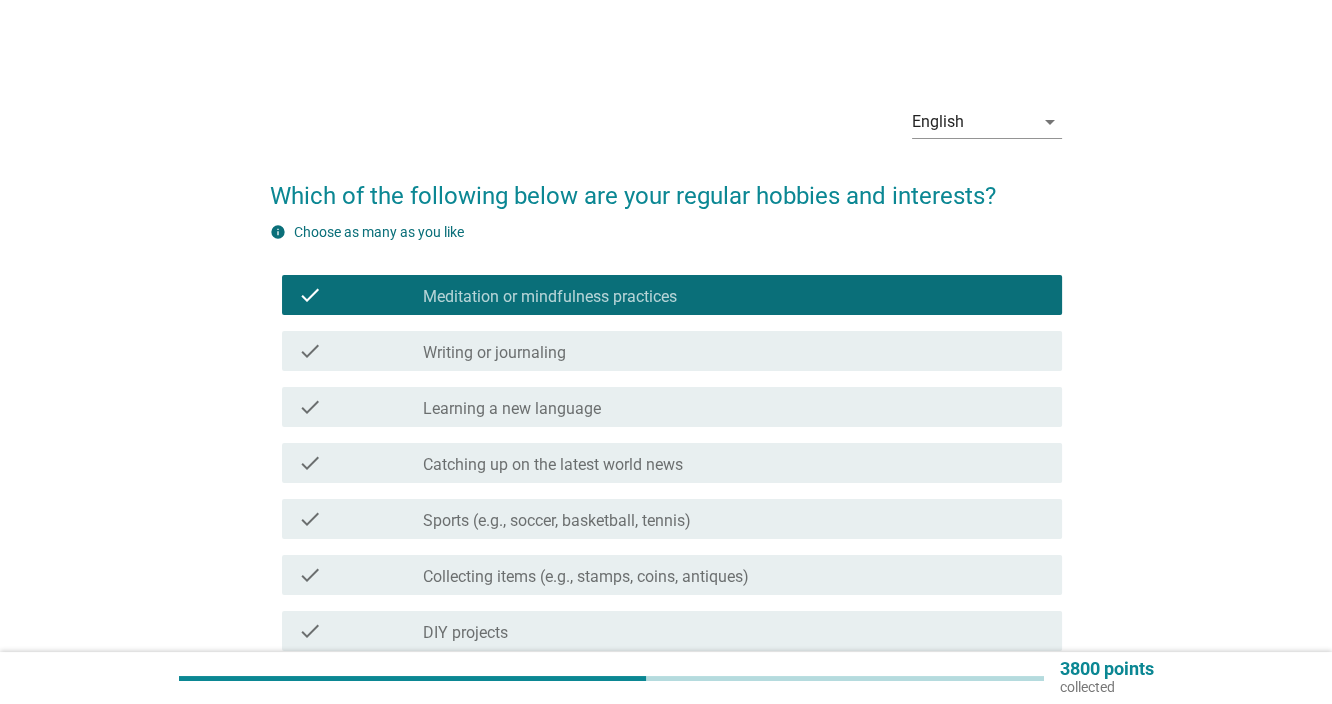 click on "check_box_outline_blank Catching up on the latest world news" at bounding box center [734, 463] 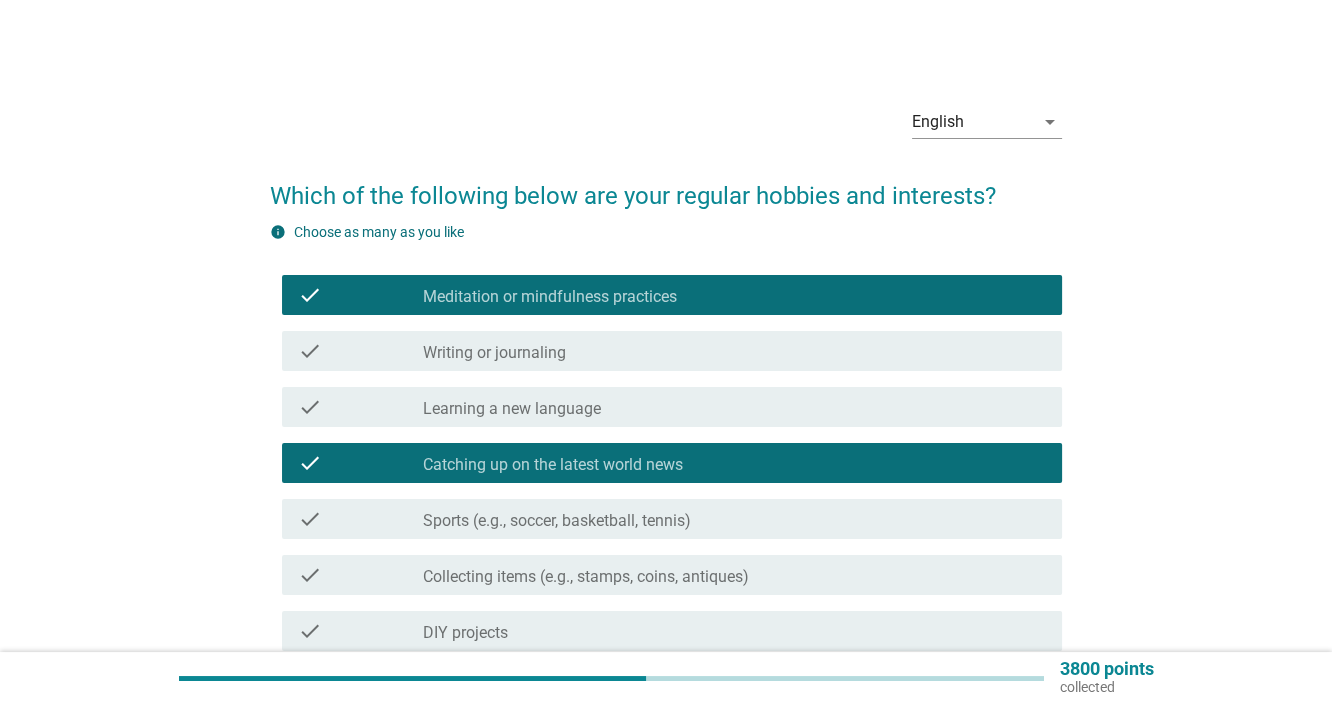 scroll, scrollTop: 333, scrollLeft: 0, axis: vertical 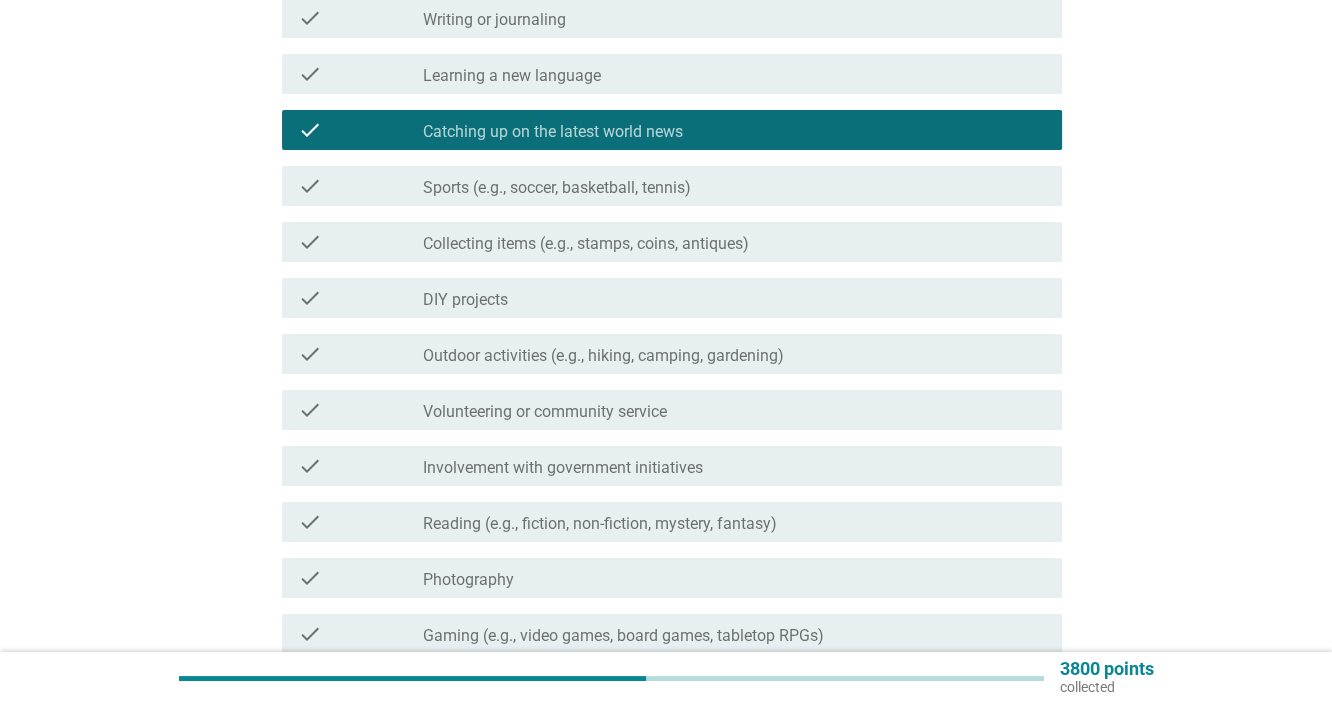 click on "check_box_outline_blank DIY projects" at bounding box center (734, 298) 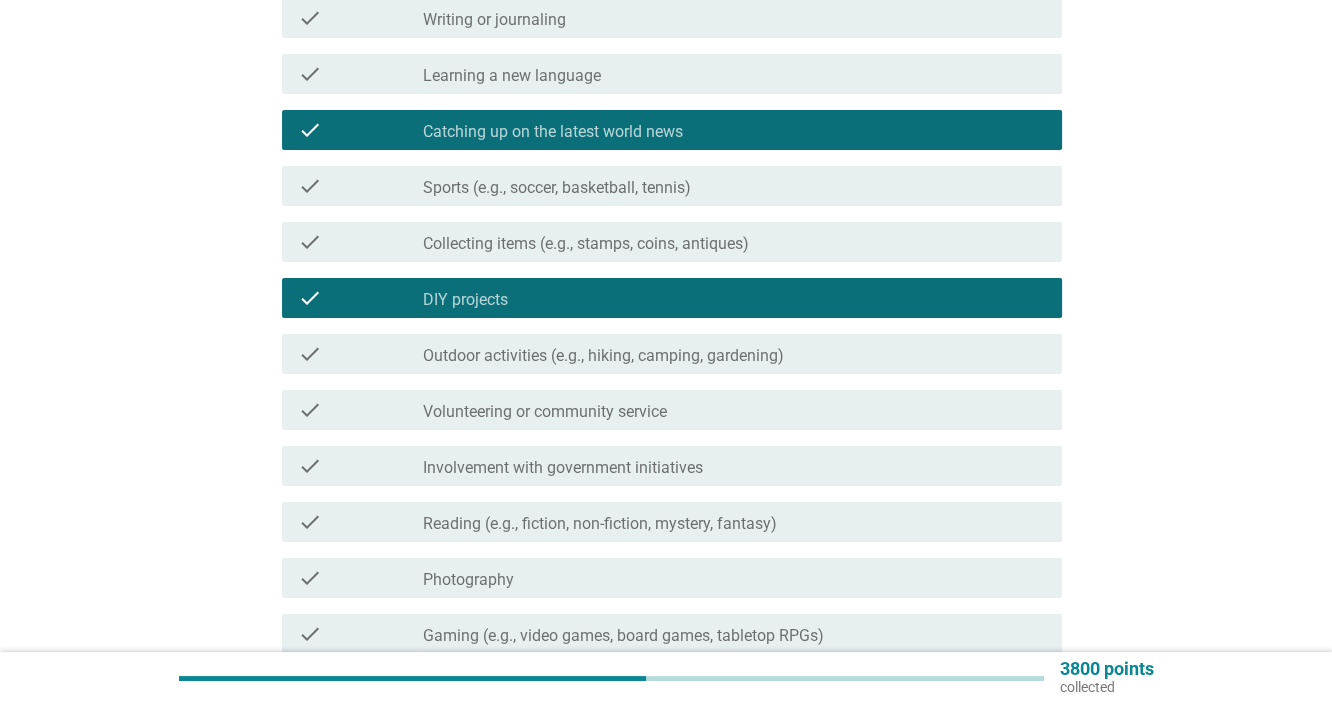 scroll, scrollTop: 666, scrollLeft: 0, axis: vertical 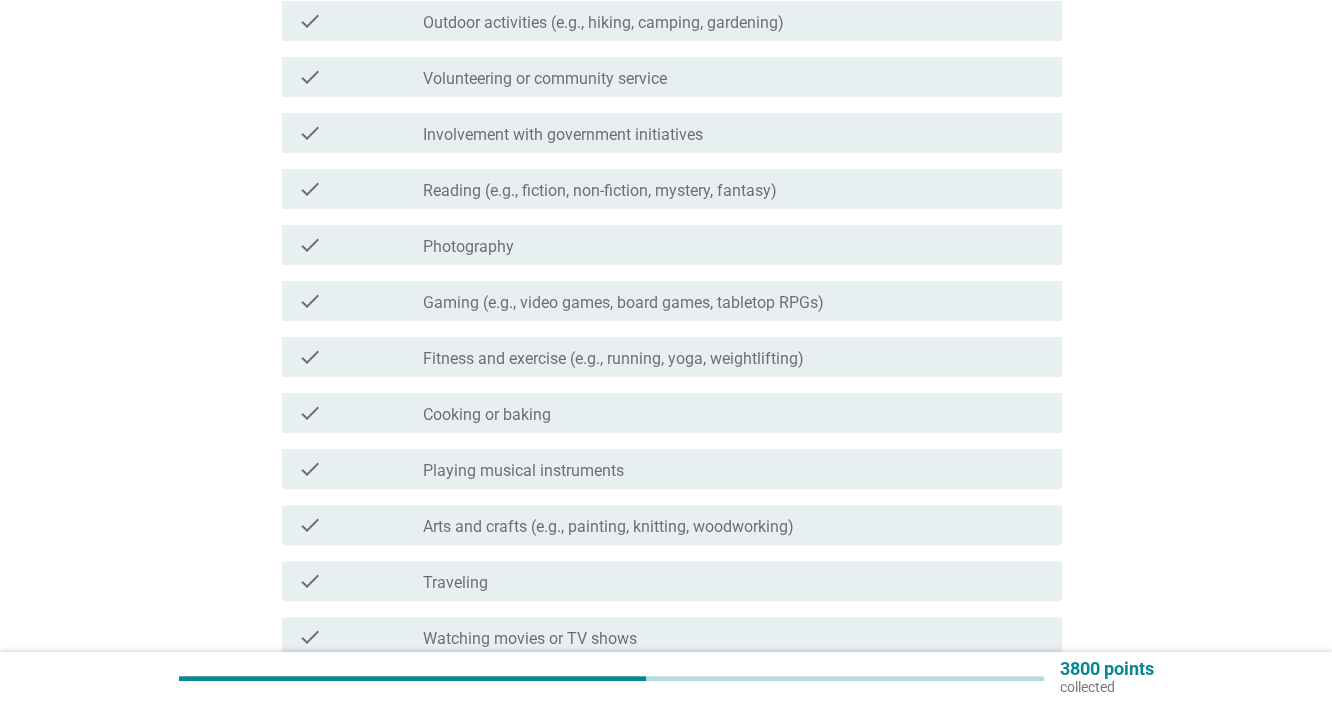 click on "Reading (e.g., fiction, non-fiction, mystery, fantasy)" at bounding box center (600, 191) 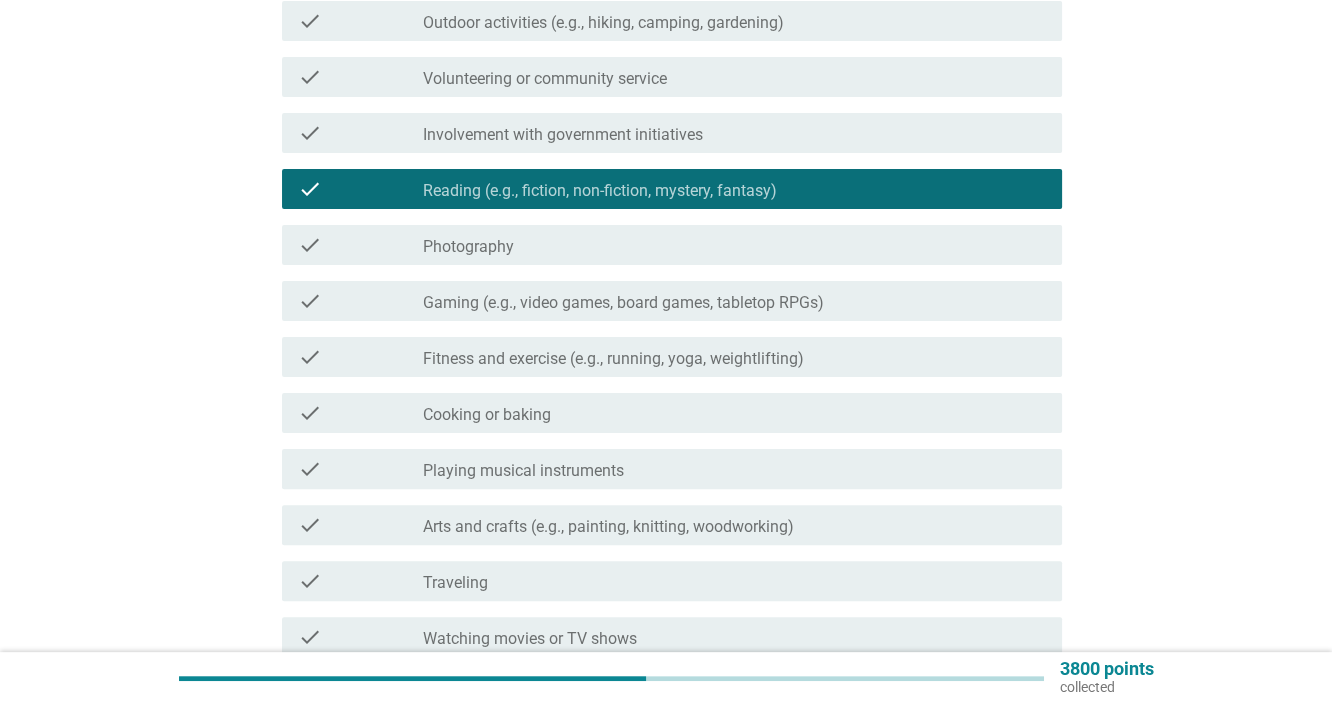 click on "Fitness and exercise (e.g., running, yoga, weightlifting)" at bounding box center [613, 359] 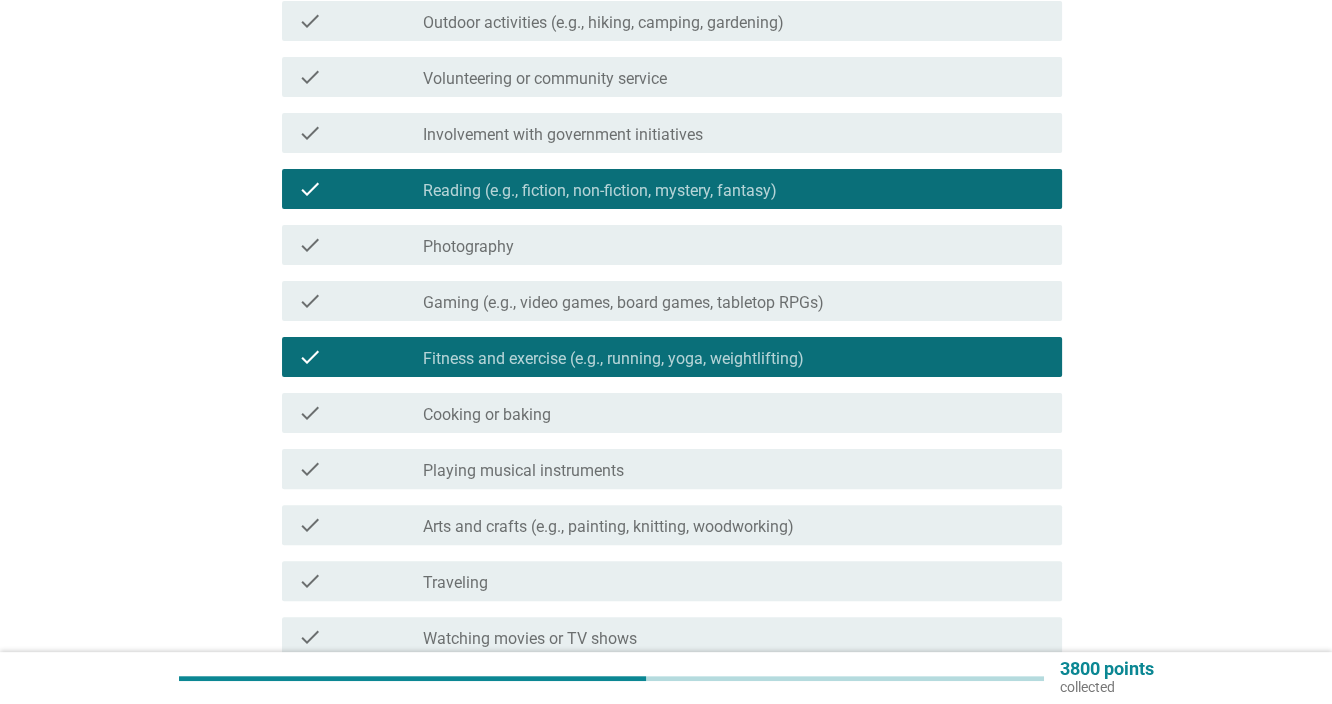 click on "check     check_box_outline_blank Cooking or baking" at bounding box center [672, 413] 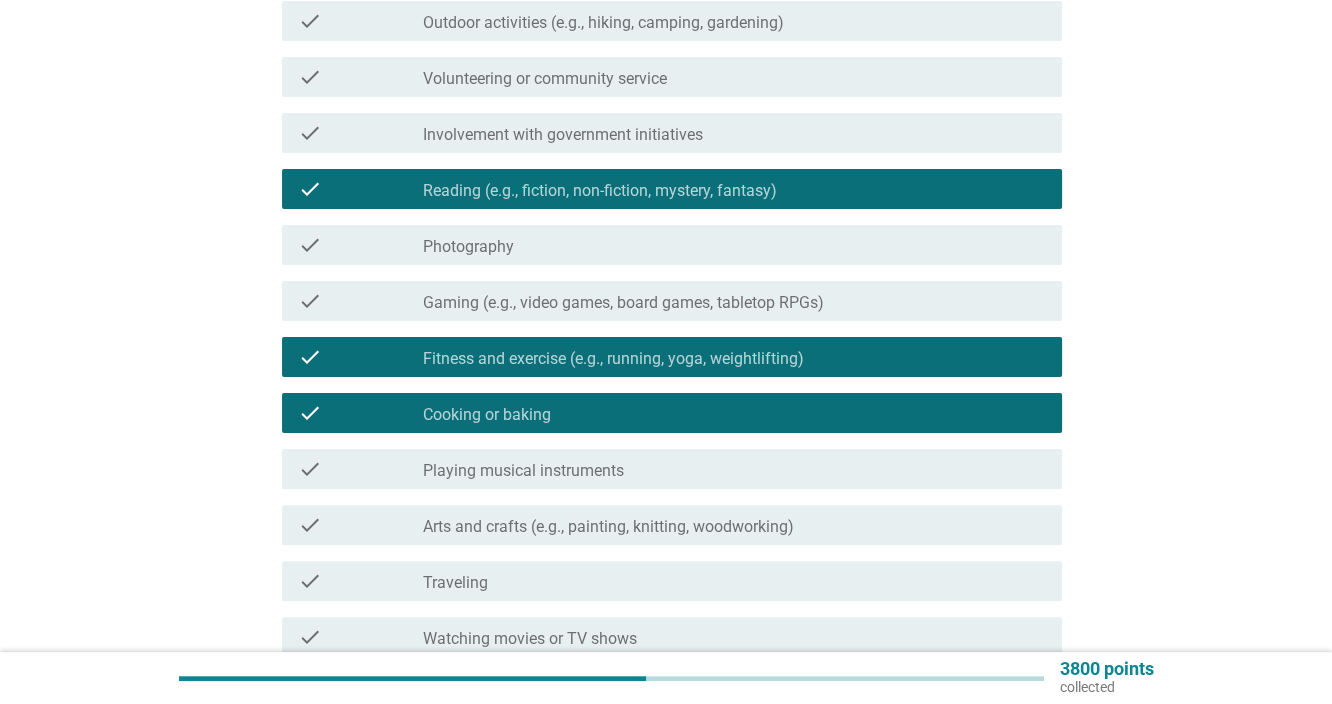 scroll, scrollTop: 913, scrollLeft: 0, axis: vertical 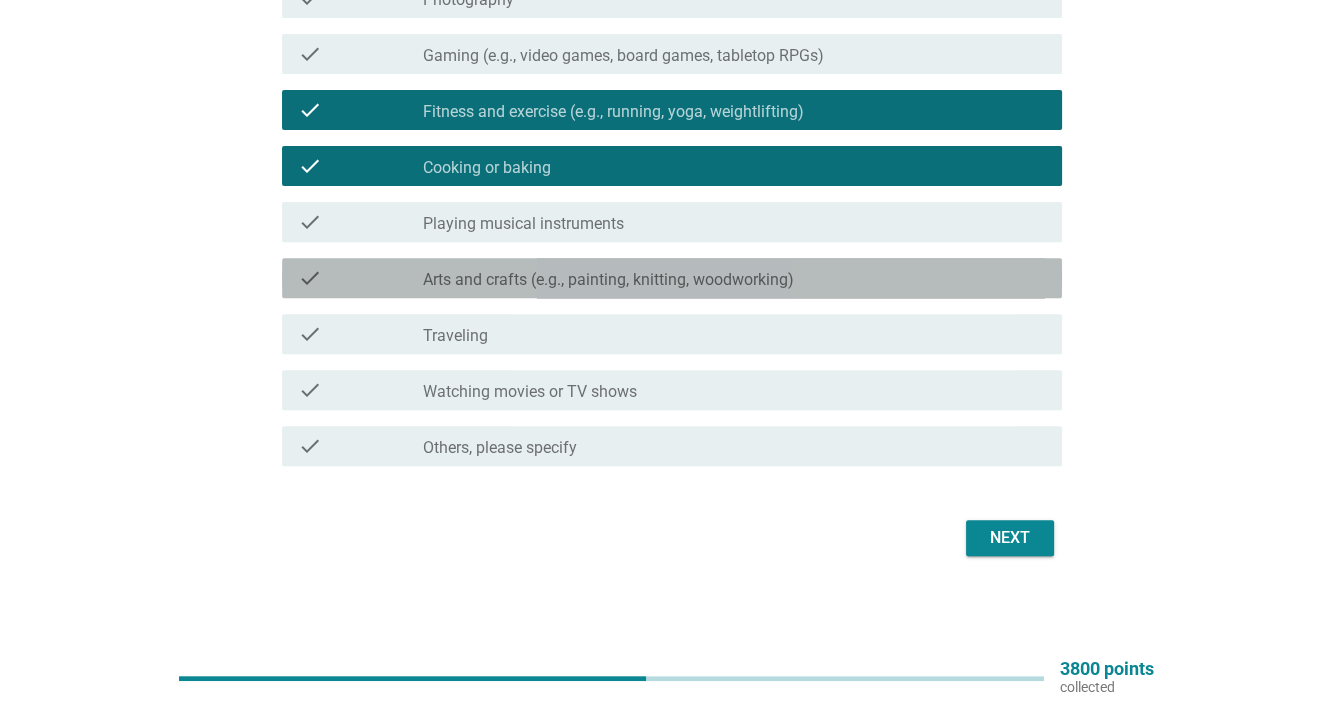 click on "check_box_outline_blank Arts and crafts (e.g., painting, knitting, woodworking)" at bounding box center [734, 278] 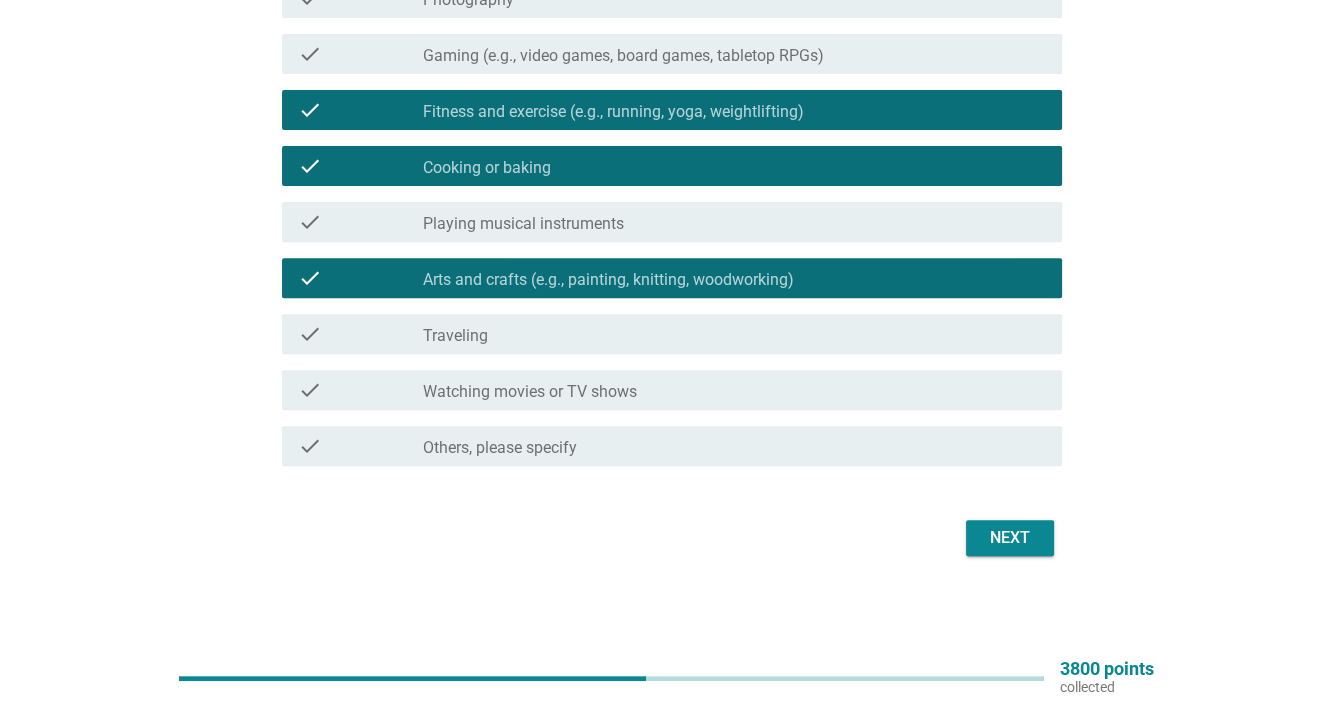click on "check_box_outline_blank Watching movies or TV shows" at bounding box center (734, 390) 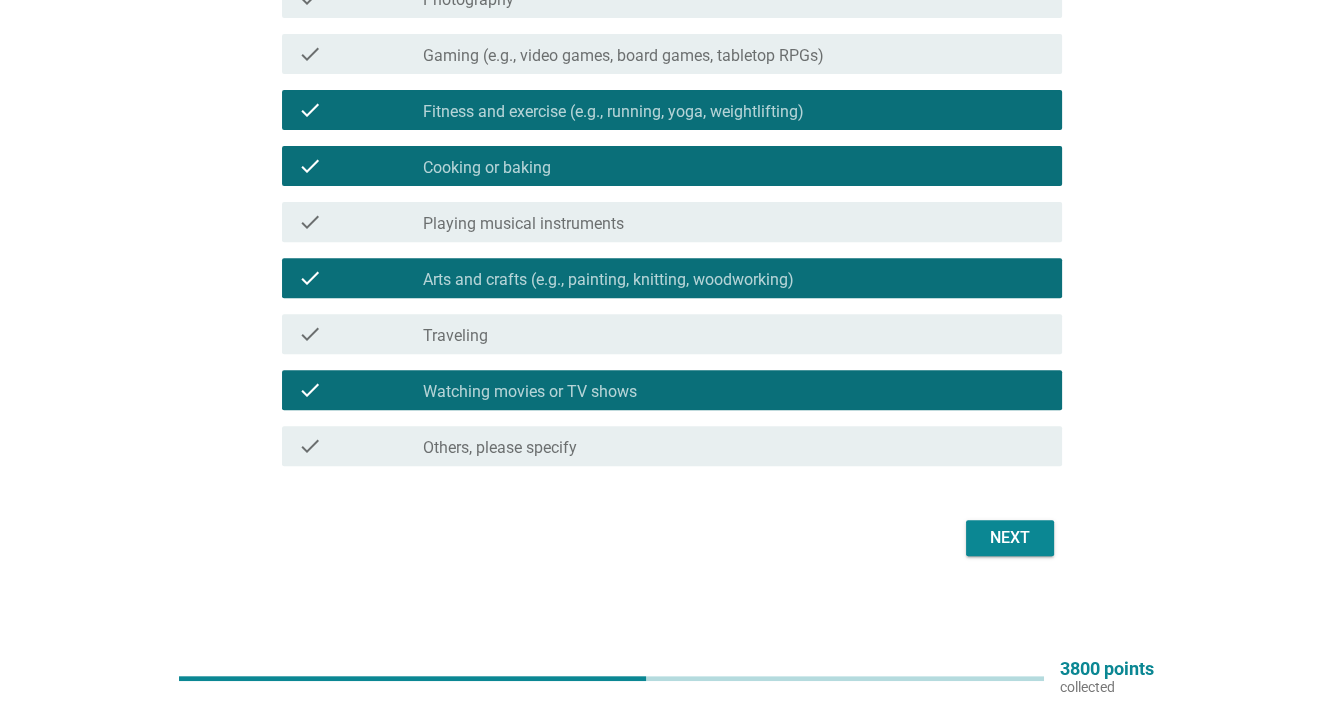 click on "check_box_outline_blank Traveling" at bounding box center [734, 334] 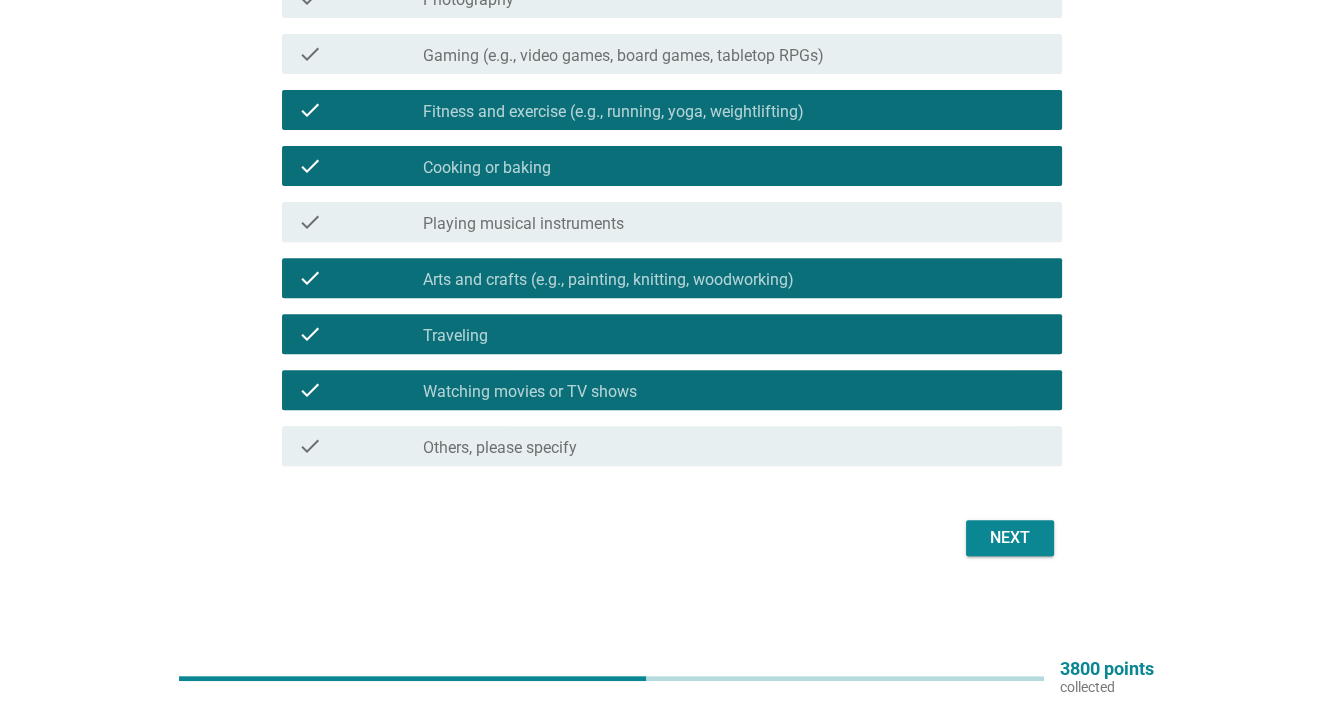 click on "Next" at bounding box center (666, 538) 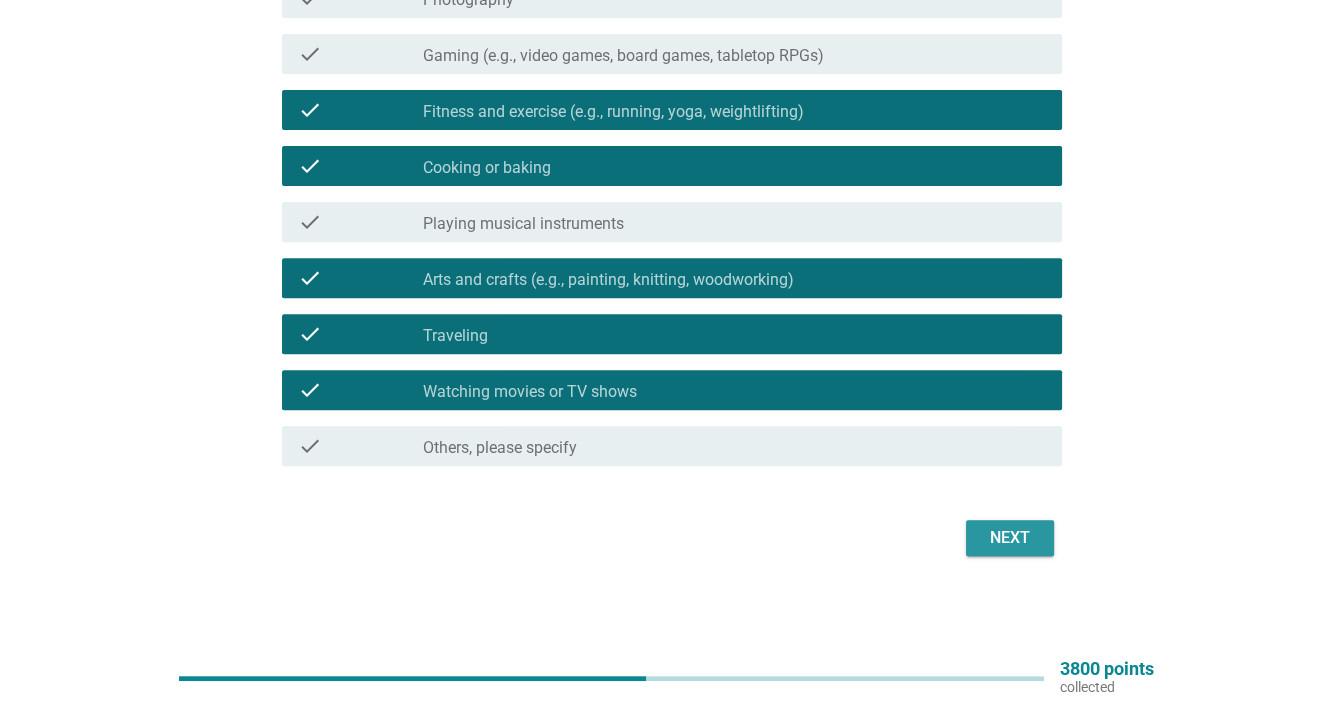 click on "Next" at bounding box center (1010, 538) 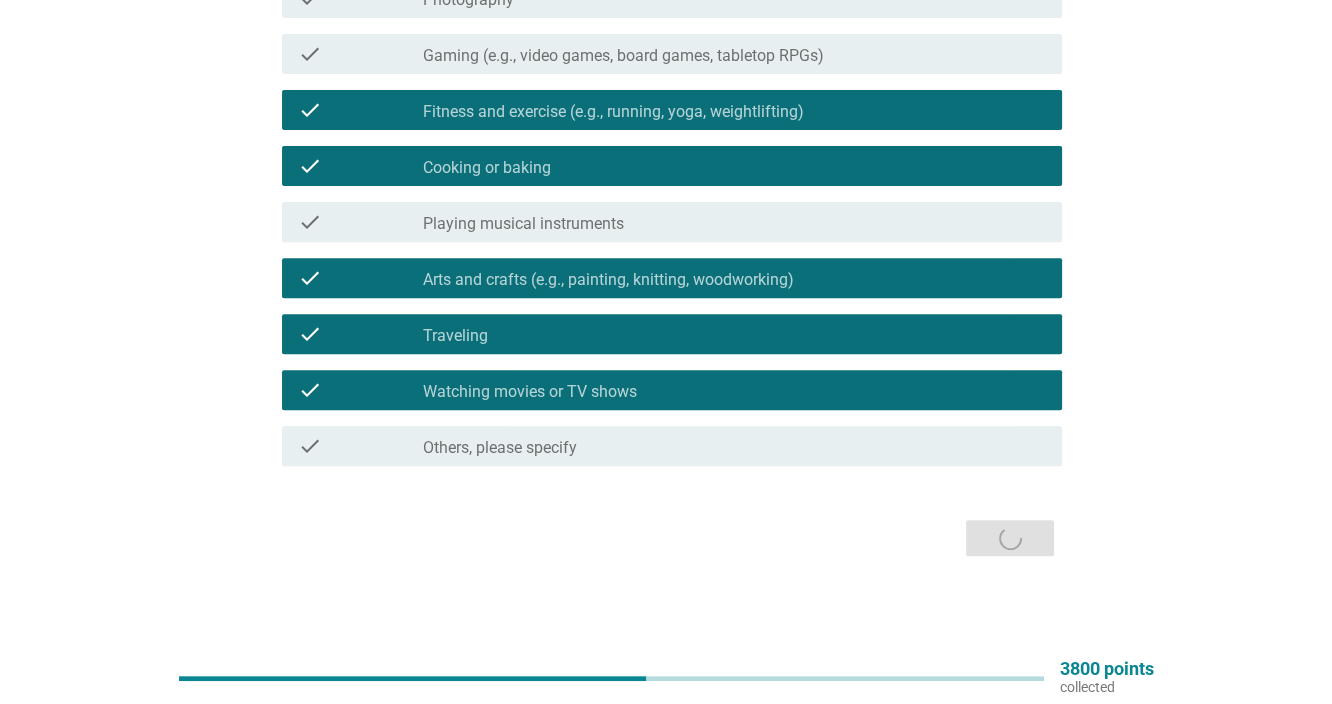scroll, scrollTop: 0, scrollLeft: 0, axis: both 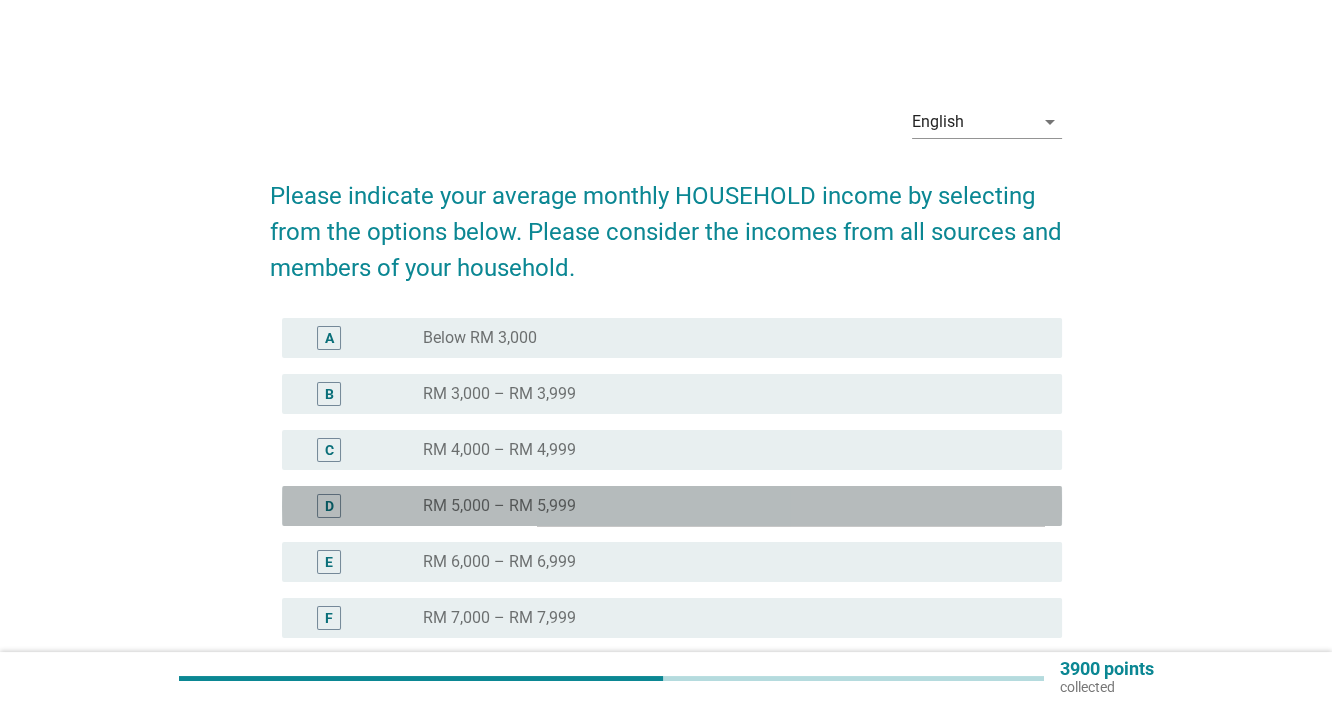 click on "radio_button_unchecked RM [PRICE] – RM [PRICE]" at bounding box center [726, 506] 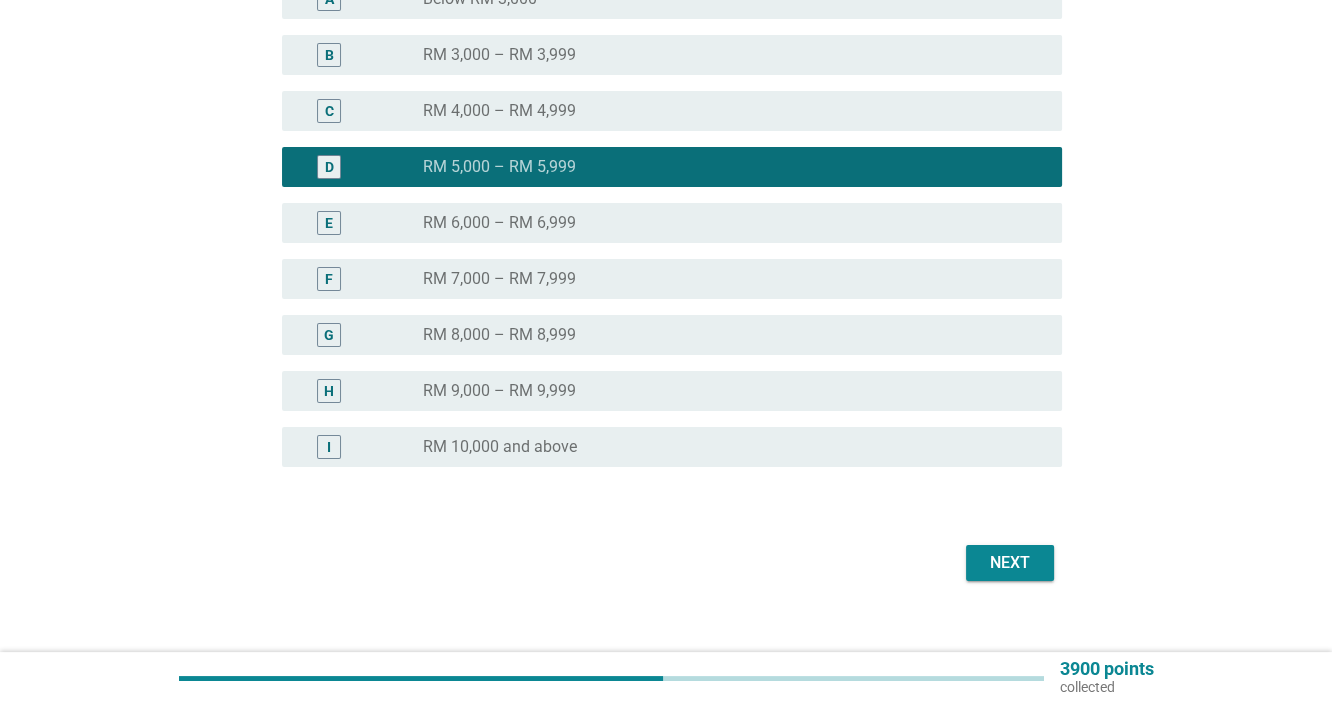 scroll, scrollTop: 363, scrollLeft: 0, axis: vertical 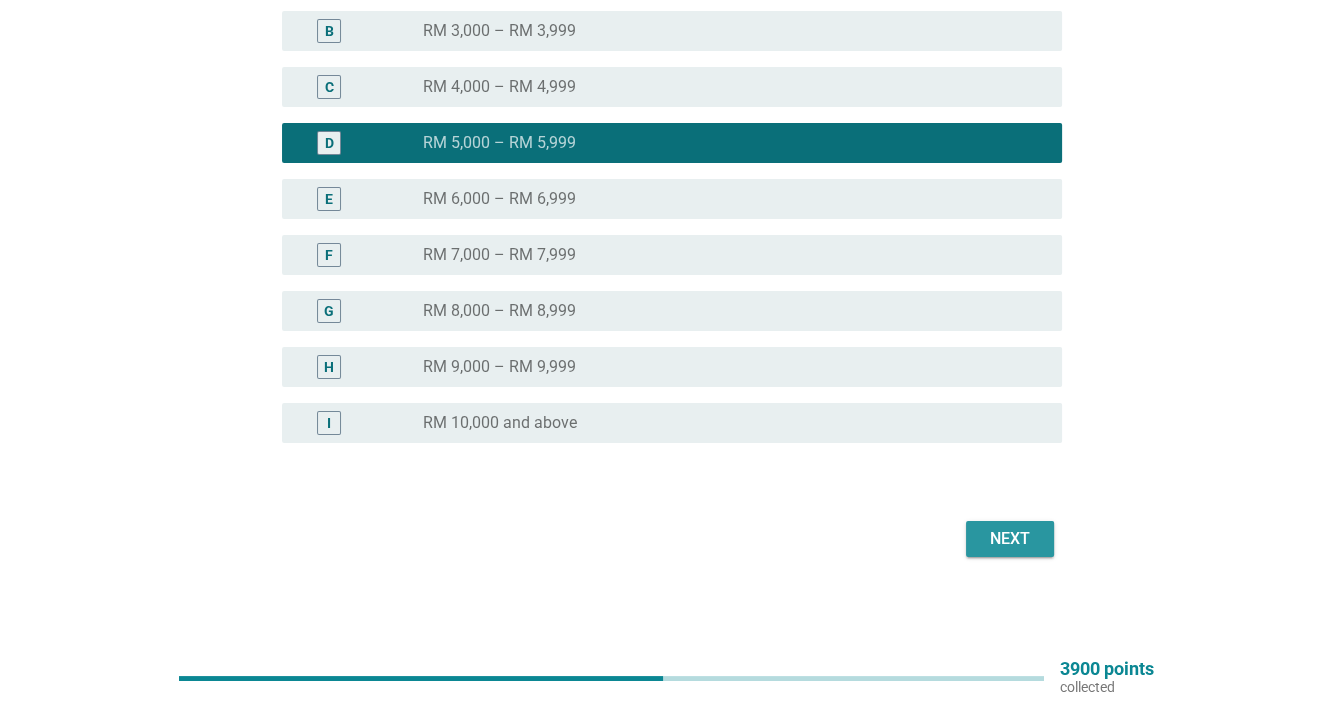 click on "Next" at bounding box center [1010, 539] 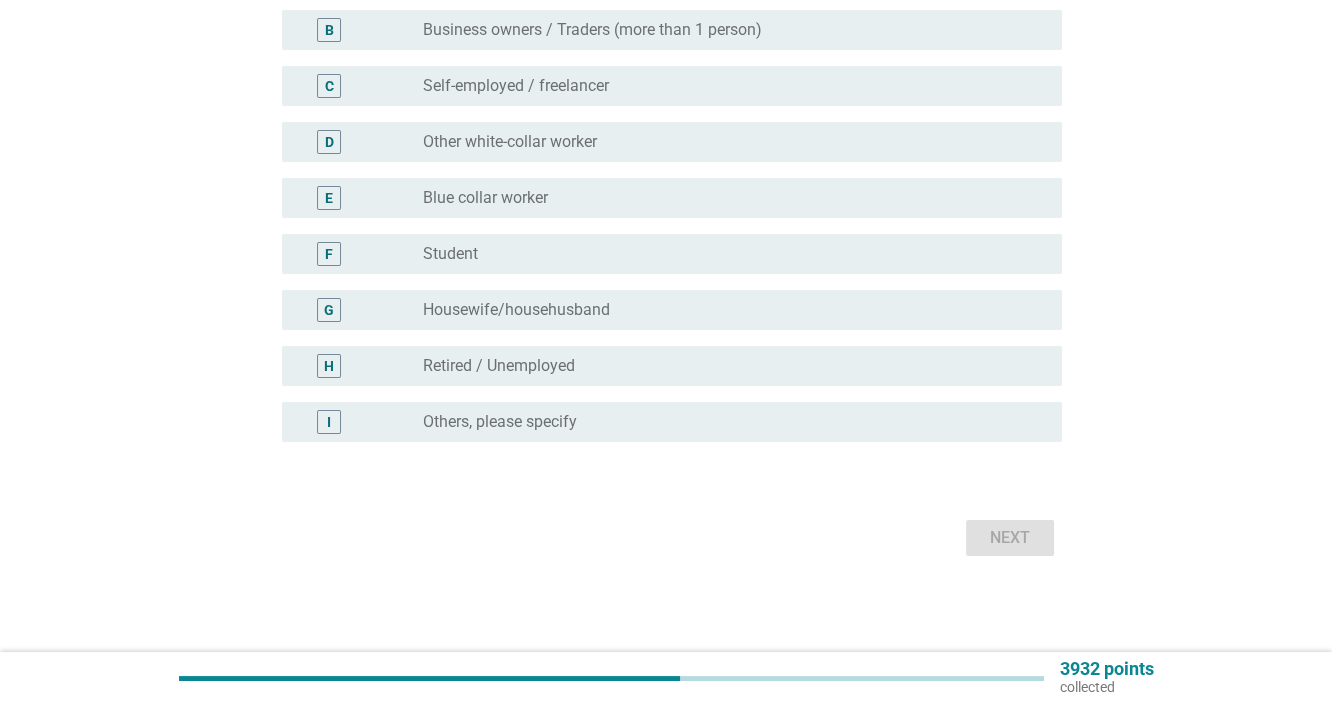 scroll, scrollTop: 0, scrollLeft: 0, axis: both 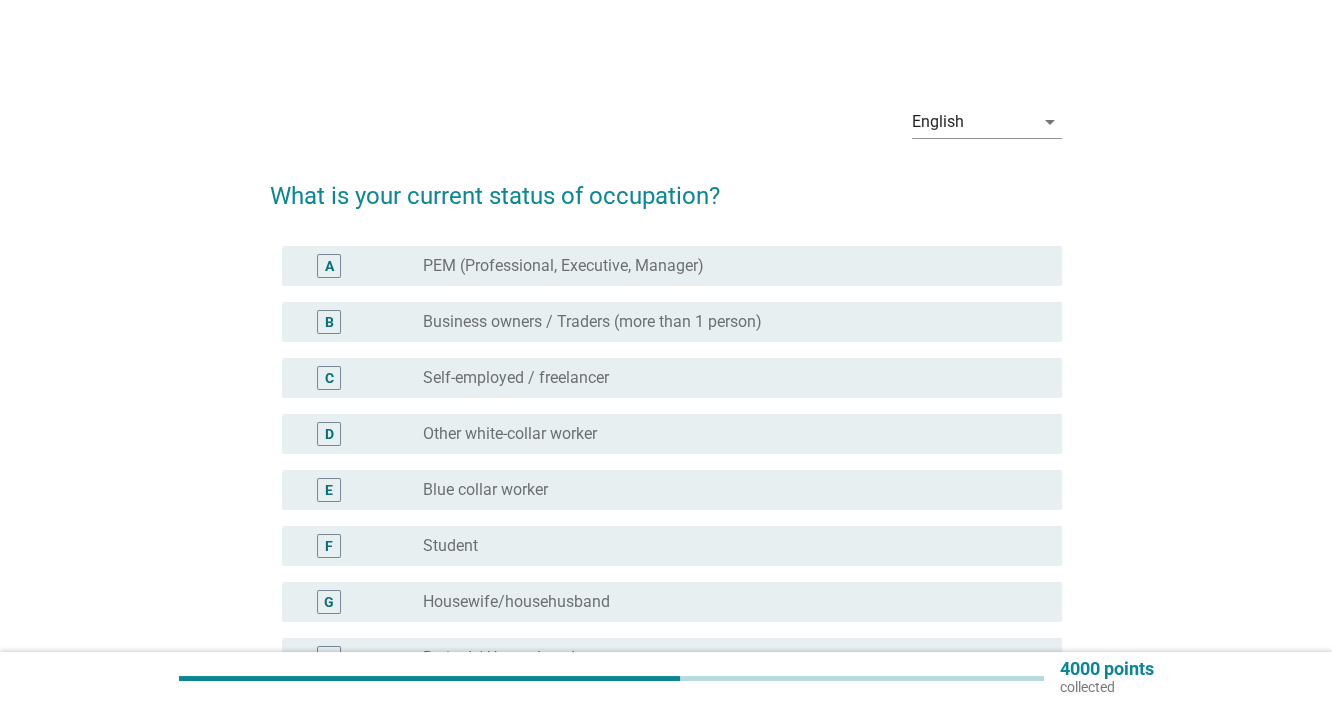 click on "radio_button_unchecked Other white-collar worker" at bounding box center [726, 434] 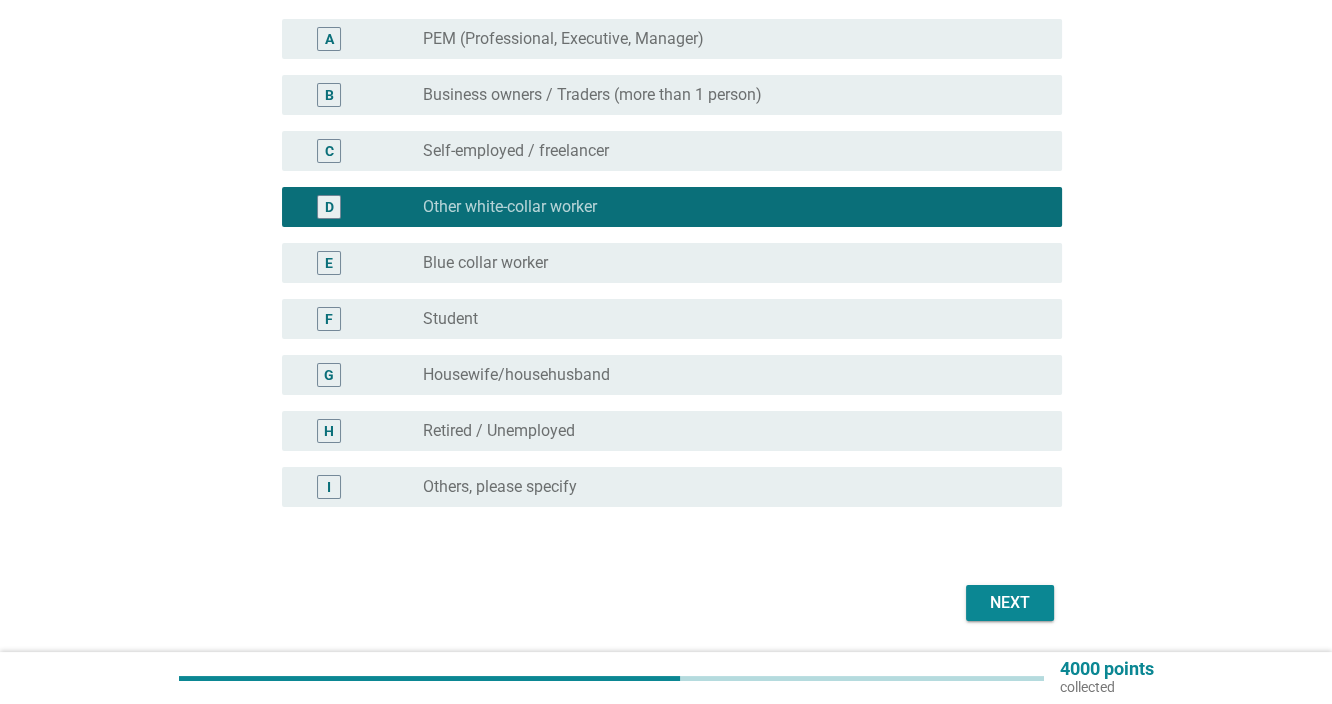 scroll, scrollTop: 291, scrollLeft: 0, axis: vertical 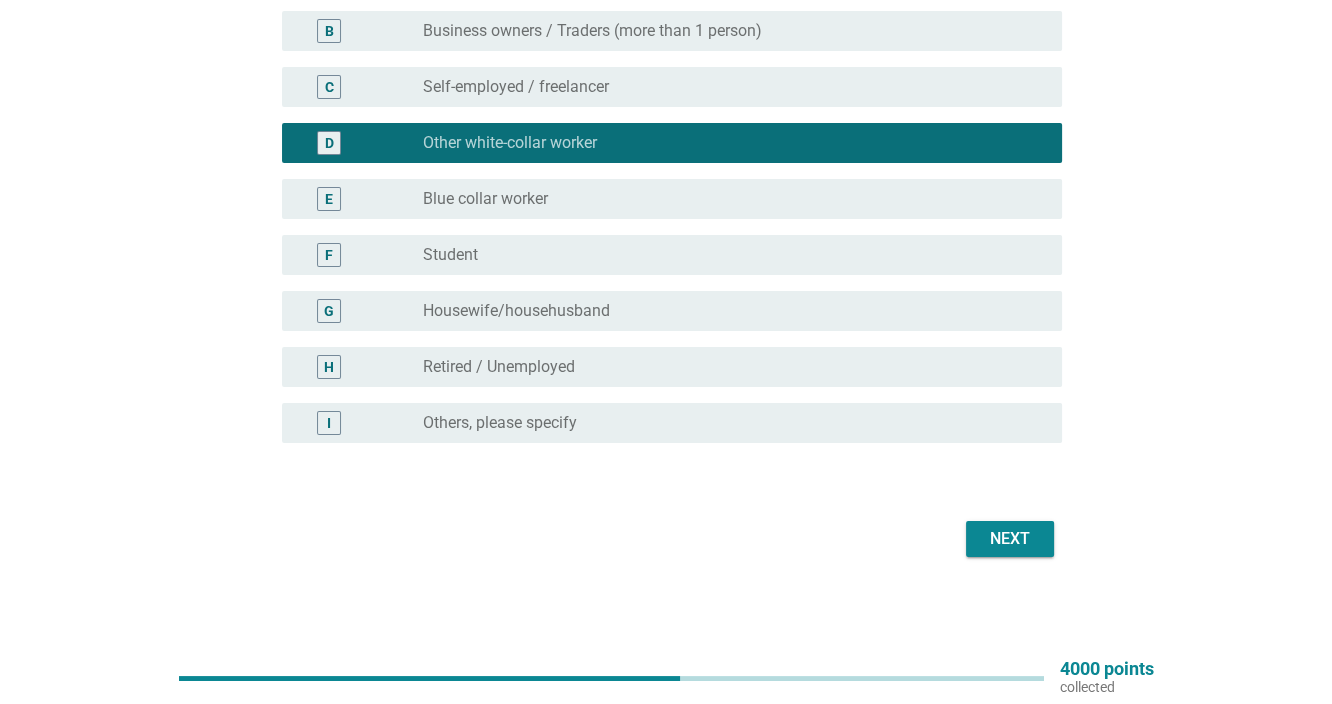 click on "Next" at bounding box center (1010, 539) 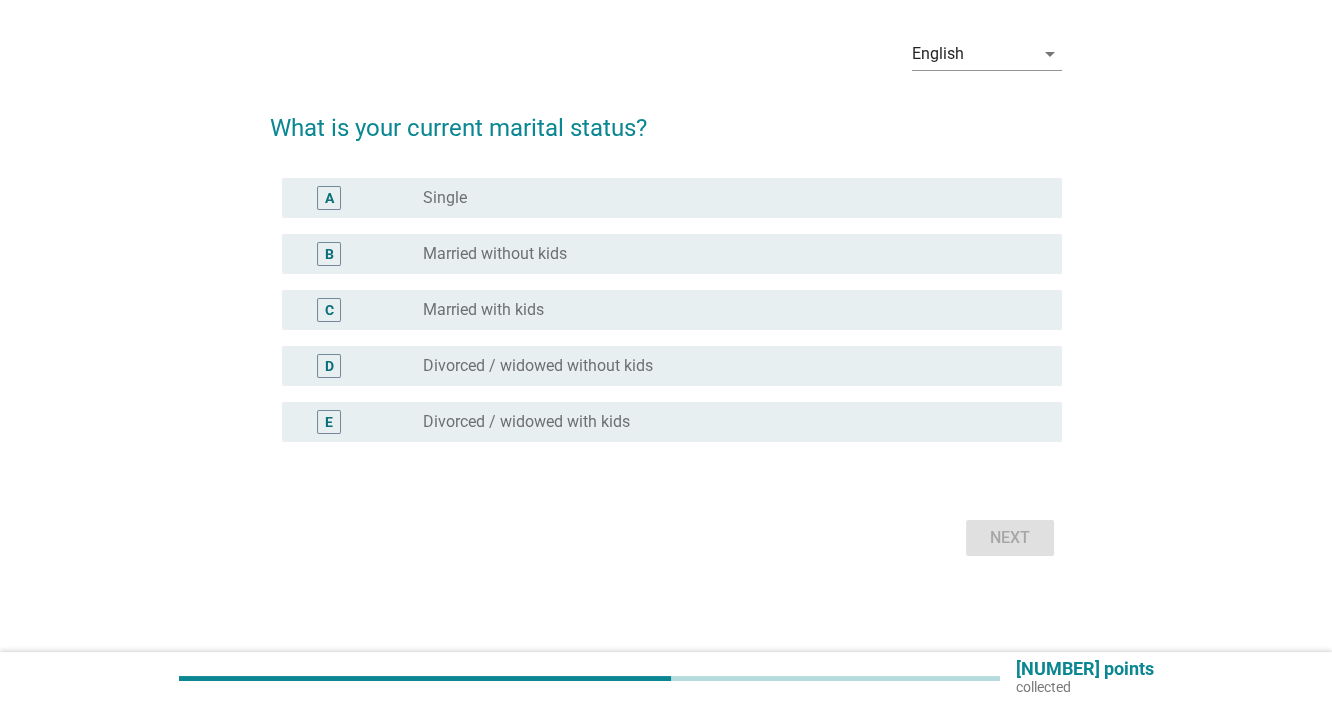scroll, scrollTop: 0, scrollLeft: 0, axis: both 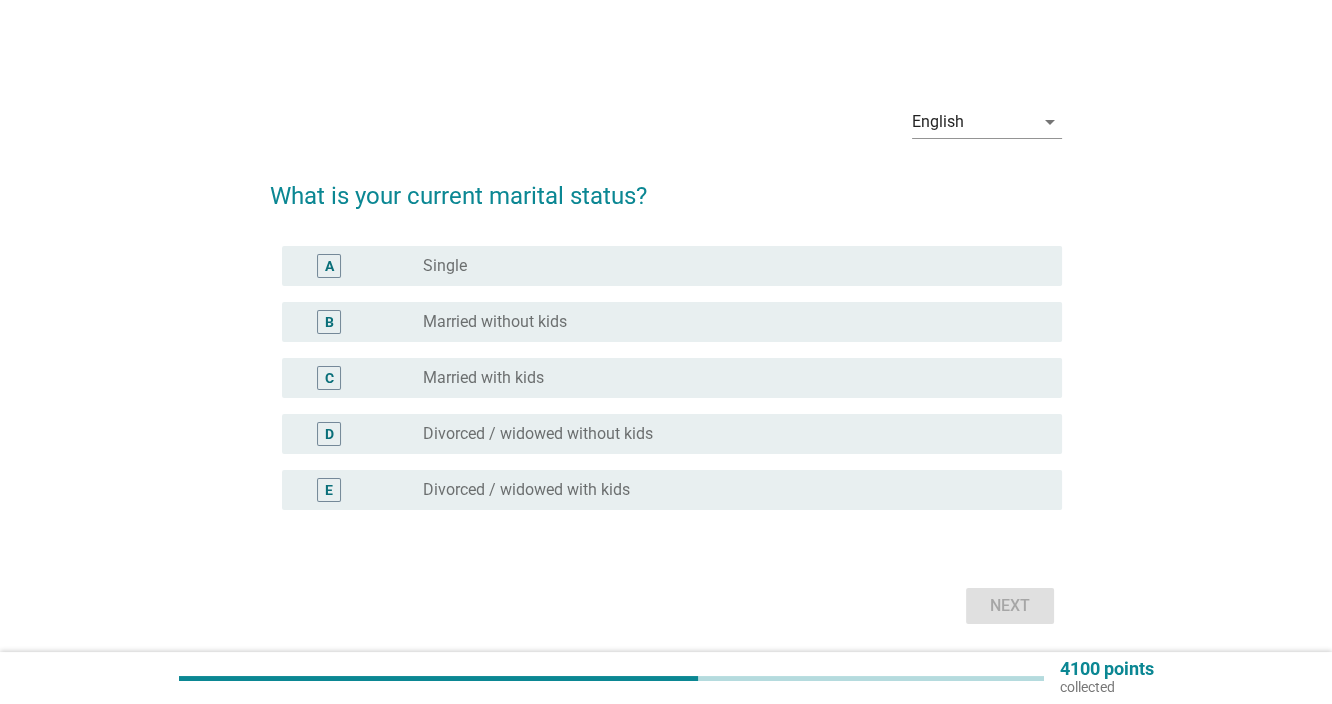 click on "radio_button_unchecked Married without kids" at bounding box center (726, 322) 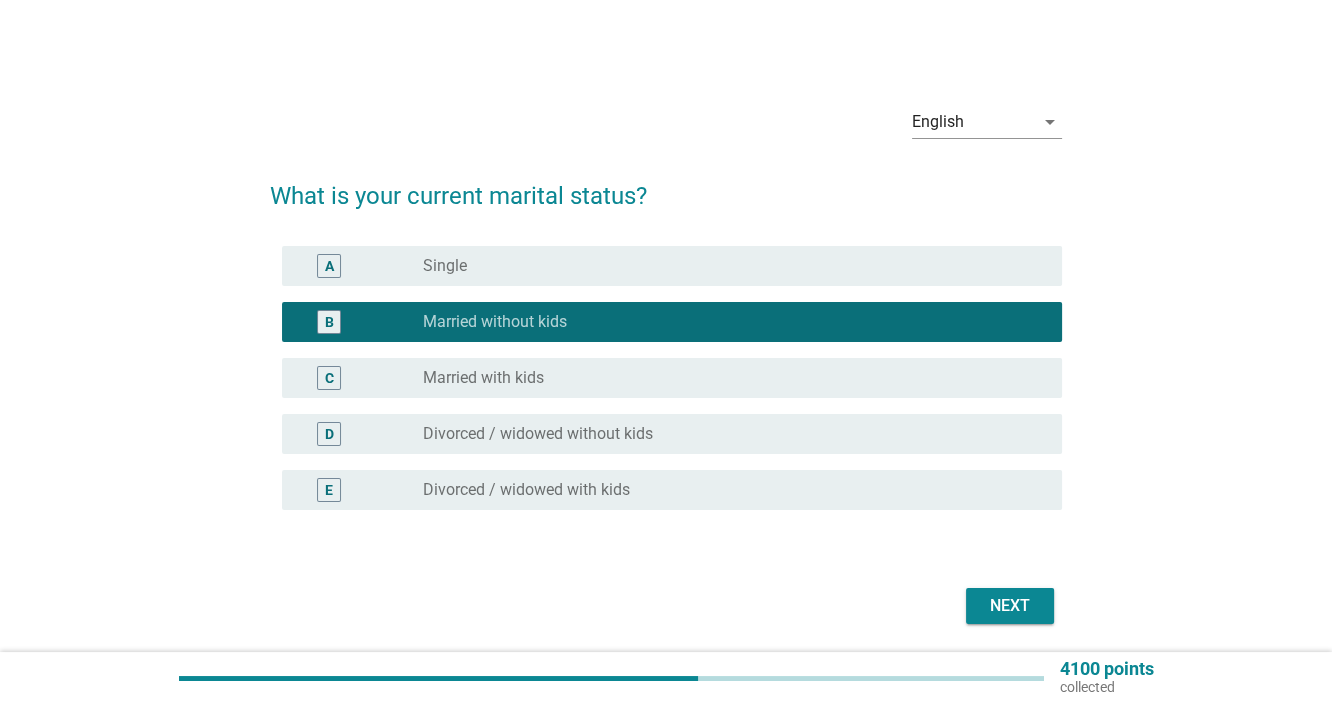 click on "C     radio_button_unchecked Married with kids" at bounding box center (672, 378) 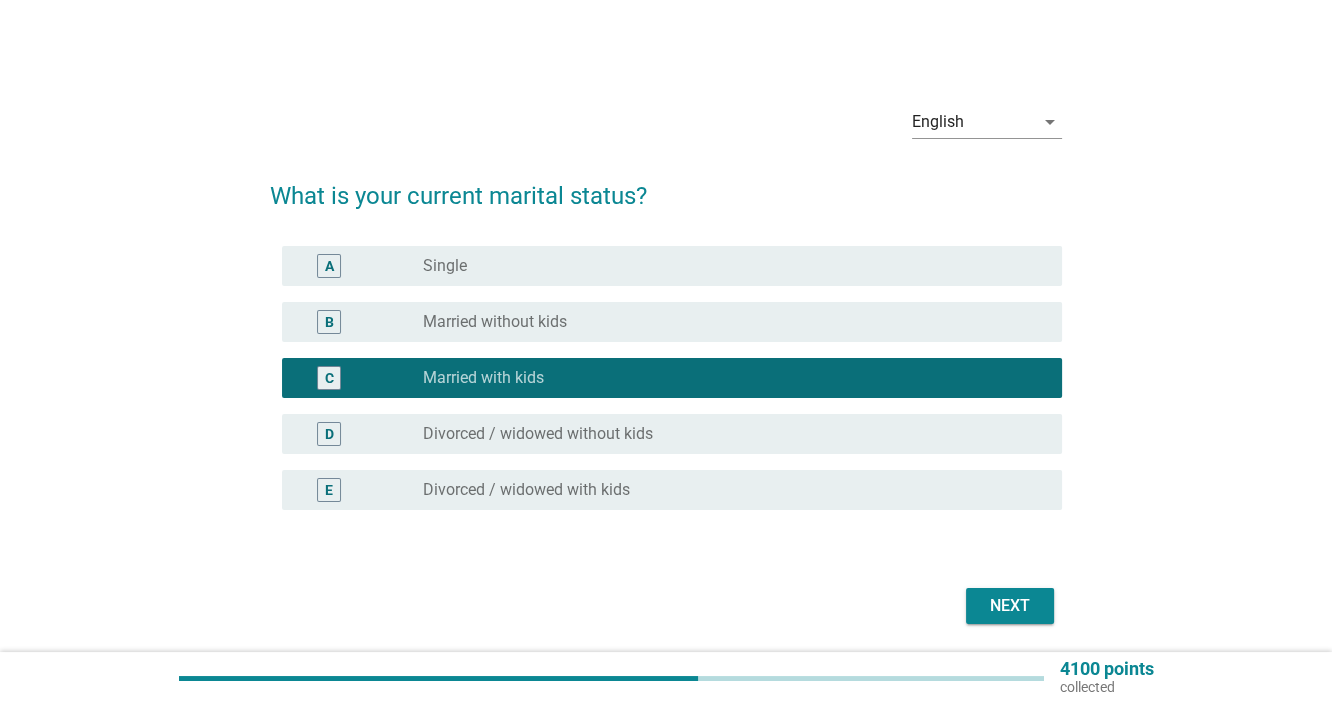 click on "Next" at bounding box center [1010, 606] 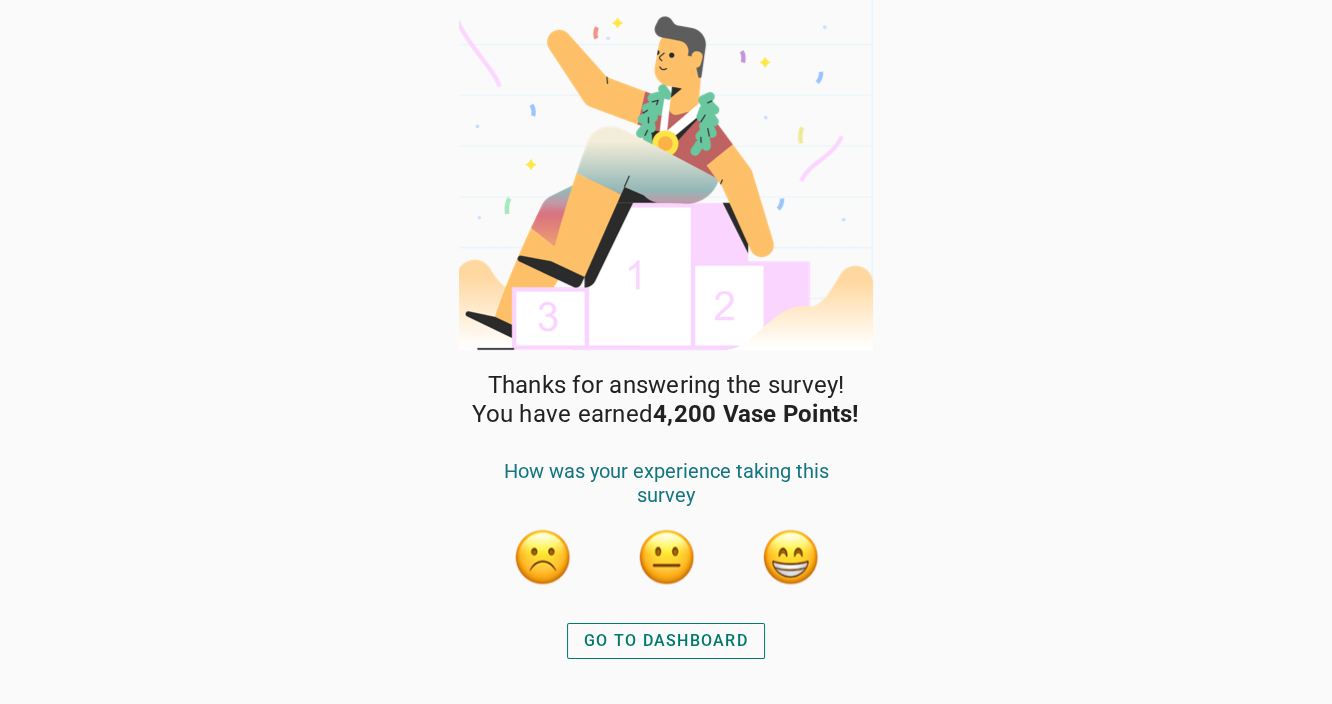 click on "GO TO DASHBOARD" at bounding box center [666, 641] 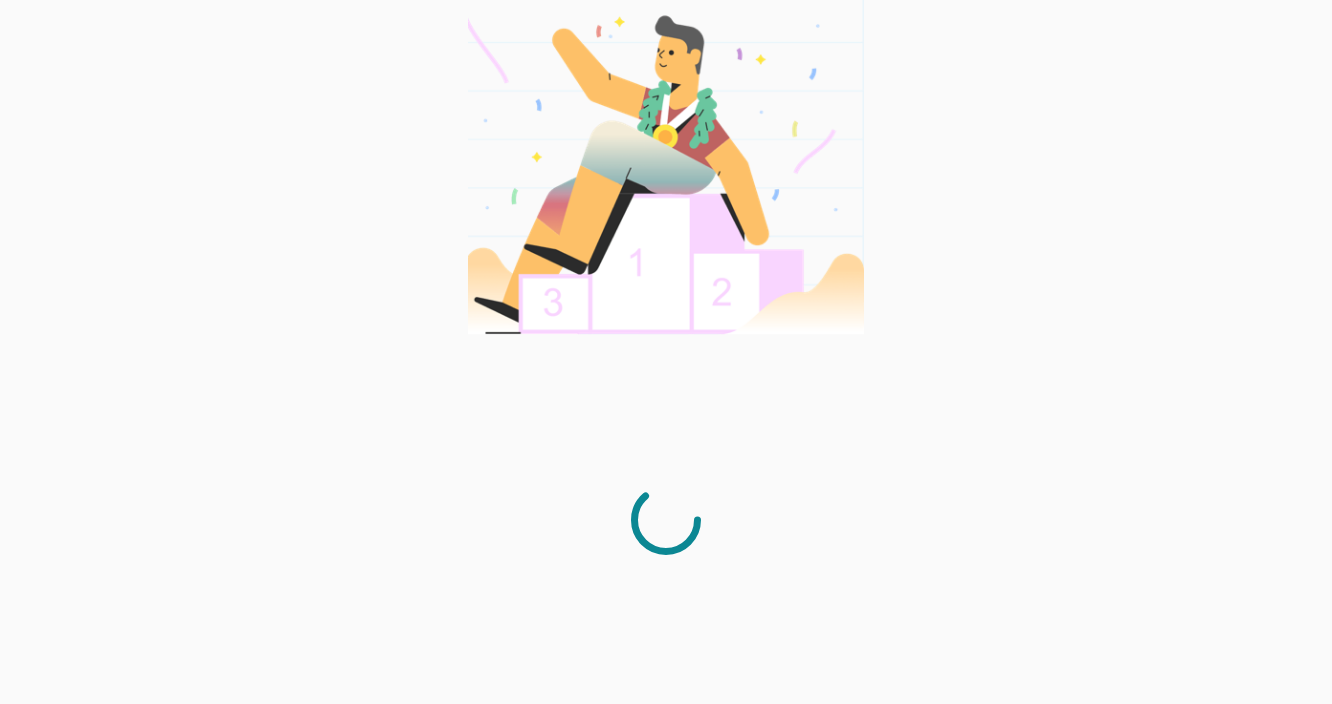 scroll, scrollTop: 0, scrollLeft: 0, axis: both 